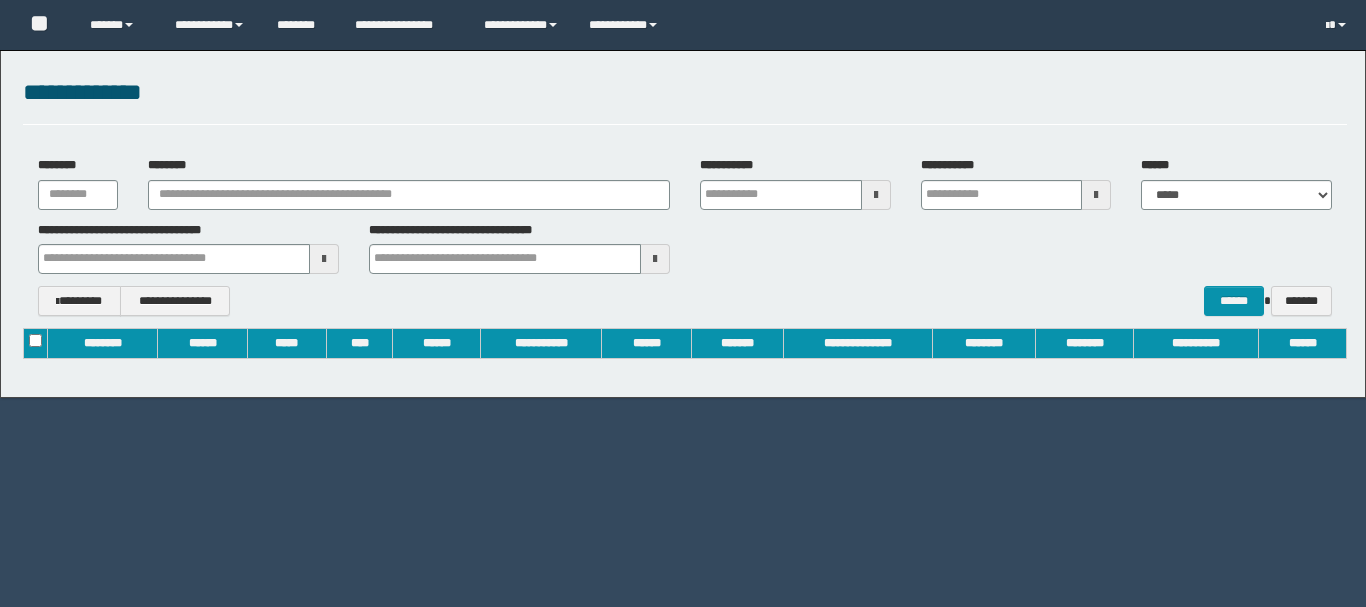 scroll, scrollTop: 0, scrollLeft: 0, axis: both 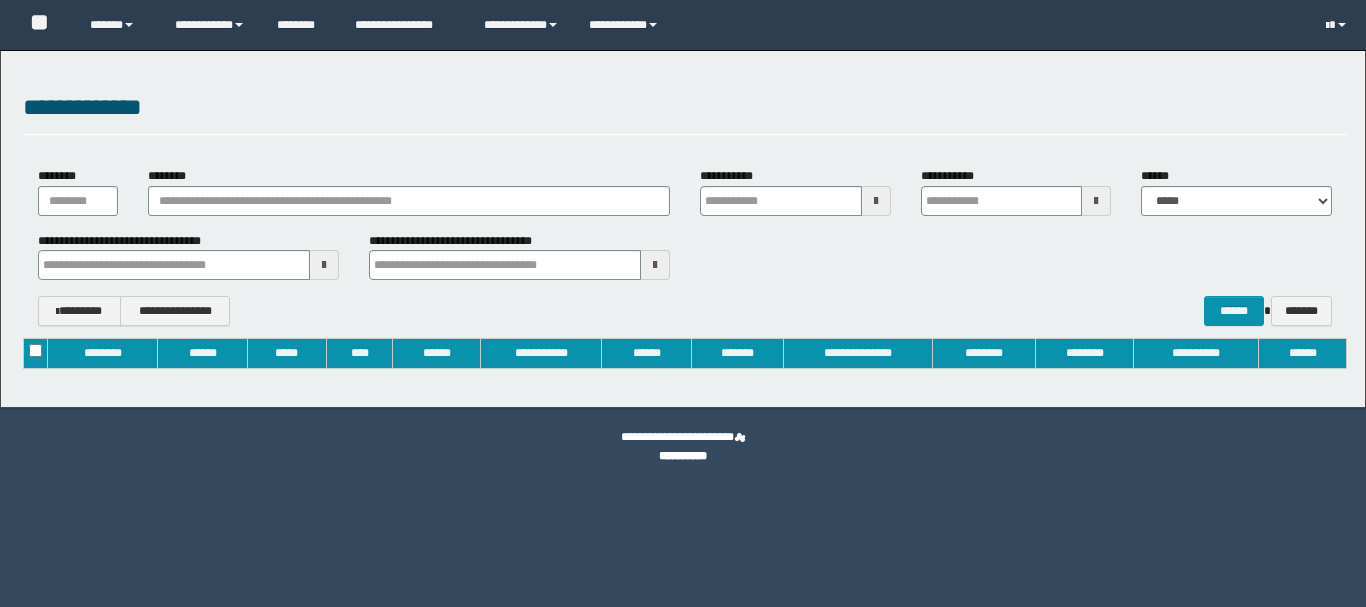 click on "********" at bounding box center [409, 193] 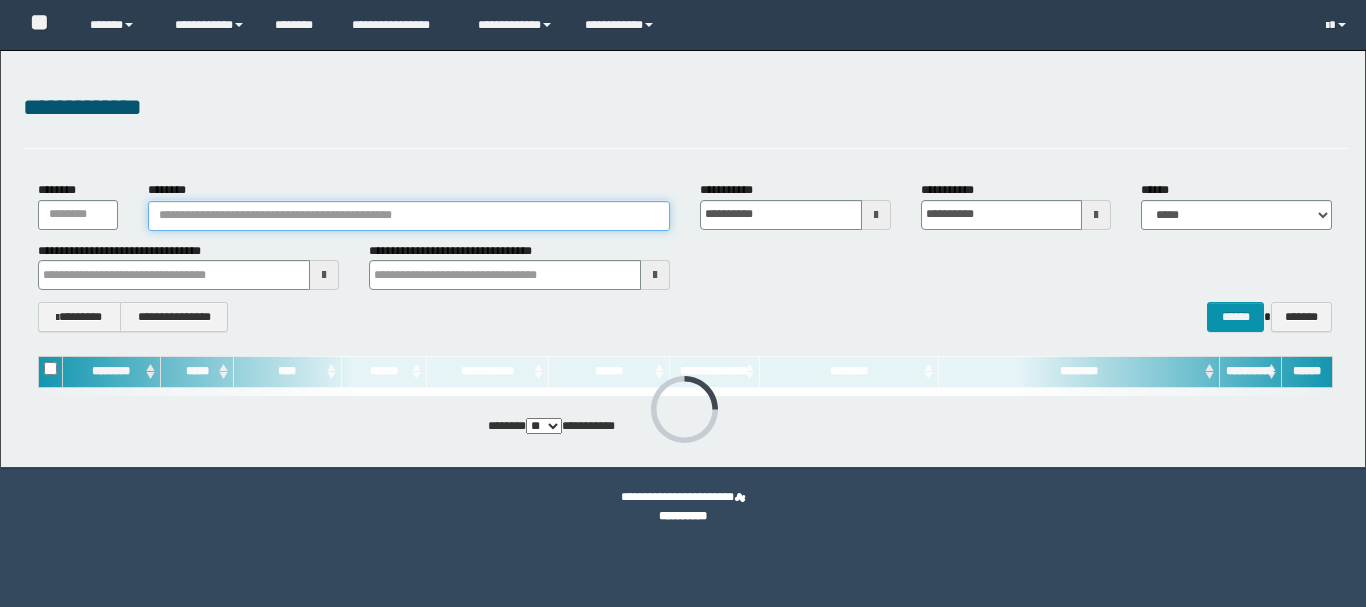 click on "********" at bounding box center (409, 216) 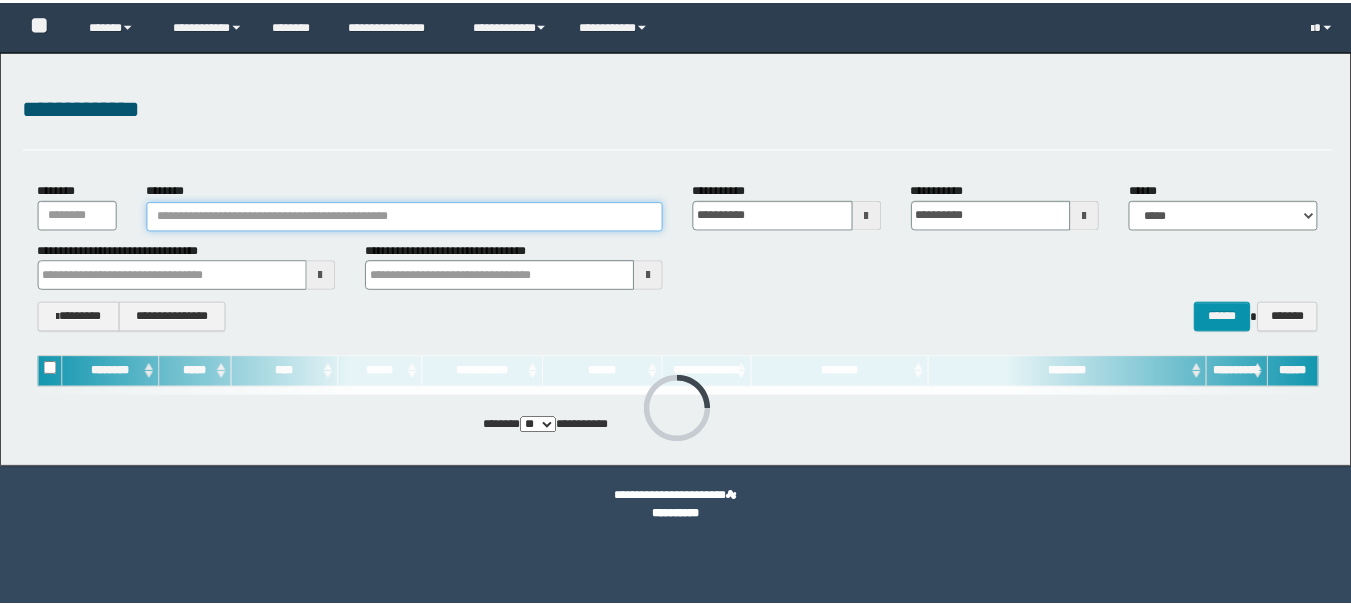 scroll, scrollTop: 0, scrollLeft: 0, axis: both 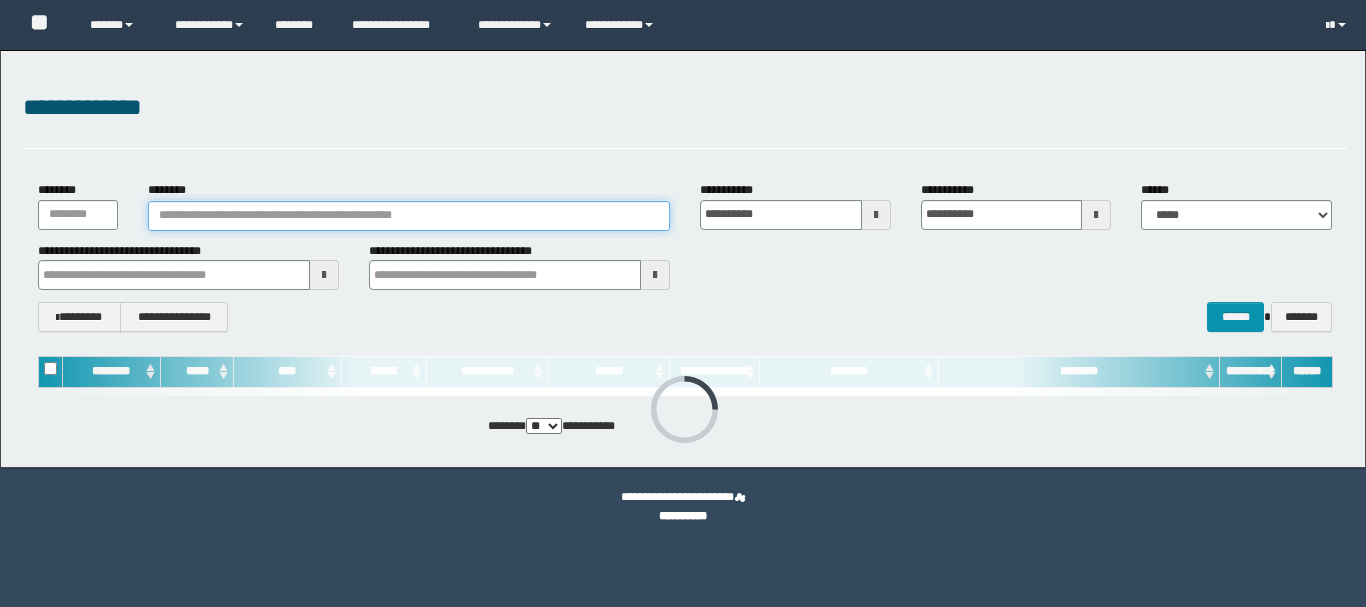 paste on "********" 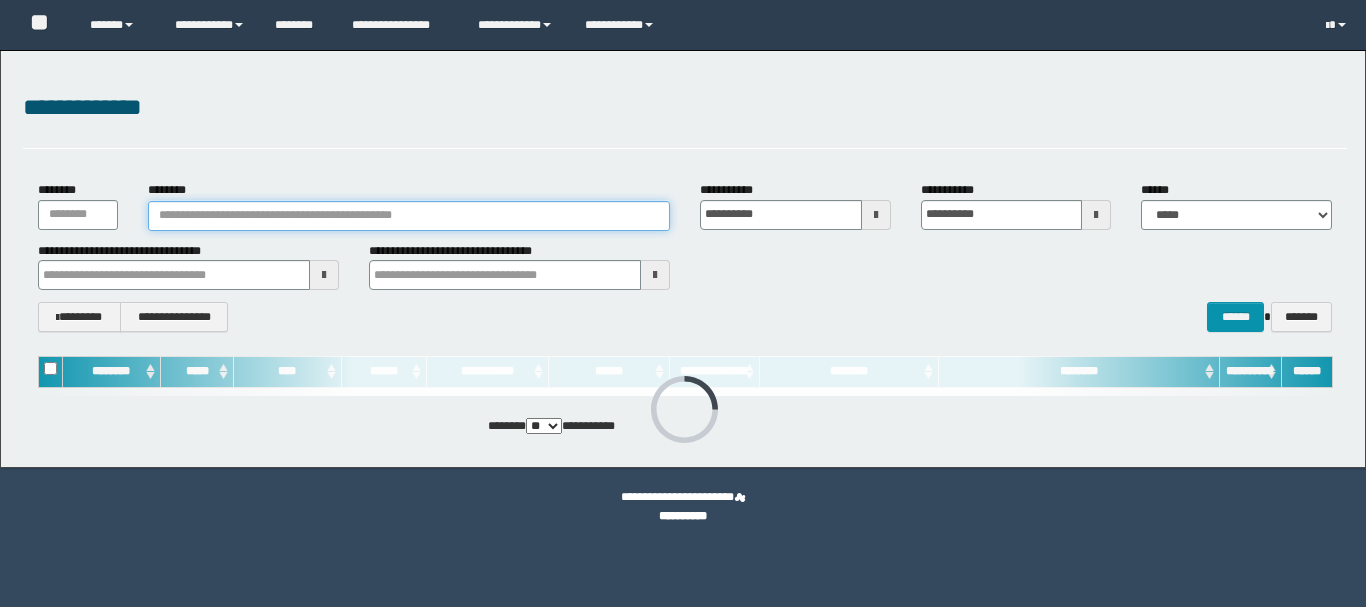 type on "********" 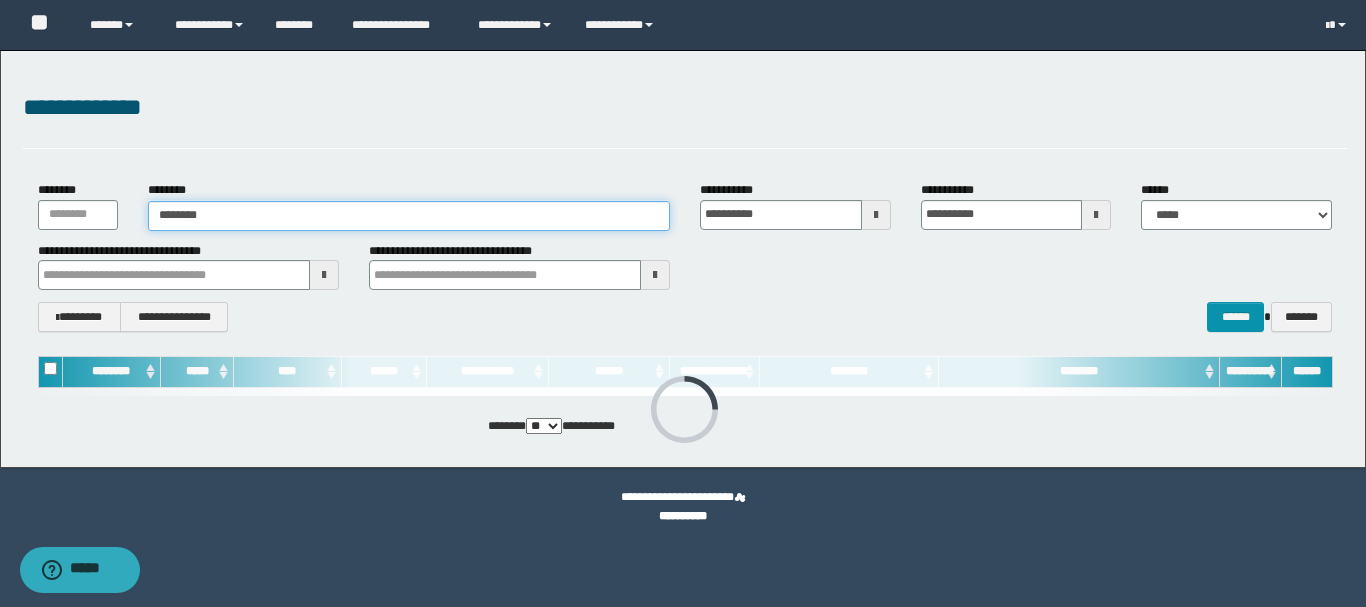 type on "********" 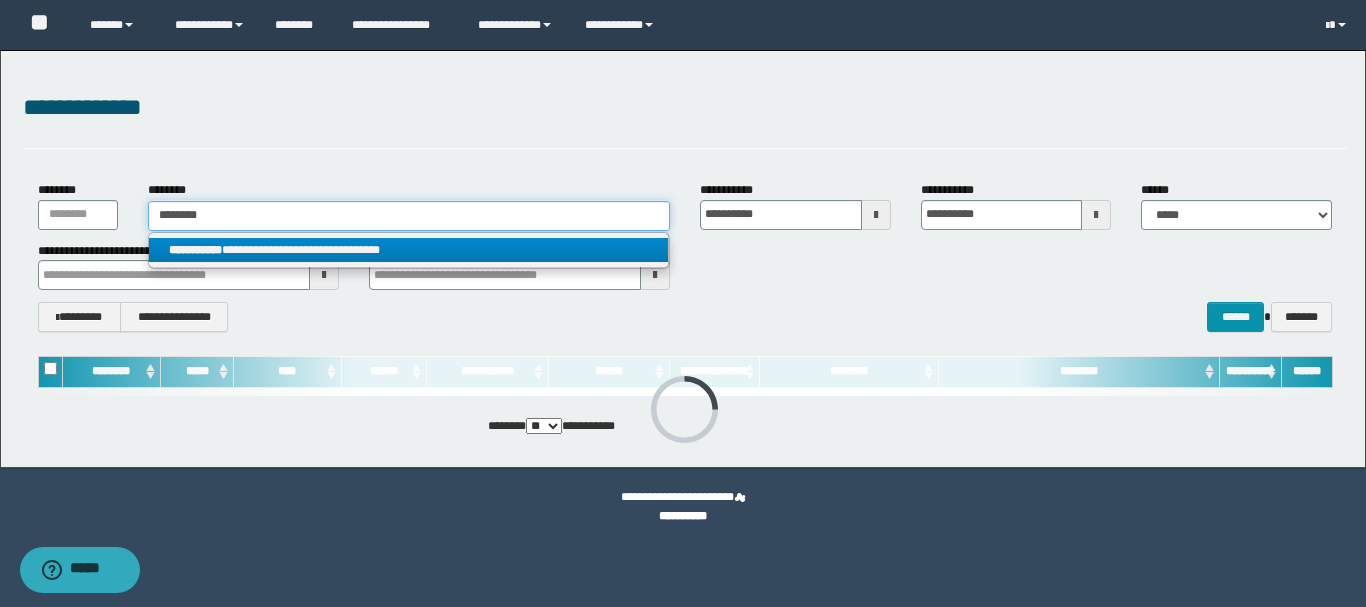 type on "********" 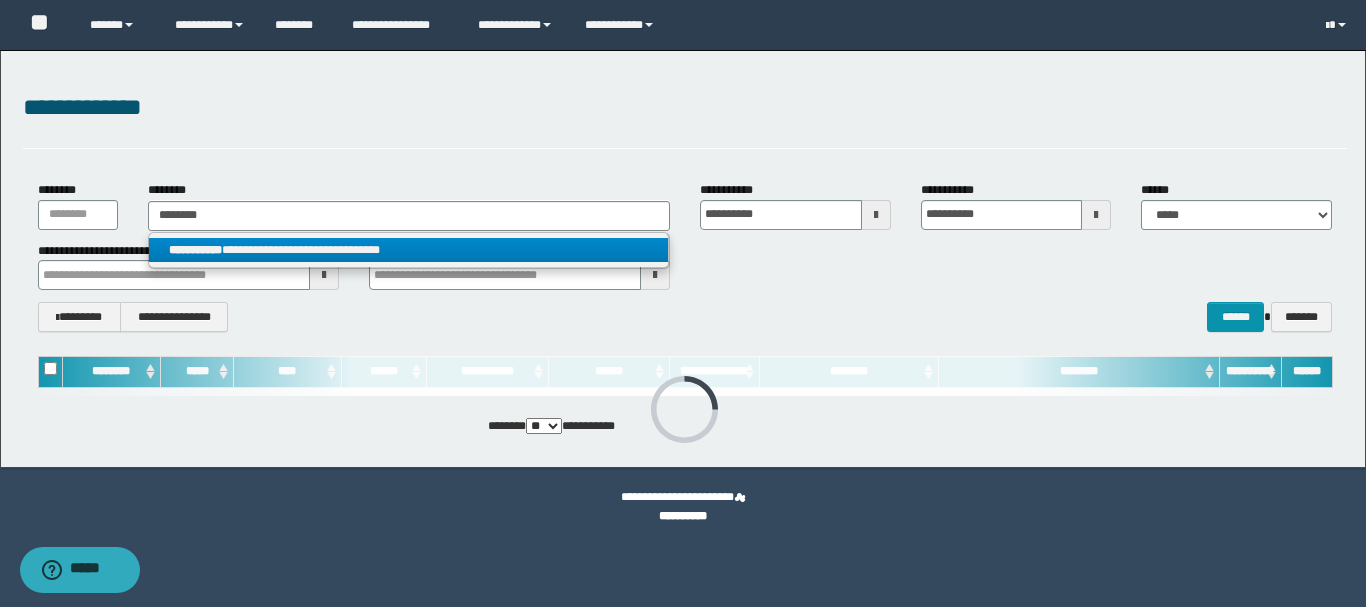 click on "**********" at bounding box center (408, 250) 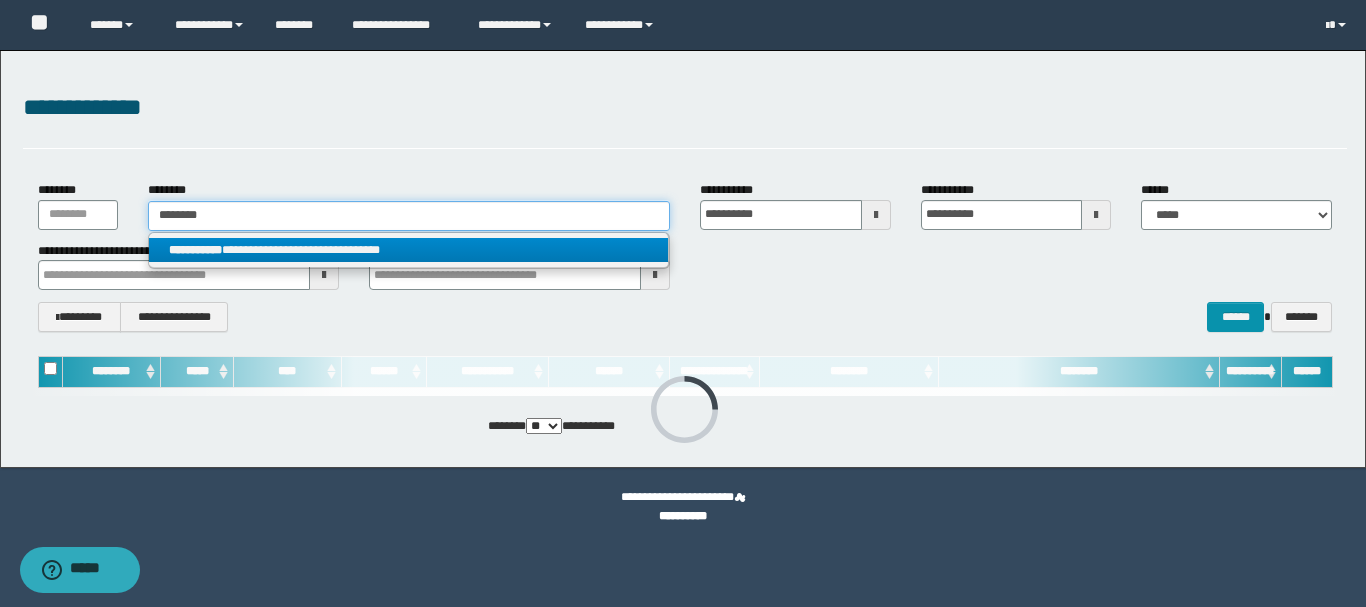 type 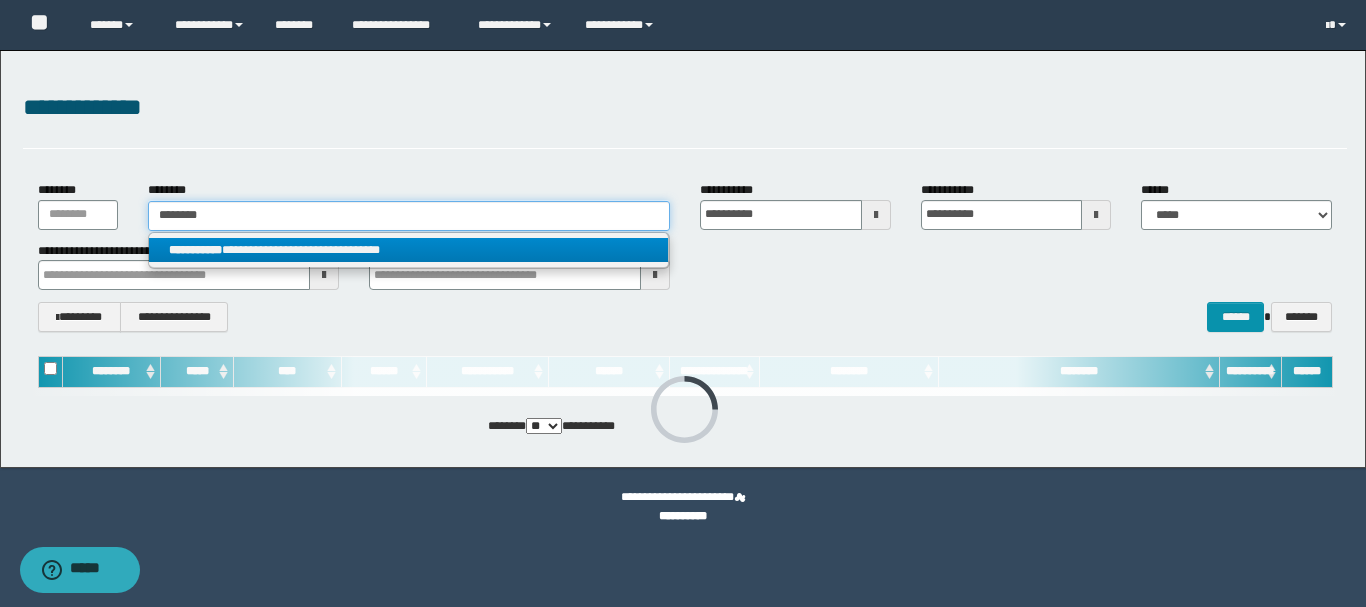 type 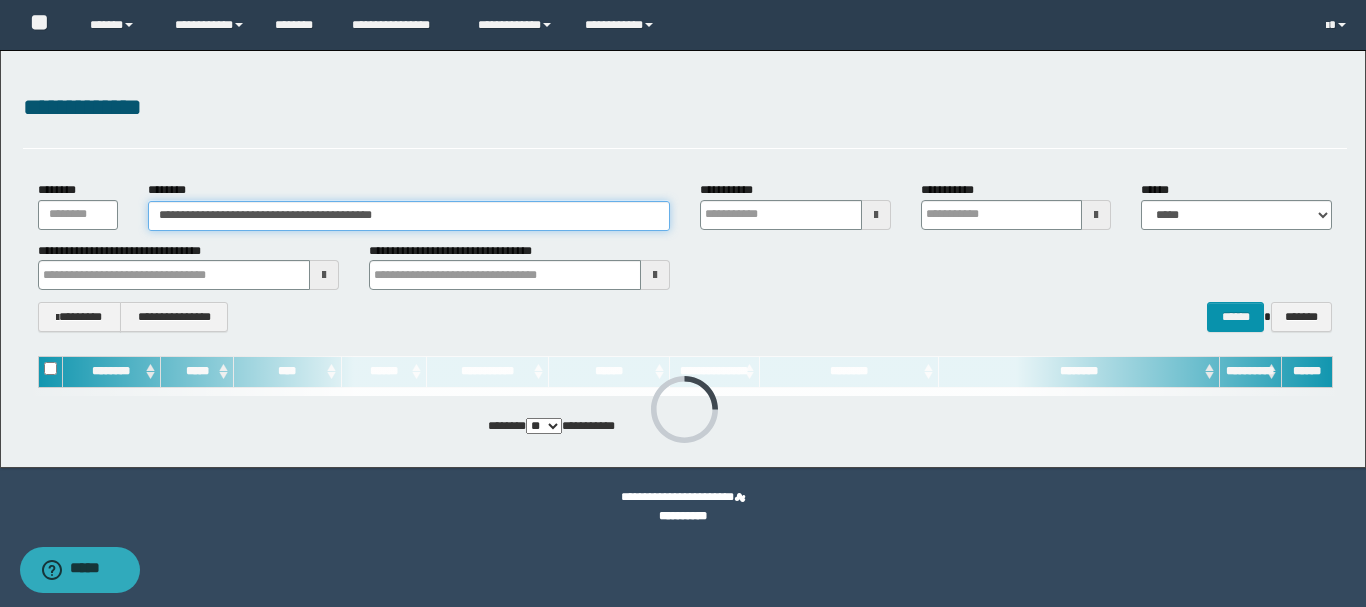 type 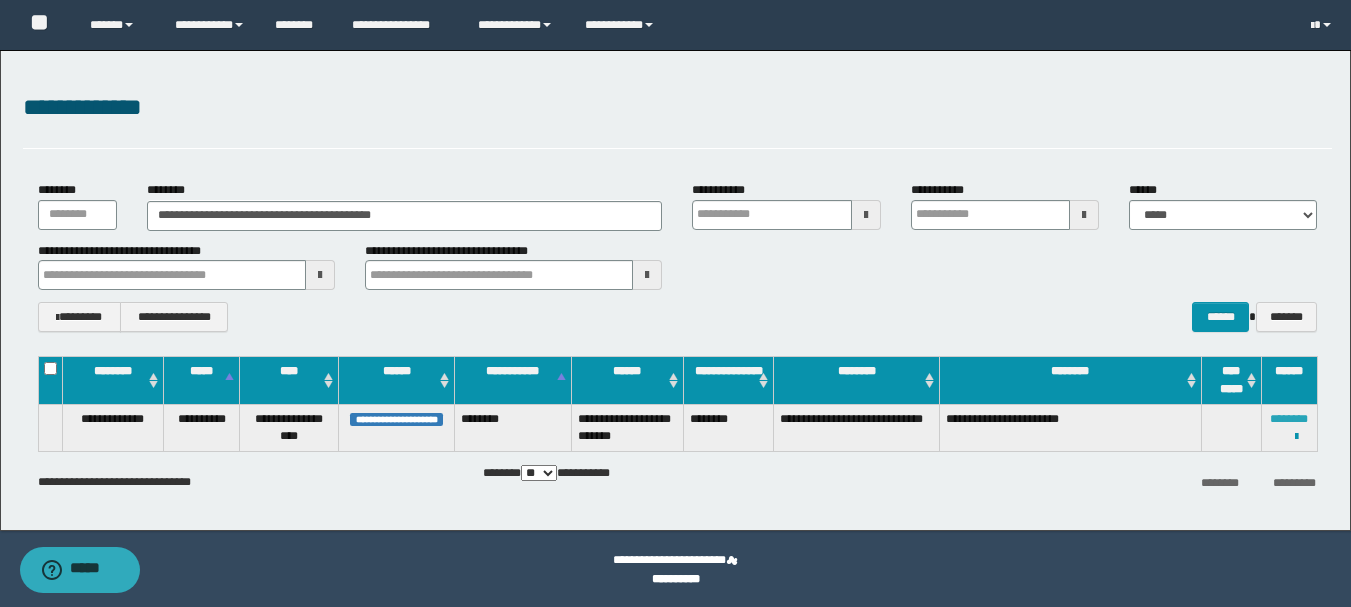click on "********" at bounding box center (1289, 419) 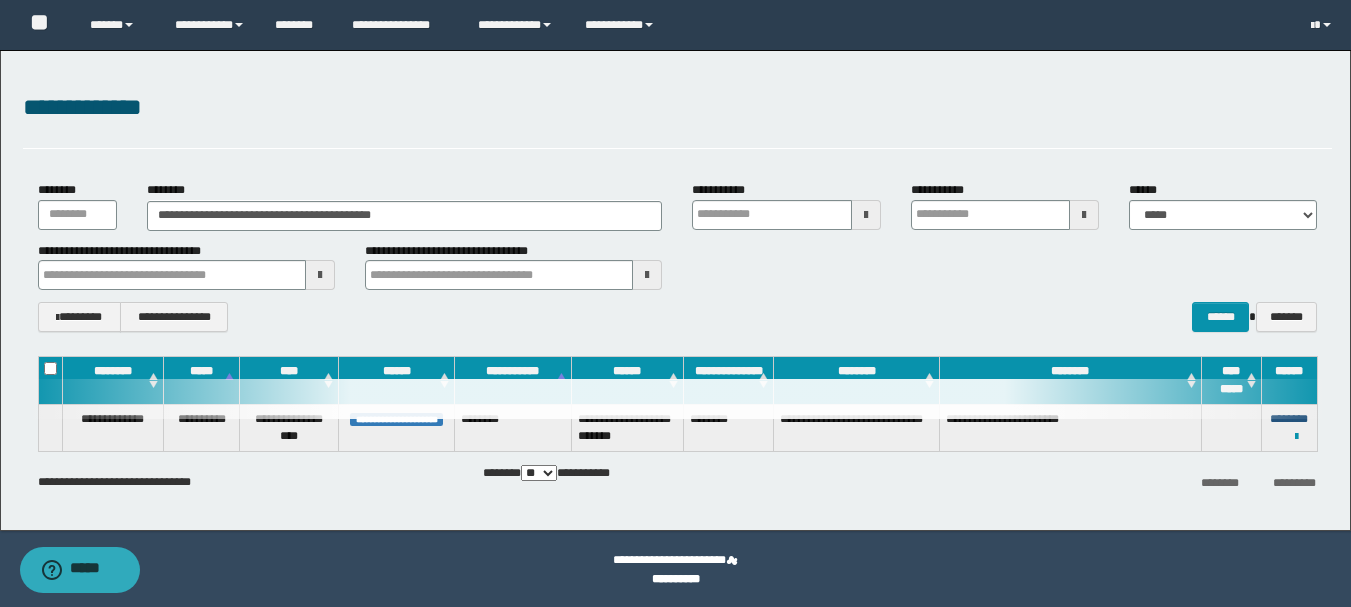 type 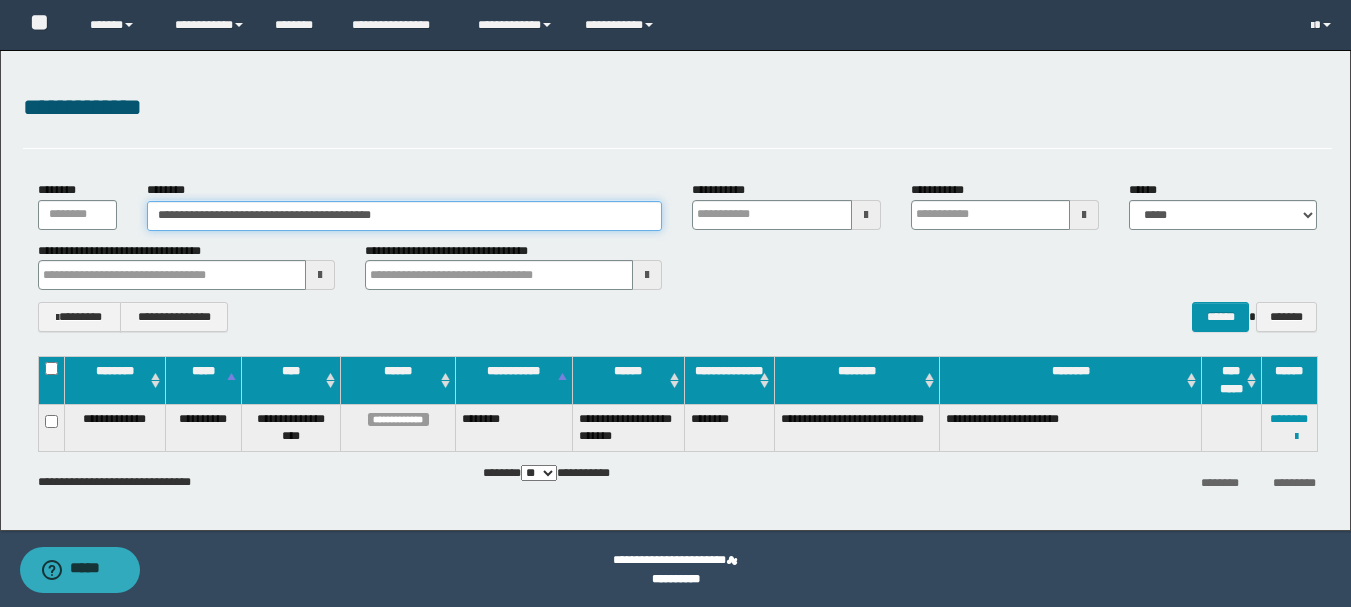 drag, startPoint x: 241, startPoint y: 216, endPoint x: 427, endPoint y: 213, distance: 186.02419 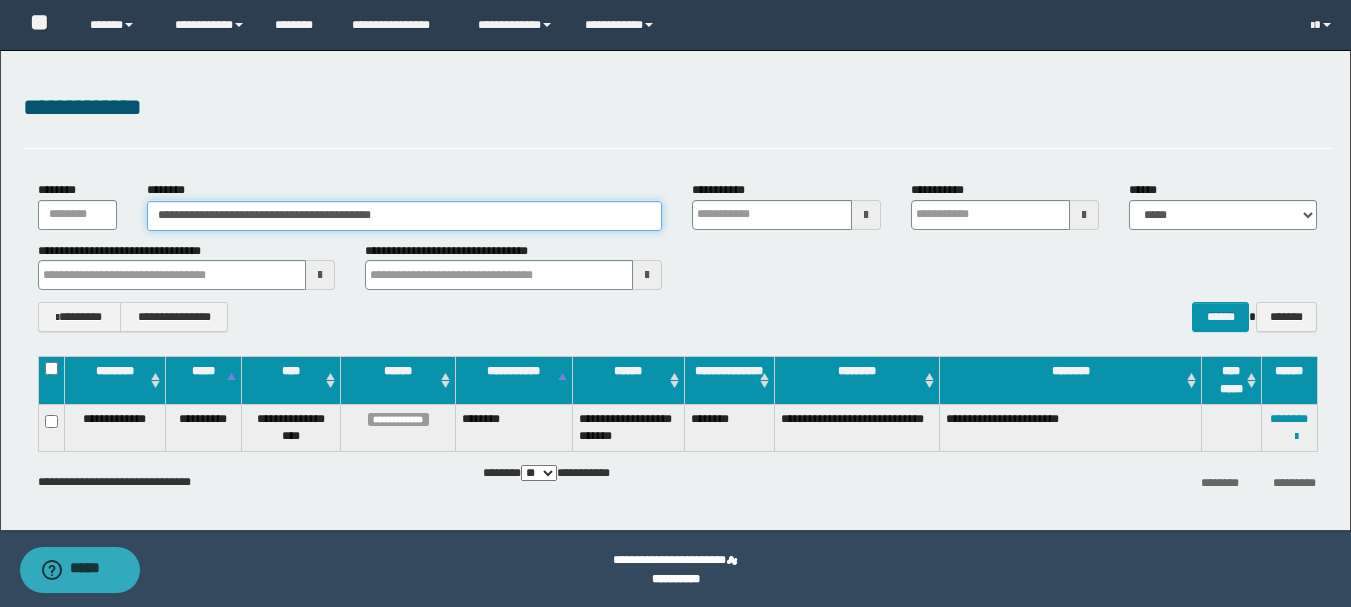 type 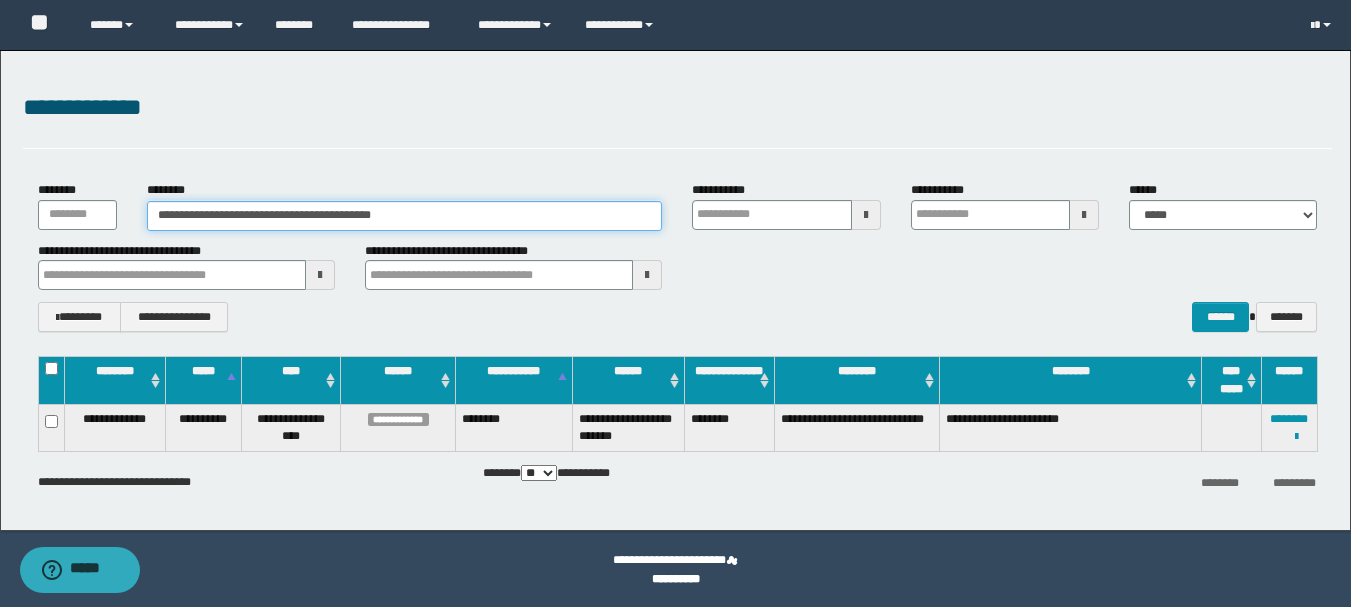 drag, startPoint x: 175, startPoint y: 217, endPoint x: 226, endPoint y: 217, distance: 51 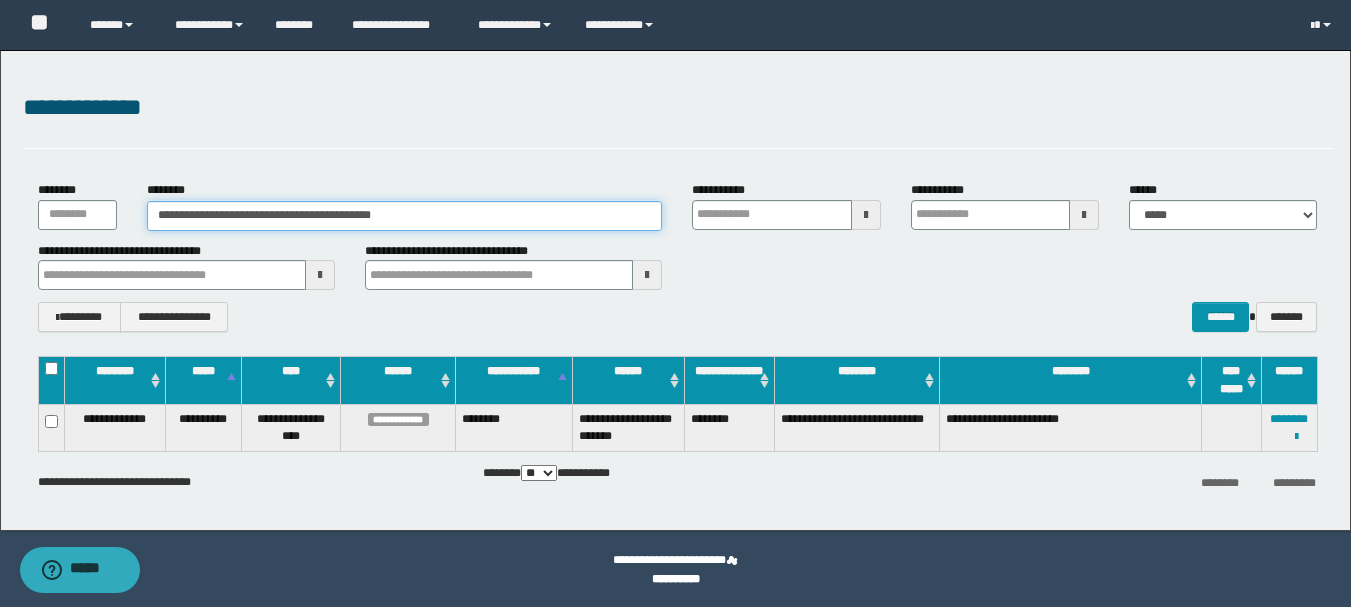 type 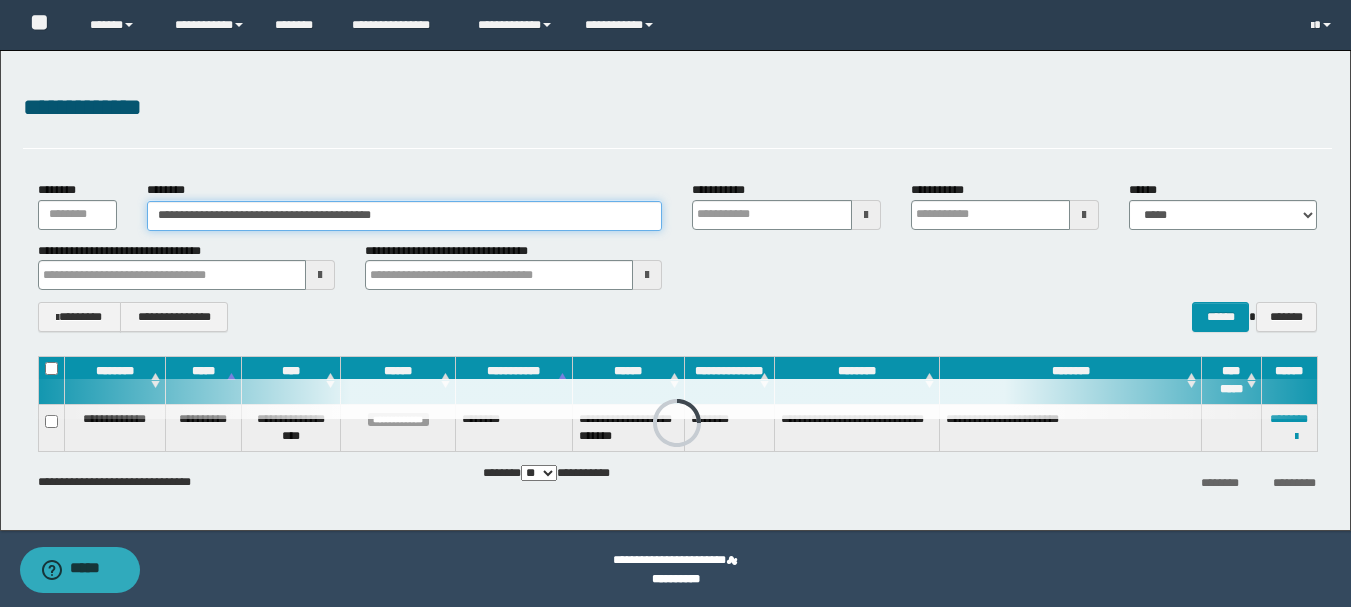 type 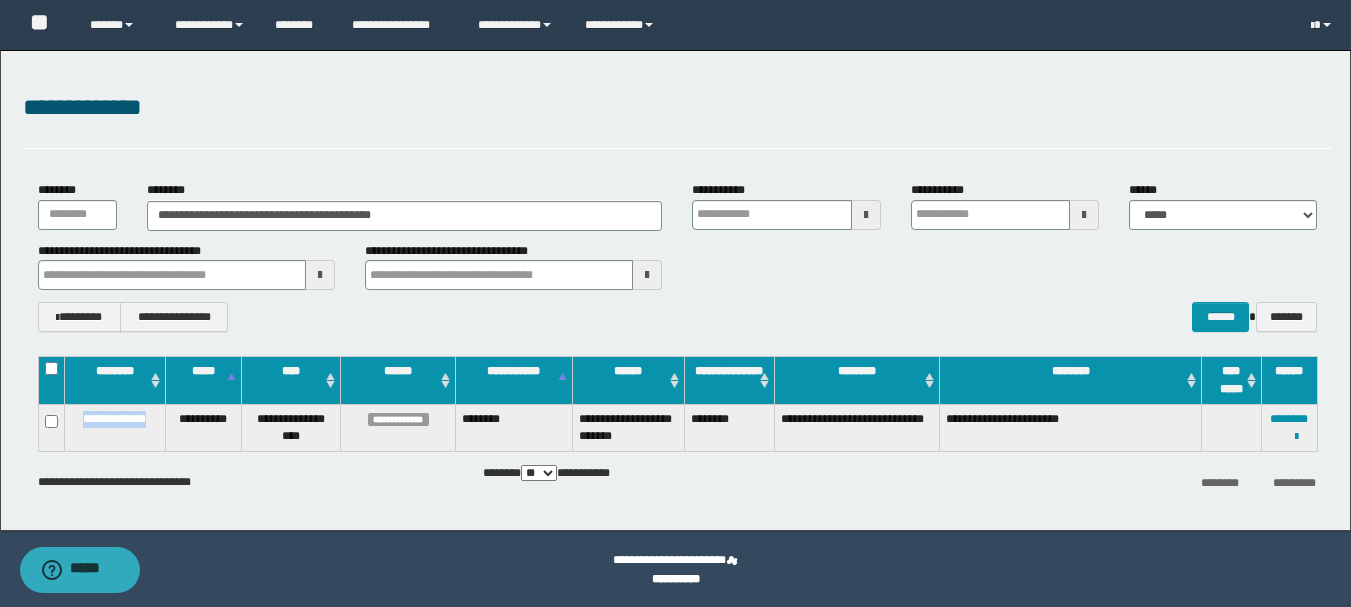 drag, startPoint x: 73, startPoint y: 421, endPoint x: 159, endPoint y: 420, distance: 86.00581 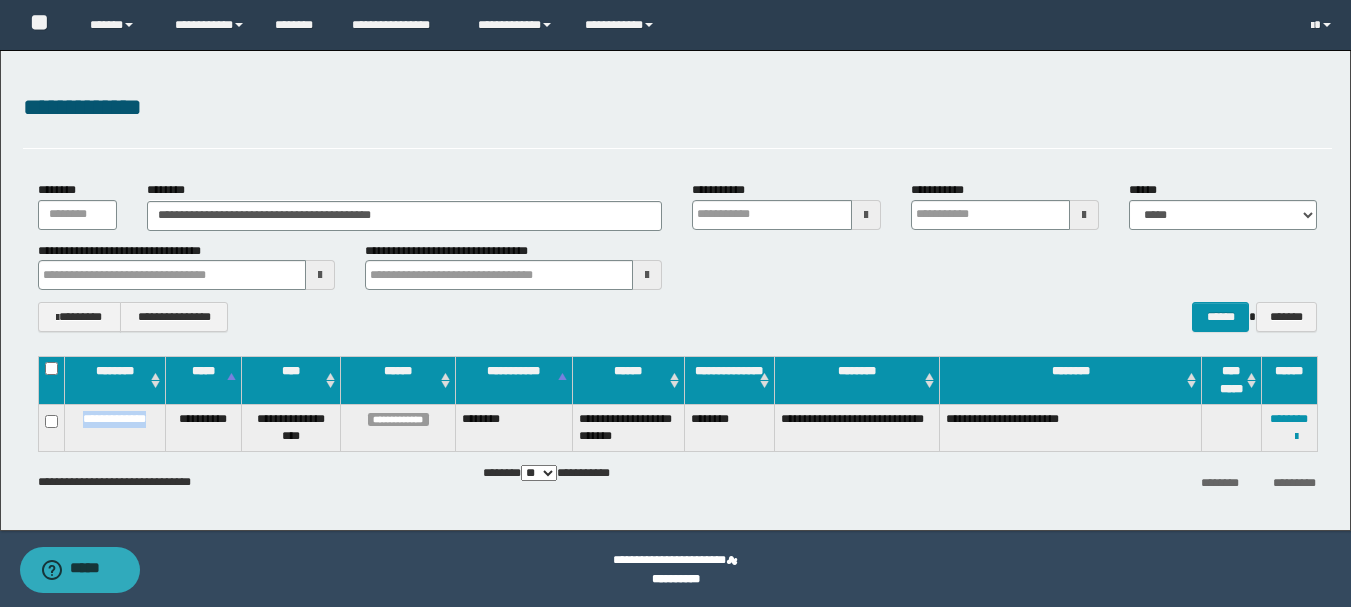 type 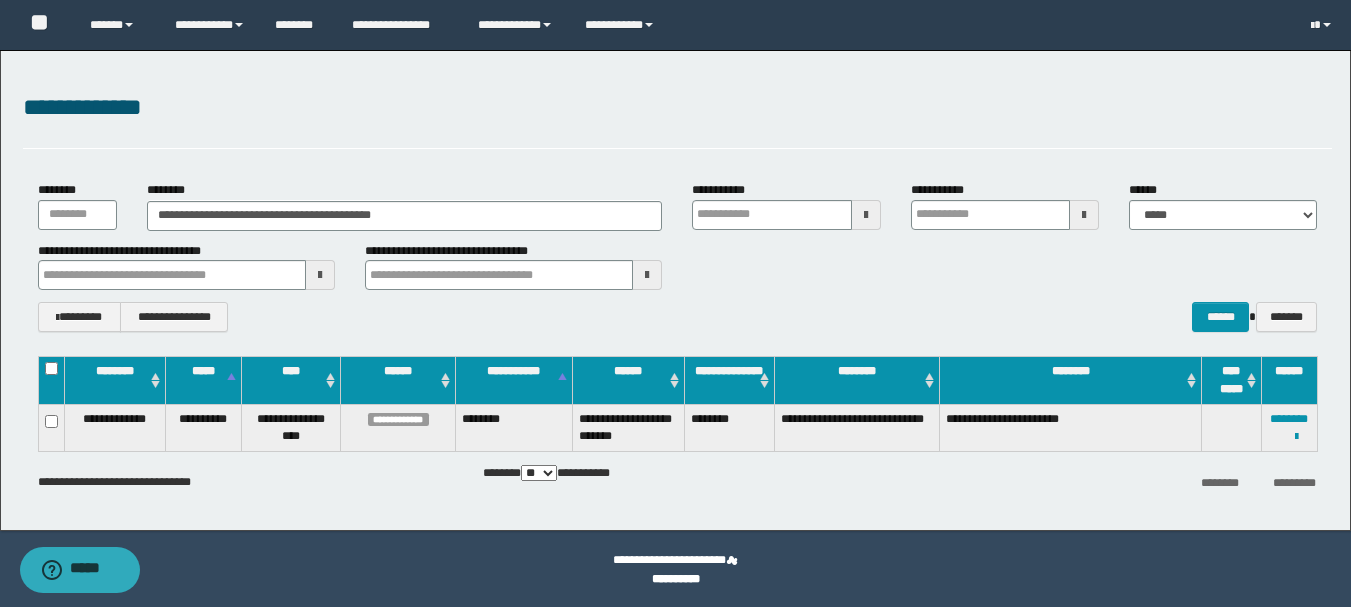 type 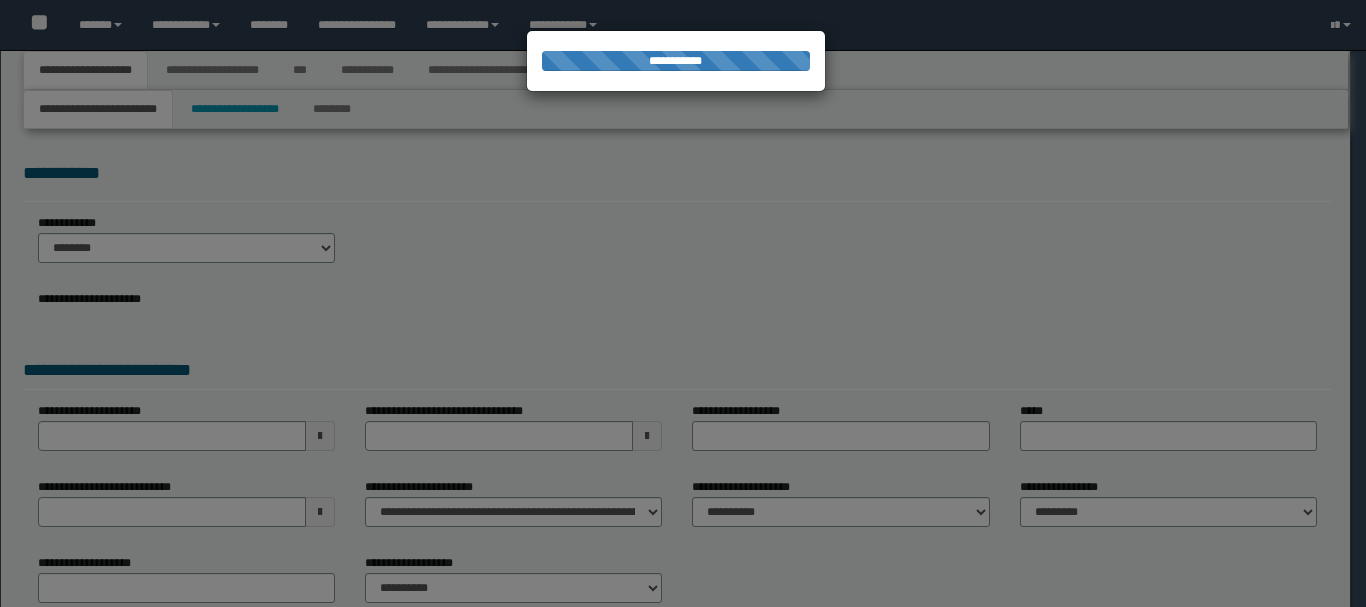 scroll, scrollTop: 0, scrollLeft: 0, axis: both 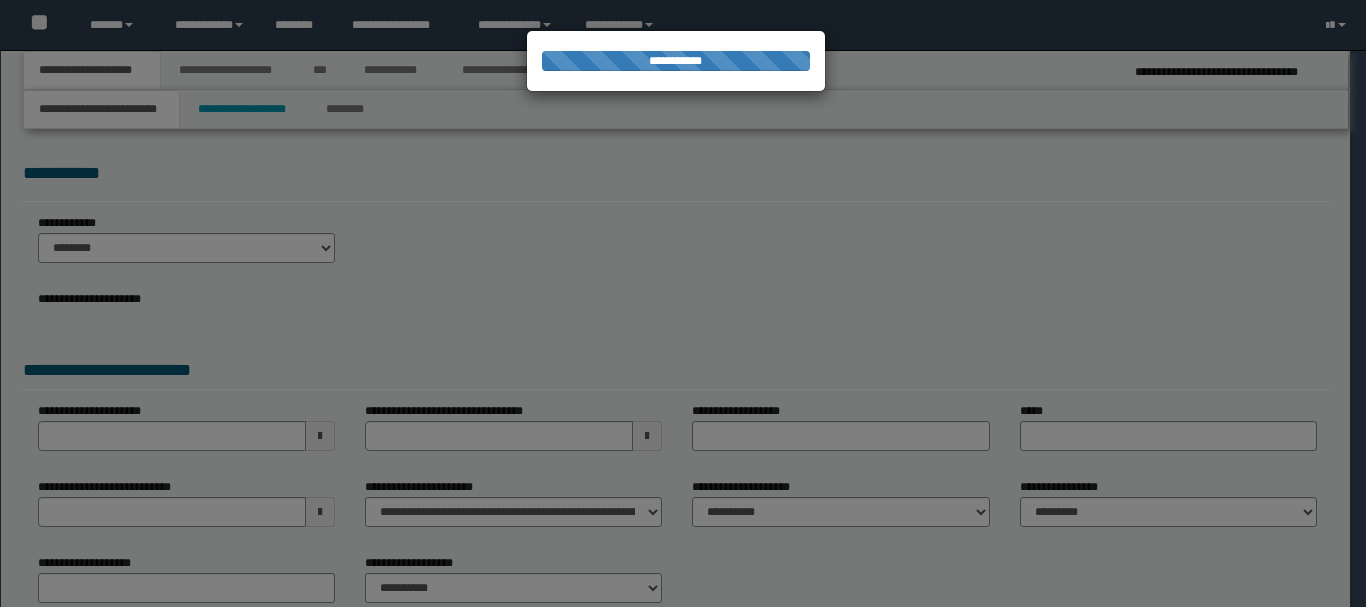 select on "*" 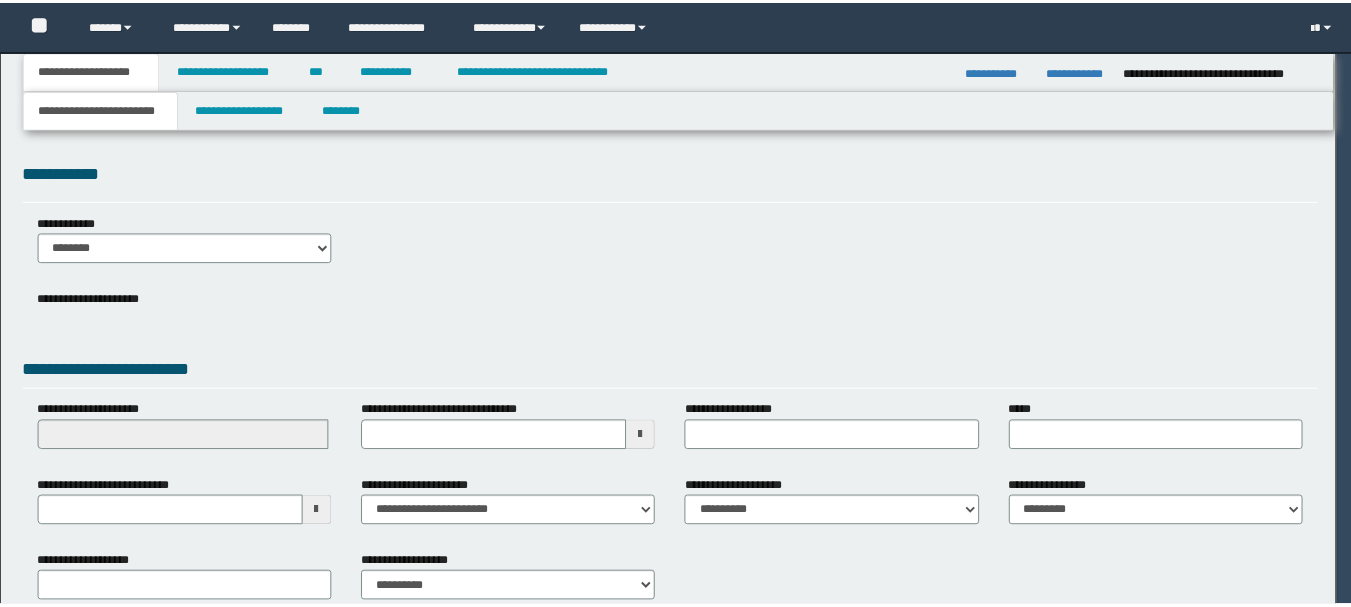 scroll, scrollTop: 0, scrollLeft: 0, axis: both 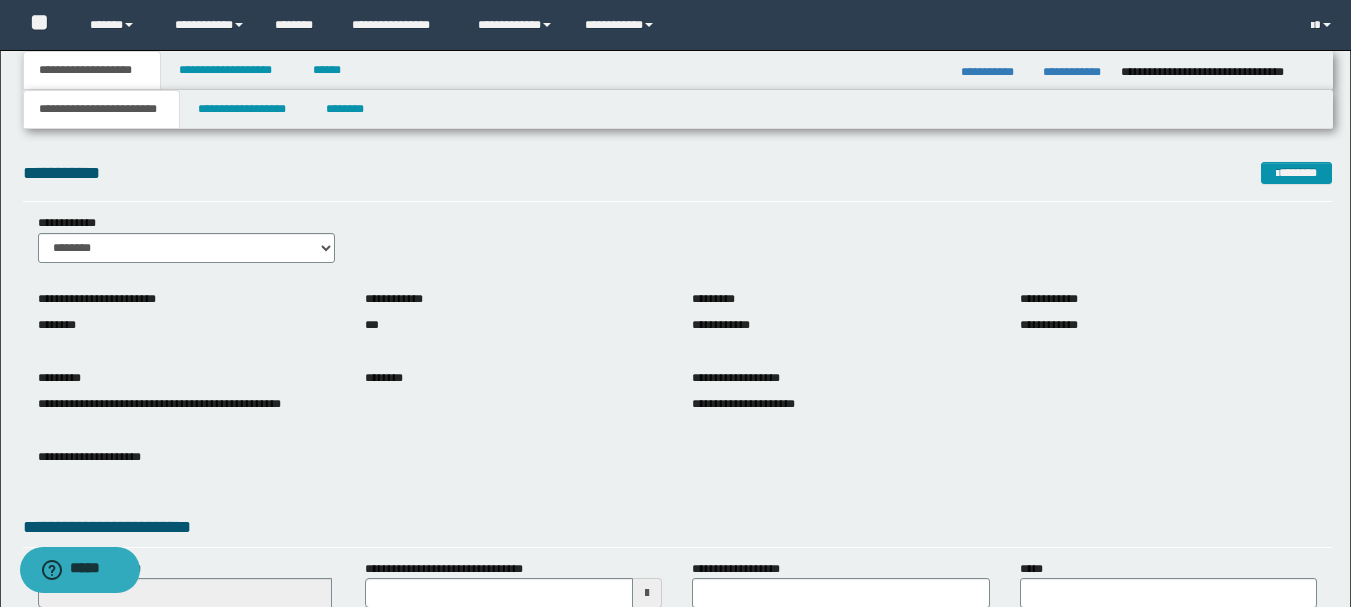 click on "**********" at bounding box center [677, 467] 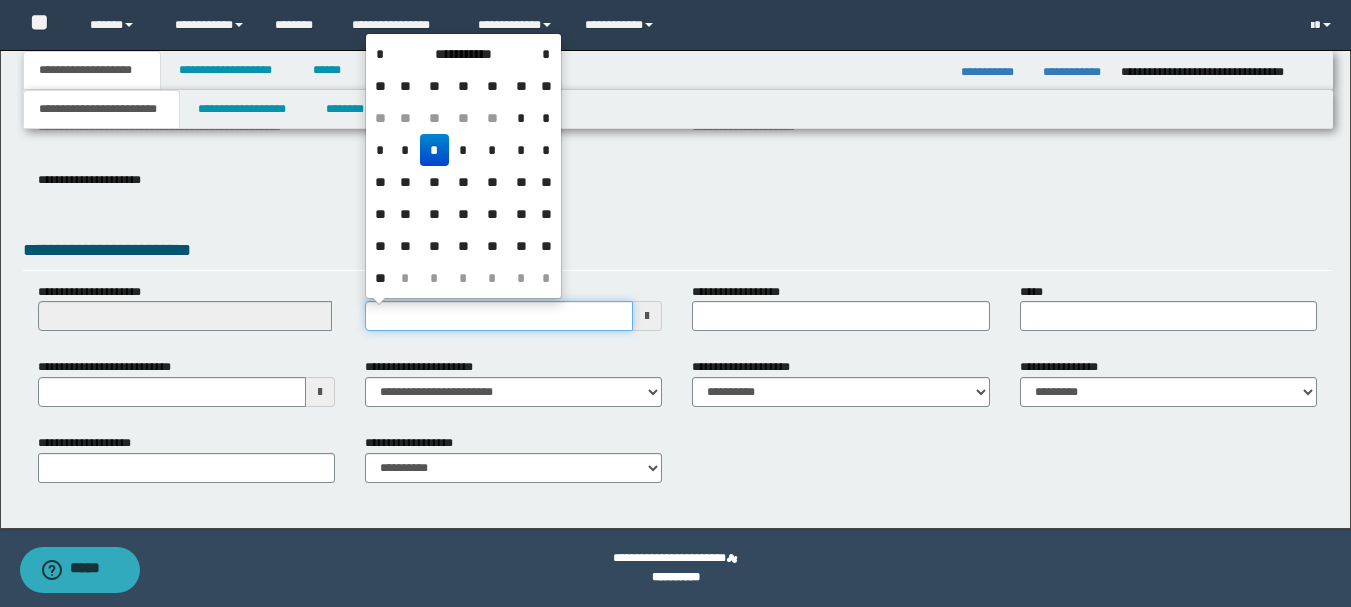 click on "**********" at bounding box center [499, 316] 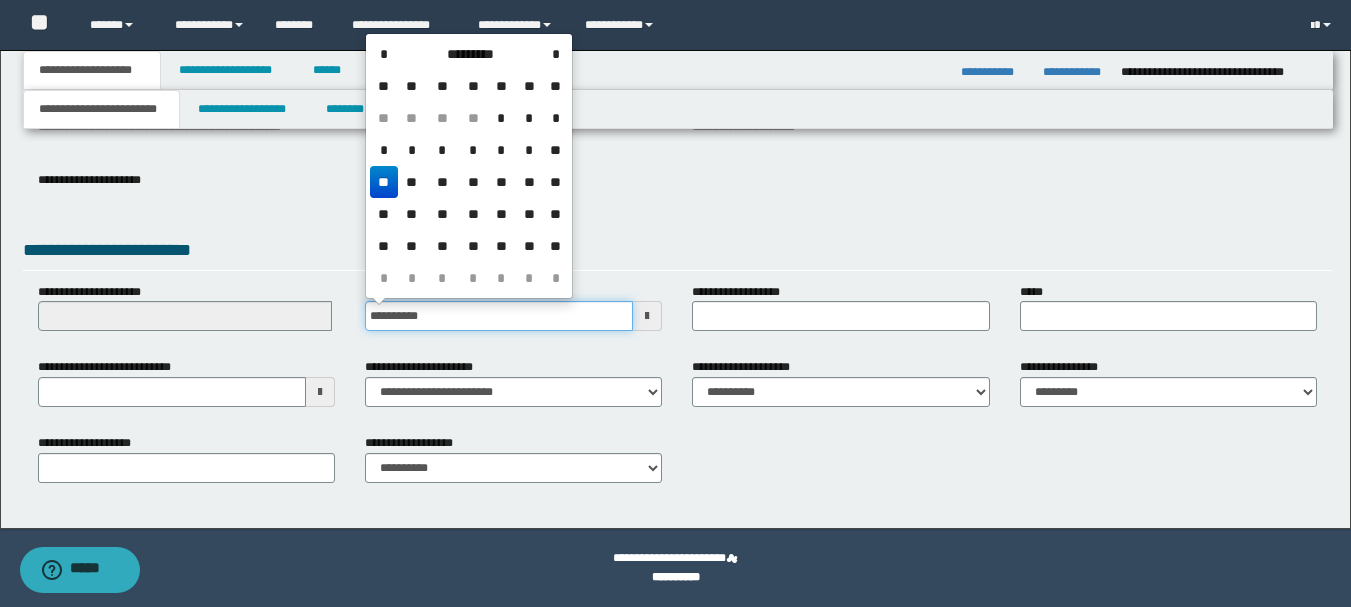 type on "**********" 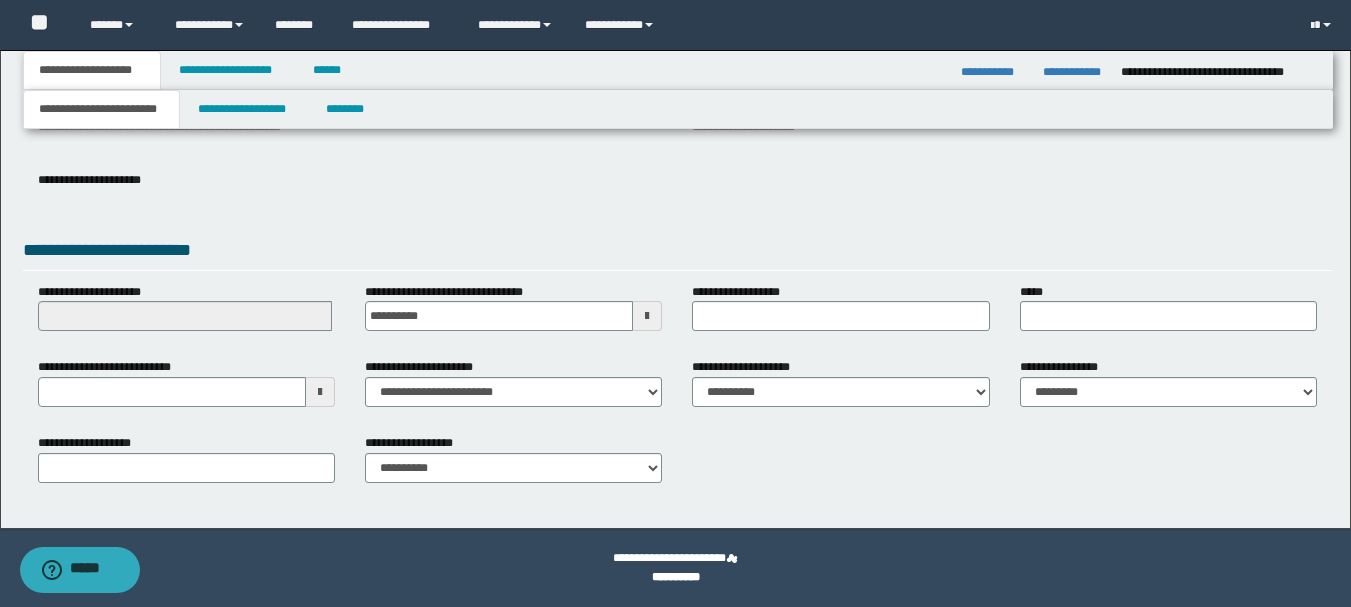 click on "**********" at bounding box center [677, 190] 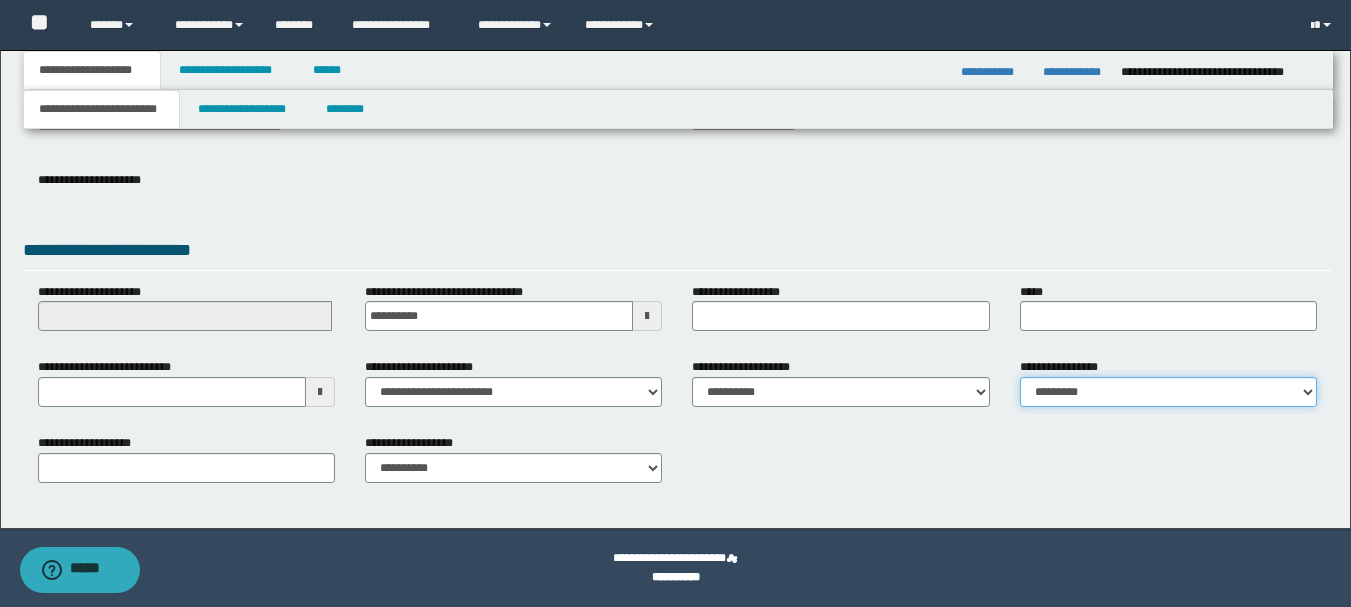 click on "**********" at bounding box center (1168, 392) 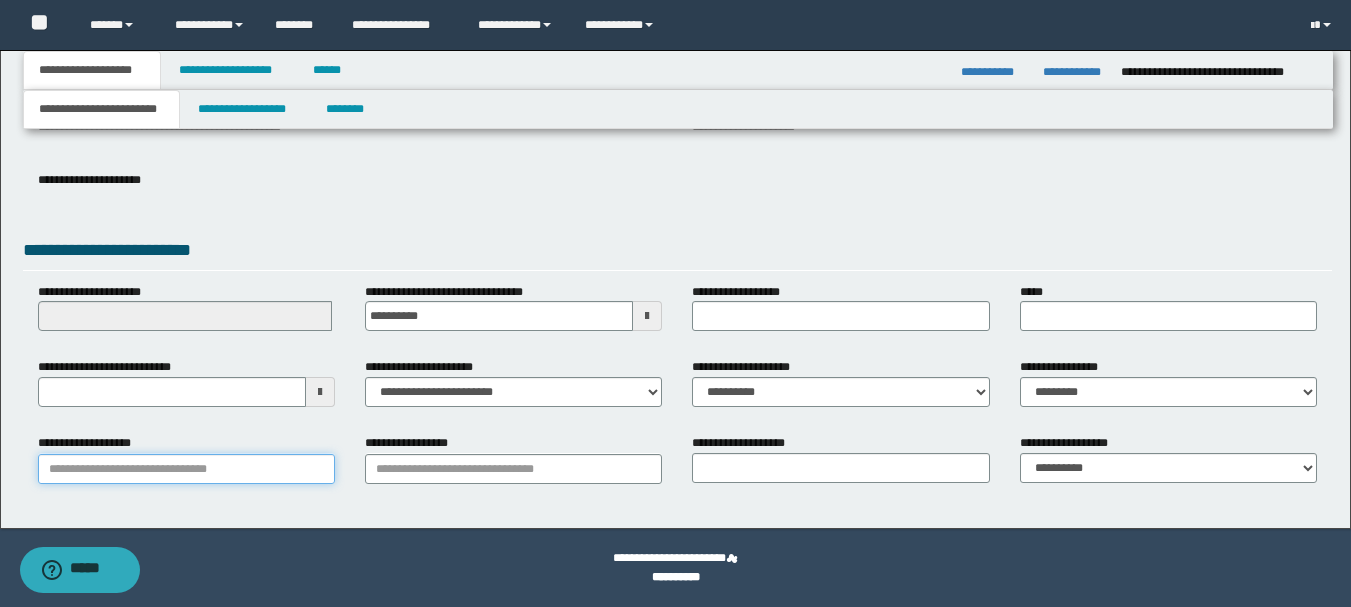 click on "**********" at bounding box center (186, 469) 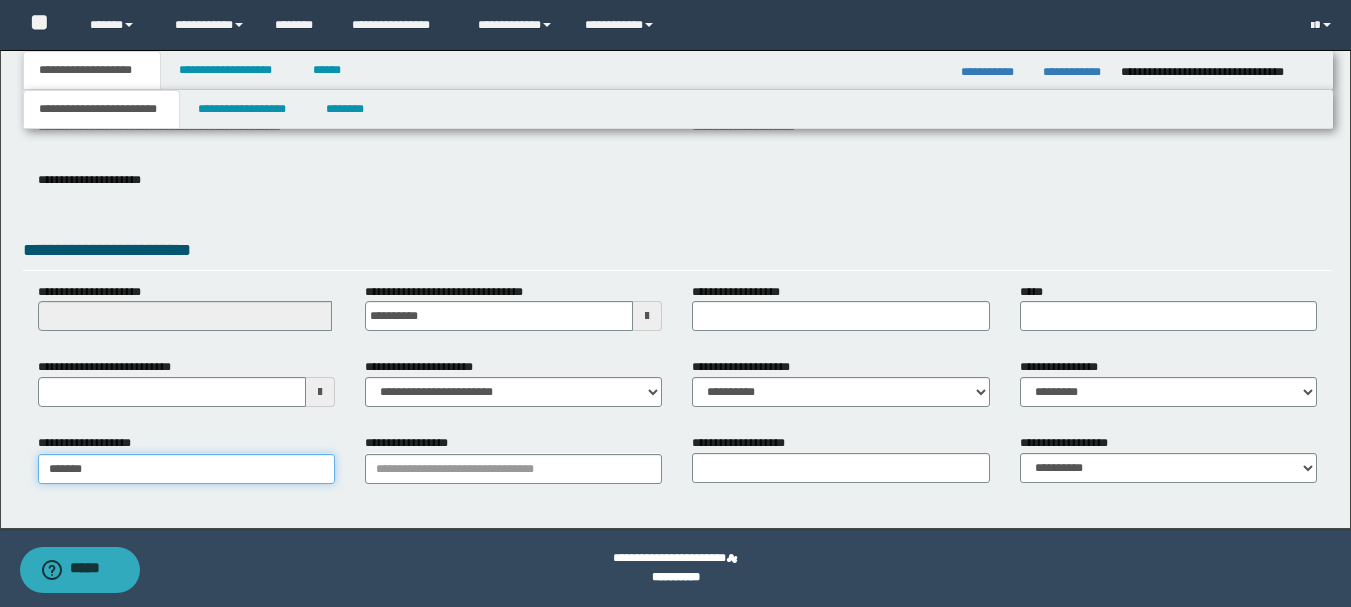 type on "********" 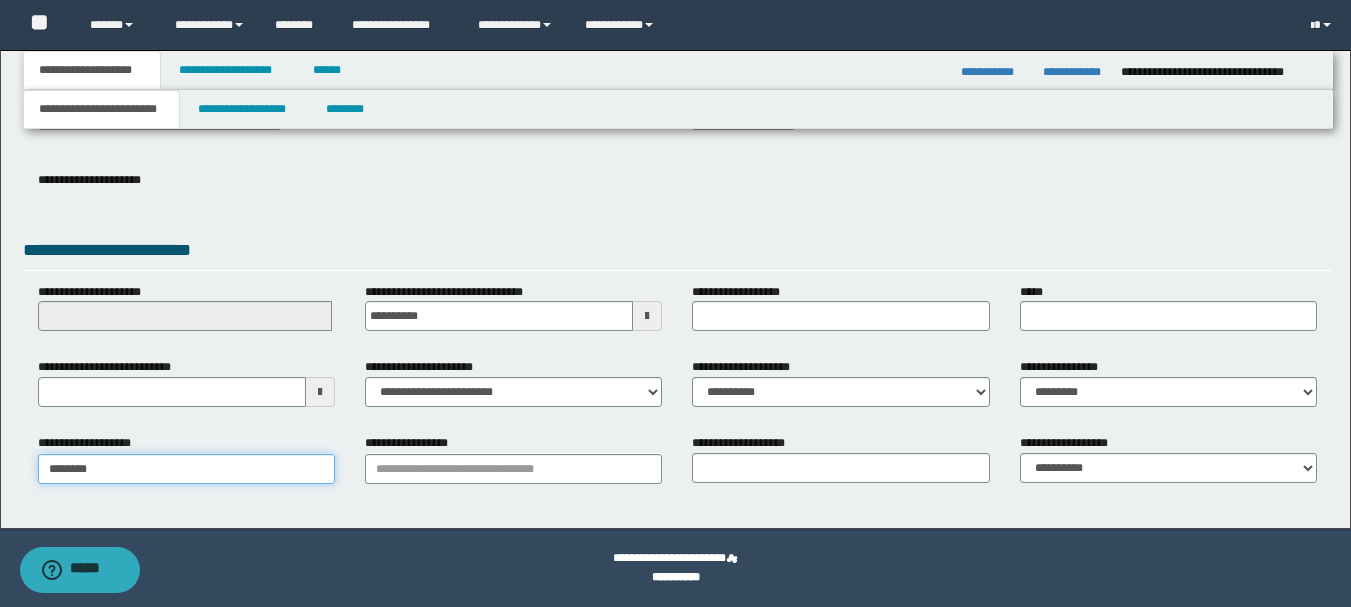 type on "********" 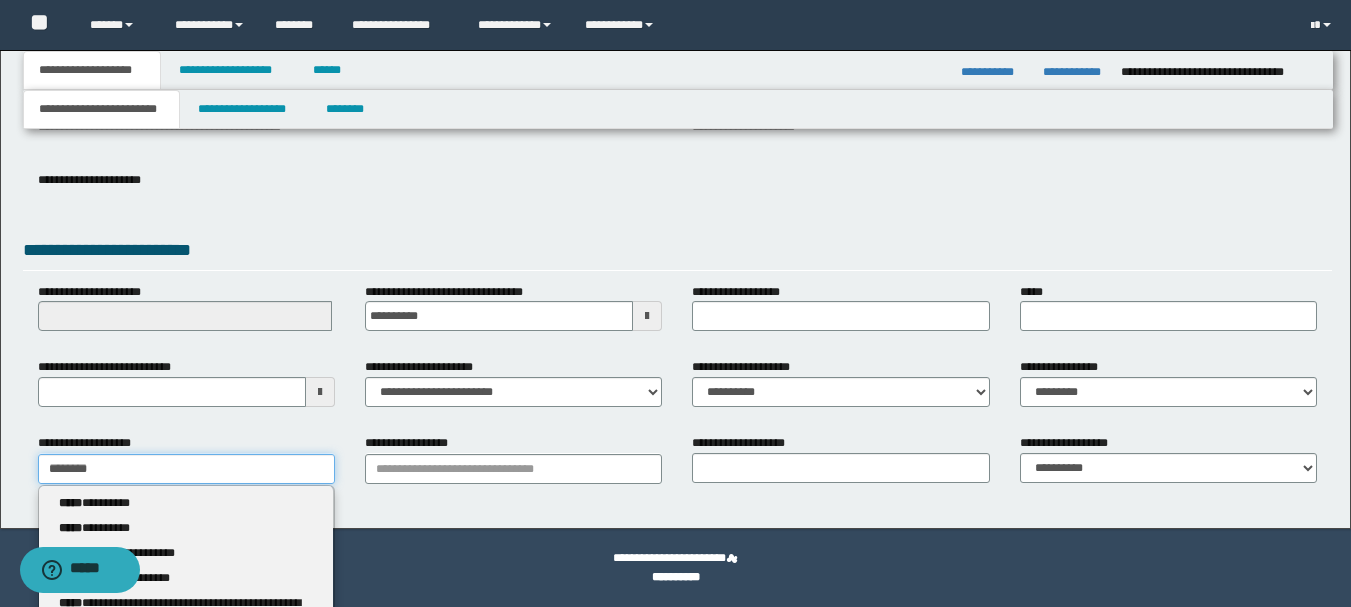 type on "********" 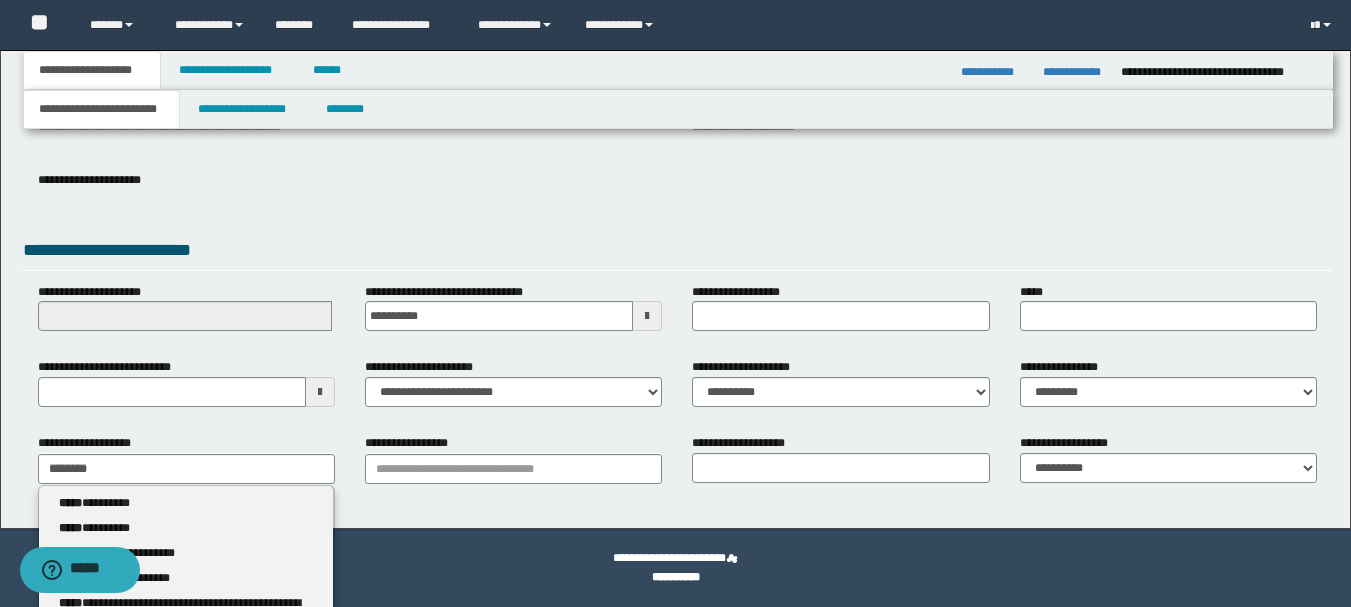 click on "**********" at bounding box center (186, 600) 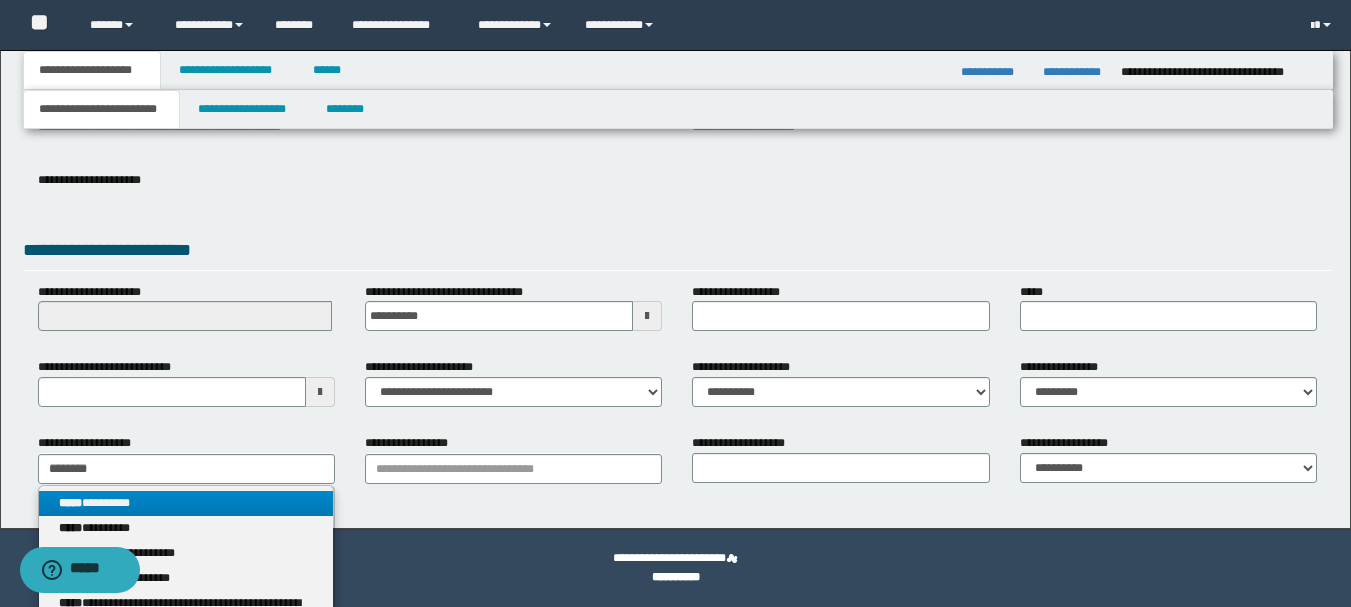 click on "**********" at bounding box center (186, 503) 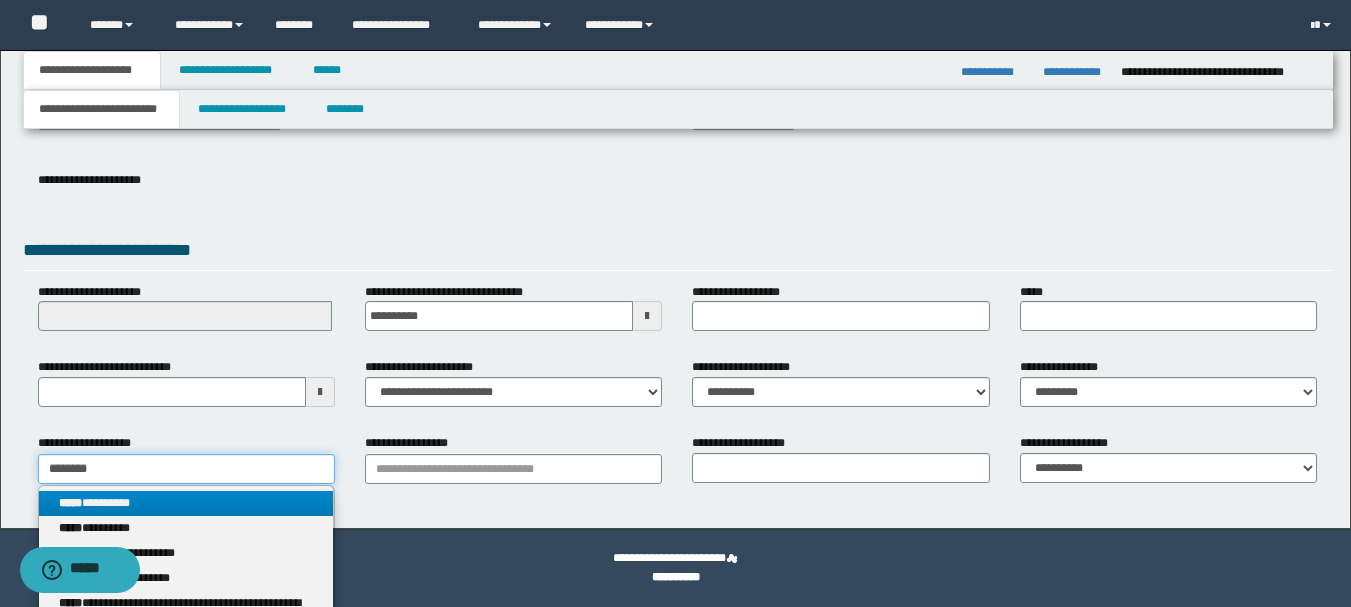type 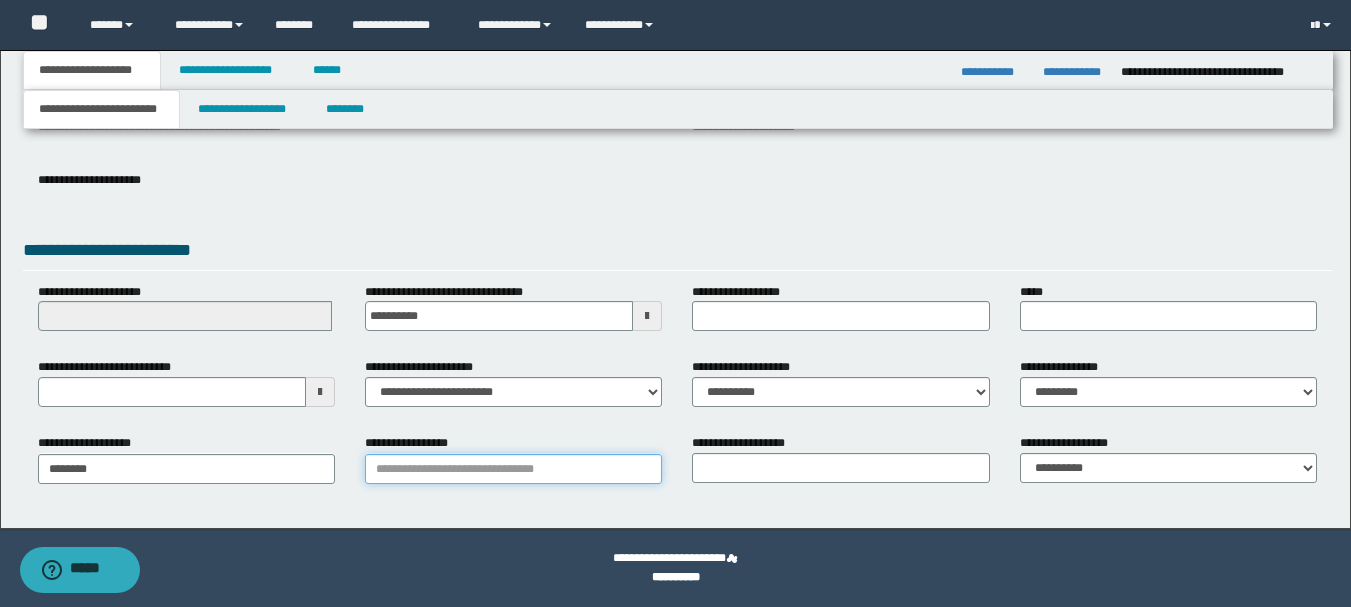 click on "**********" at bounding box center (513, 469) 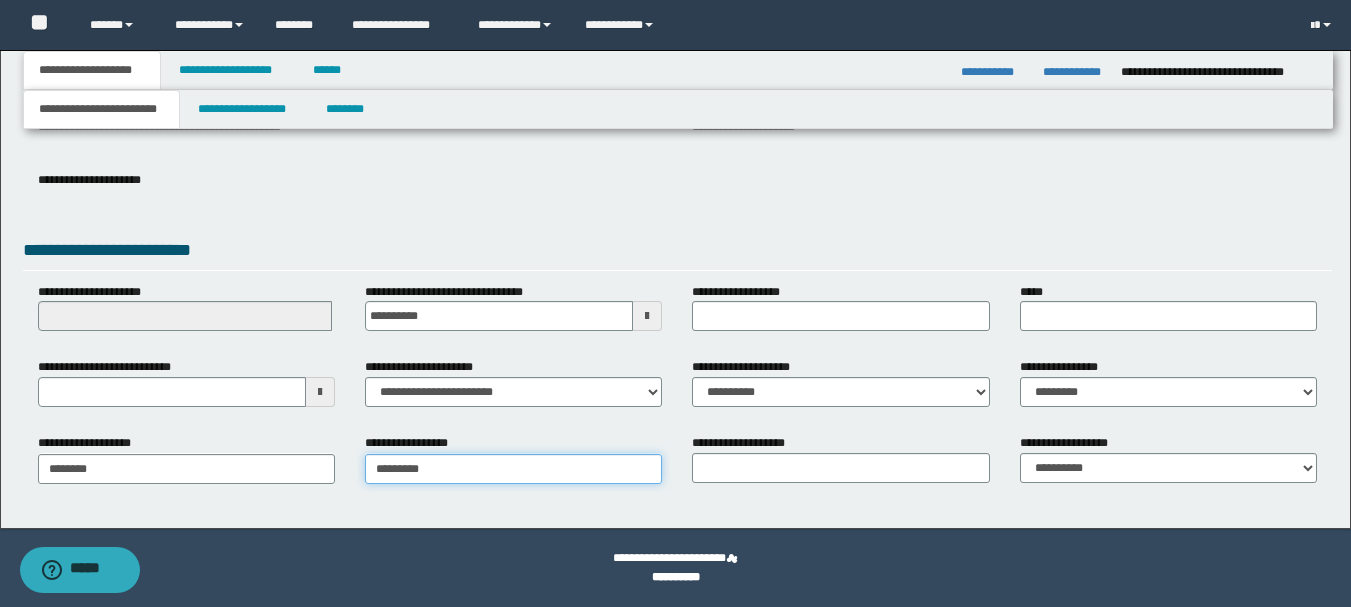 type on "**********" 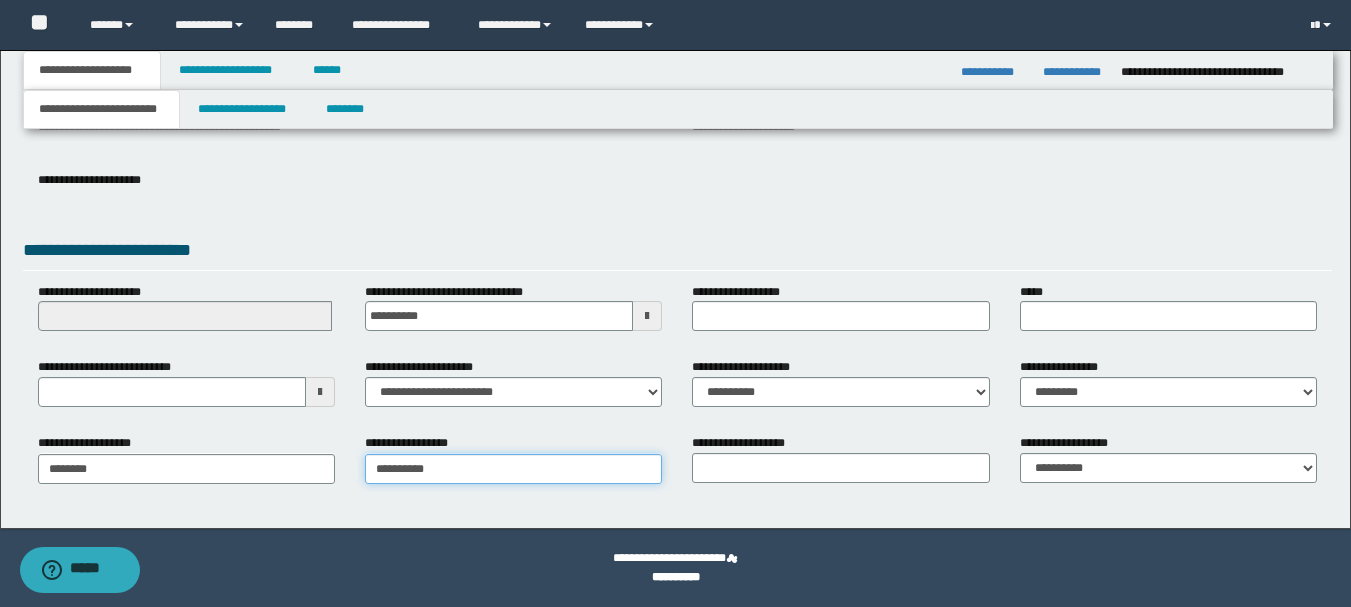type on "**********" 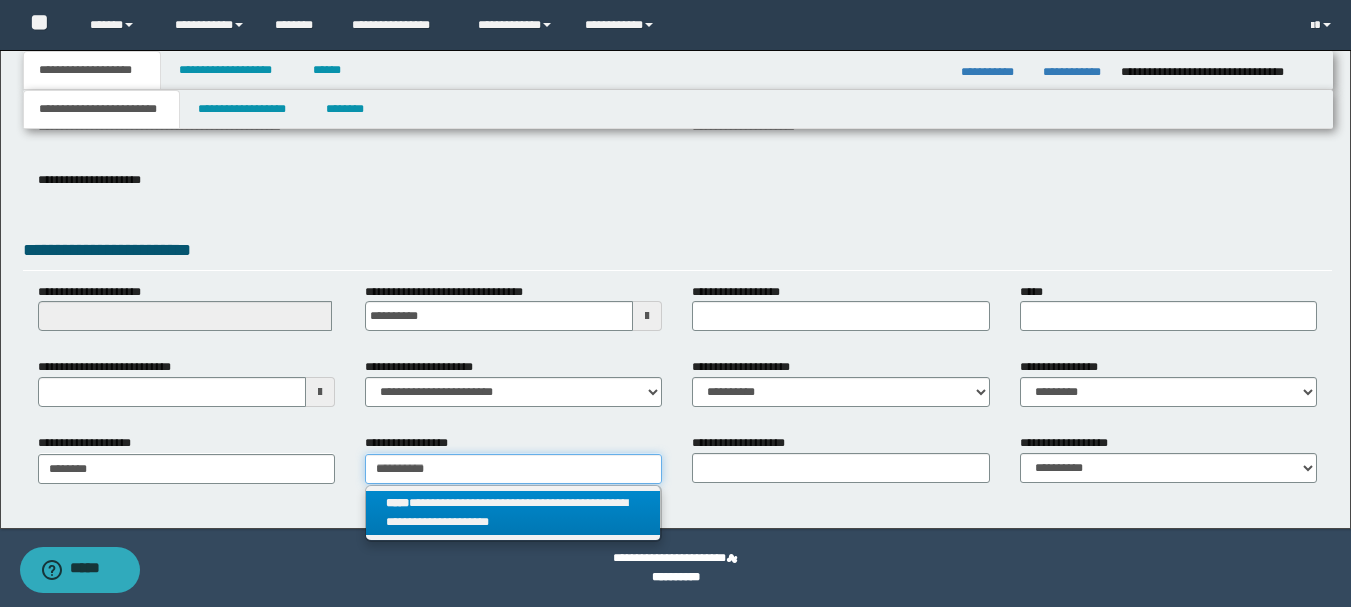 type on "**********" 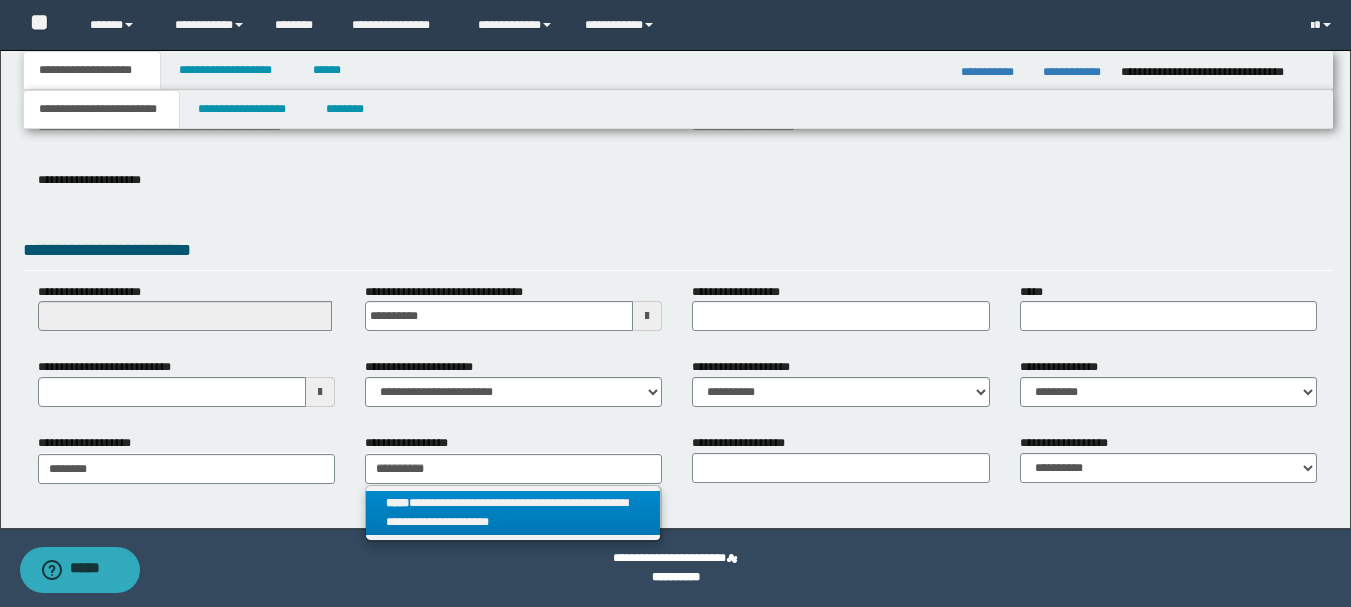 click on "**********" at bounding box center [513, 513] 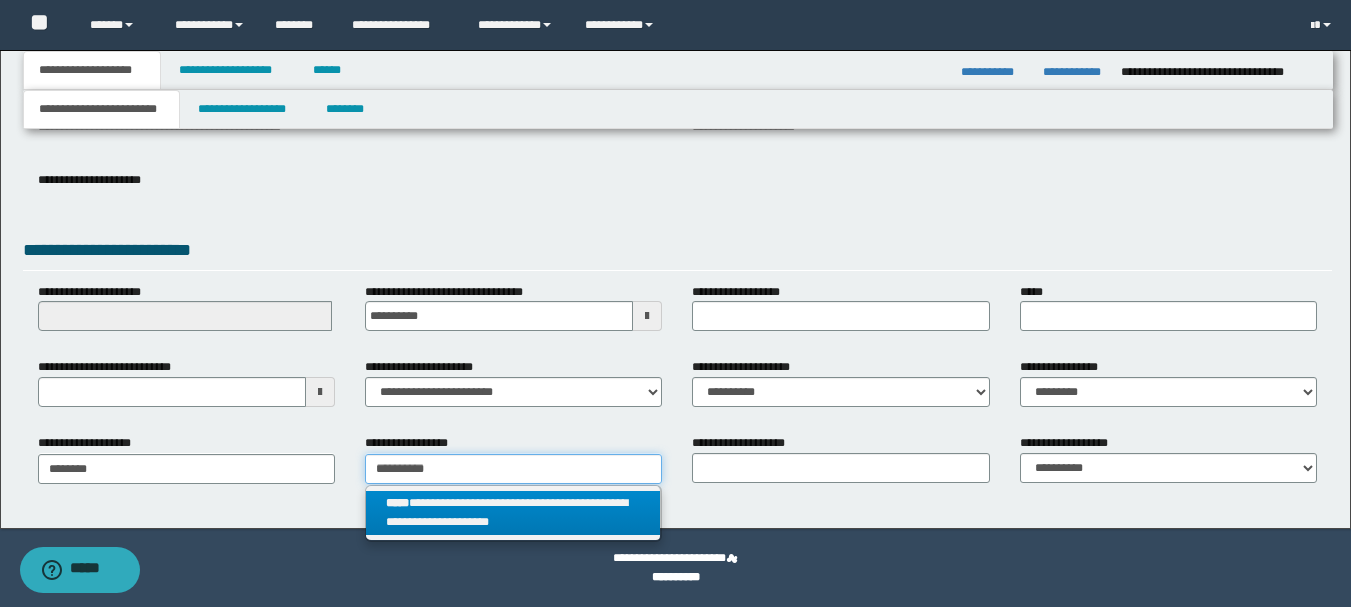 type 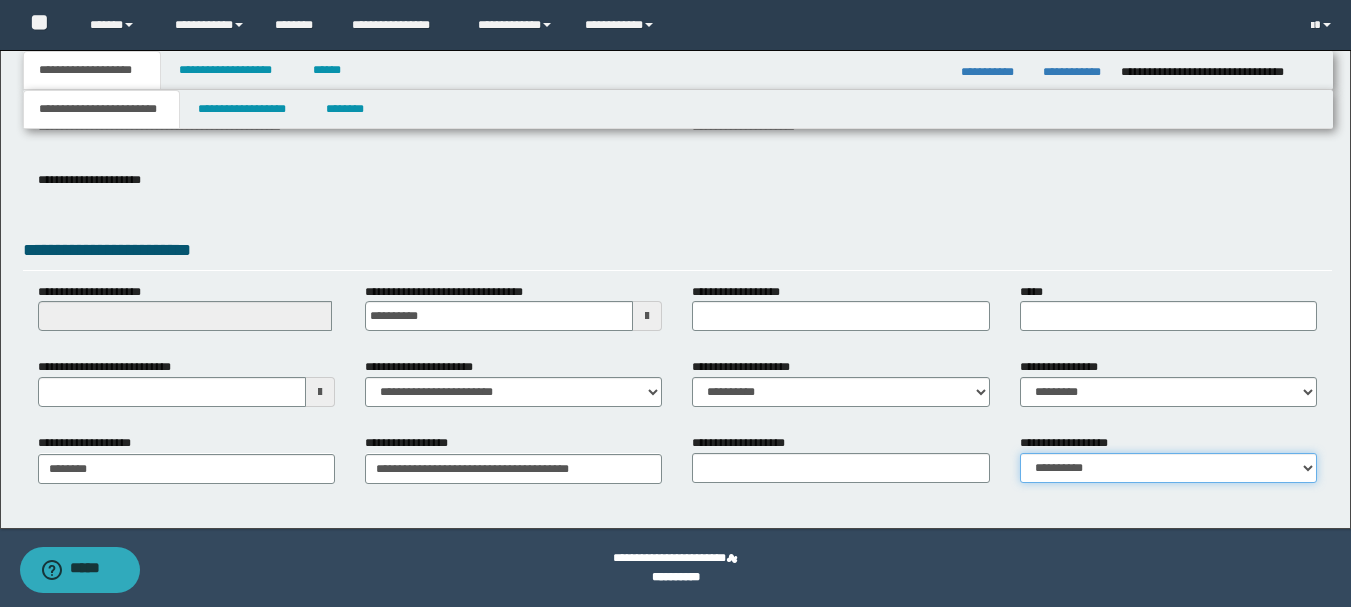 click on "**********" at bounding box center [1168, 468] 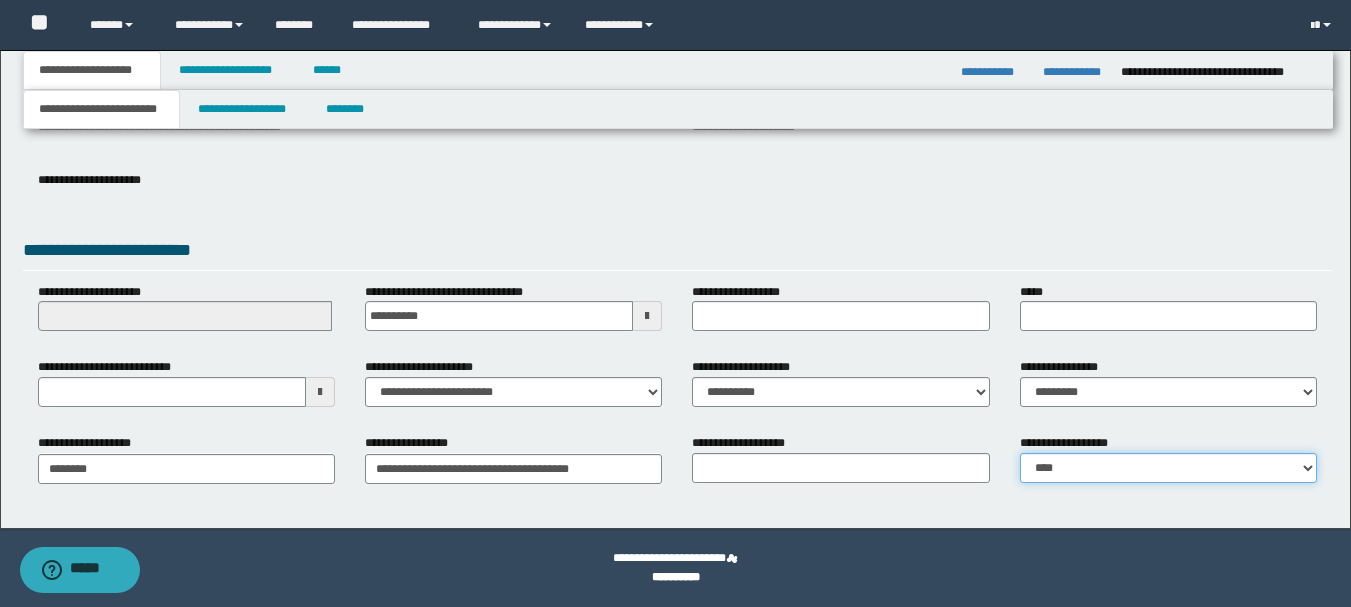 click on "**********" at bounding box center (1168, 468) 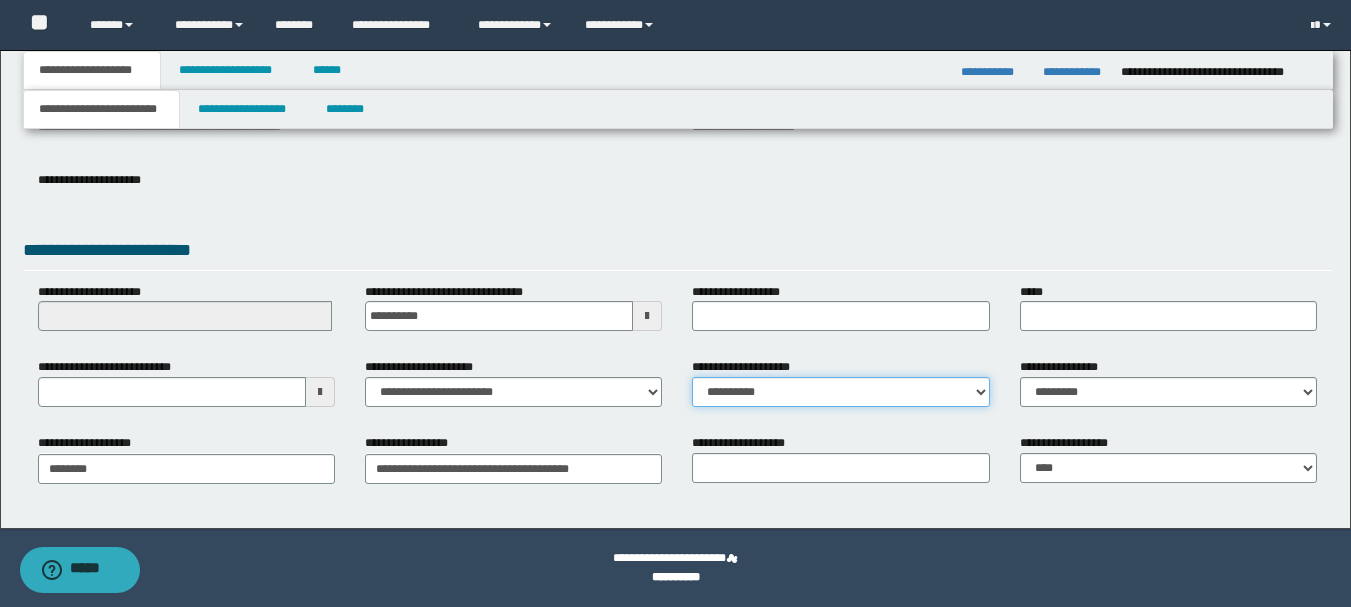 click on "**********" at bounding box center (840, 392) 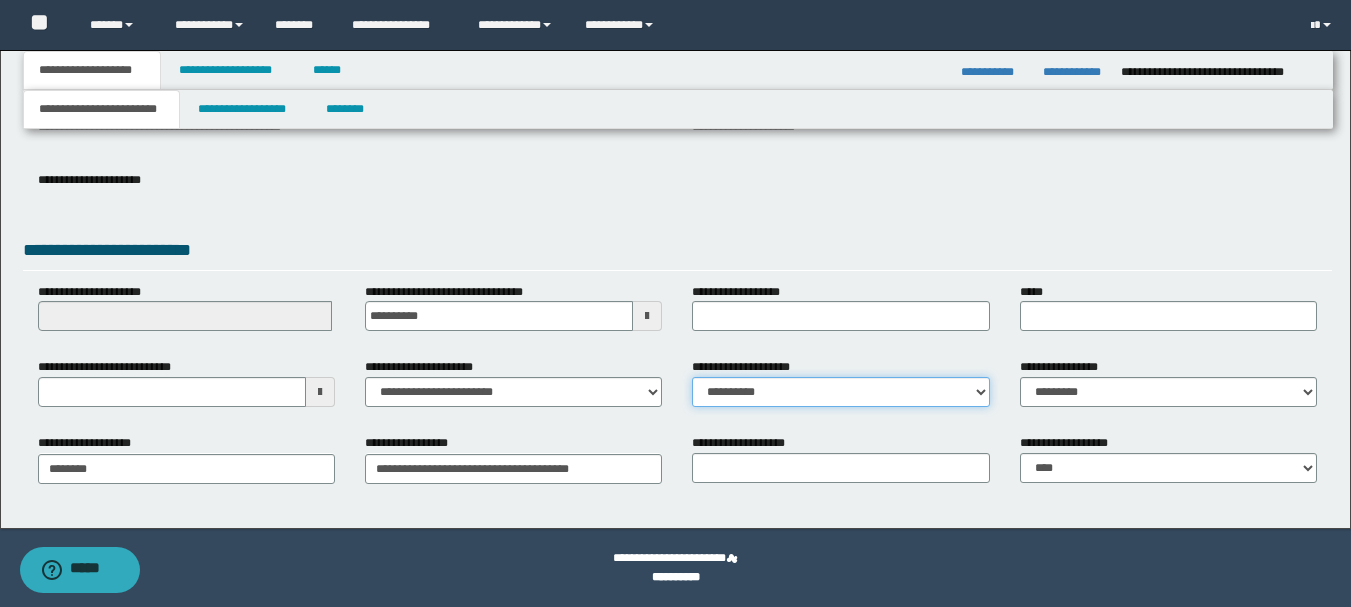 select on "**" 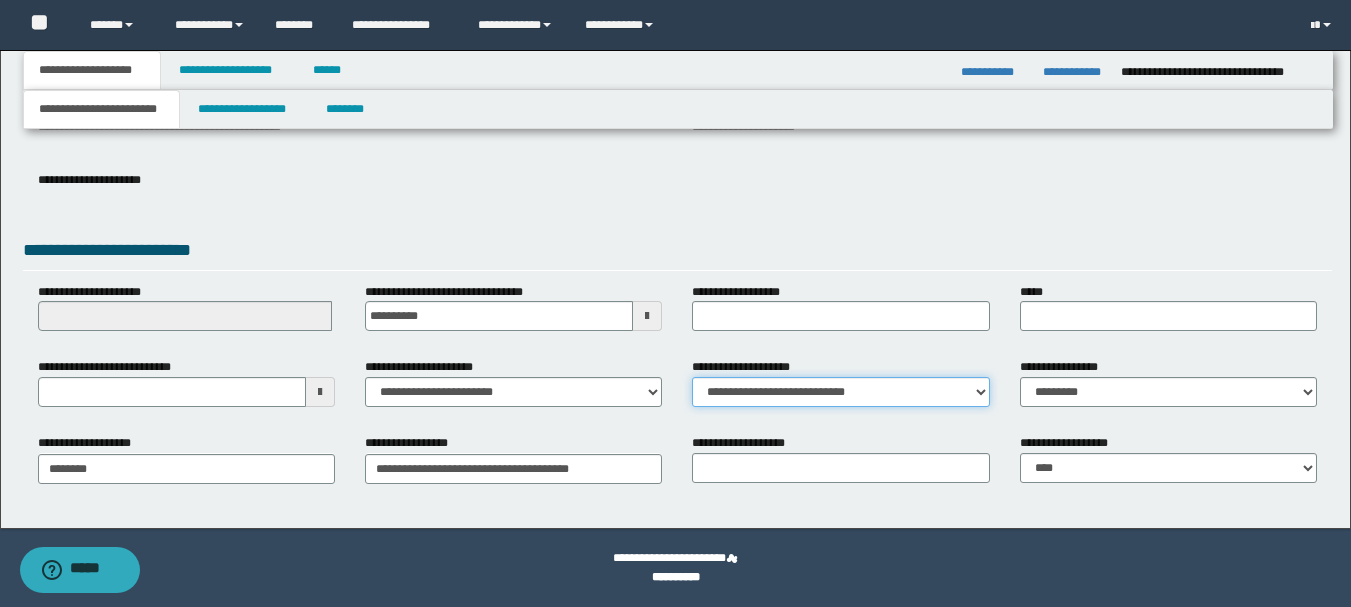 click on "**********" at bounding box center (840, 392) 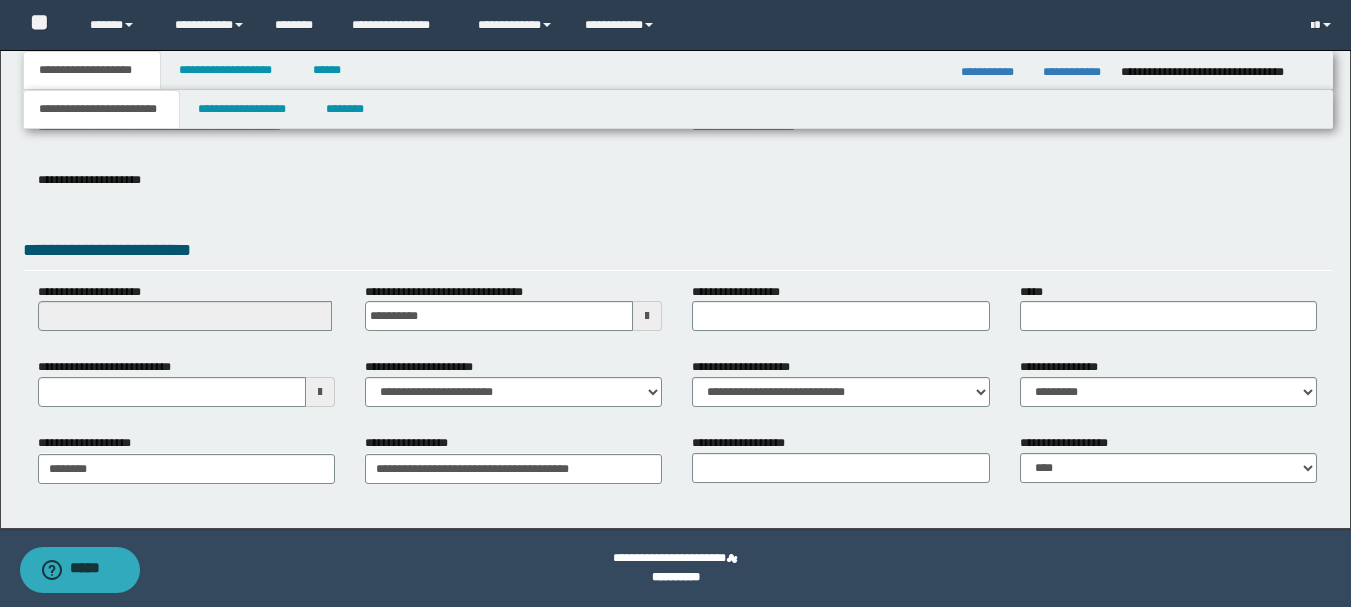 click on "**********" at bounding box center [677, 125] 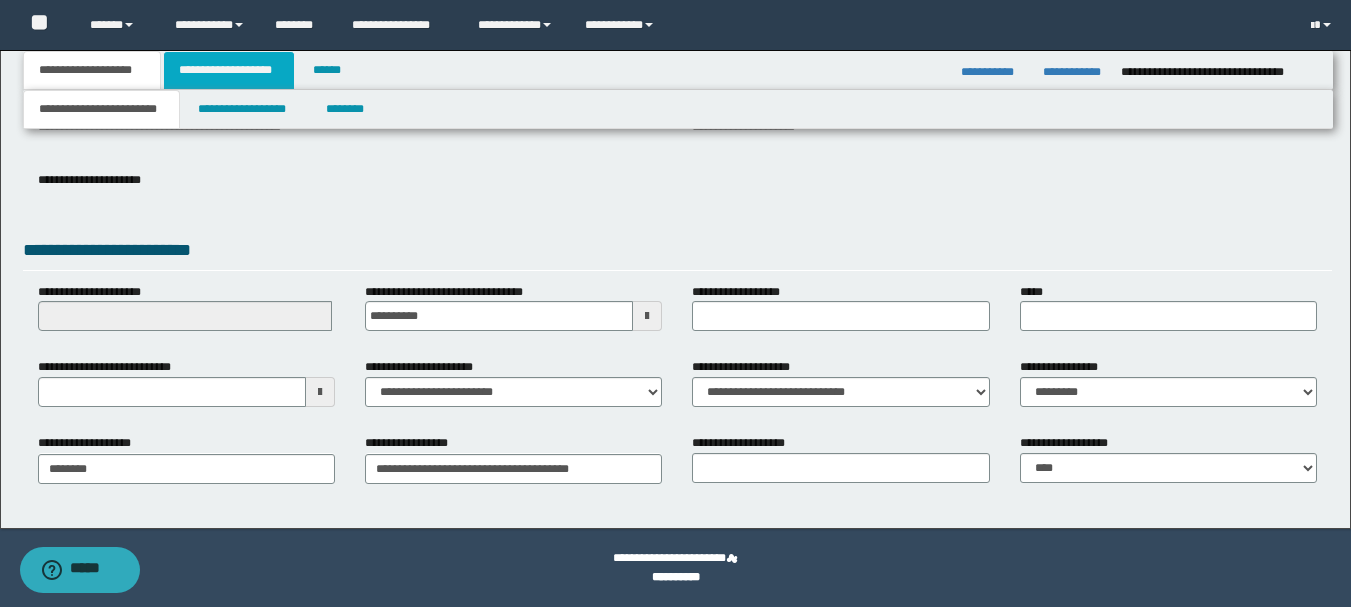 click on "**********" at bounding box center (229, 70) 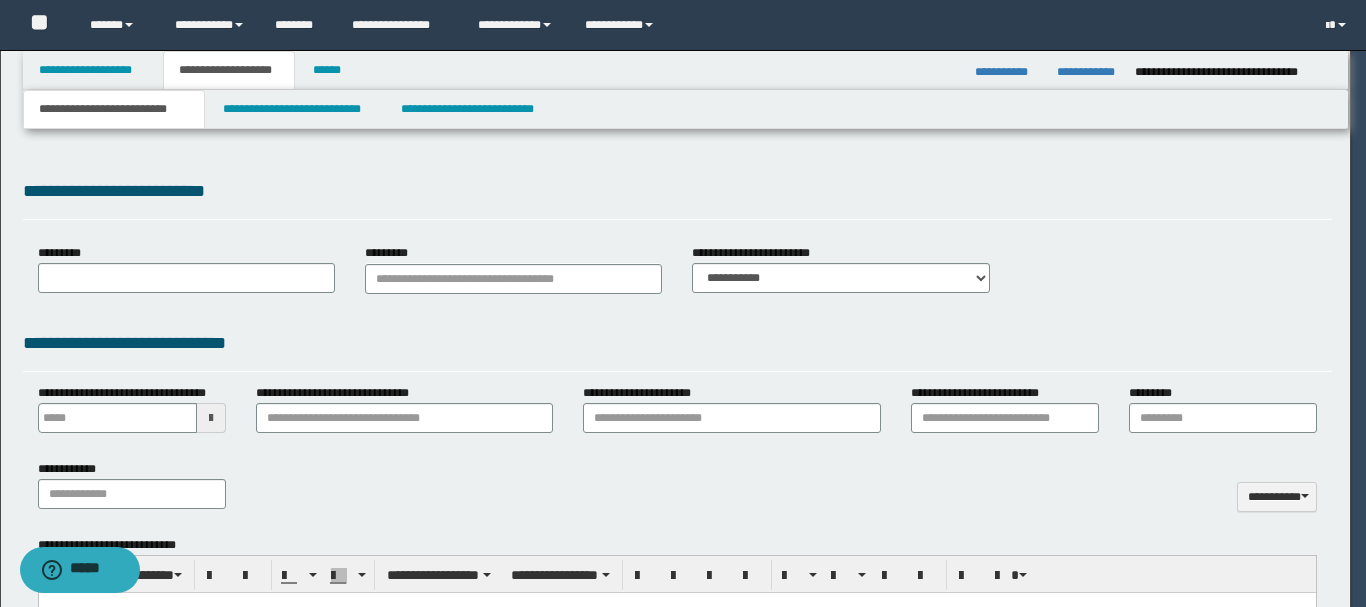 type 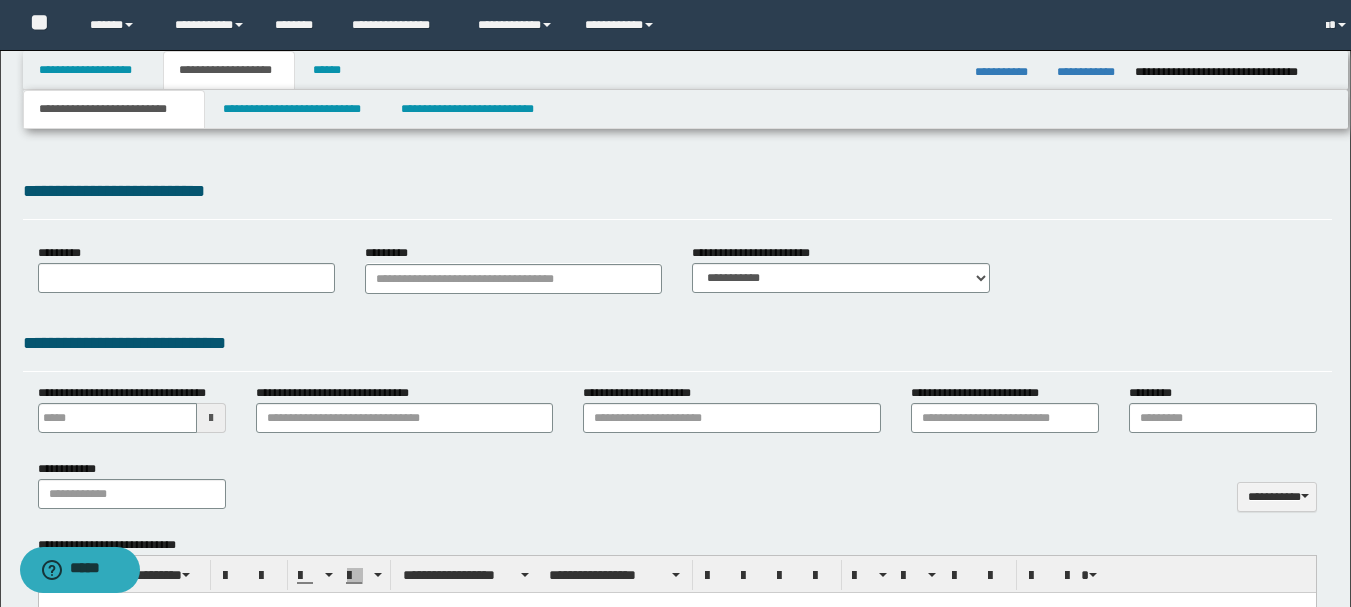 scroll, scrollTop: 0, scrollLeft: 0, axis: both 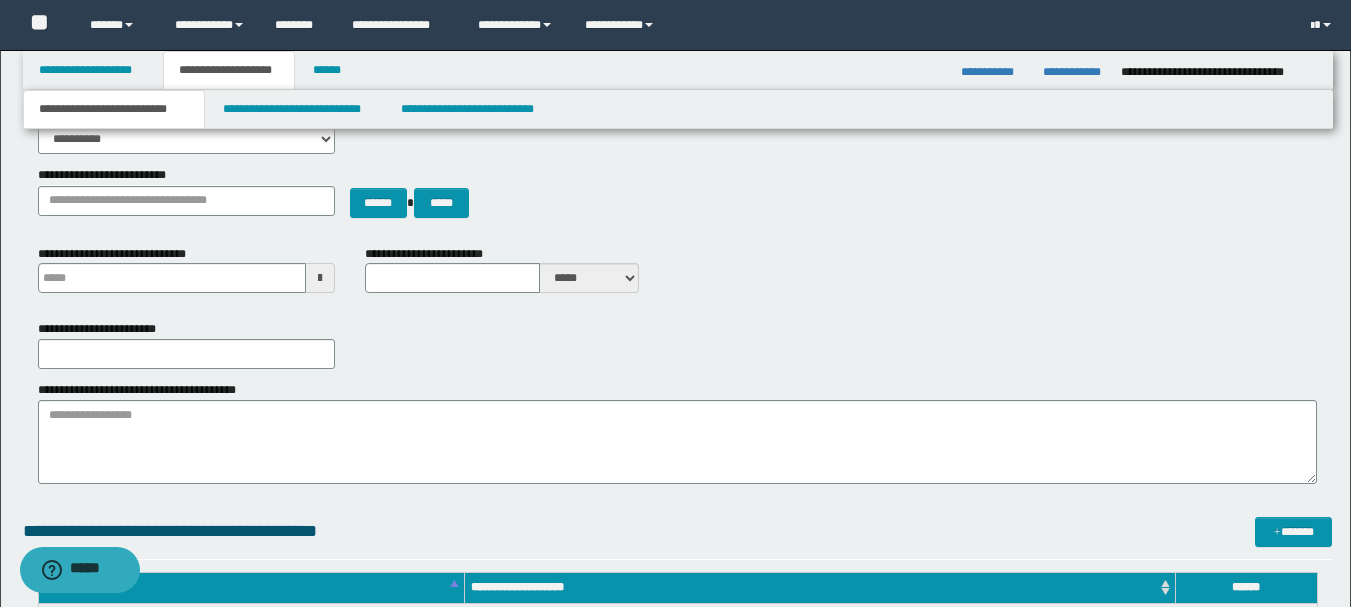 type 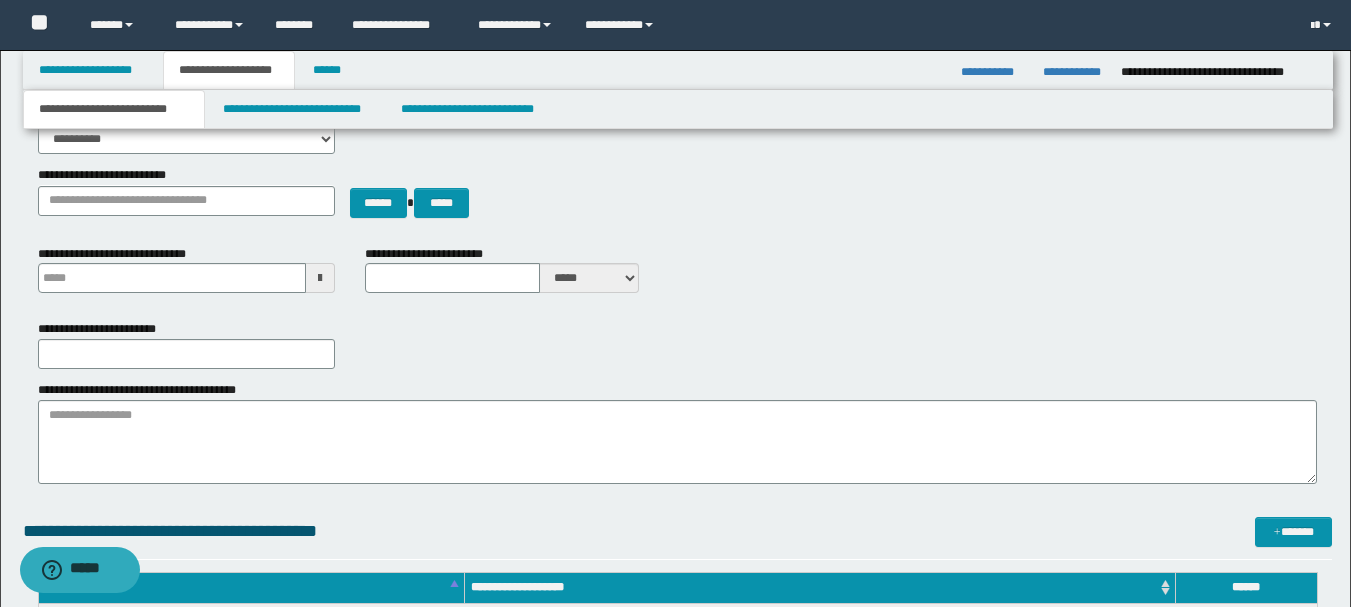 scroll, scrollTop: 0, scrollLeft: 0, axis: both 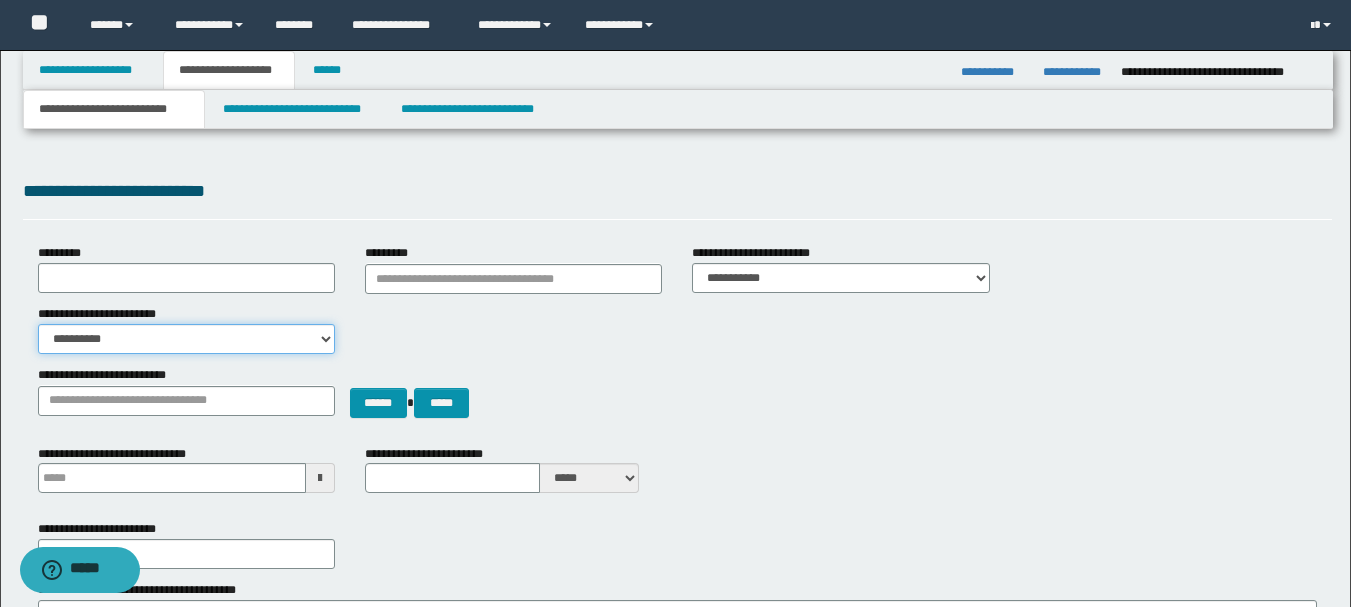 click on "**********" at bounding box center (186, 339) 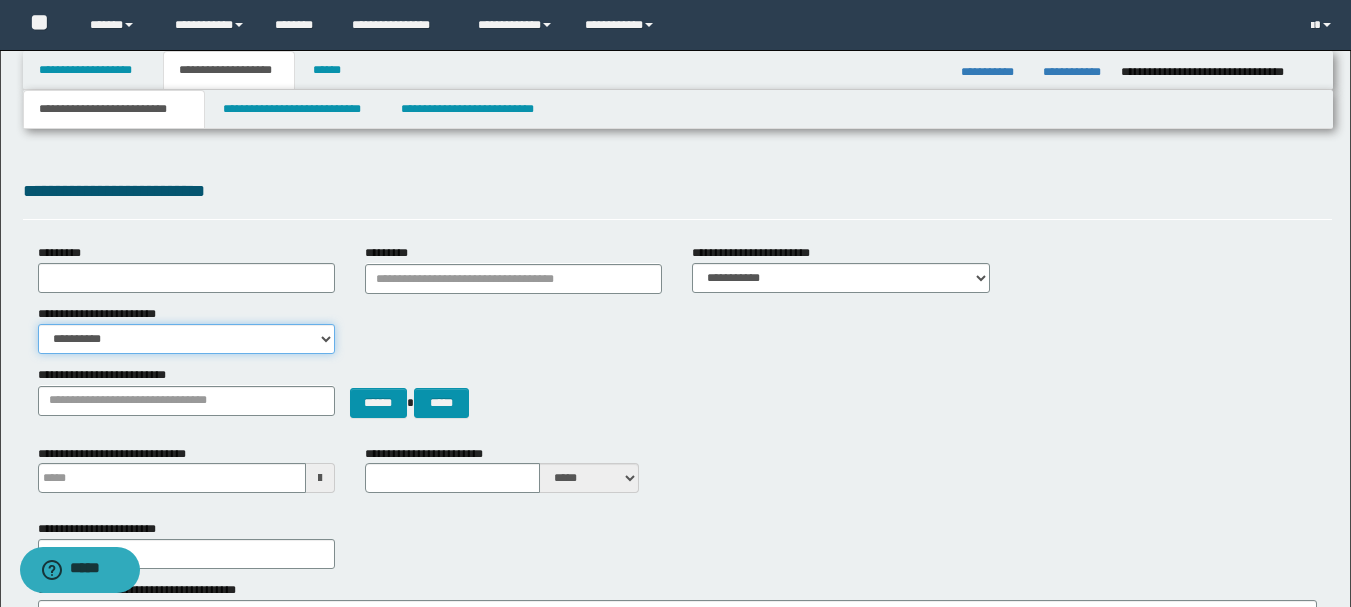 select on "*" 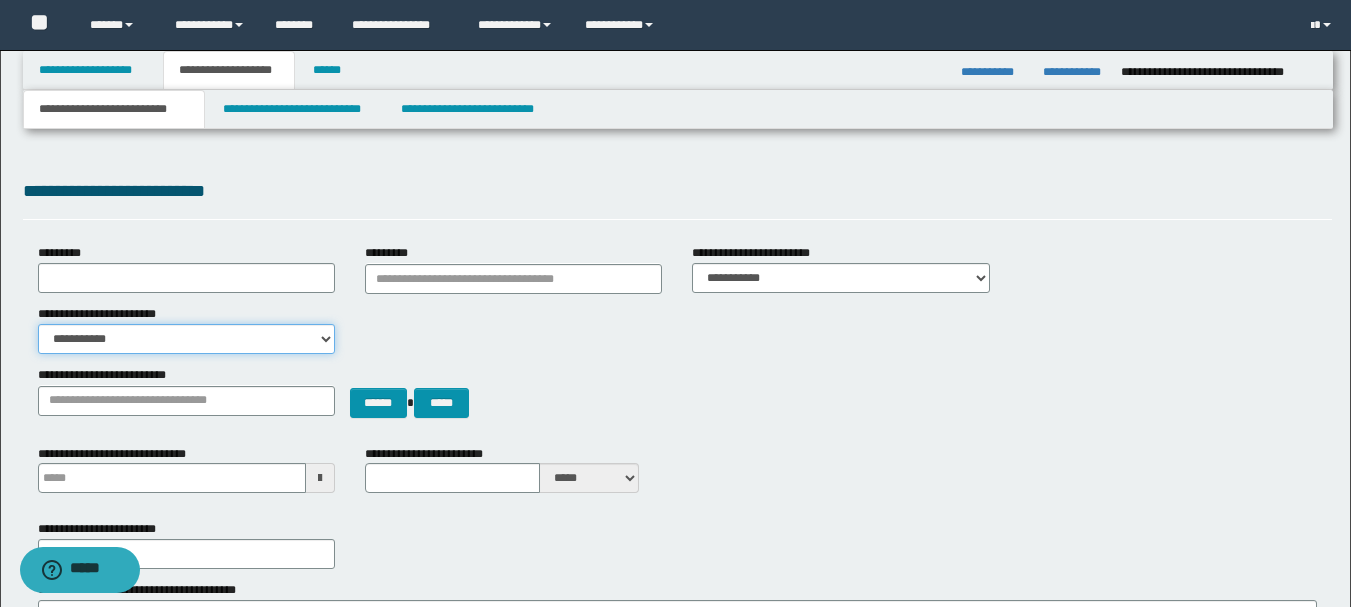 click on "**********" at bounding box center (186, 339) 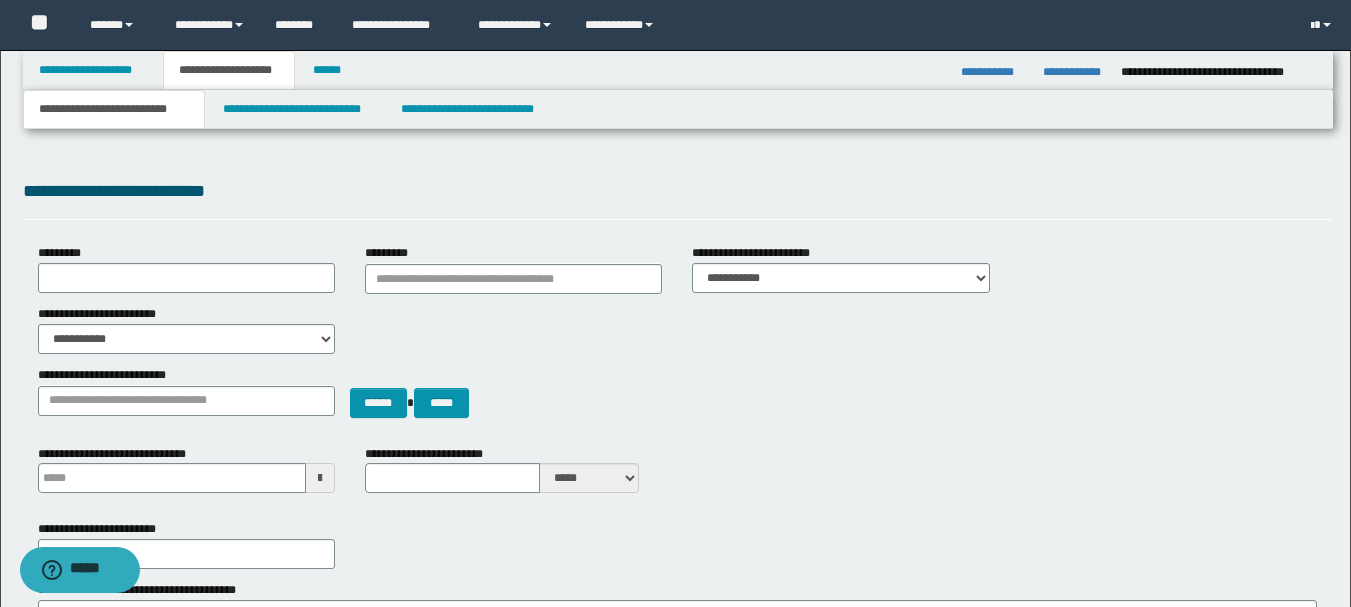 click on "**********" at bounding box center (677, 329) 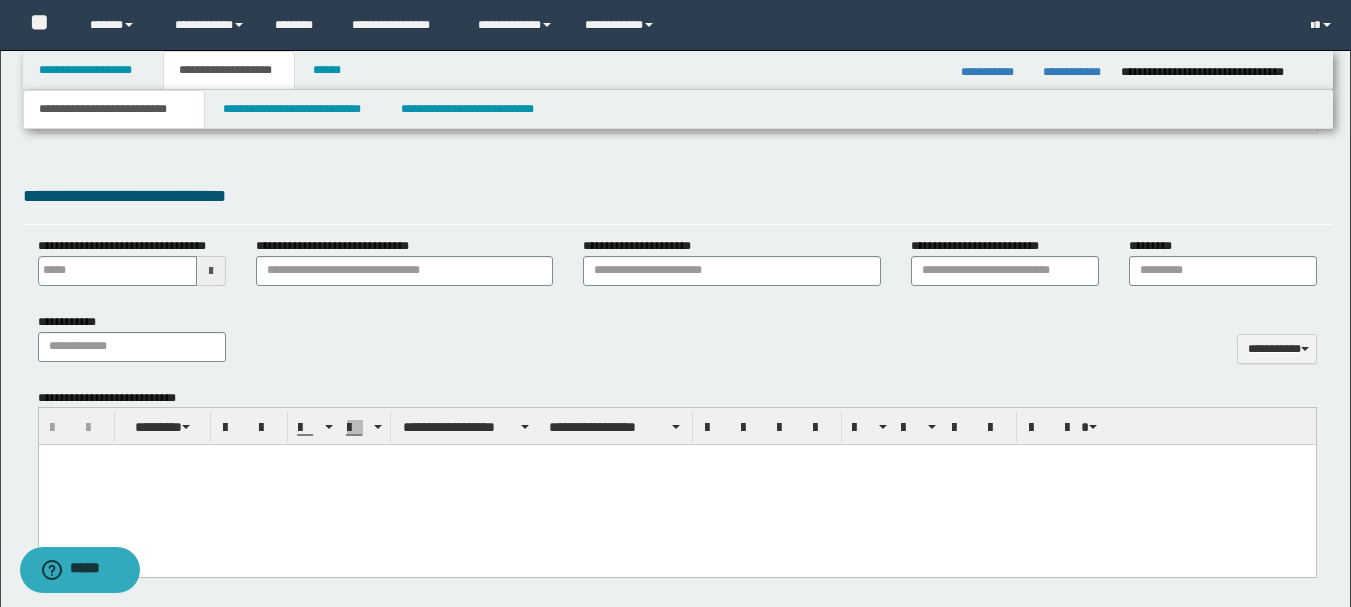 scroll, scrollTop: 900, scrollLeft: 0, axis: vertical 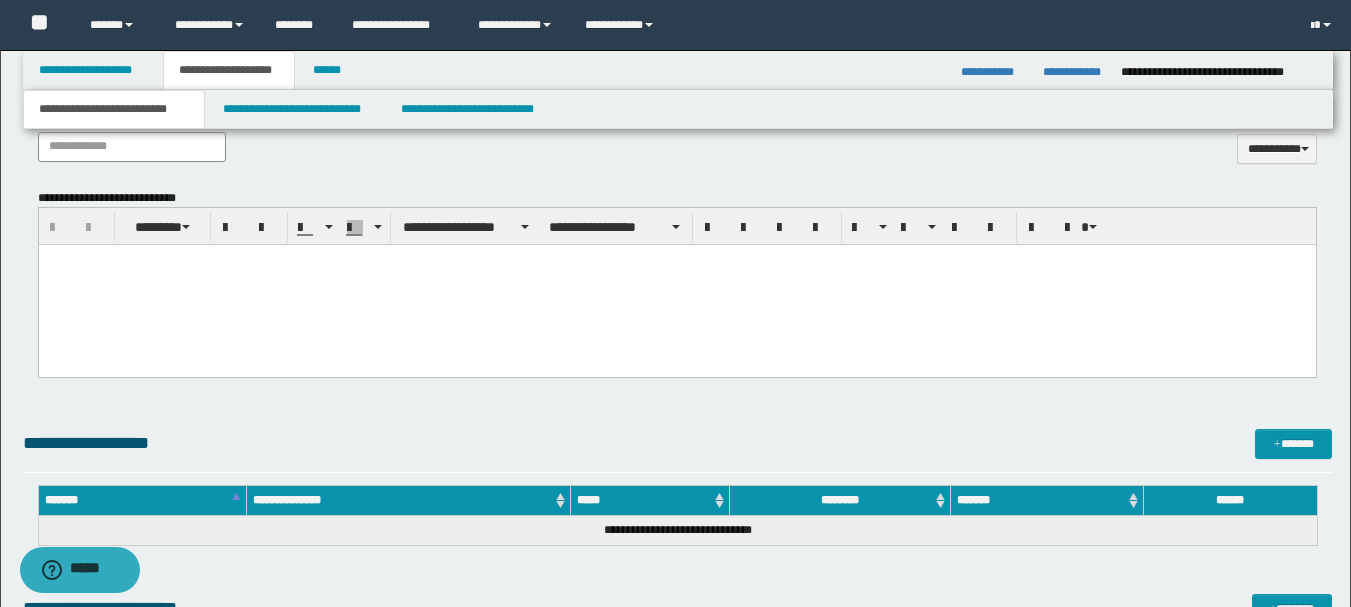 click at bounding box center (676, 285) 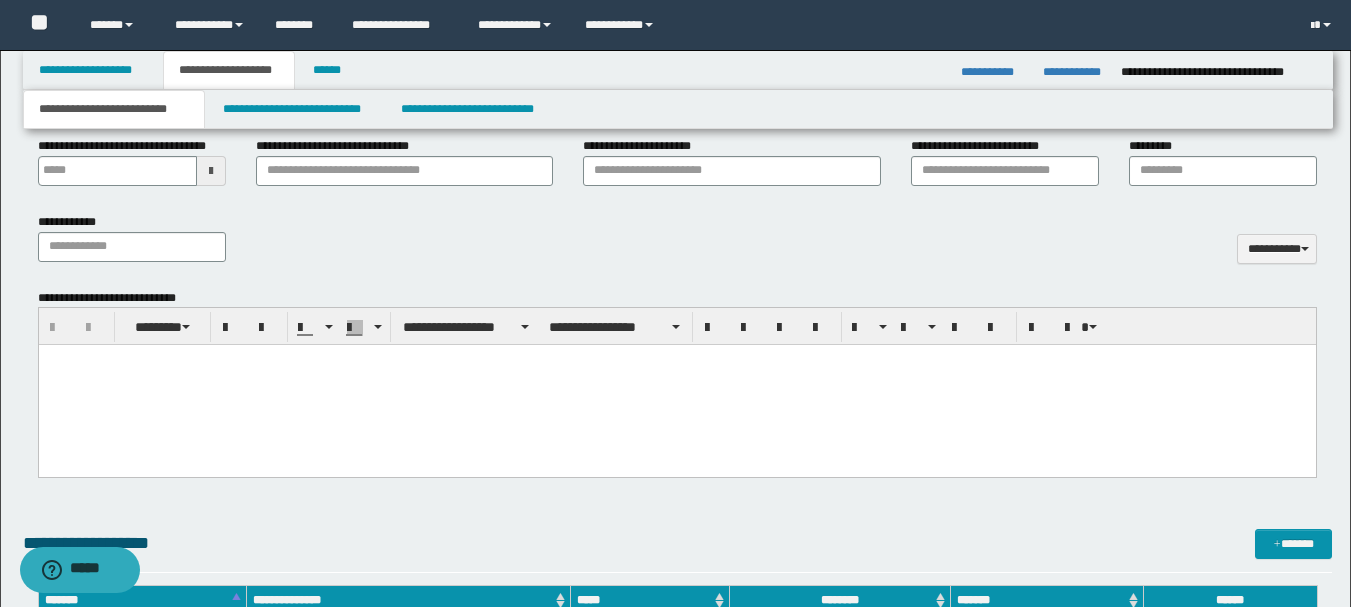 paste 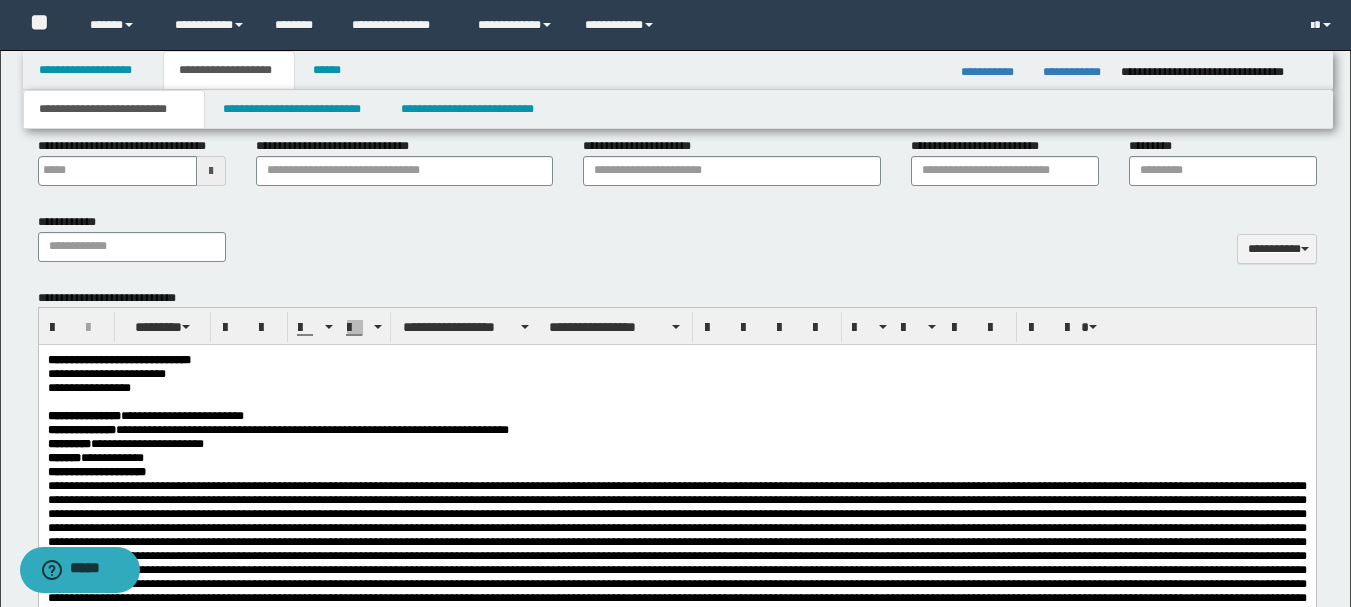 scroll, scrollTop: 900, scrollLeft: 0, axis: vertical 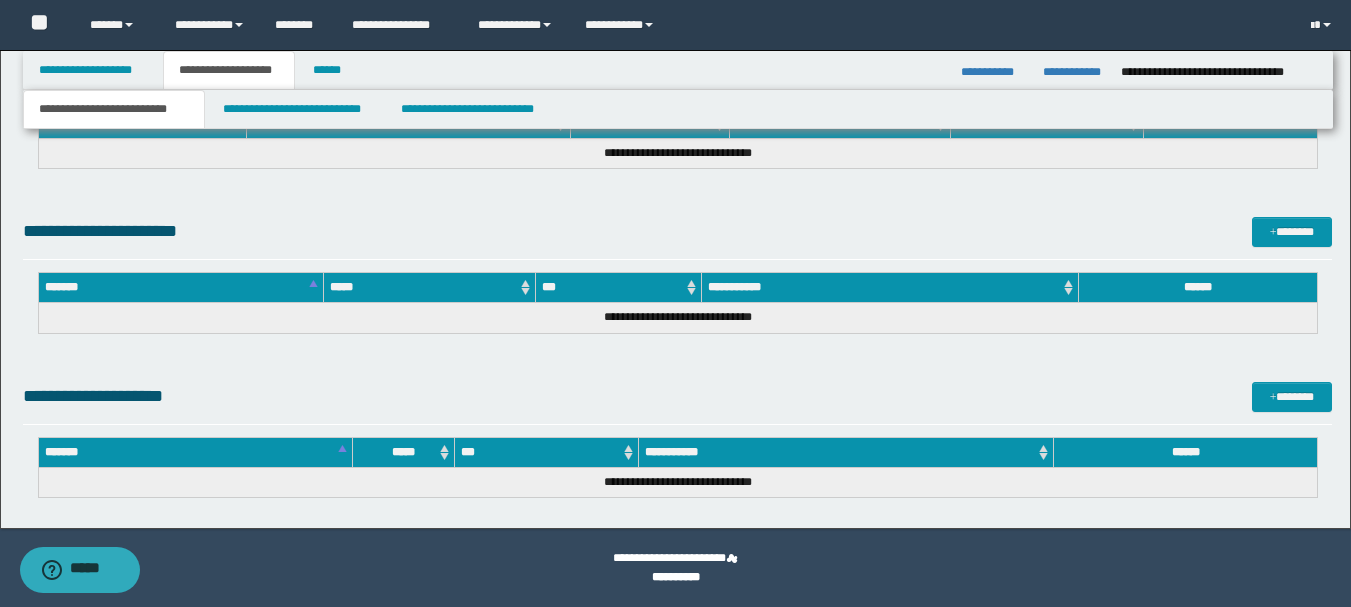 drag, startPoint x: 45, startPoint y: -892, endPoint x: 1054, endPoint y: 437, distance: 1668.6288 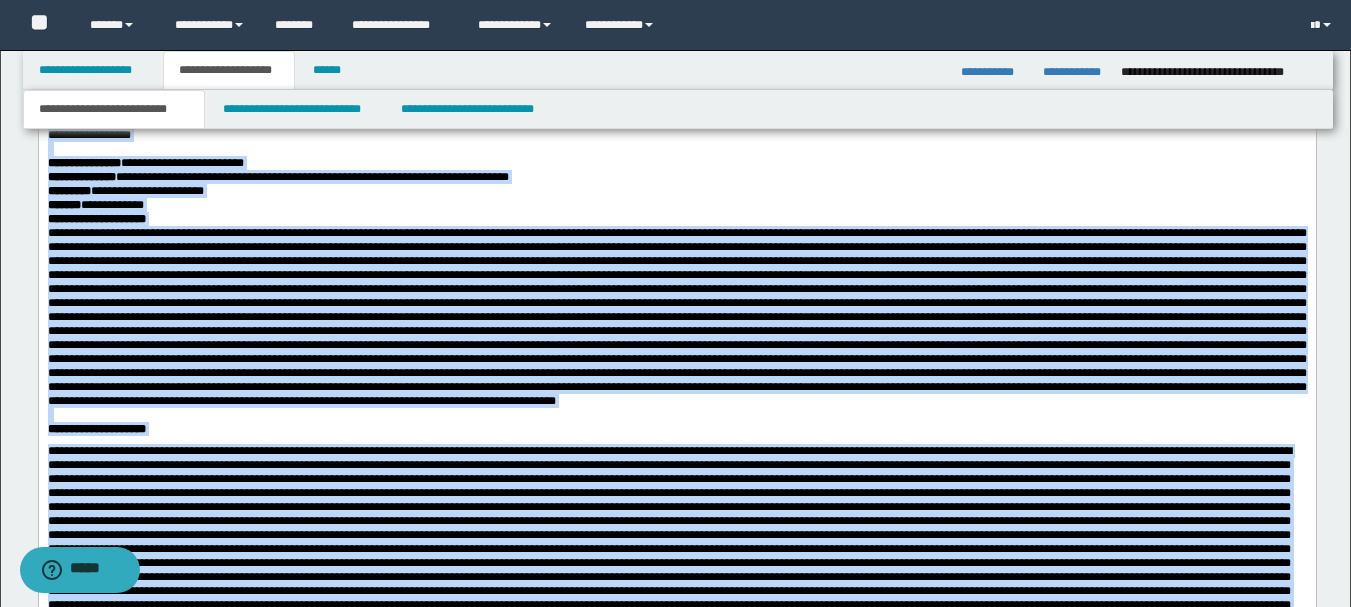 scroll, scrollTop: 753, scrollLeft: 0, axis: vertical 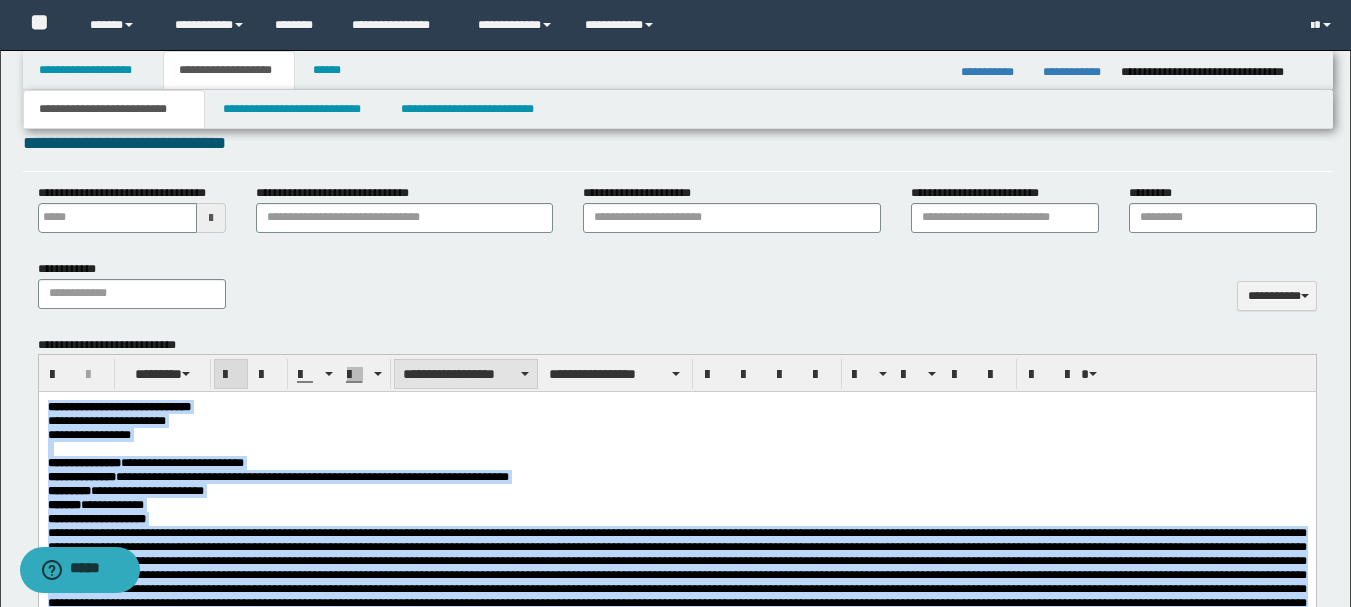 click on "**********" at bounding box center (466, 374) 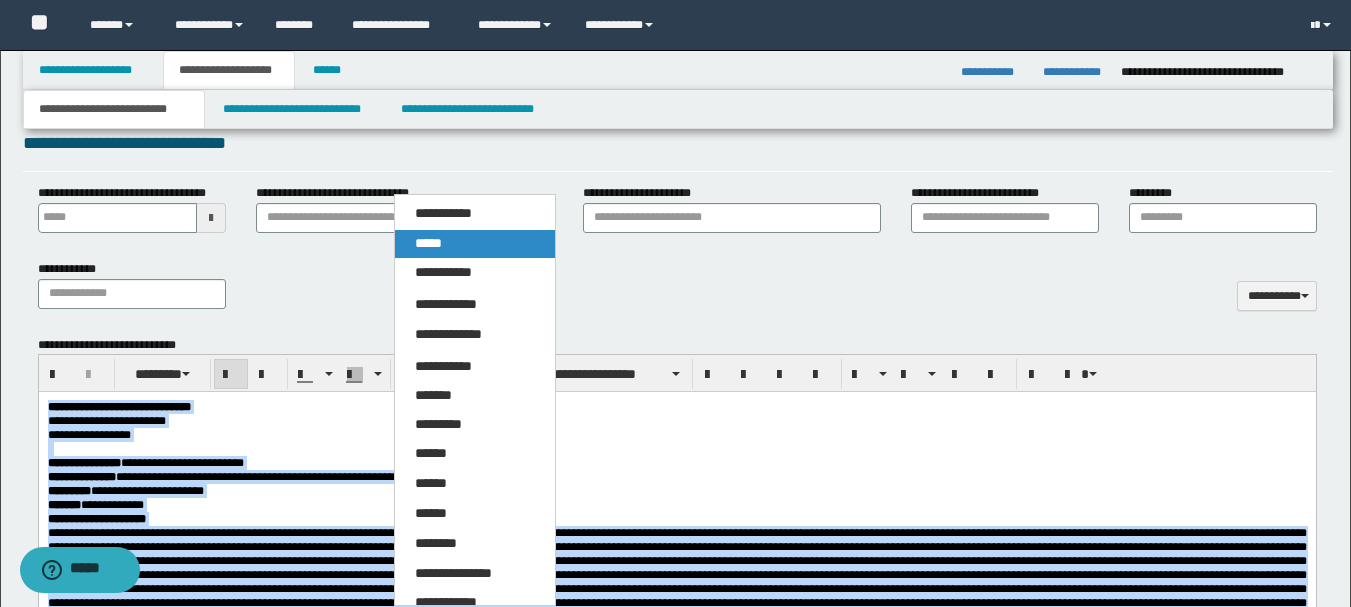 click on "*****" at bounding box center (428, 243) 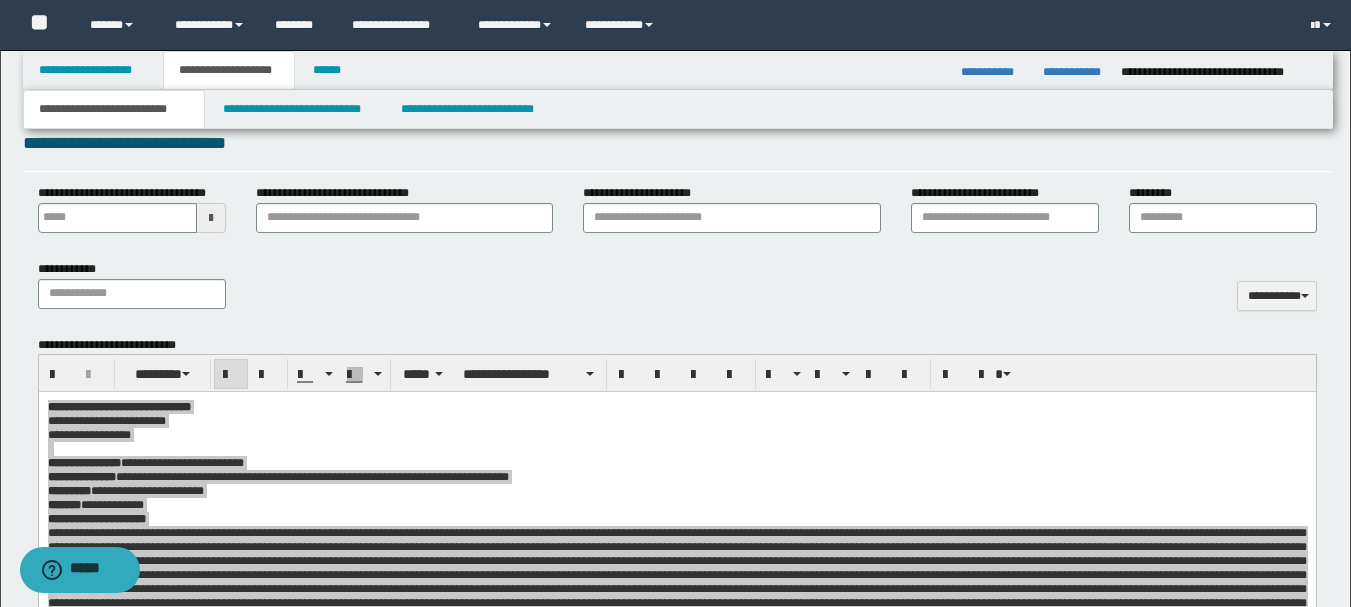 click on "**********" at bounding box center [677, 373] 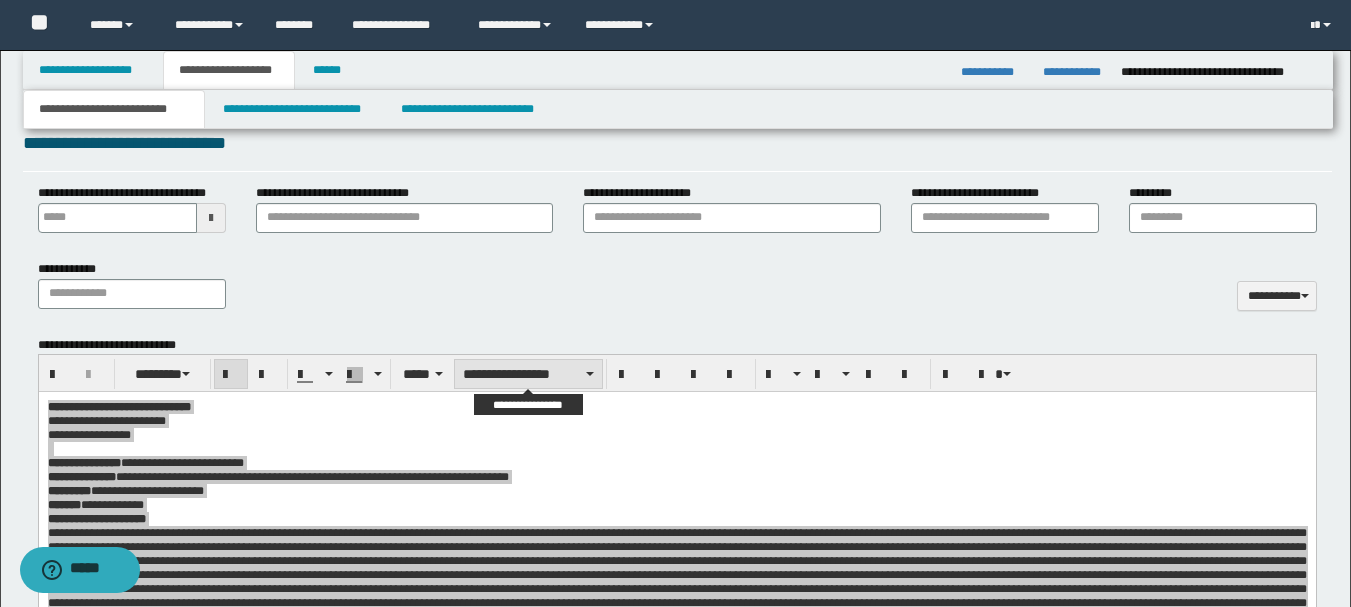 click on "**********" at bounding box center [528, 374] 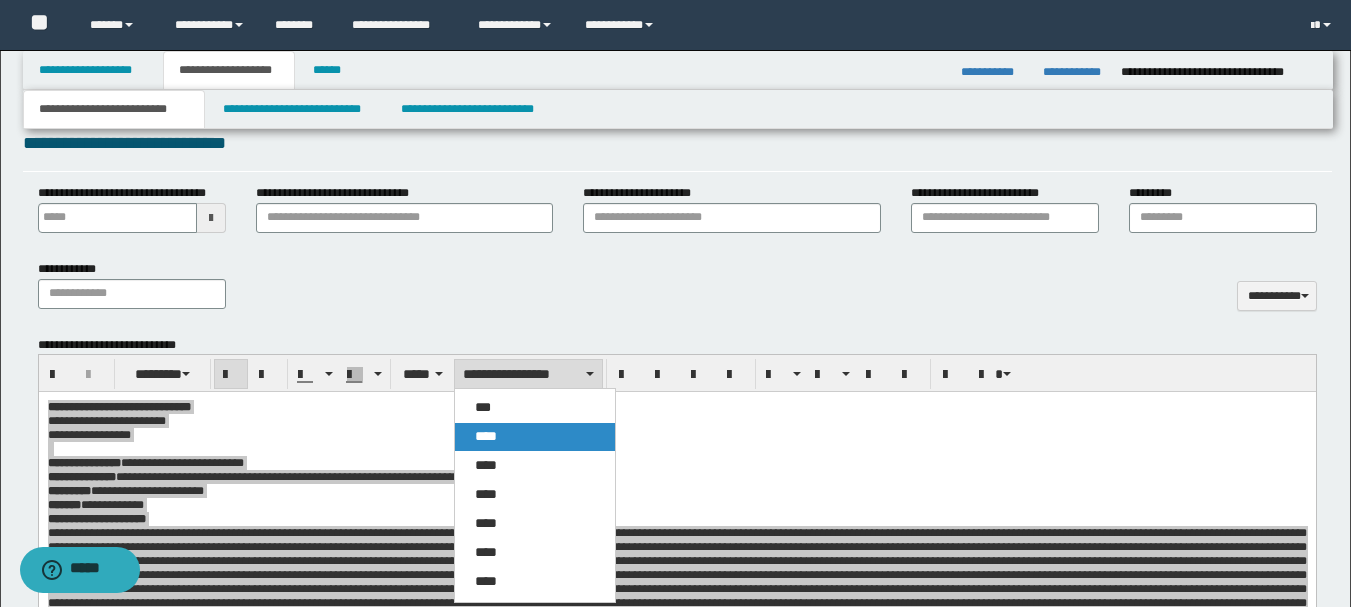 click on "****" at bounding box center (486, 436) 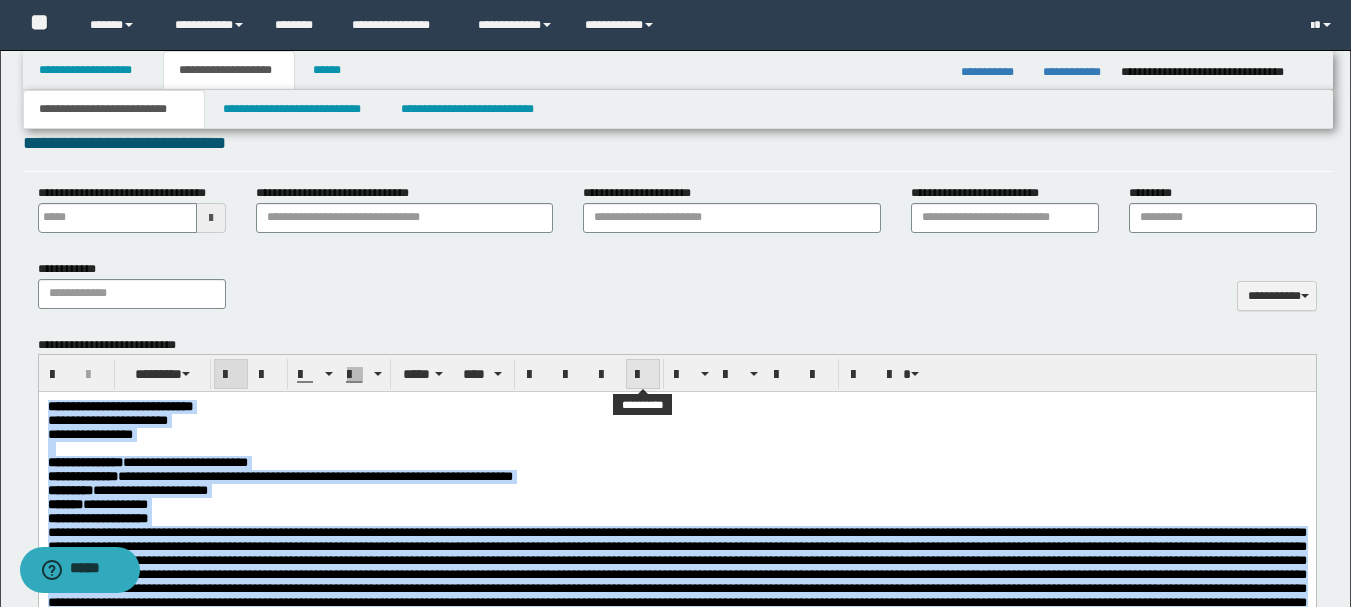 click at bounding box center (643, 375) 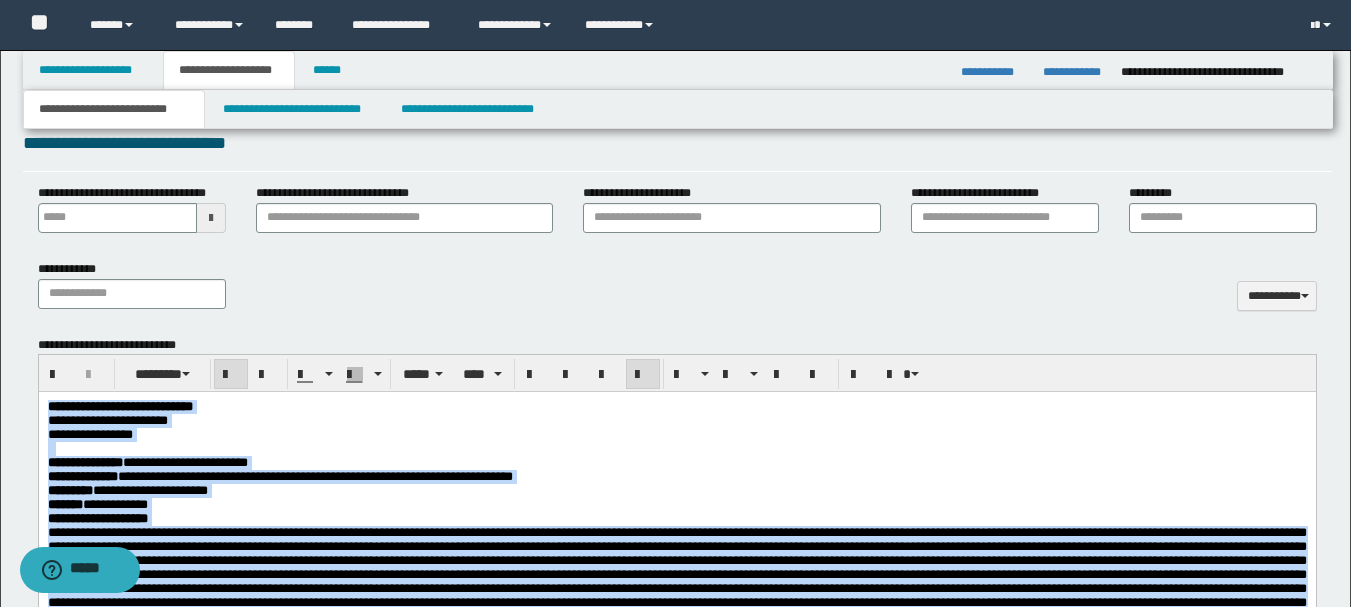 scroll, scrollTop: 1153, scrollLeft: 0, axis: vertical 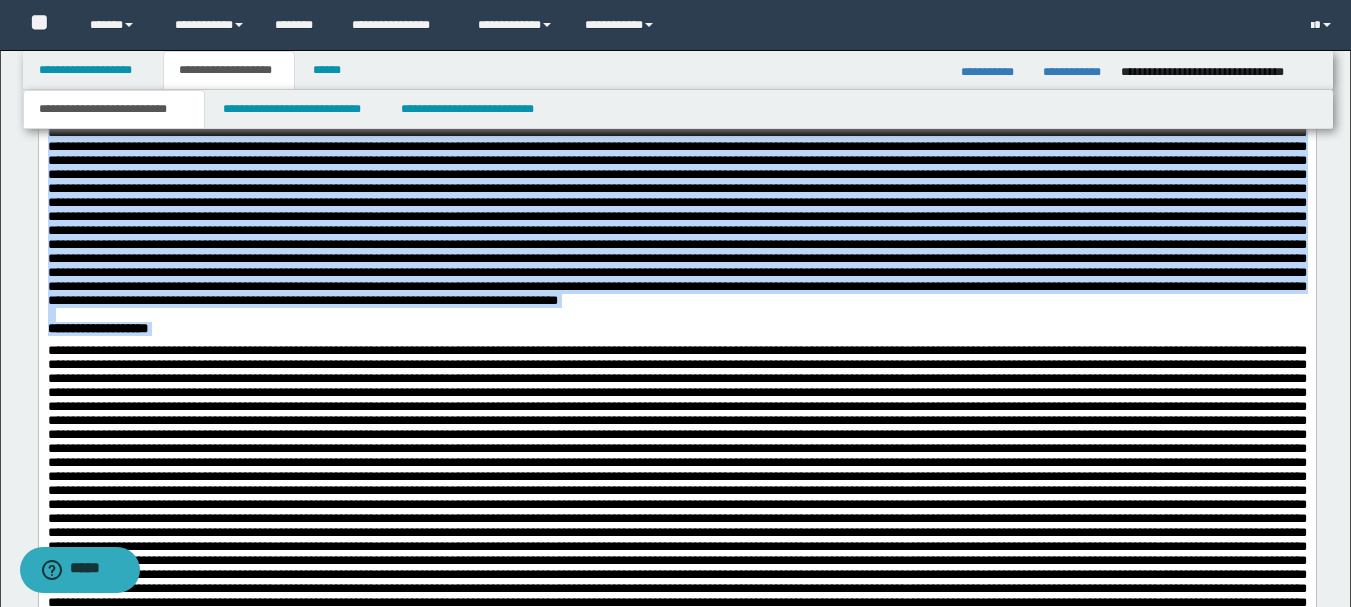 click at bounding box center [676, 505] 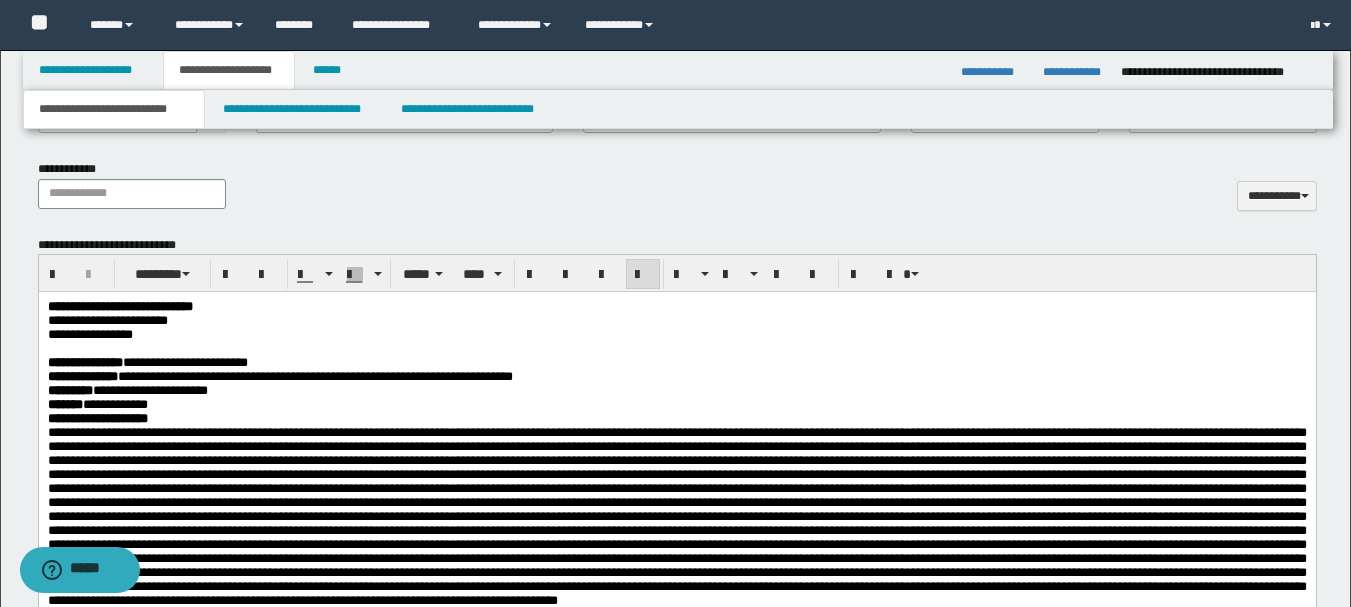 scroll, scrollTop: 1053, scrollLeft: 0, axis: vertical 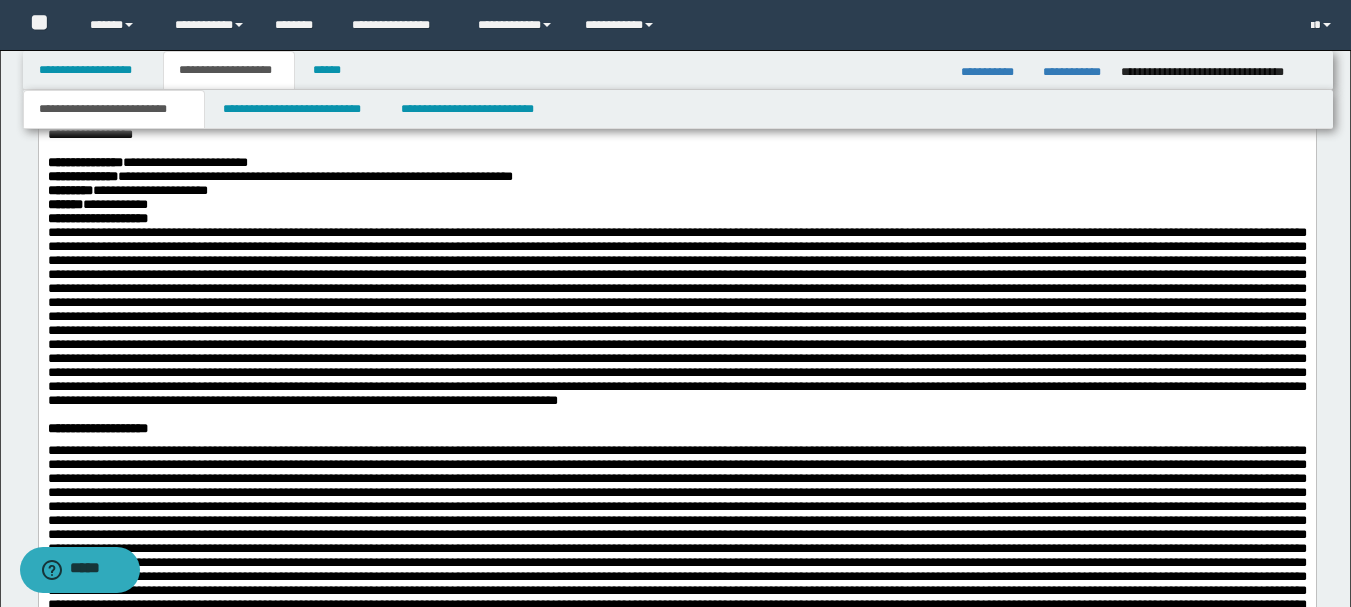 click at bounding box center (676, 415) 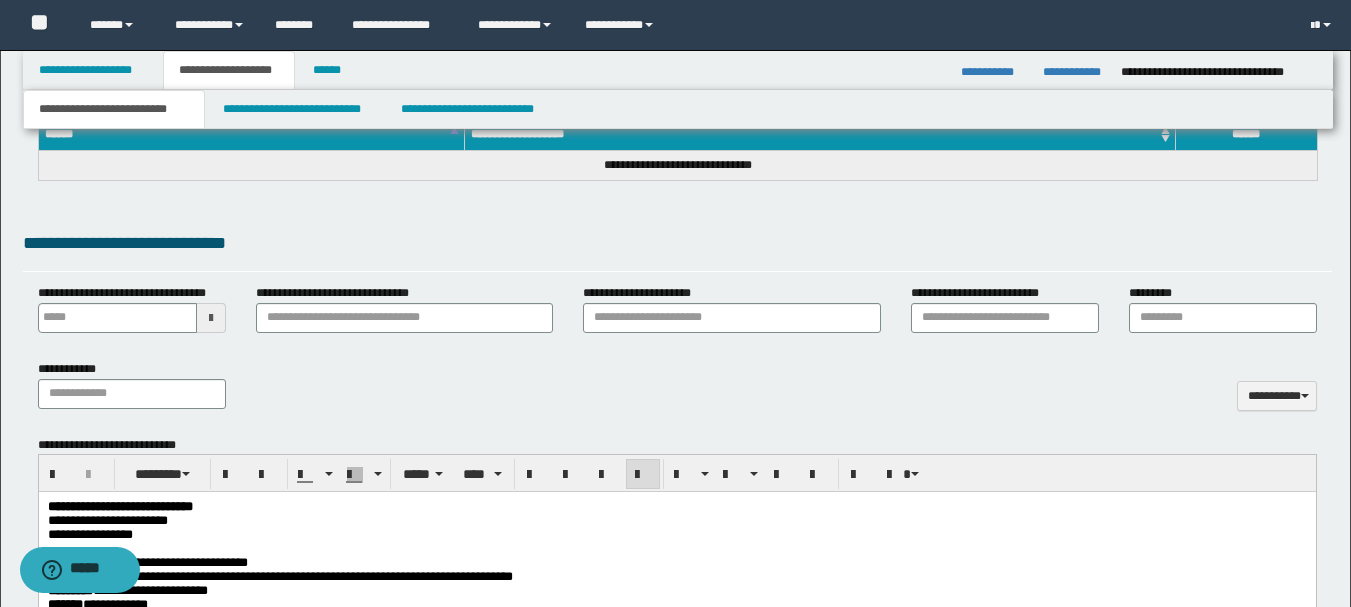 scroll, scrollTop: 753, scrollLeft: 0, axis: vertical 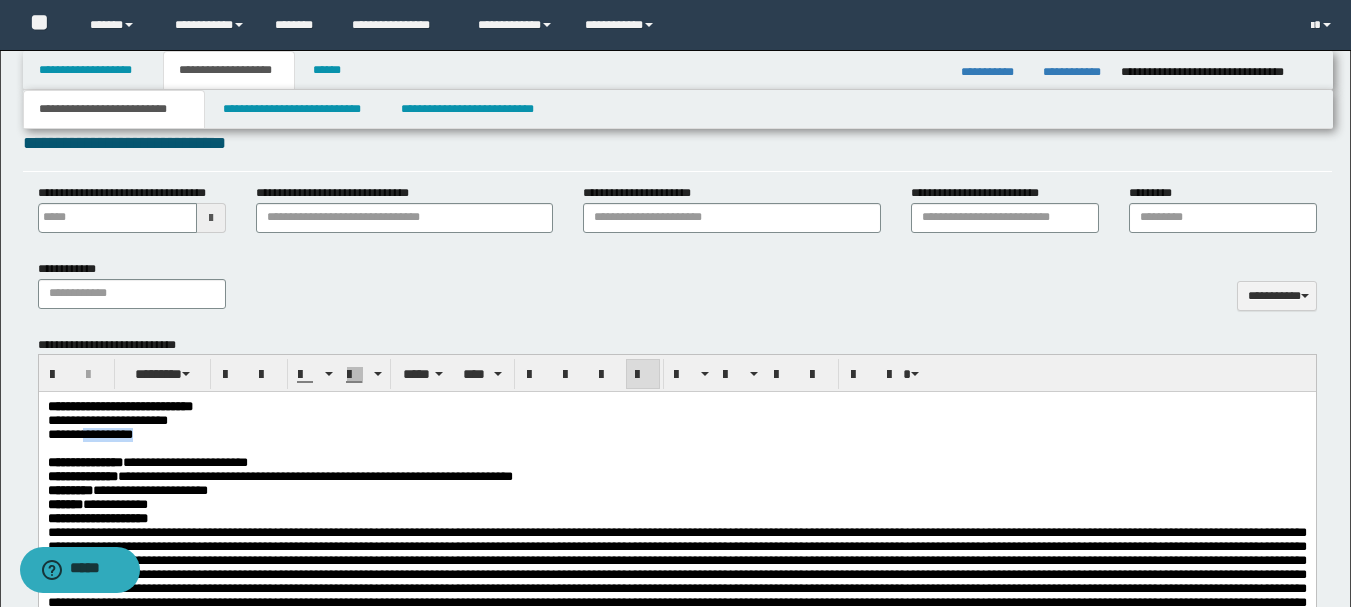 drag, startPoint x: 91, startPoint y: 437, endPoint x: 157, endPoint y: 438, distance: 66.007576 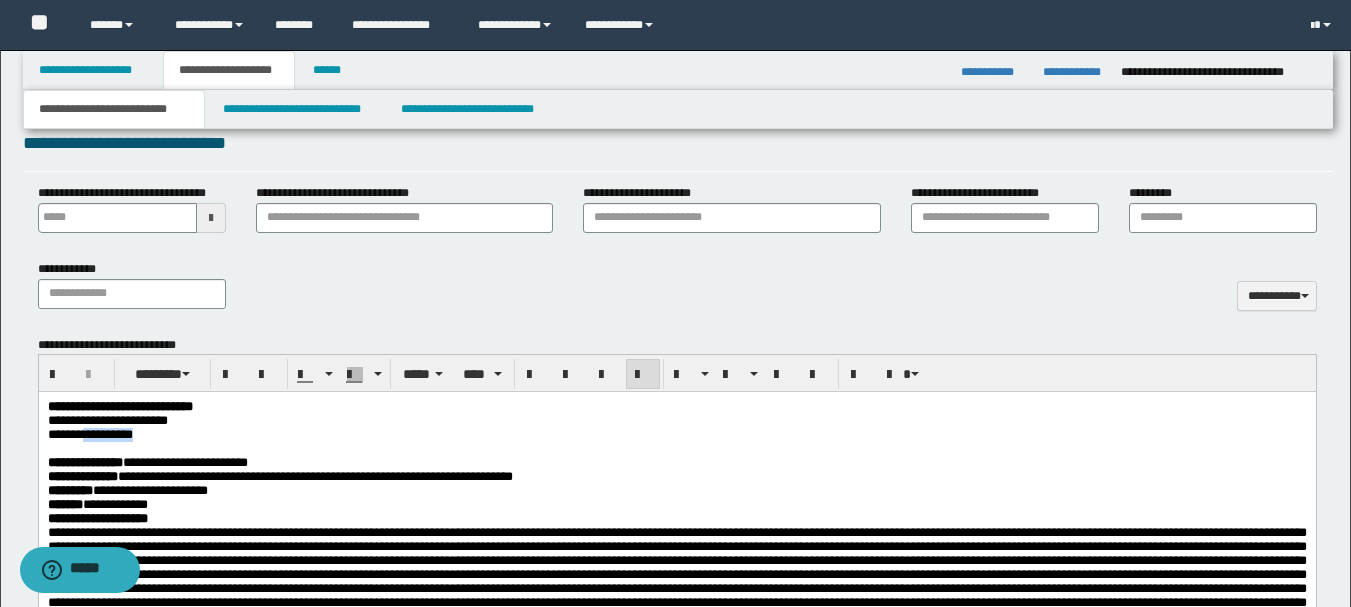 click on "**********" at bounding box center [89, 434] 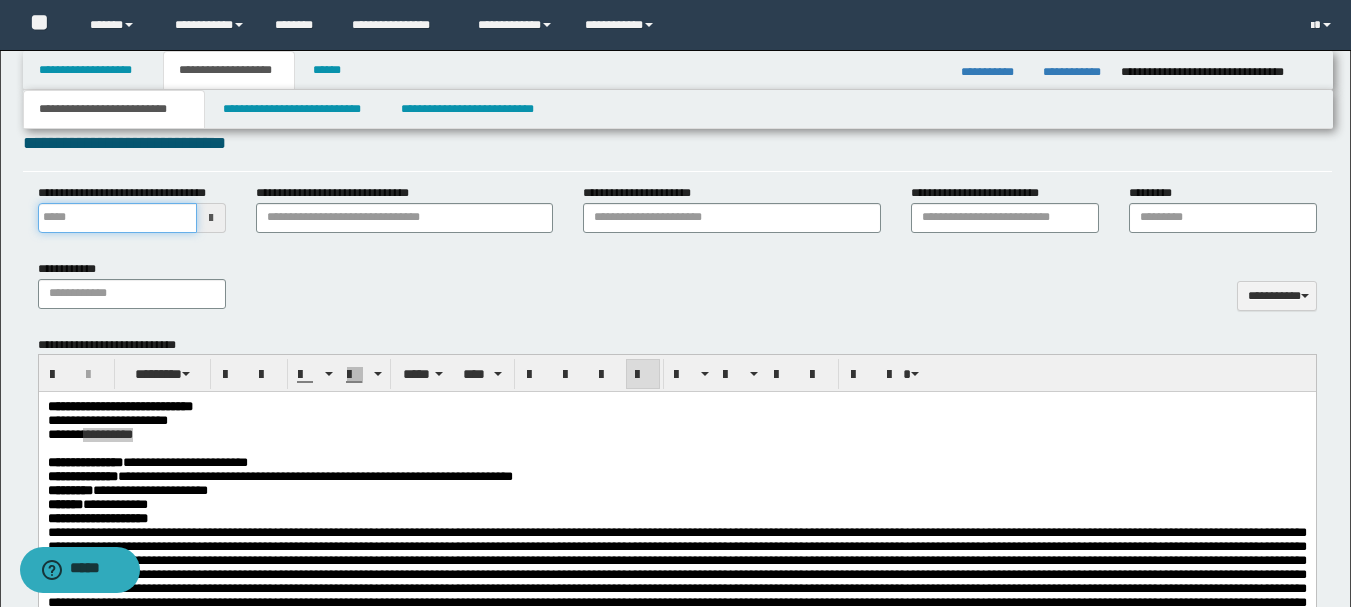 click on "**********" at bounding box center [117, 218] 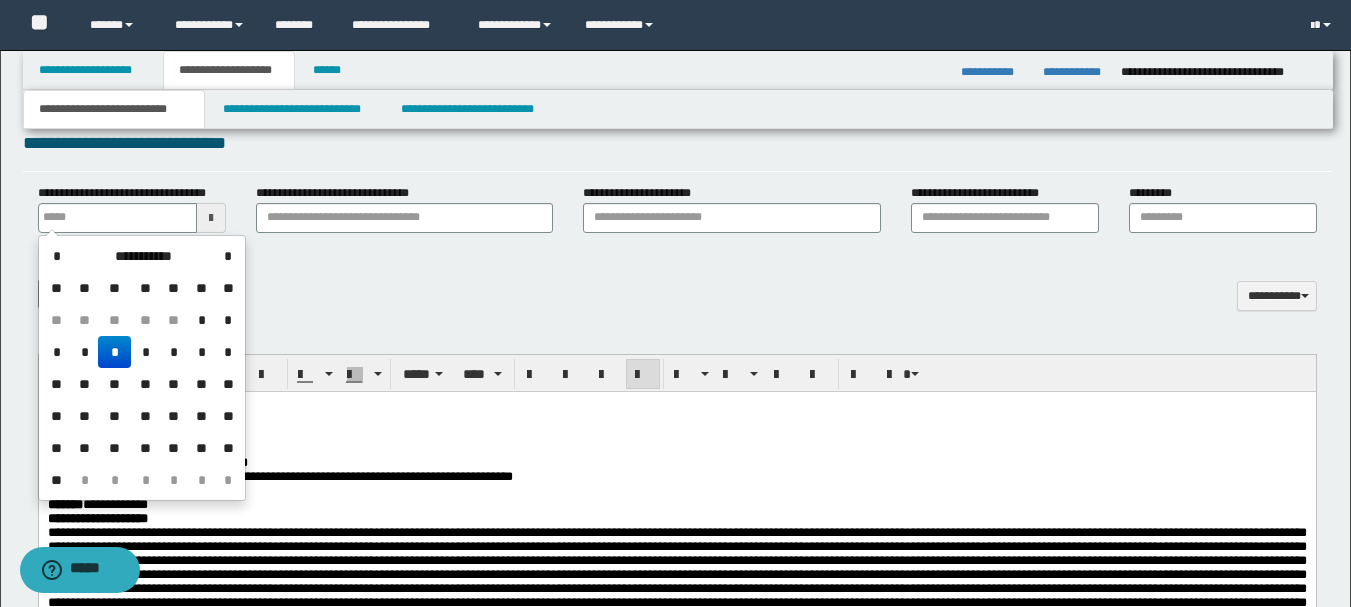 click on "**********" at bounding box center [279, 476] 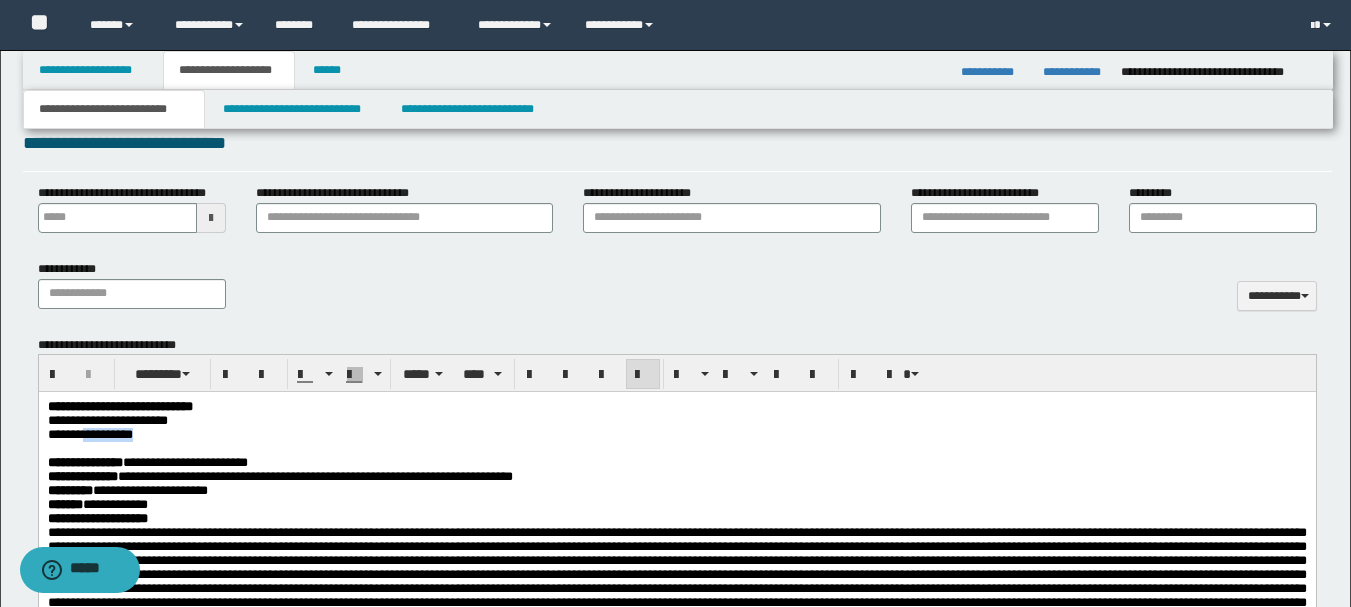 drag, startPoint x: 95, startPoint y: 441, endPoint x: 157, endPoint y: 440, distance: 62.008064 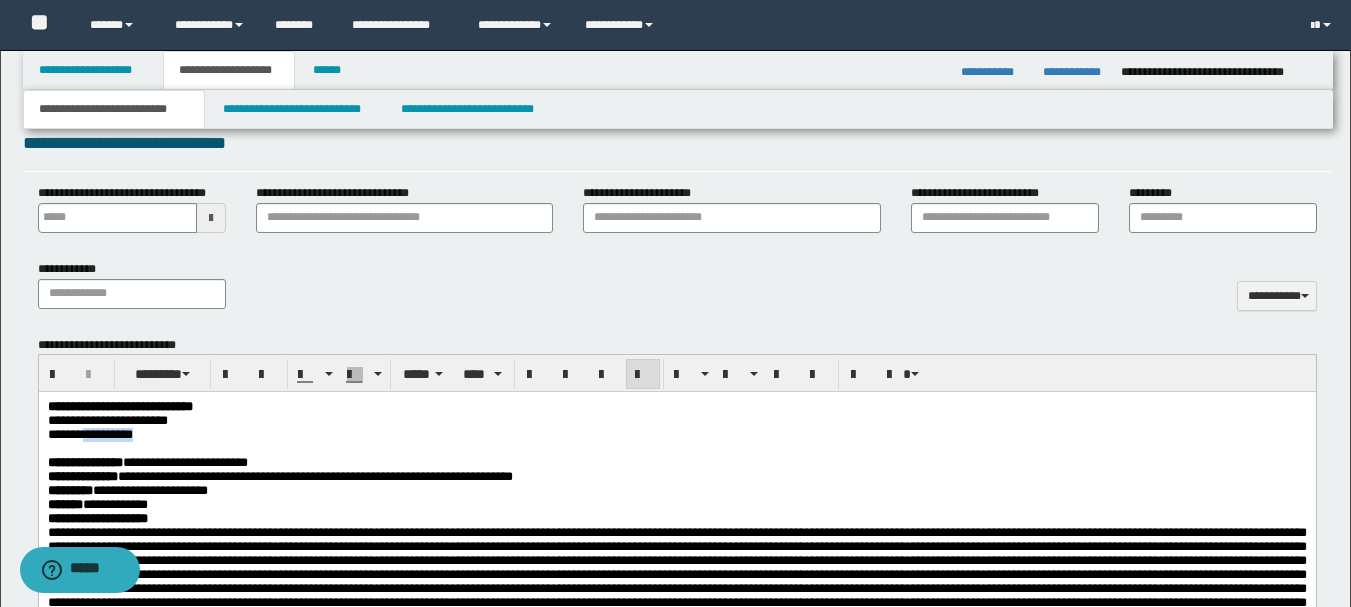 click on "**********" at bounding box center [89, 434] 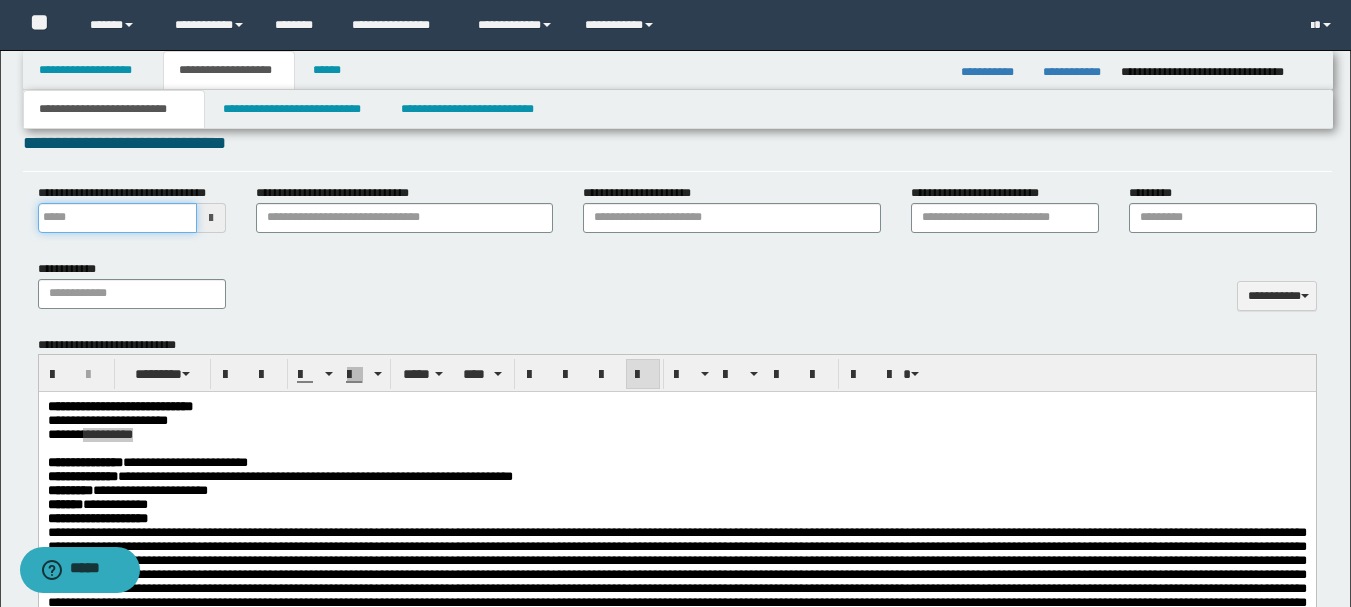 click on "**********" at bounding box center [117, 218] 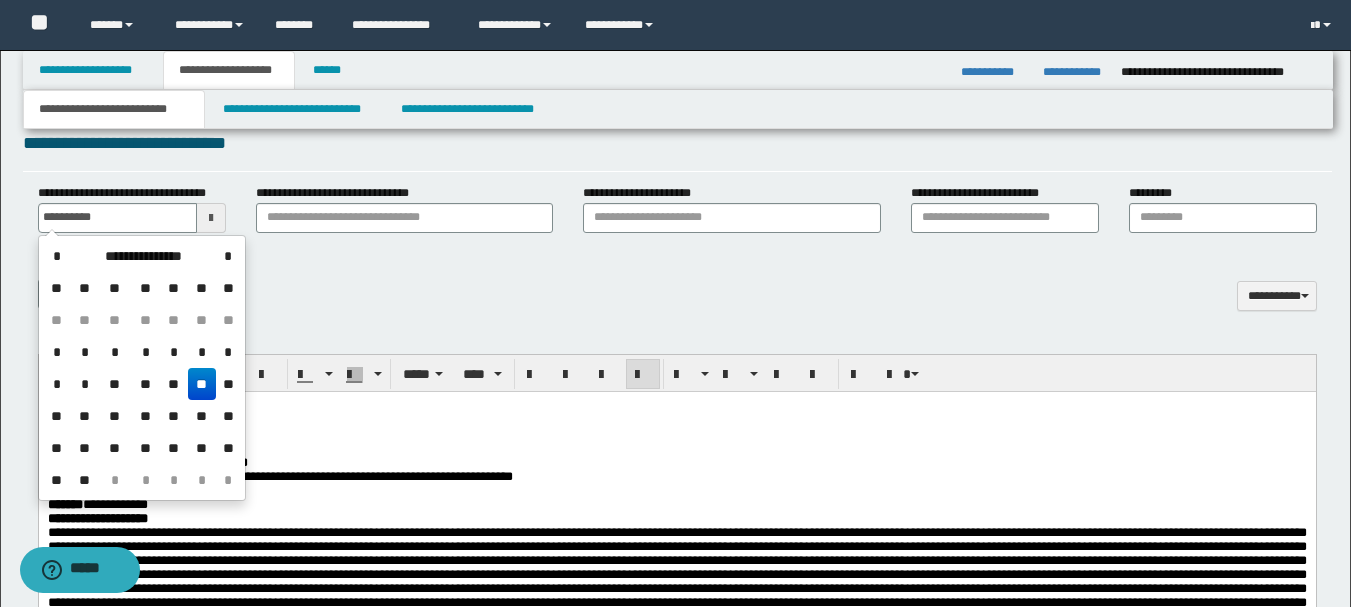 type on "**********" 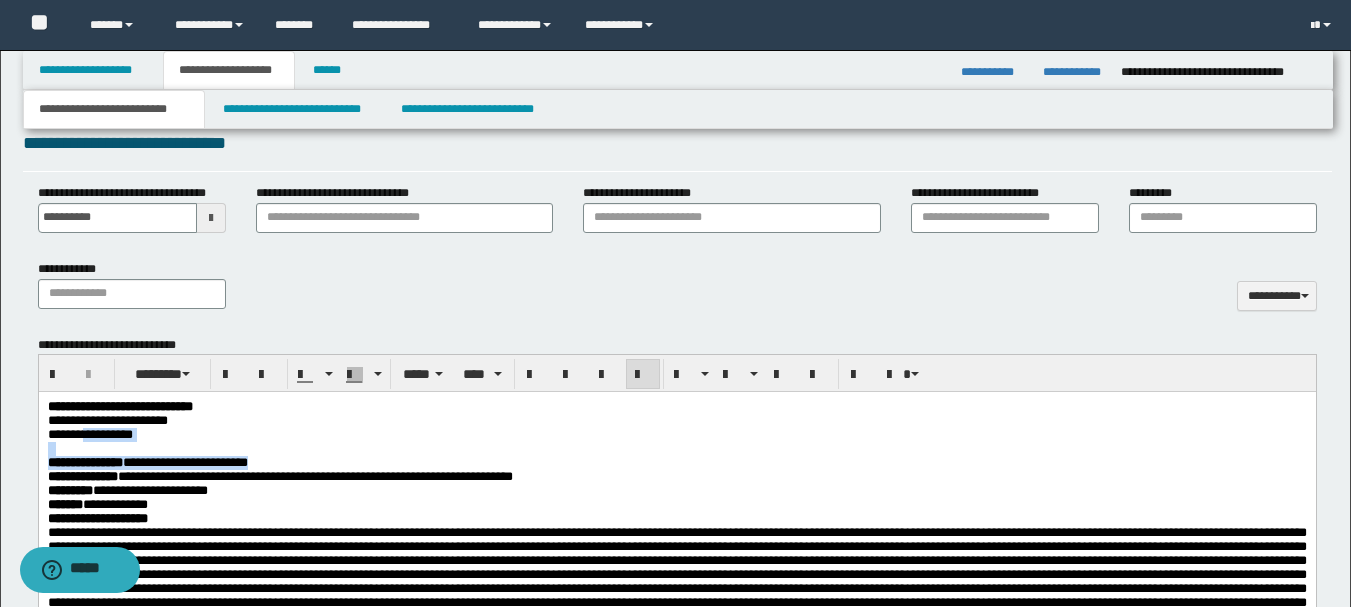 drag, startPoint x: 393, startPoint y: 473, endPoint x: 362, endPoint y: 461, distance: 33.24154 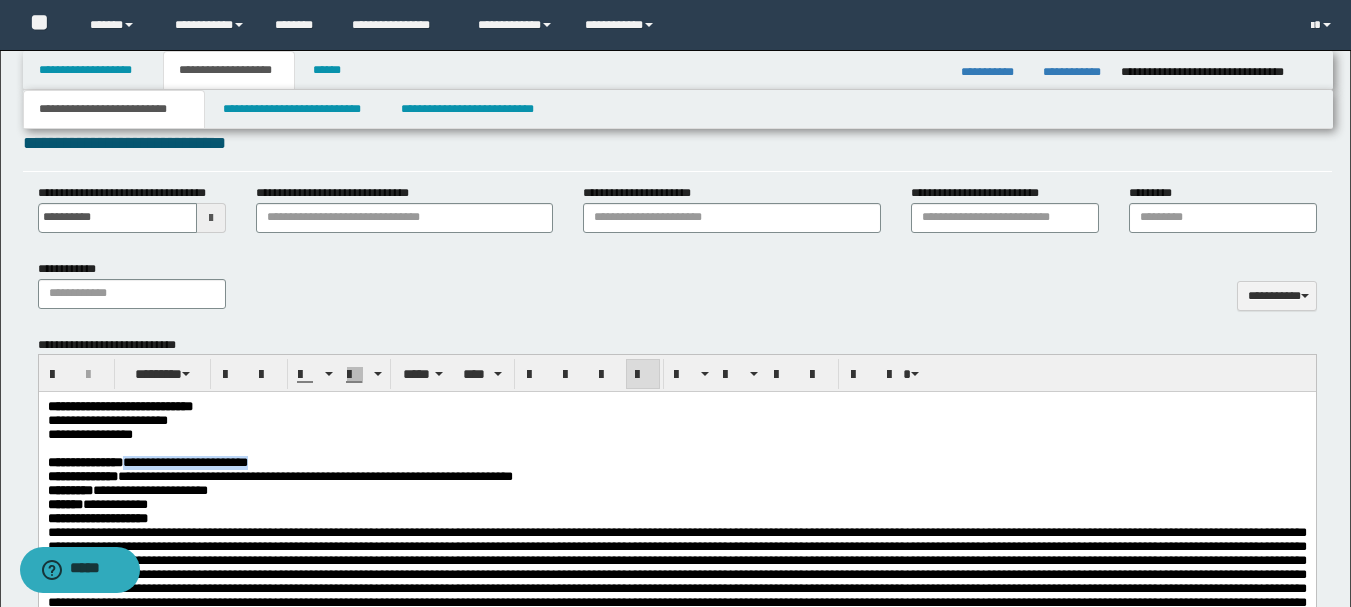 drag, startPoint x: 166, startPoint y: 468, endPoint x: 319, endPoint y: 470, distance: 153.01308 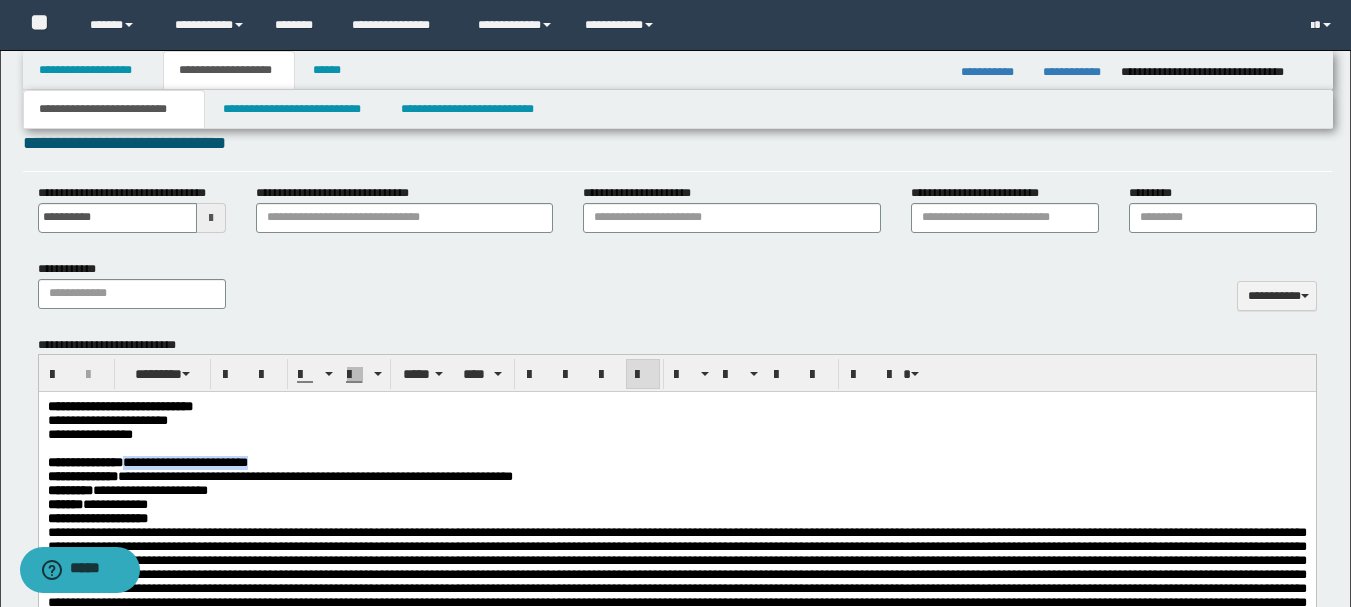 click on "**********" at bounding box center (147, 462) 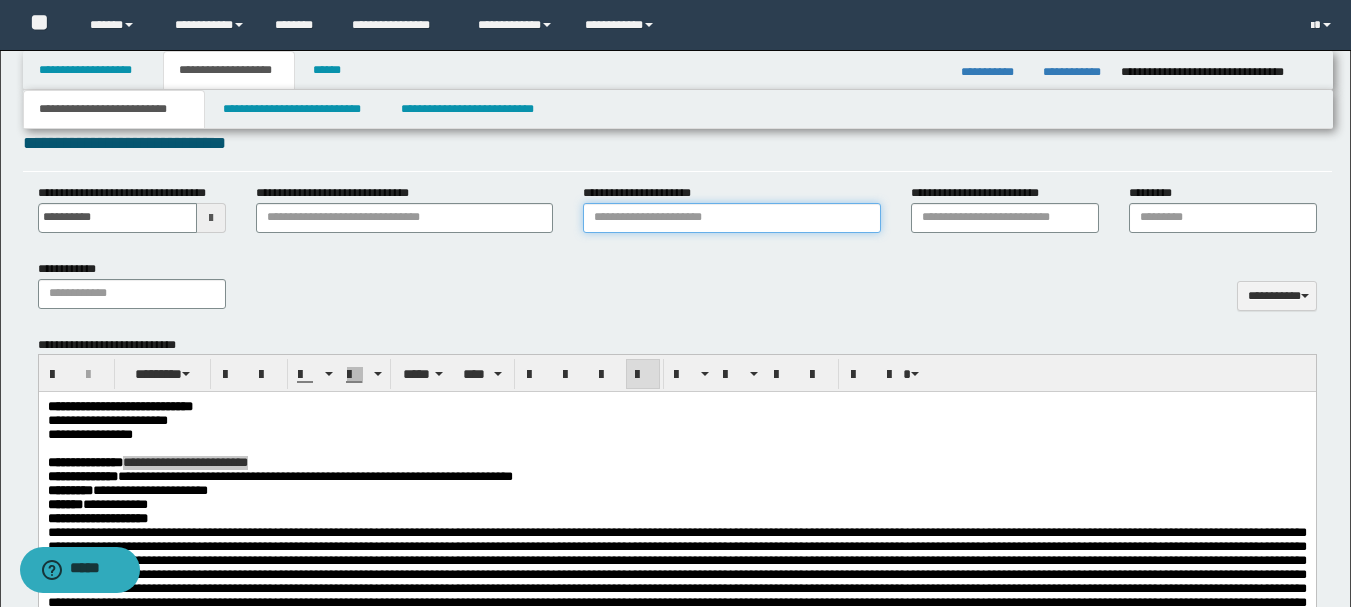 click on "**********" at bounding box center (731, 218) 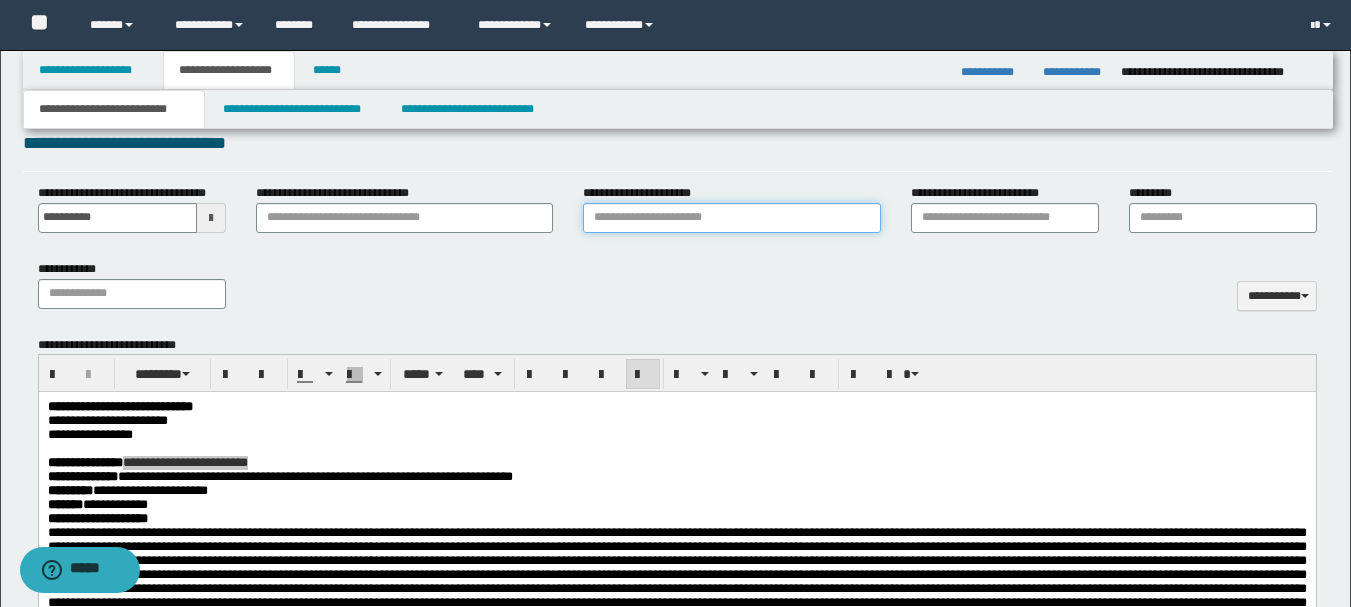paste on "**********" 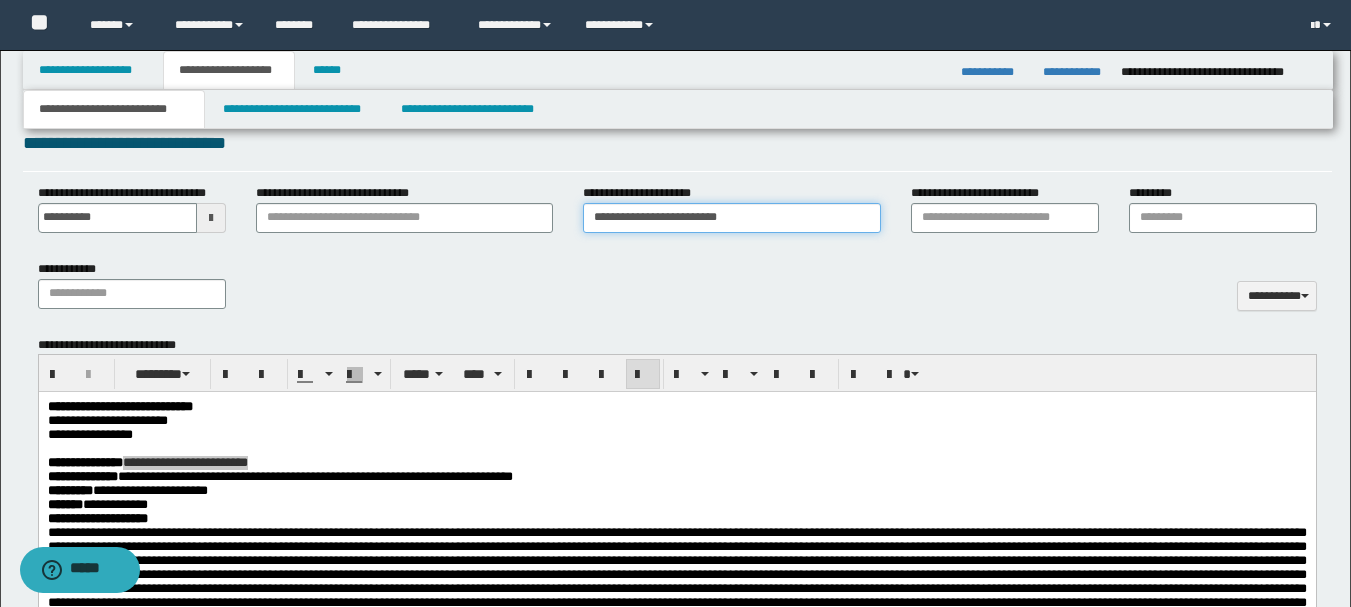 type on "**********" 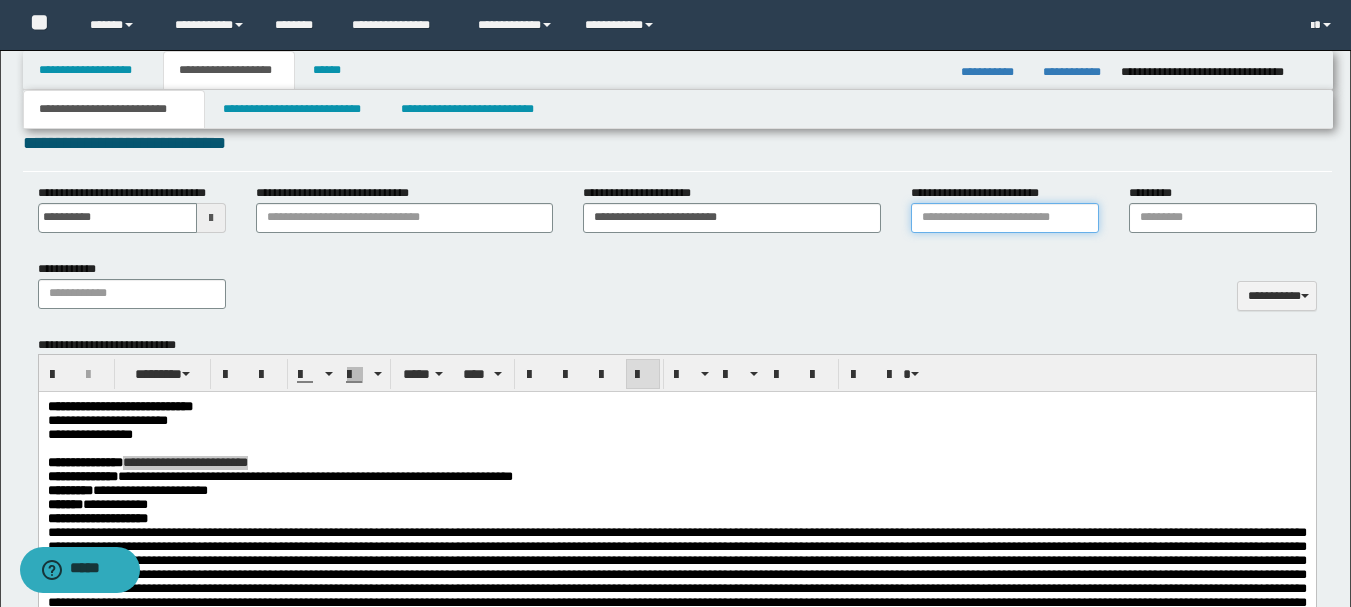 click on "**********" at bounding box center (1005, 218) 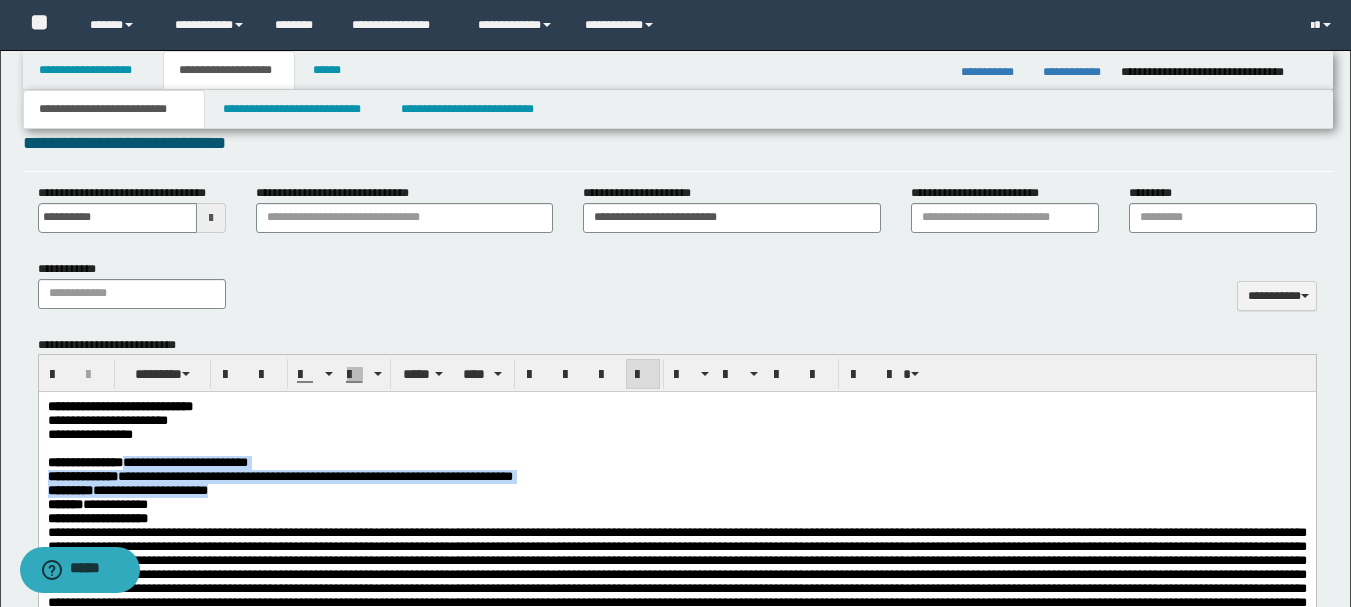 click on "**********" at bounding box center (676, 491) 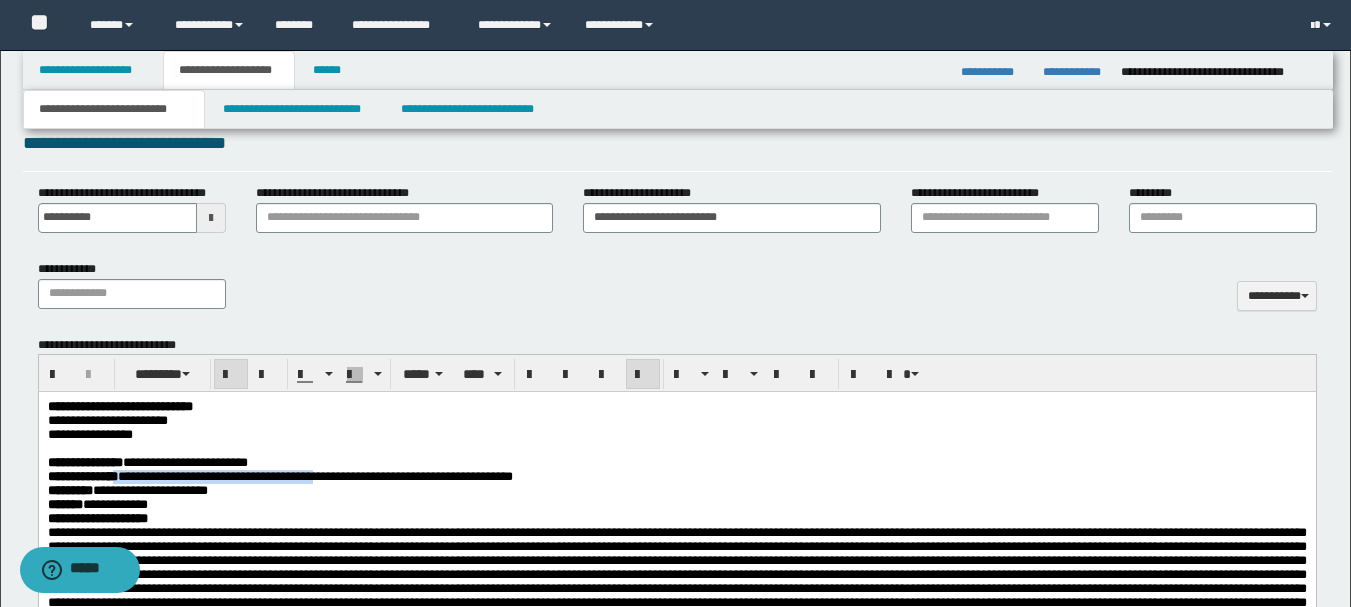 drag, startPoint x: 152, startPoint y: 486, endPoint x: 396, endPoint y: 486, distance: 244 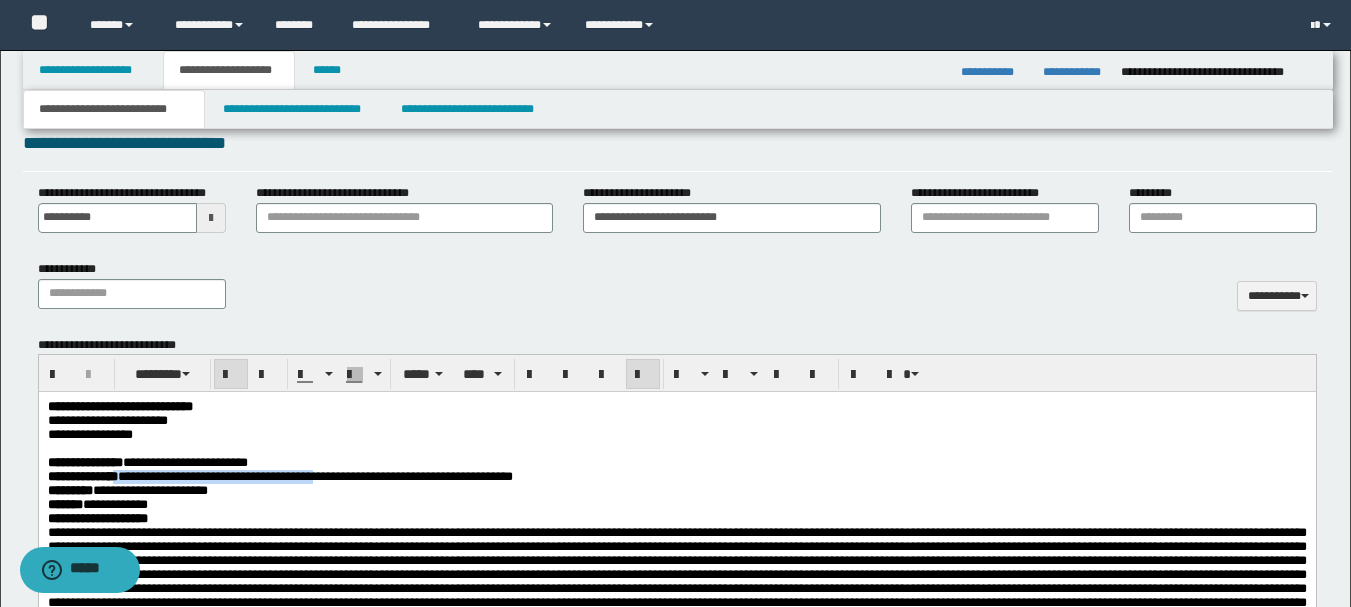 click on "**********" at bounding box center [279, 476] 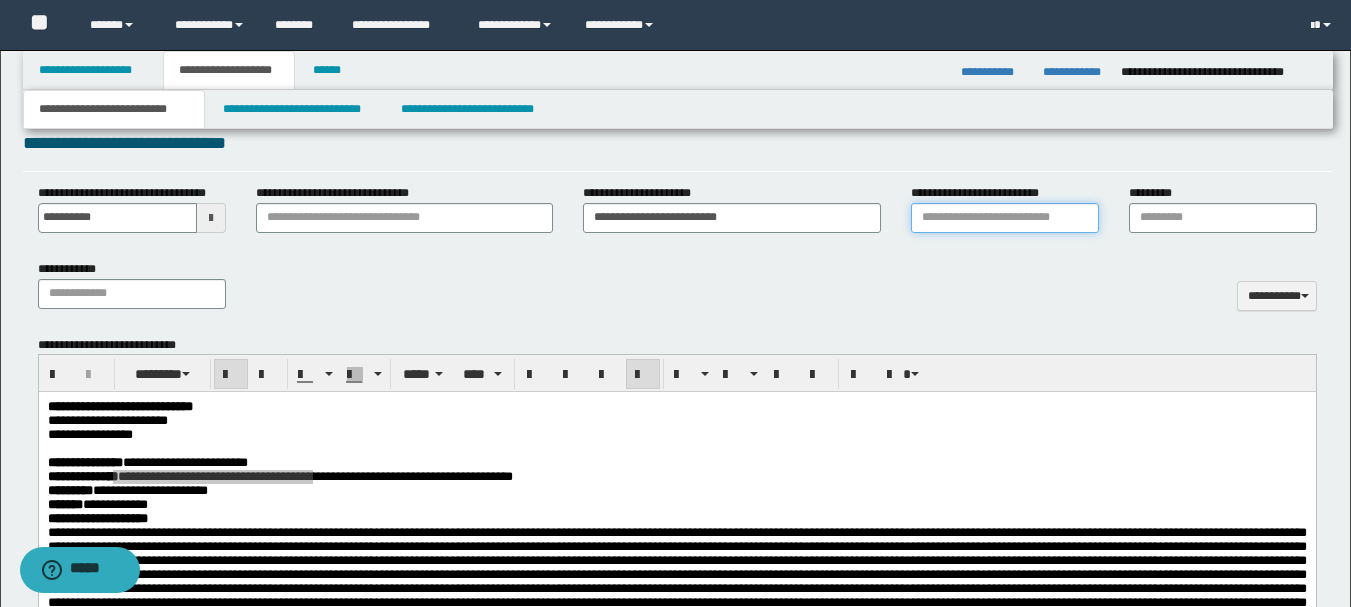 click on "**********" at bounding box center (1005, 218) 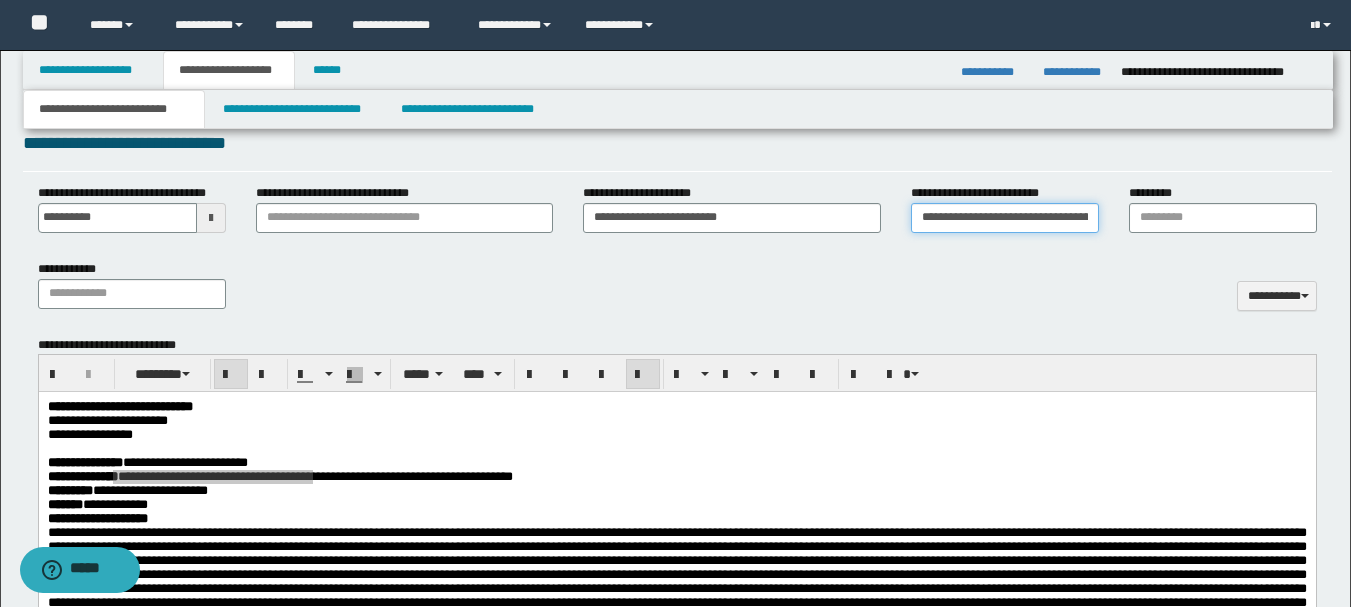 scroll, scrollTop: 0, scrollLeft: 49, axis: horizontal 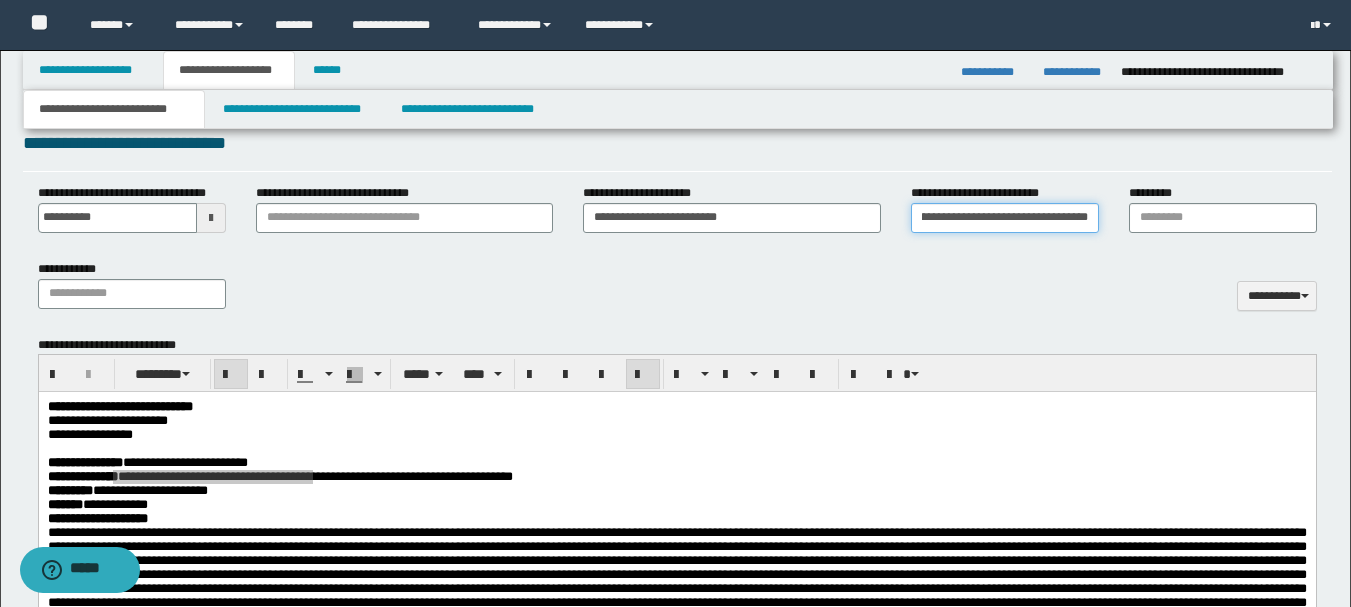 type on "**********" 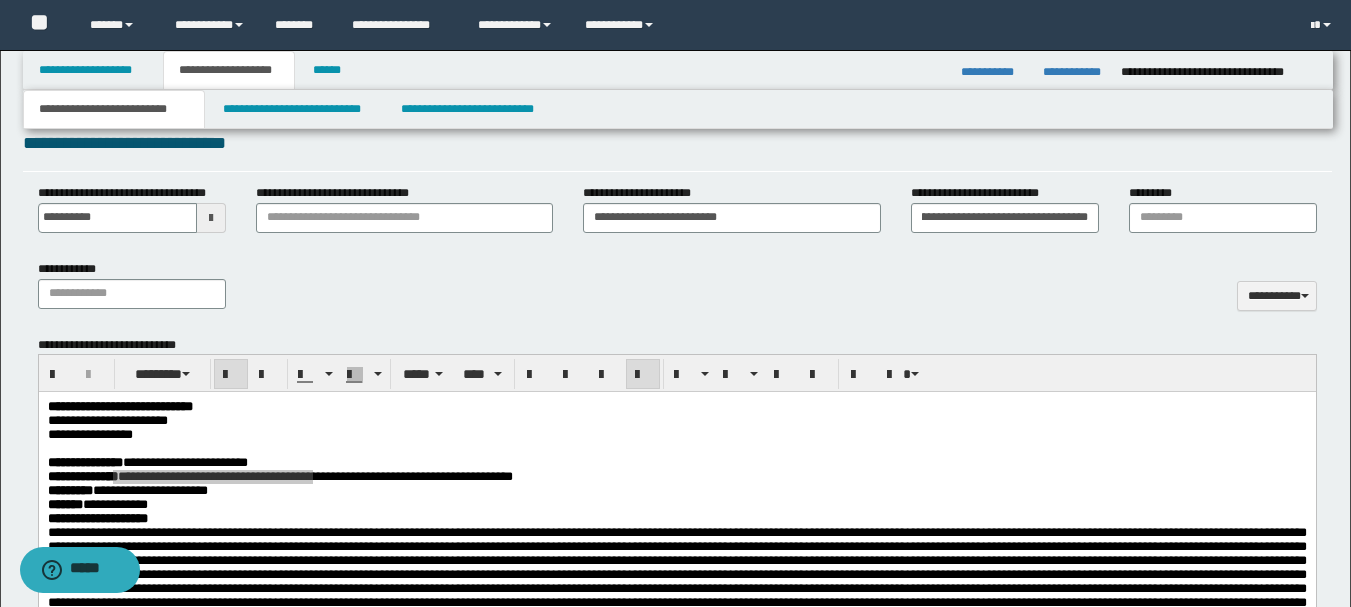 scroll, scrollTop: 0, scrollLeft: 0, axis: both 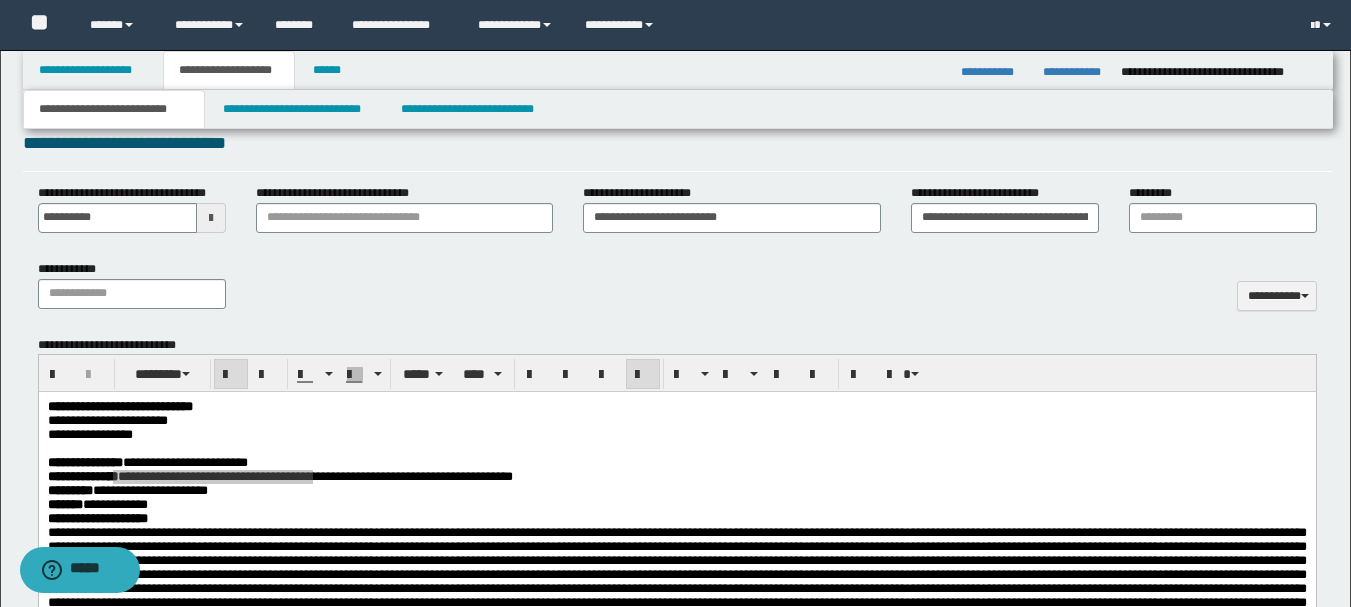 click on "**********" at bounding box center (677, 292) 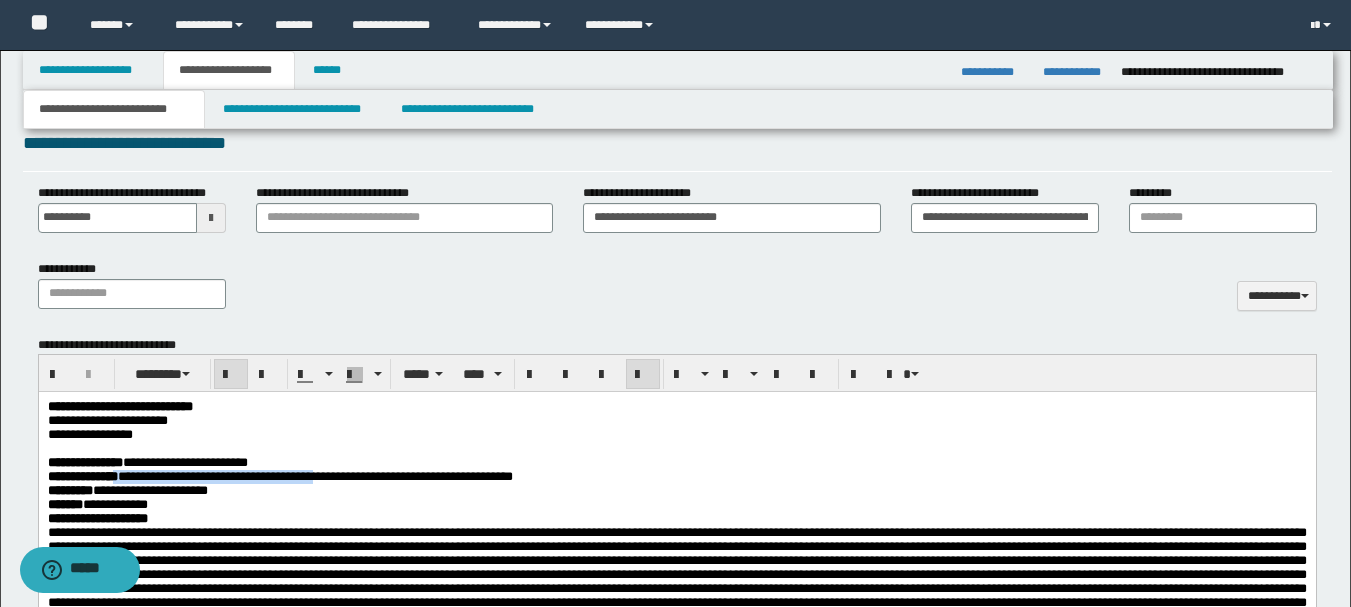 drag, startPoint x: 657, startPoint y: 545, endPoint x: 632, endPoint y: 509, distance: 43.829212 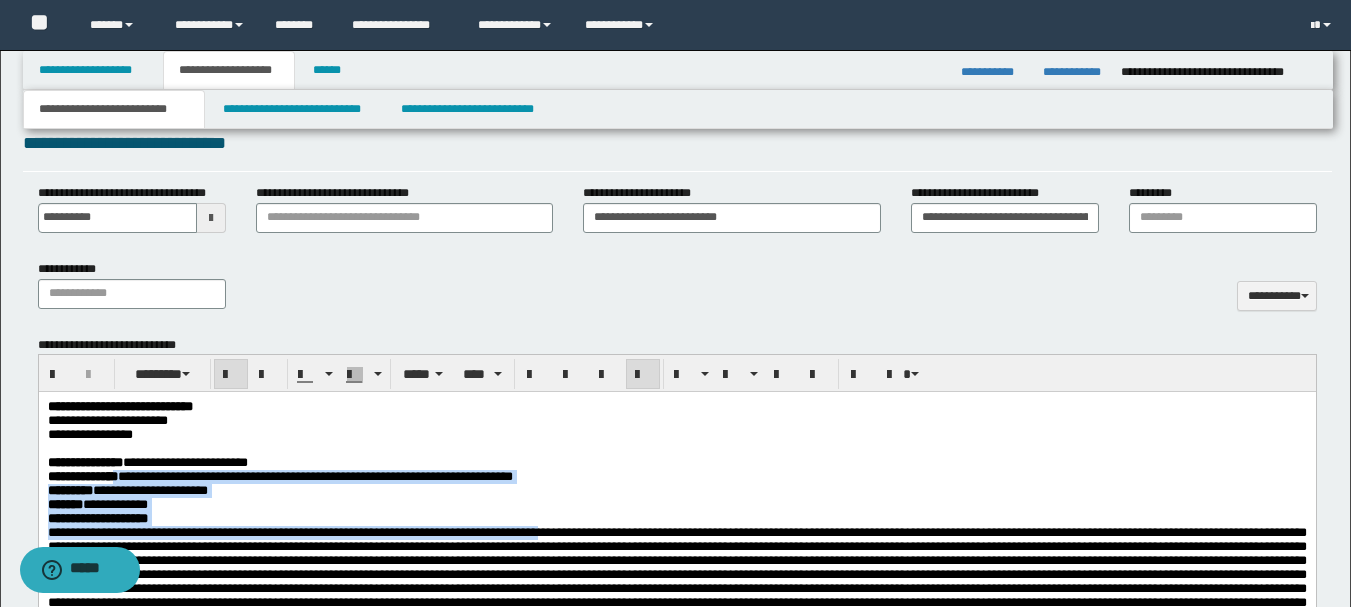click on "**********" at bounding box center [279, 476] 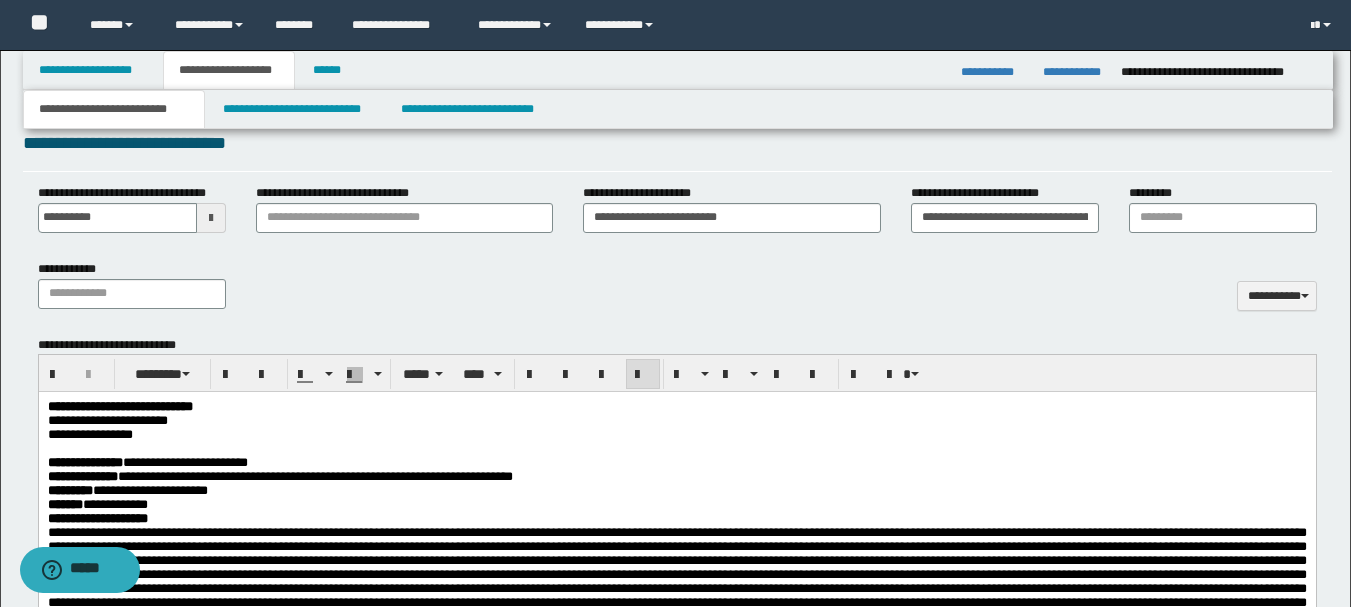 click on "**********" at bounding box center (676, 463) 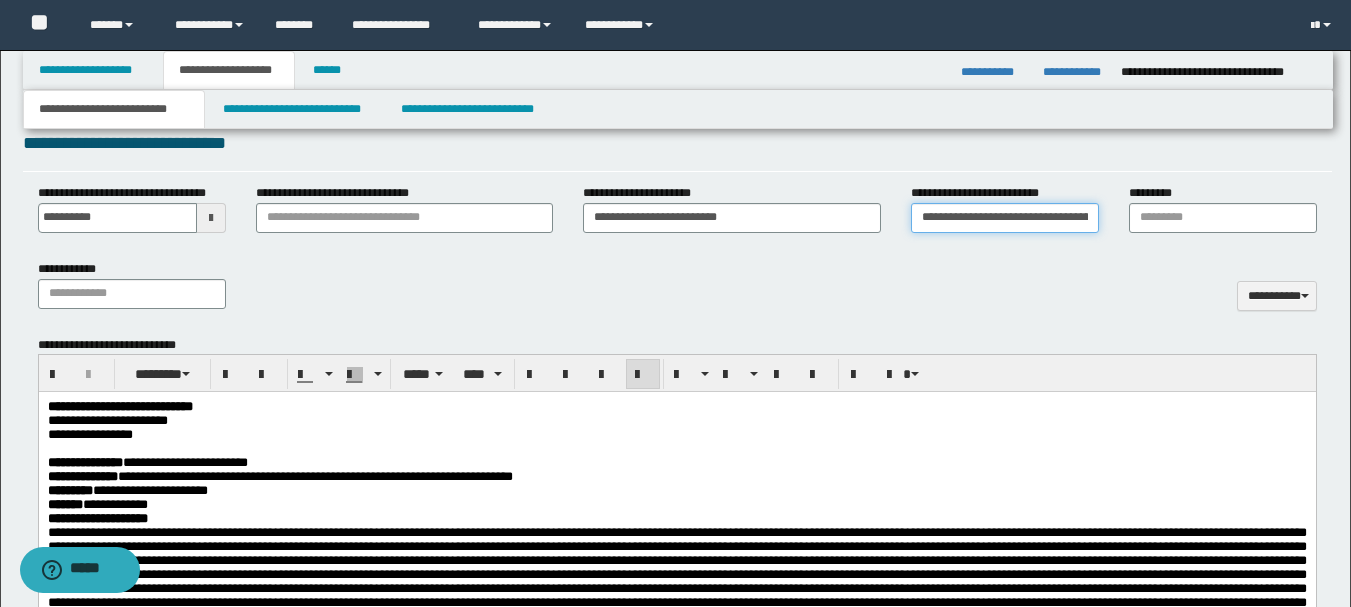 scroll, scrollTop: 0, scrollLeft: 50, axis: horizontal 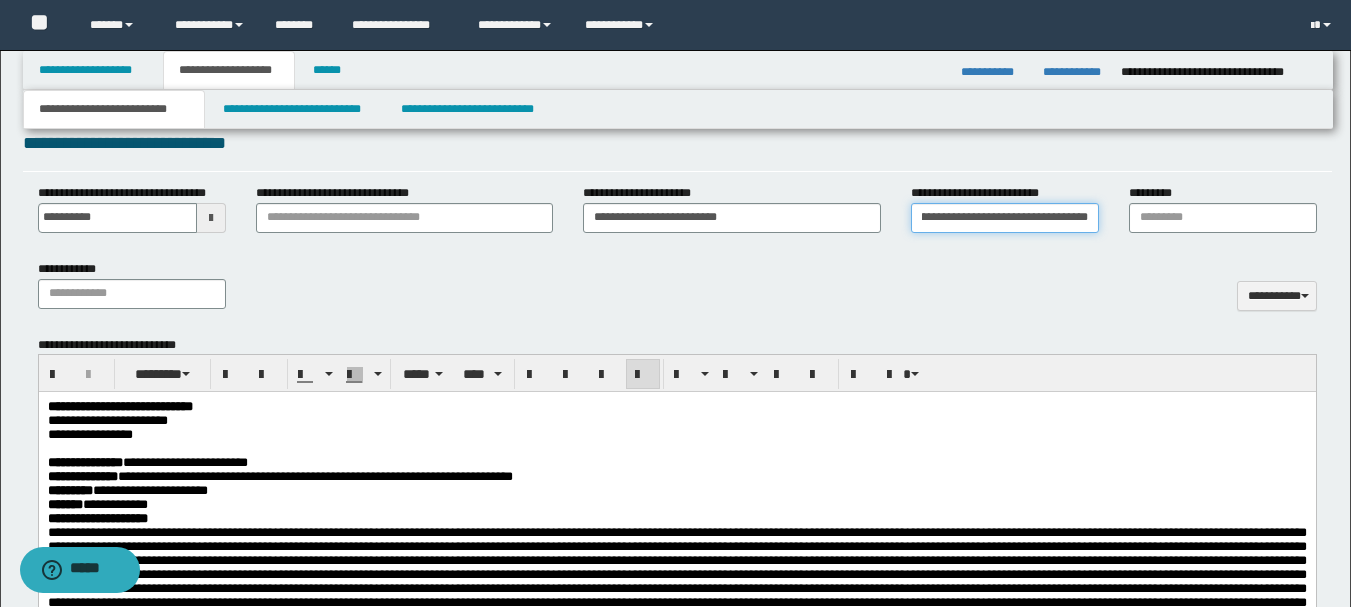 drag, startPoint x: 920, startPoint y: 216, endPoint x: 1189, endPoint y: 218, distance: 269.00745 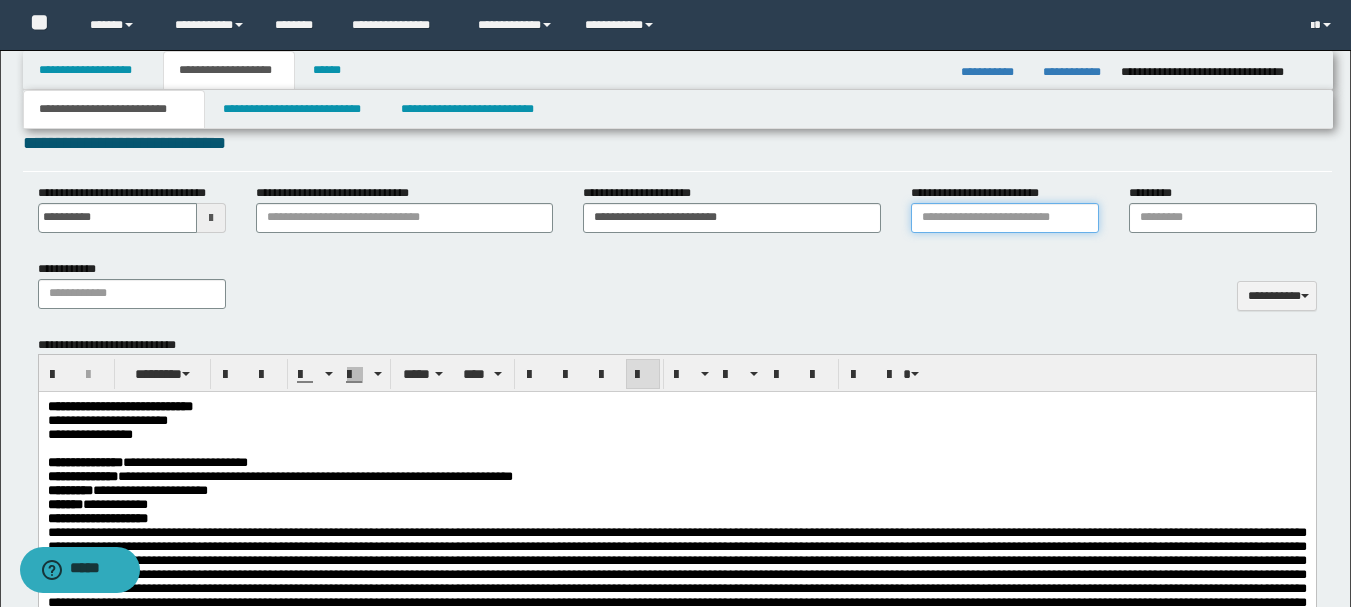 scroll, scrollTop: 0, scrollLeft: 0, axis: both 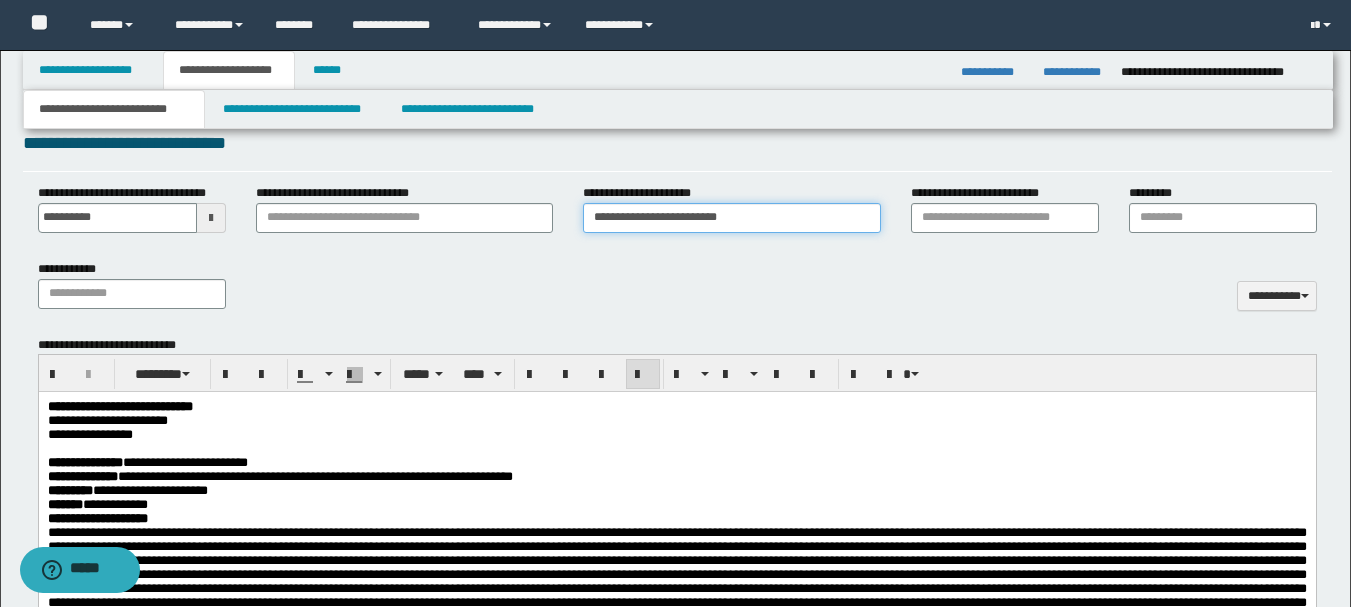 drag, startPoint x: 594, startPoint y: 217, endPoint x: 813, endPoint y: 217, distance: 219 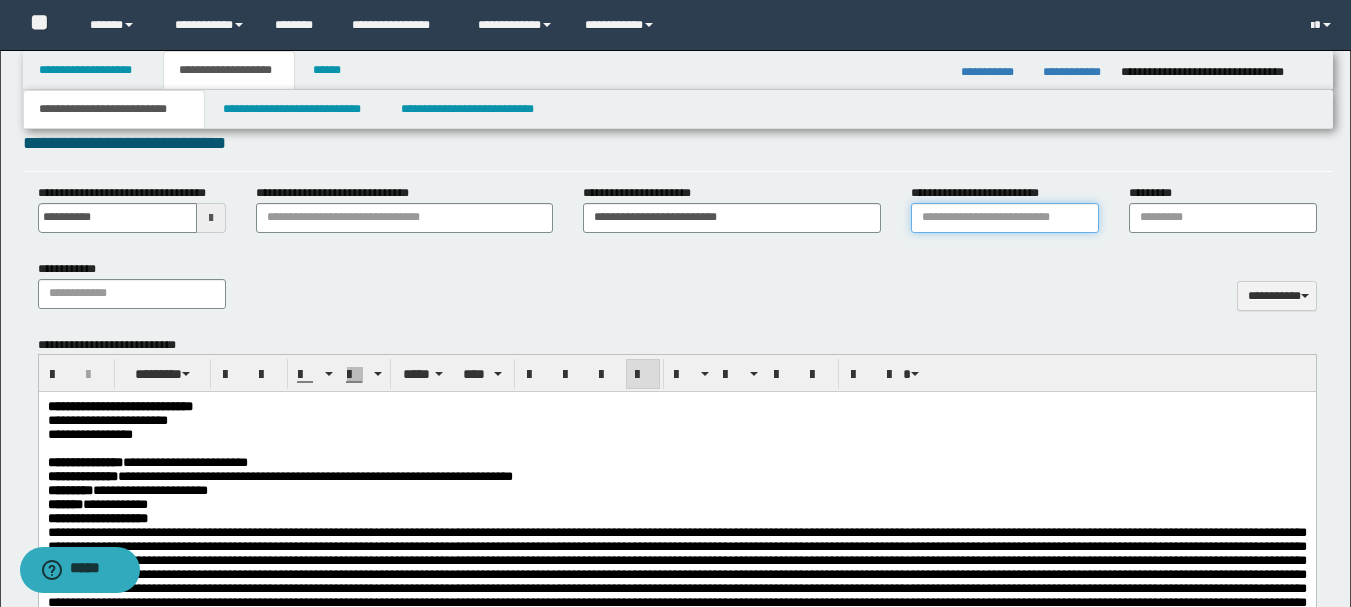 click on "**********" at bounding box center (1005, 218) 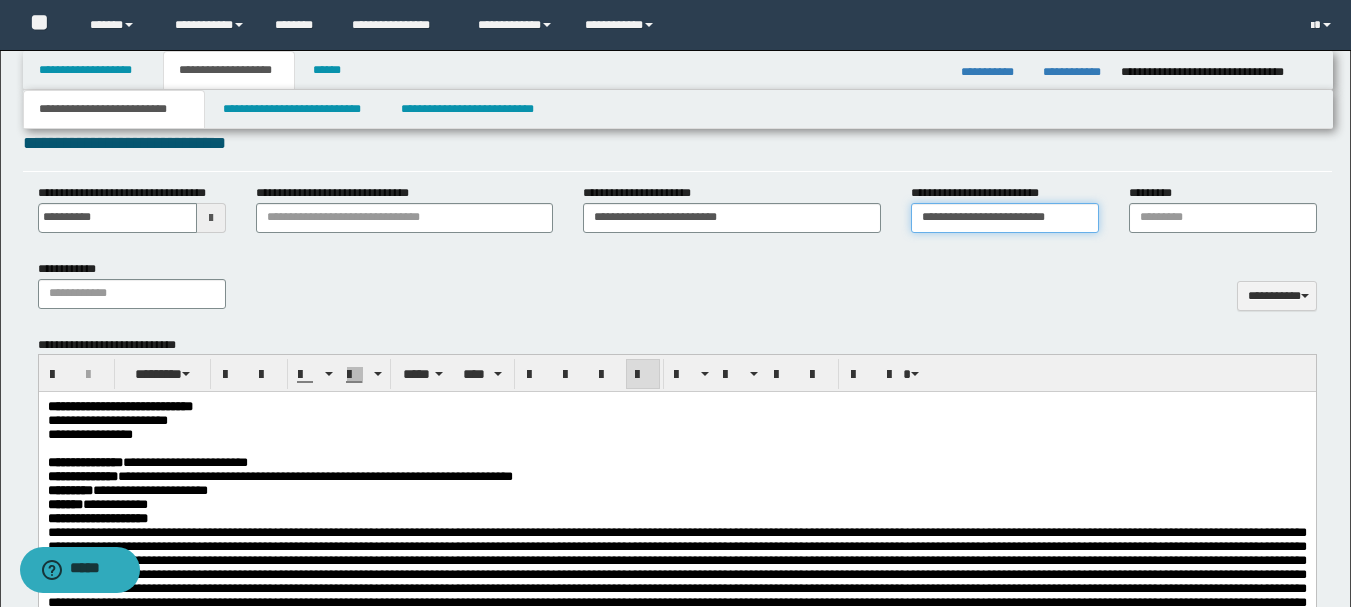type on "**********" 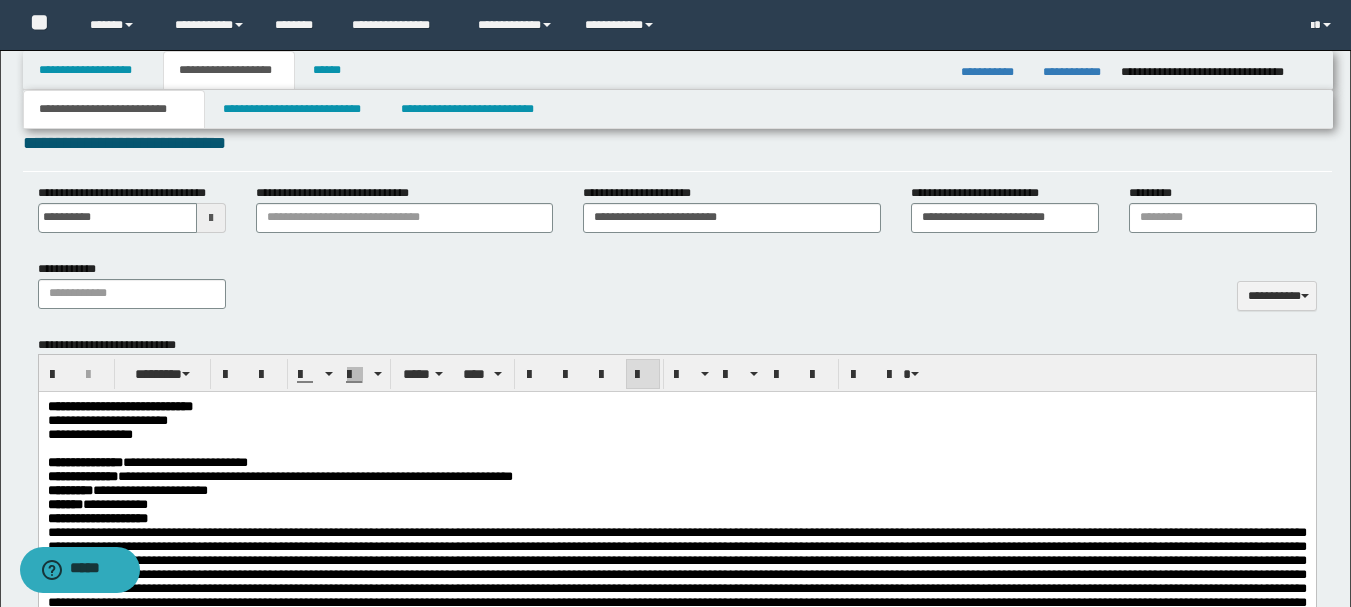 click on "**********" at bounding box center (677, 292) 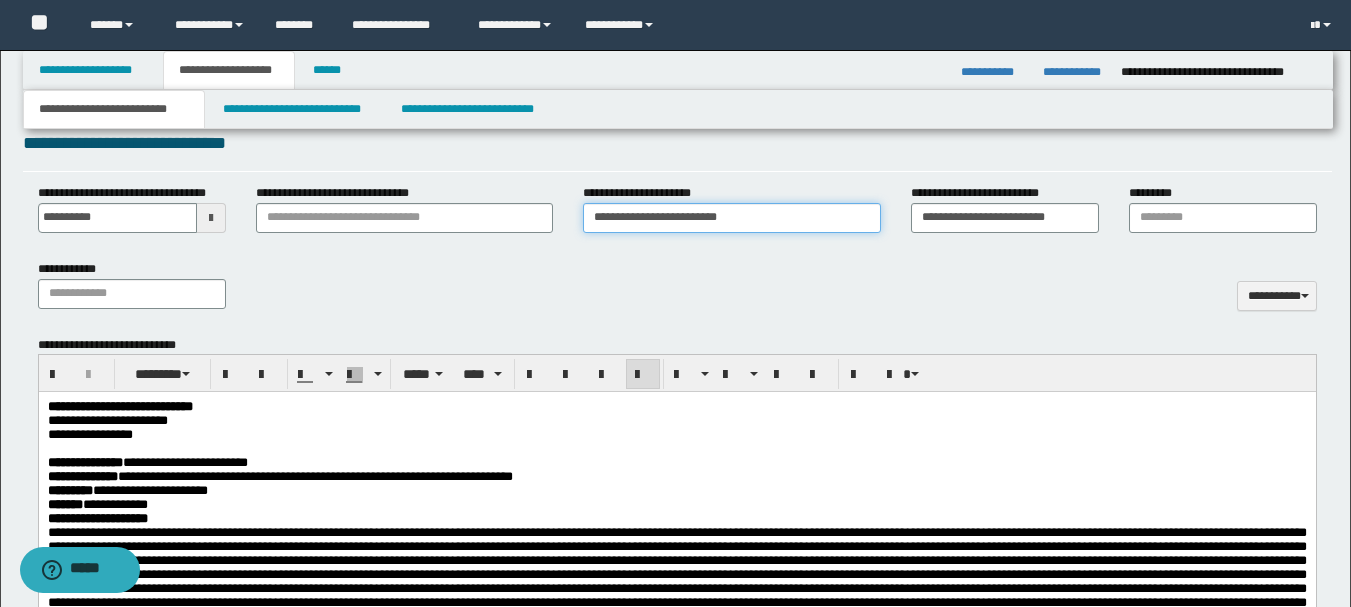 drag, startPoint x: 744, startPoint y: 222, endPoint x: 374, endPoint y: 274, distance: 373.6362 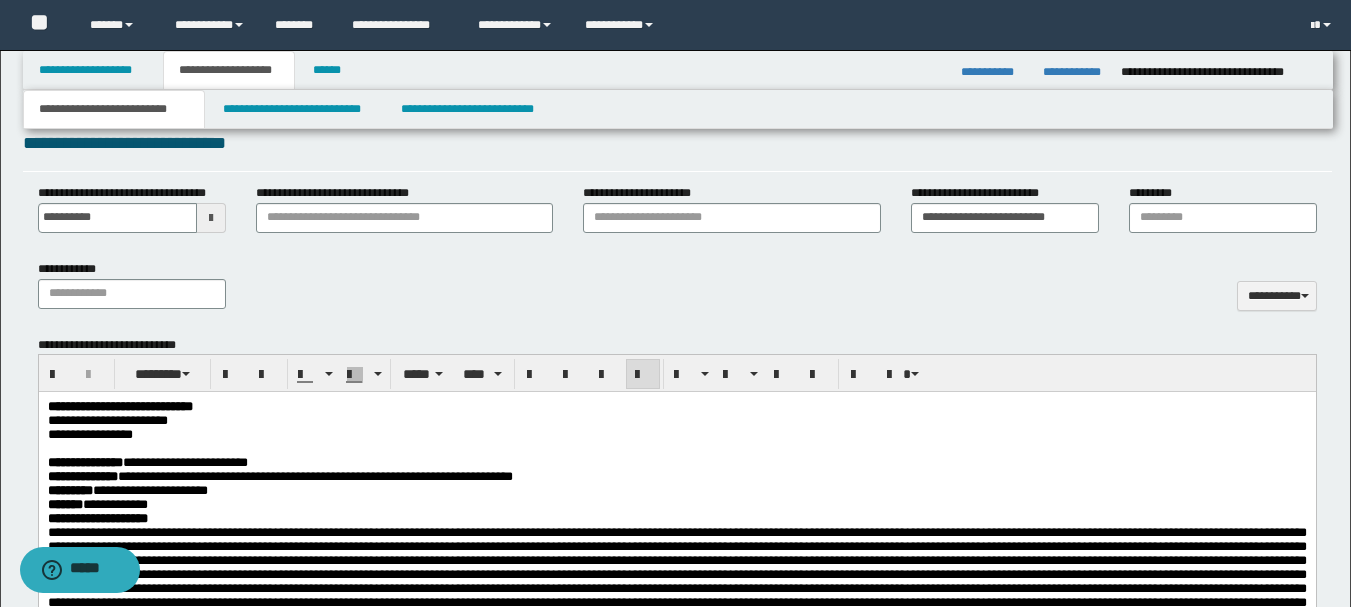 click at bounding box center (676, 616) 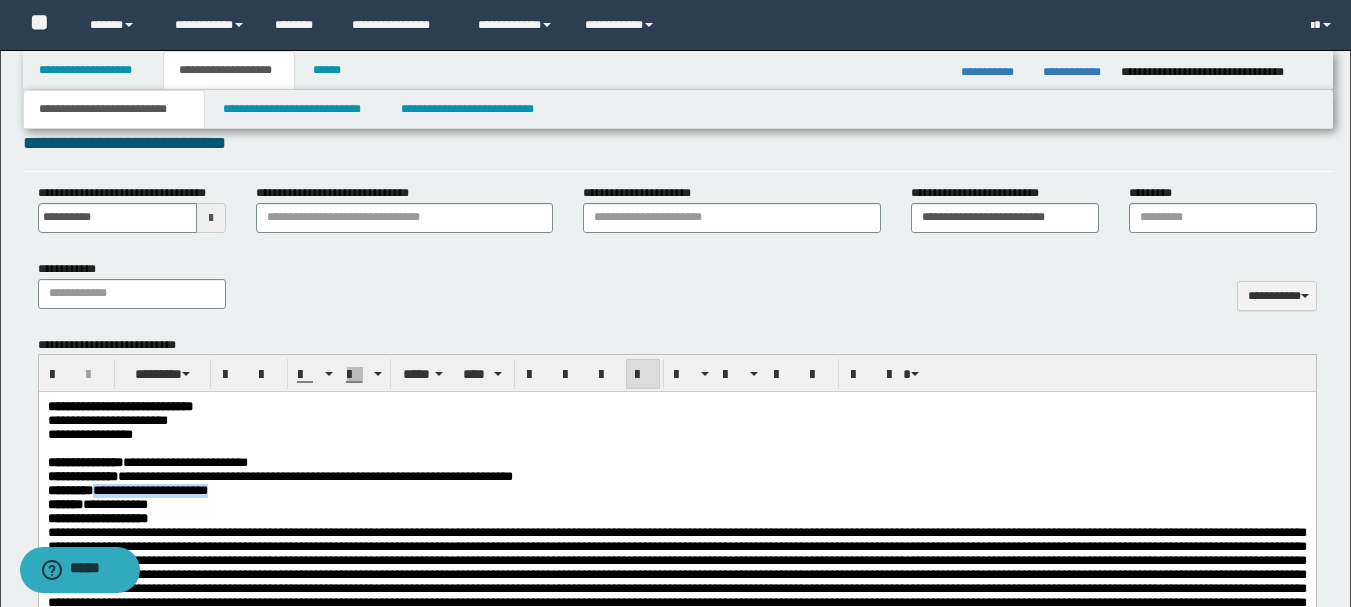 drag, startPoint x: 121, startPoint y: 502, endPoint x: 254, endPoint y: 500, distance: 133.01503 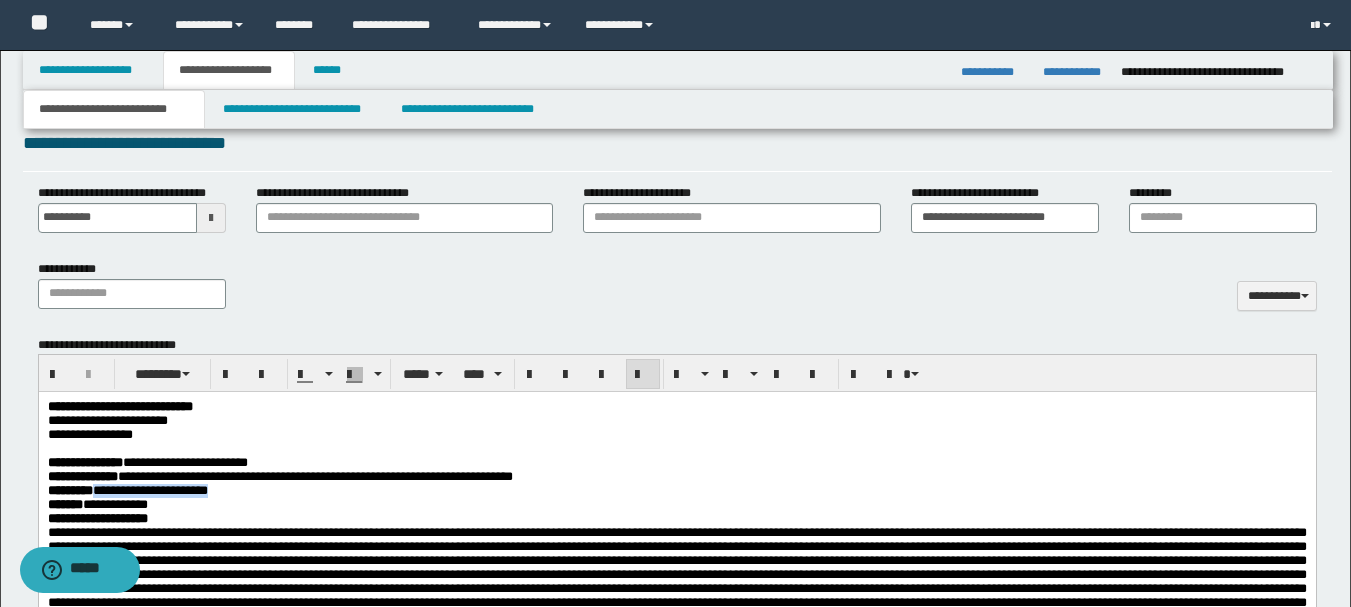 click on "**********" at bounding box center [127, 490] 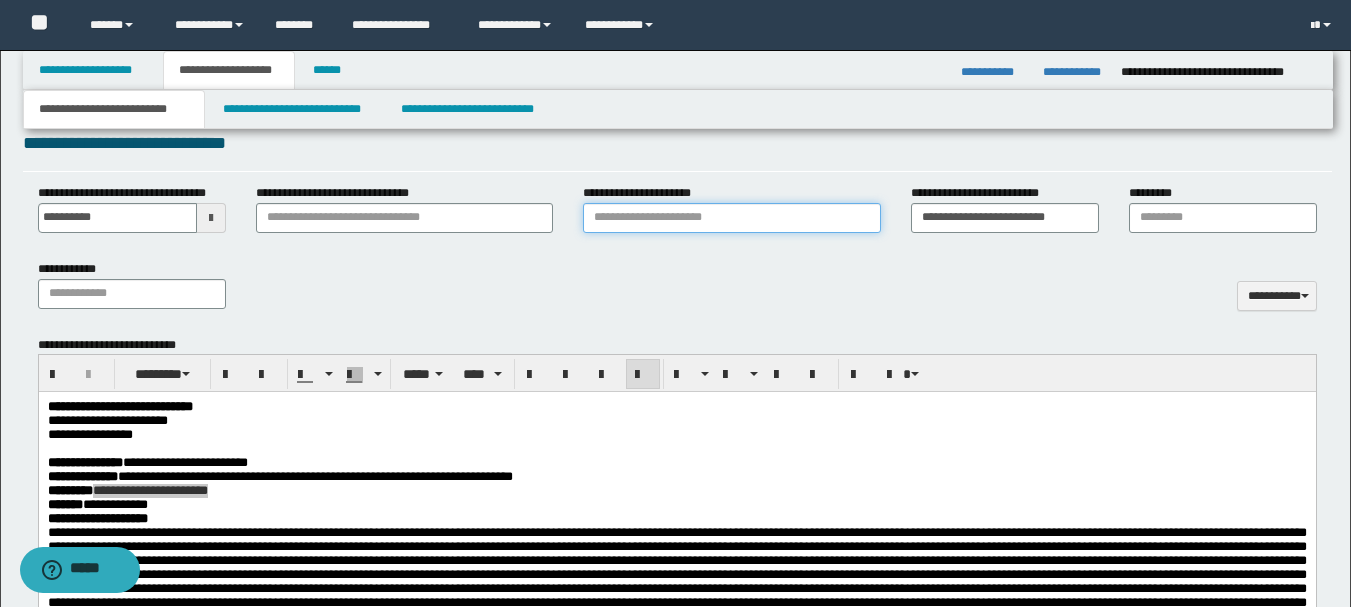 click on "**********" at bounding box center (731, 218) 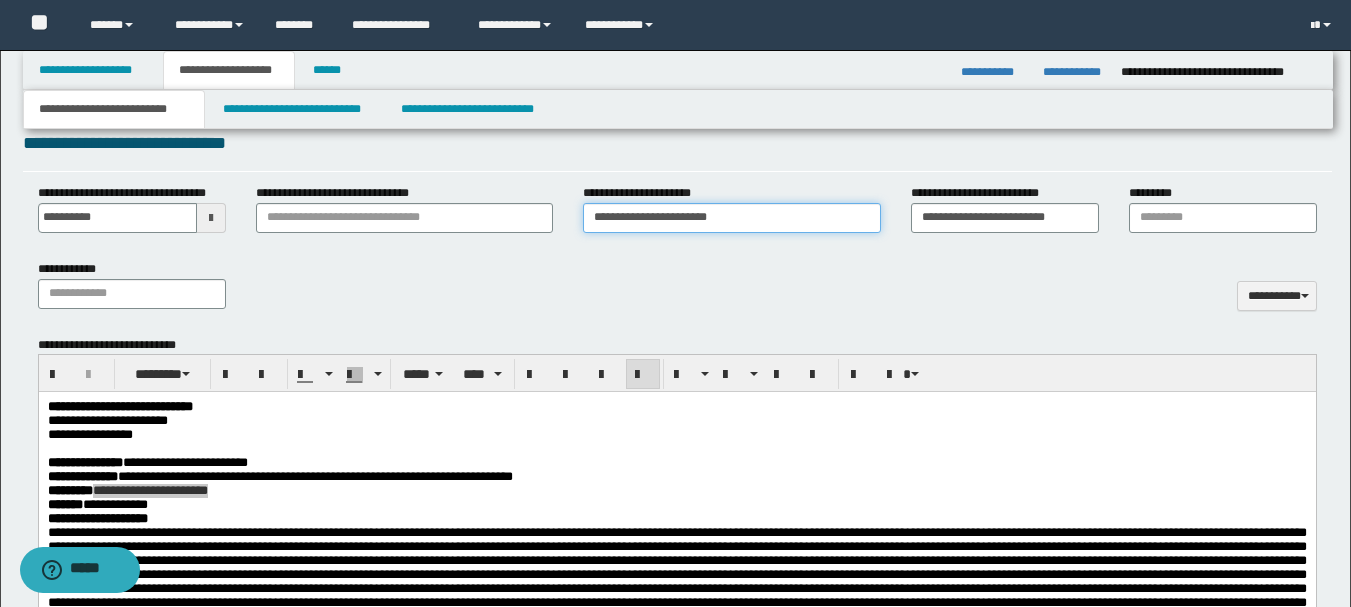 type on "**********" 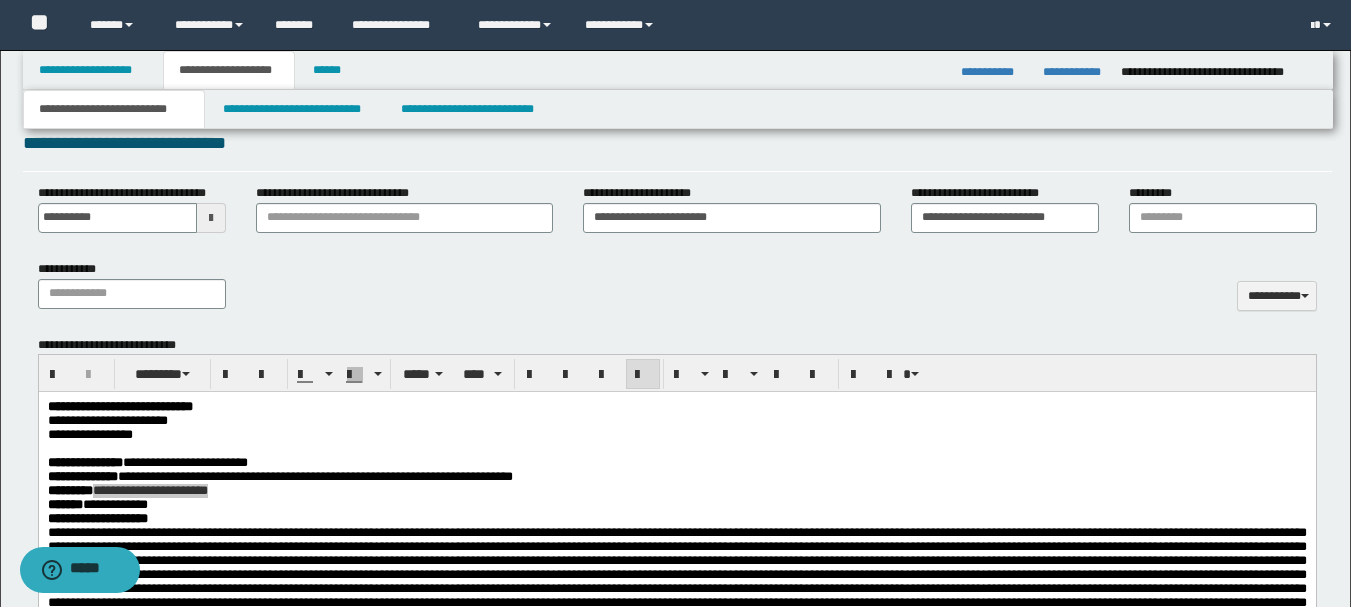 click on "**********" at bounding box center (677, 292) 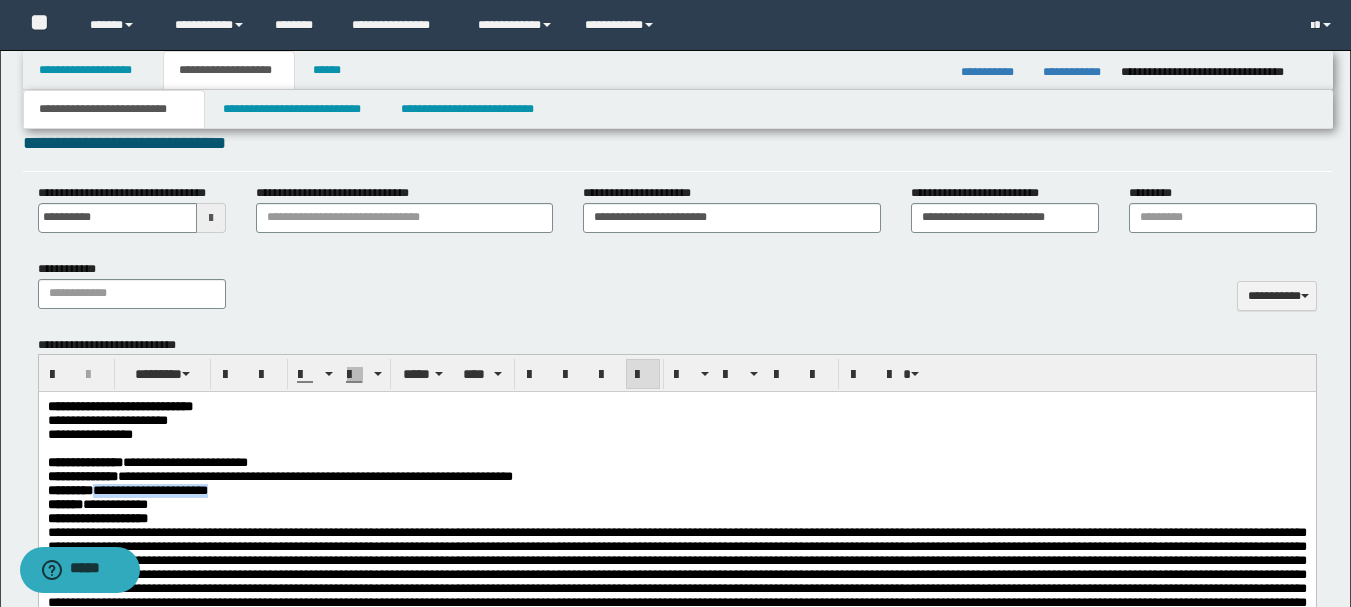 click on "**********" at bounding box center (676, 491) 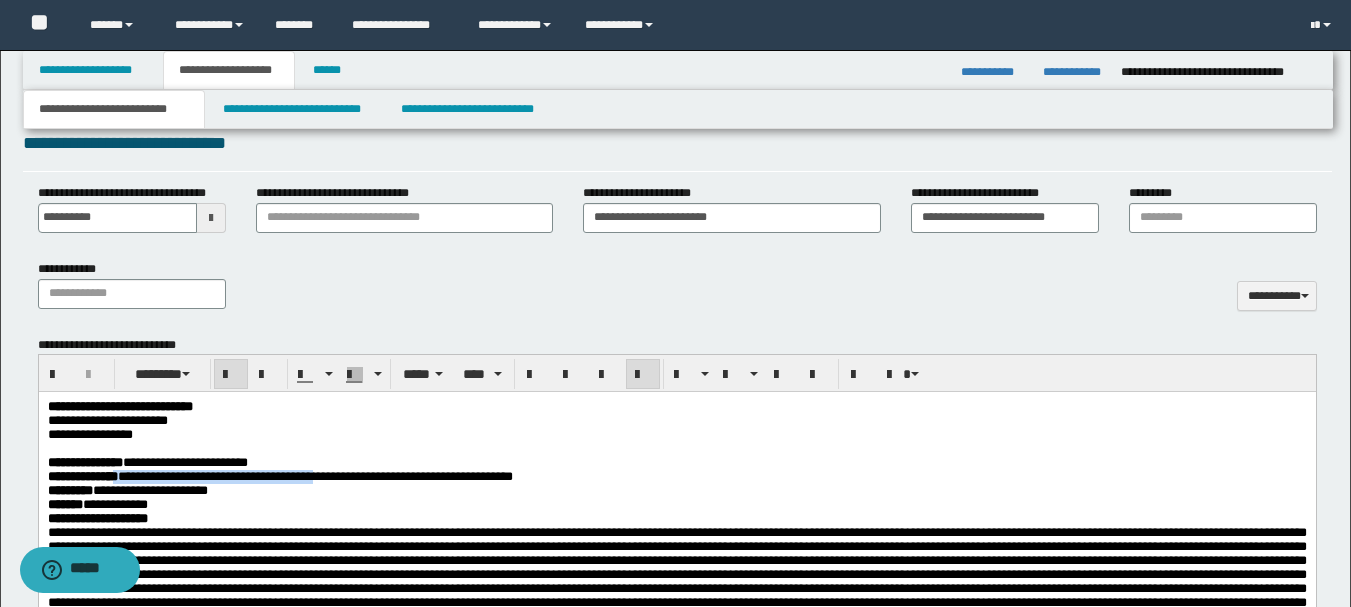 drag, startPoint x: 153, startPoint y: 483, endPoint x: 395, endPoint y: 486, distance: 242.0186 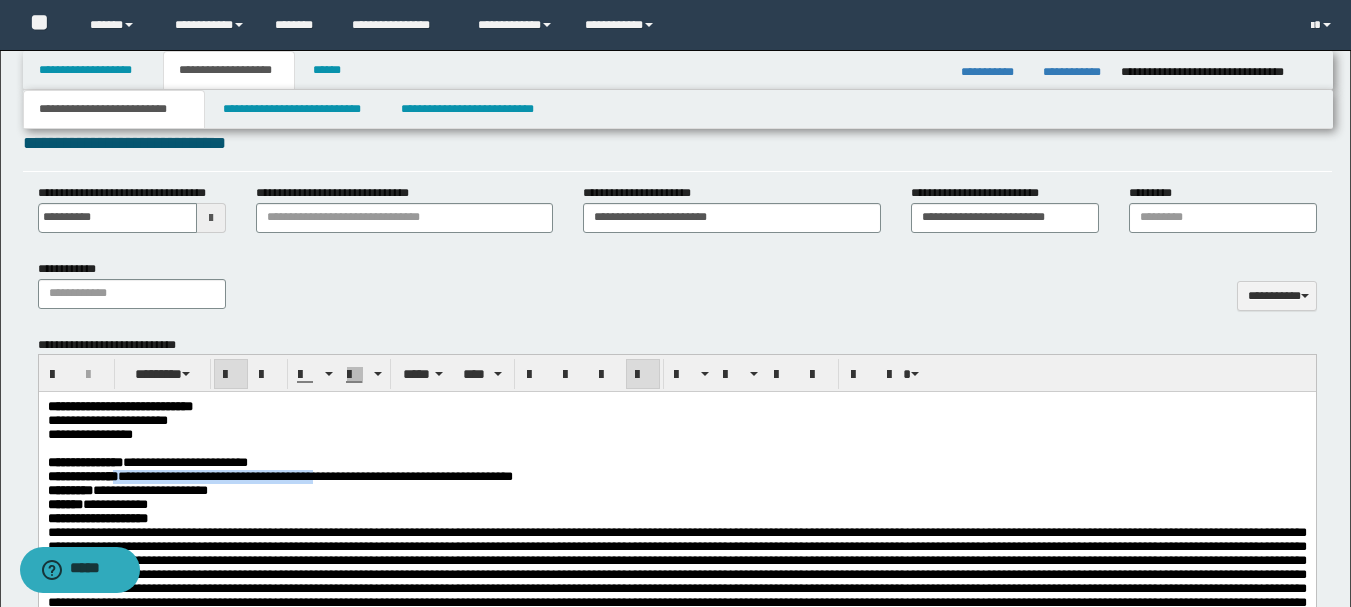 click on "**********" at bounding box center [279, 476] 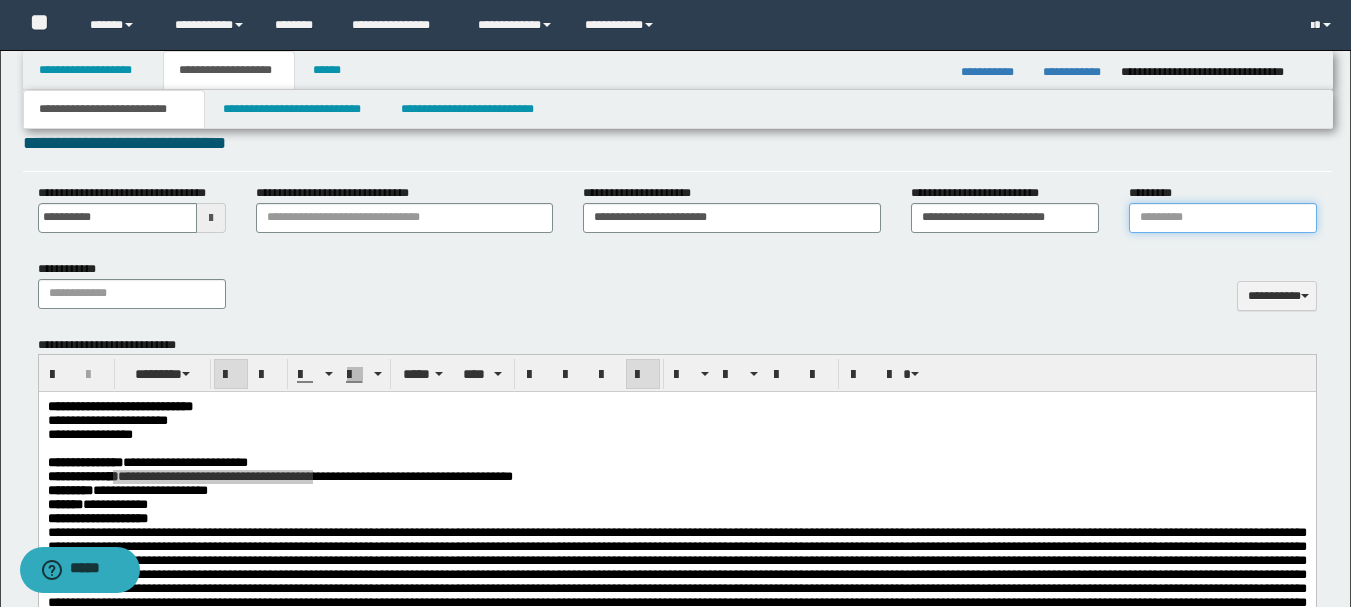 click on "*********" at bounding box center (1223, 218) 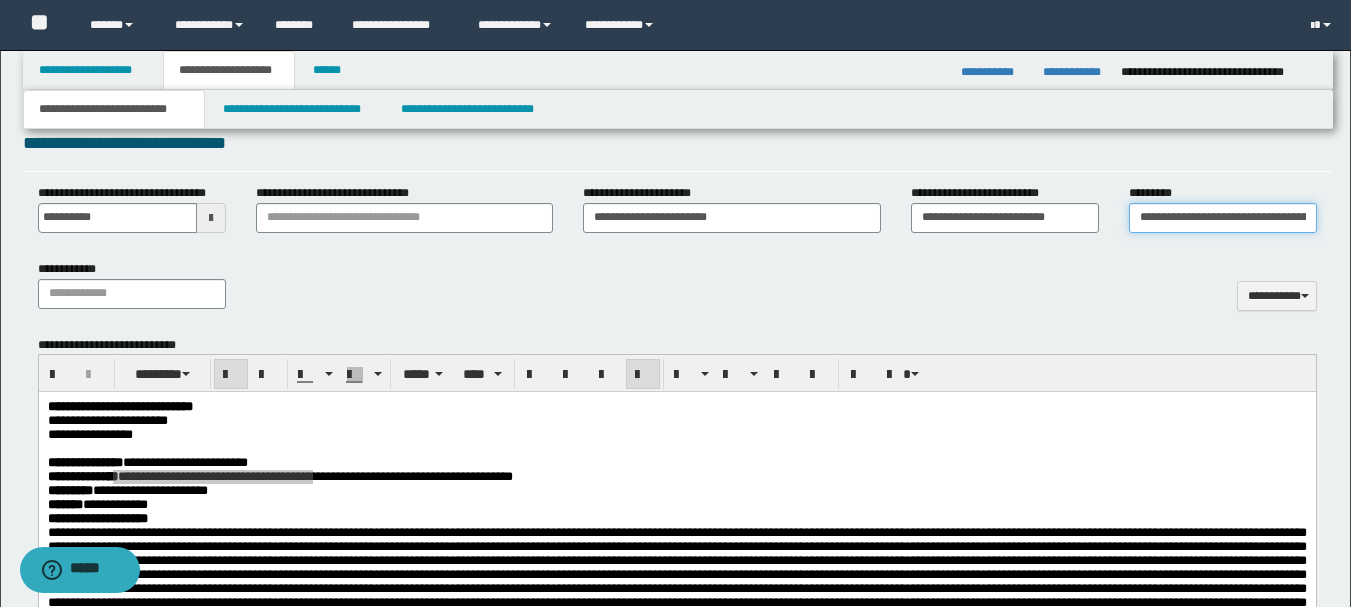 scroll, scrollTop: 0, scrollLeft: 49, axis: horizontal 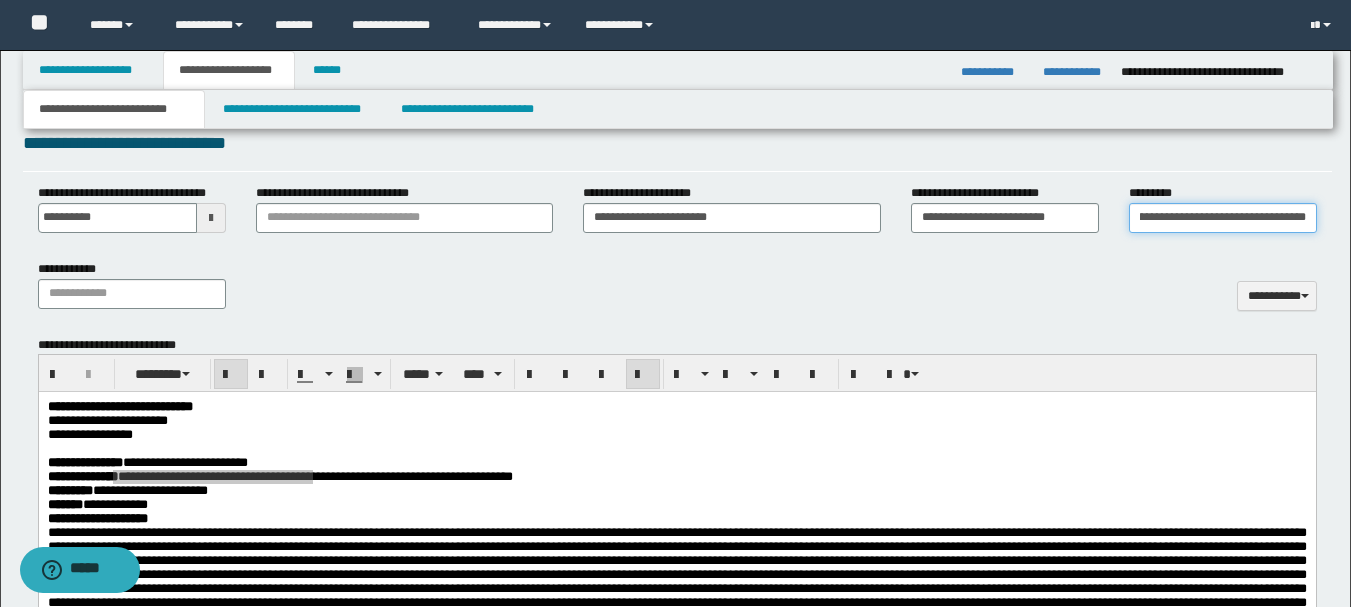 type on "**********" 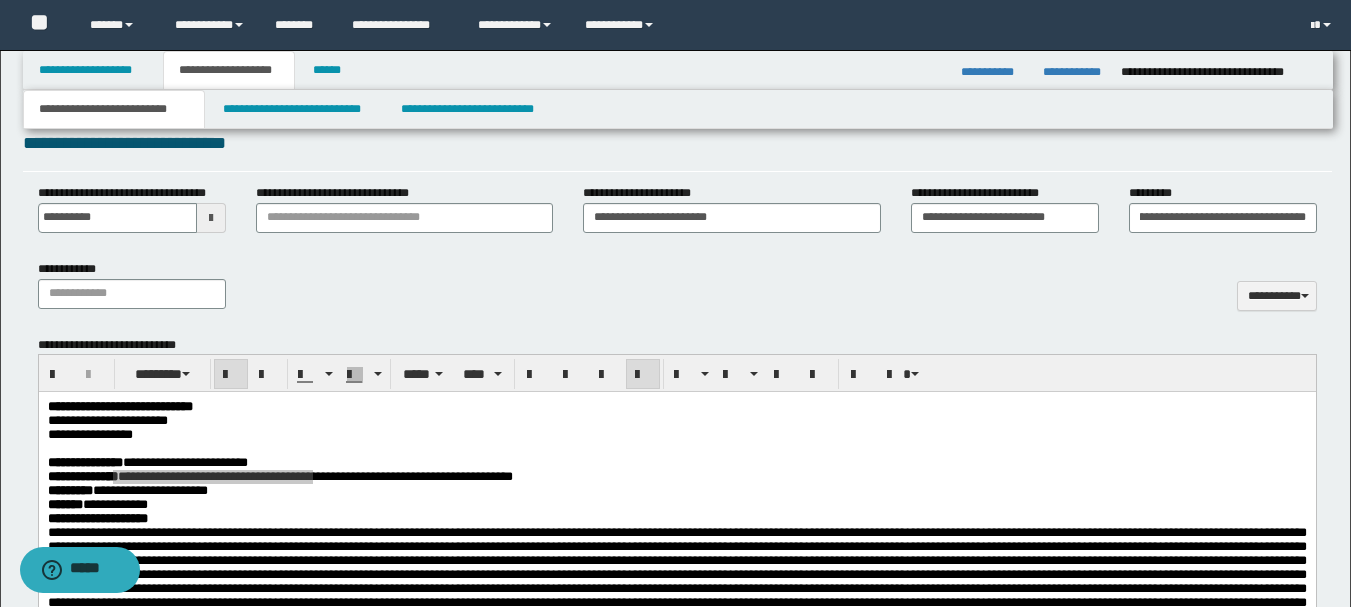 click on "**********" at bounding box center (677, 292) 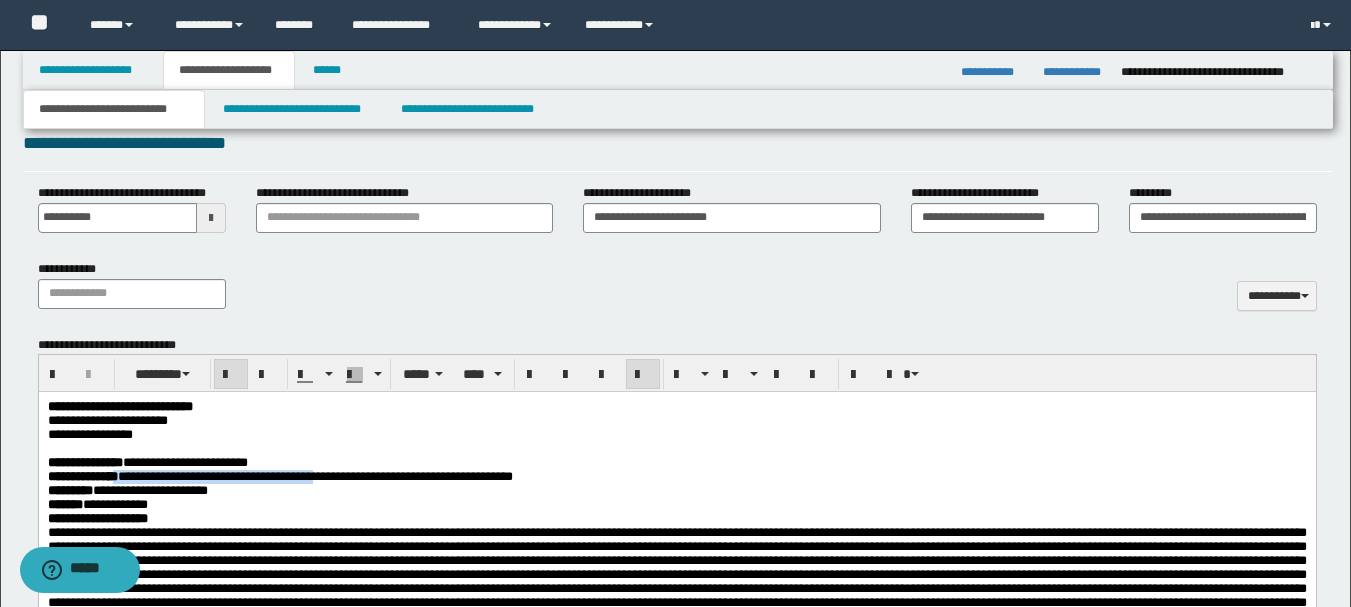 click on "**********" at bounding box center [676, 491] 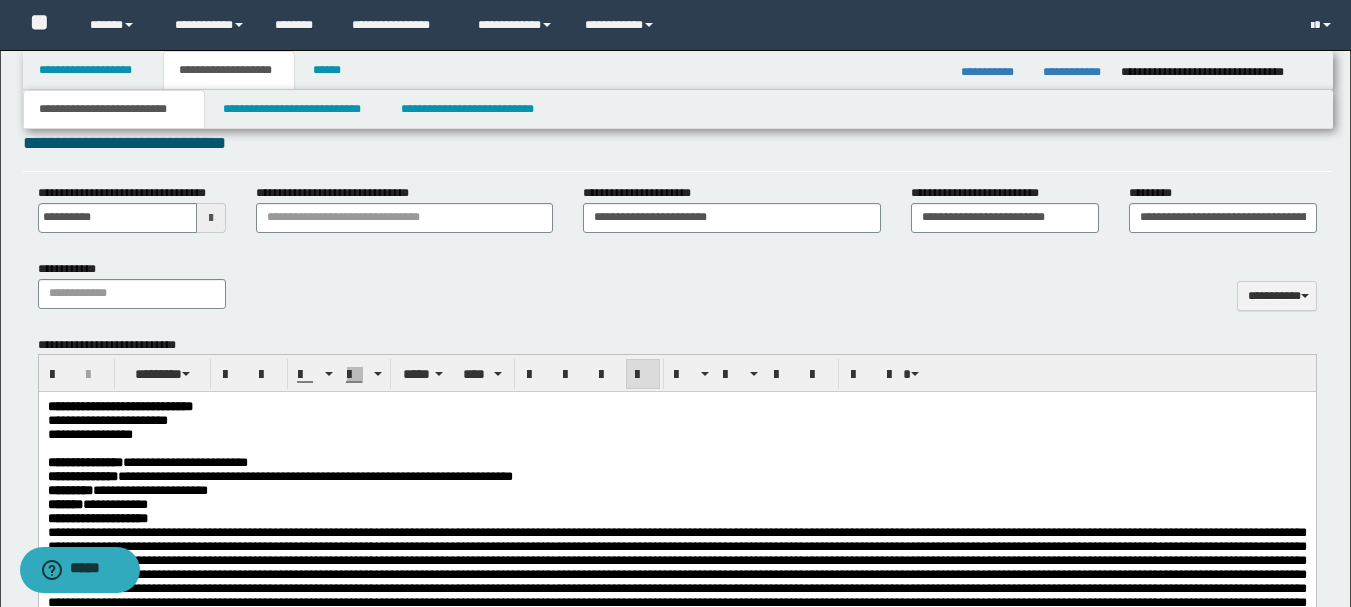 click on "**********" at bounding box center (676, 491) 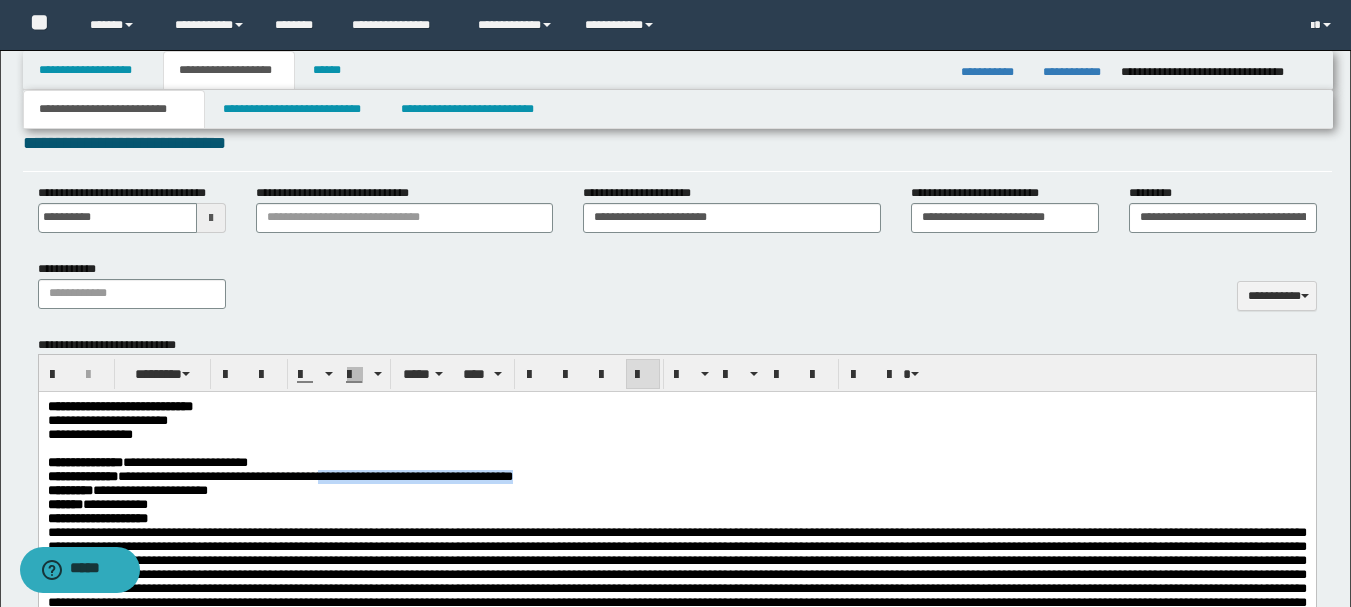 drag, startPoint x: 400, startPoint y: 484, endPoint x: 656, endPoint y: 486, distance: 256.0078 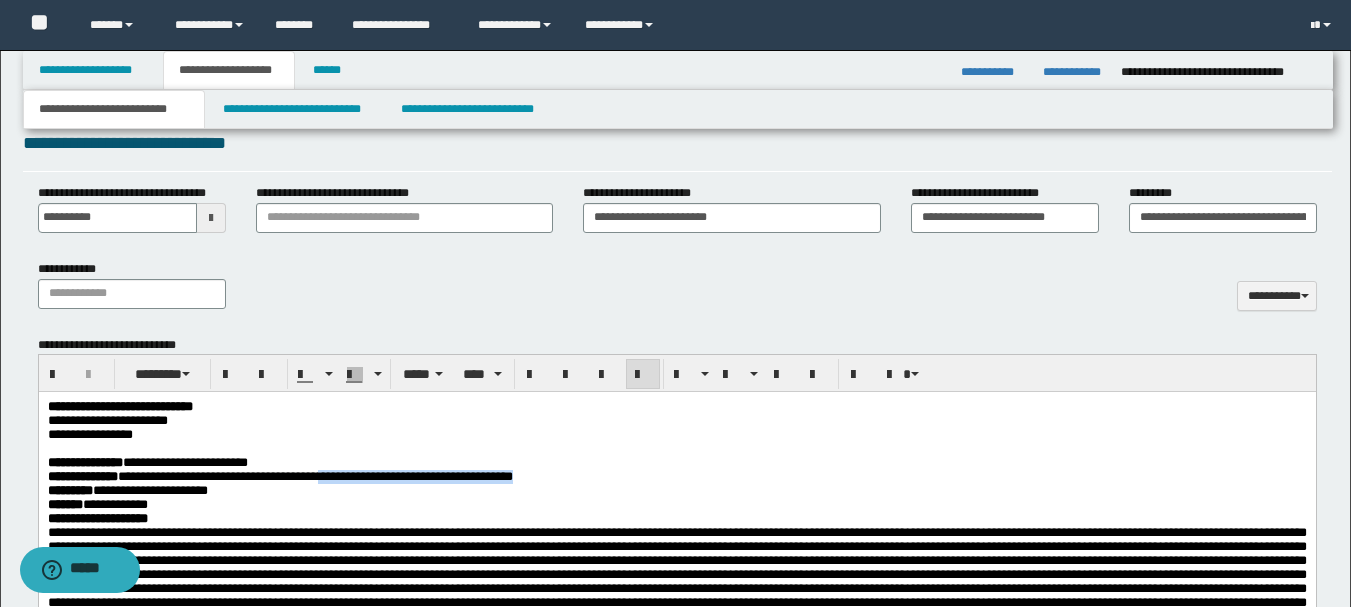 click on "**********" at bounding box center [676, 477] 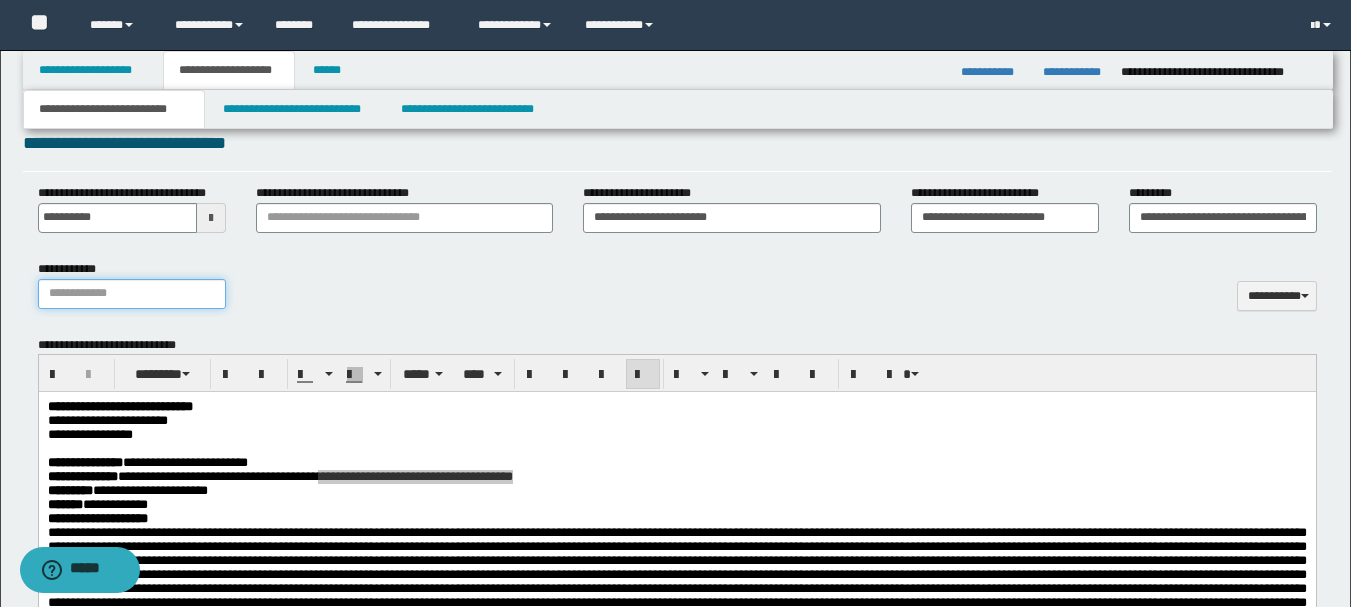 click on "**********" at bounding box center (132, 294) 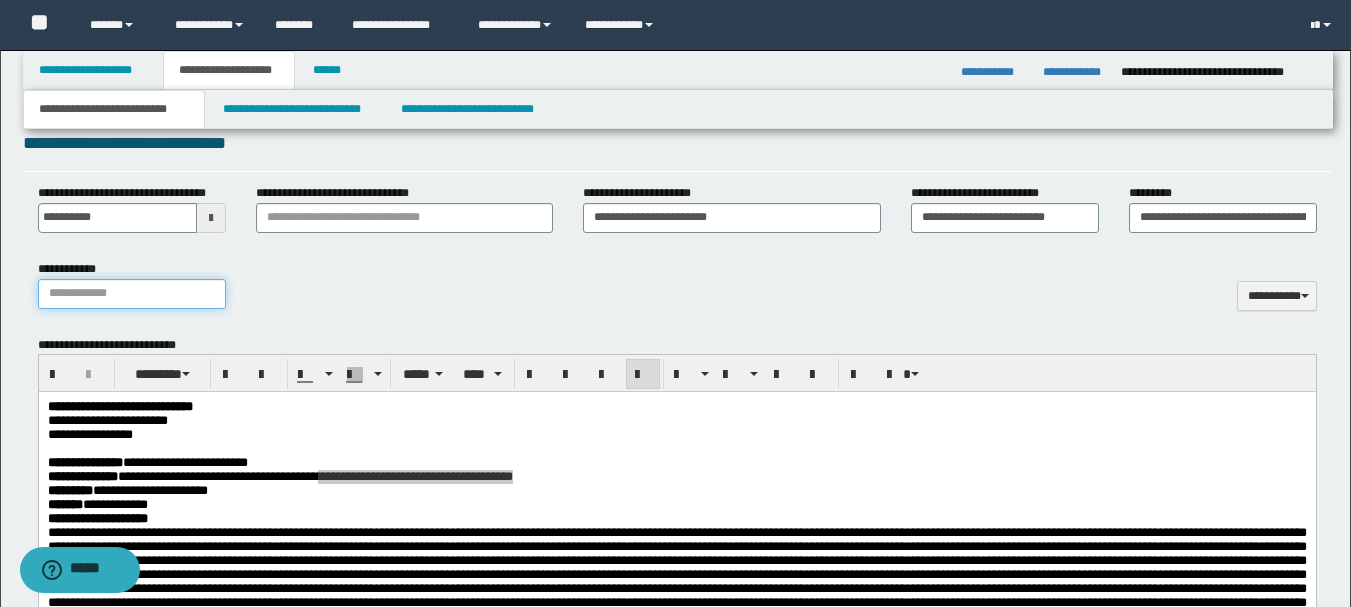 paste on "**********" 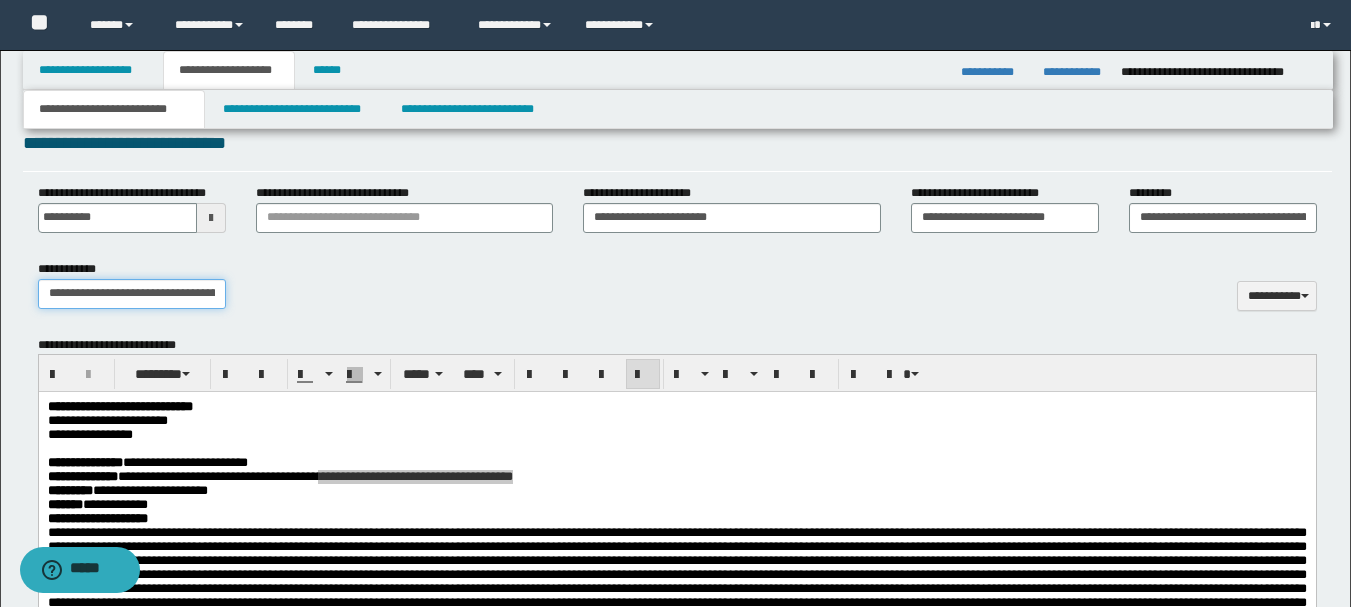 scroll, scrollTop: 0, scrollLeft: 53, axis: horizontal 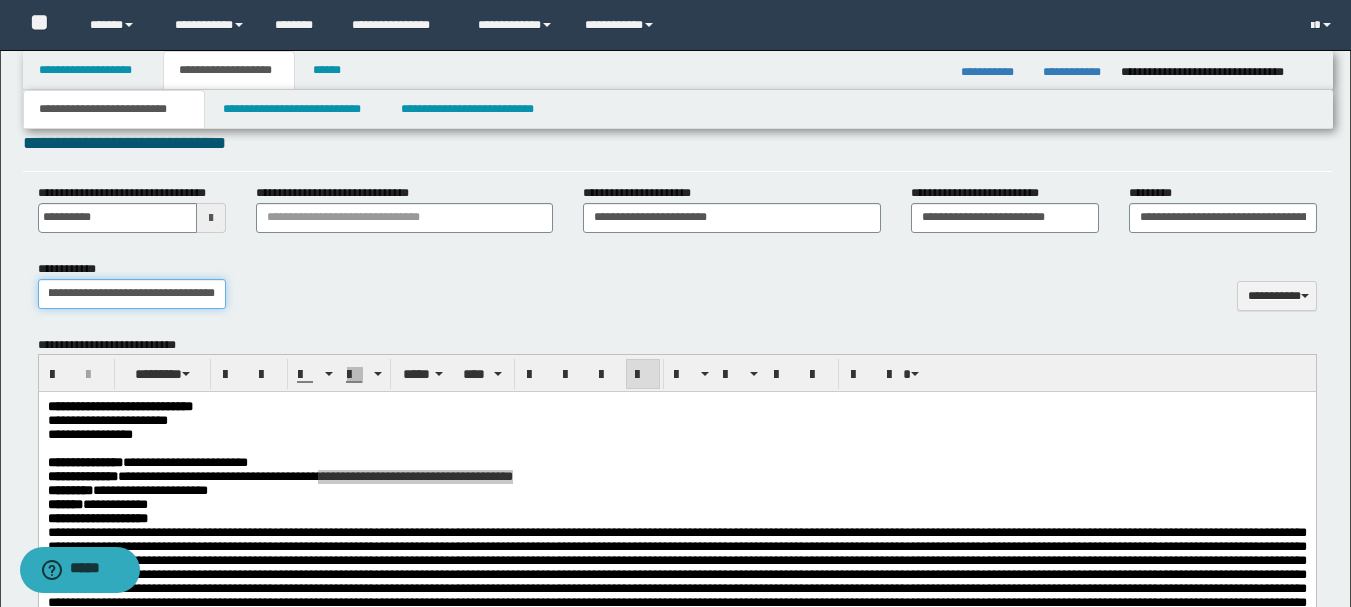type on "**********" 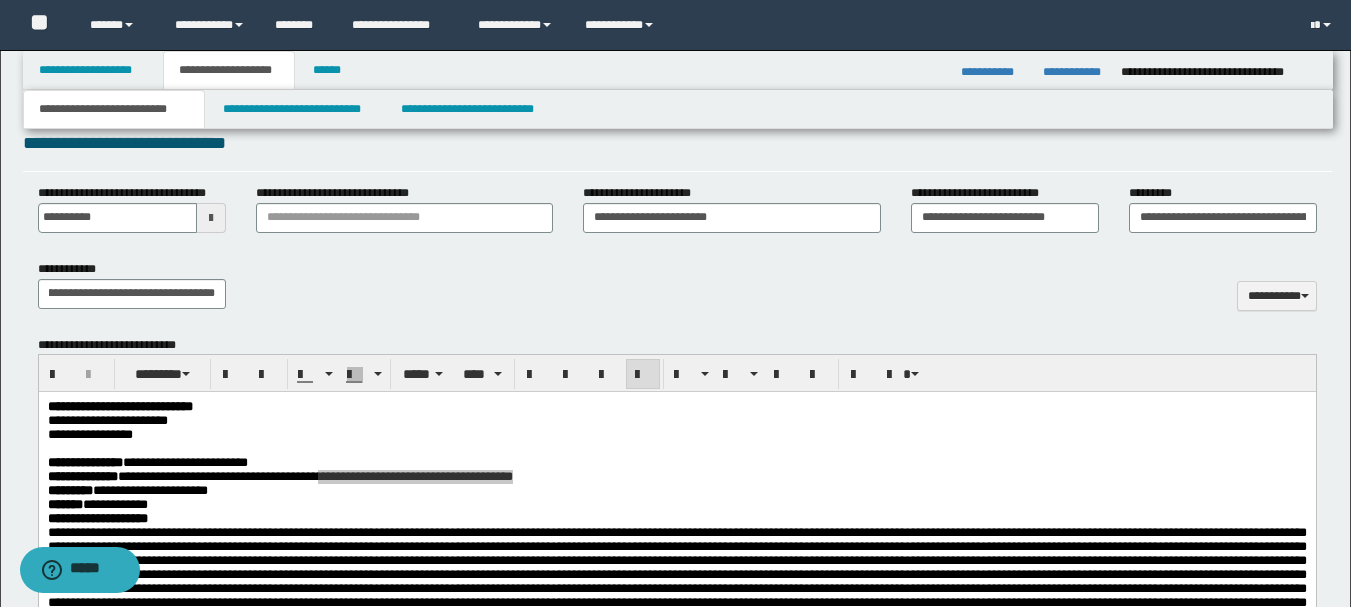 click on "**********" at bounding box center [677, 292] 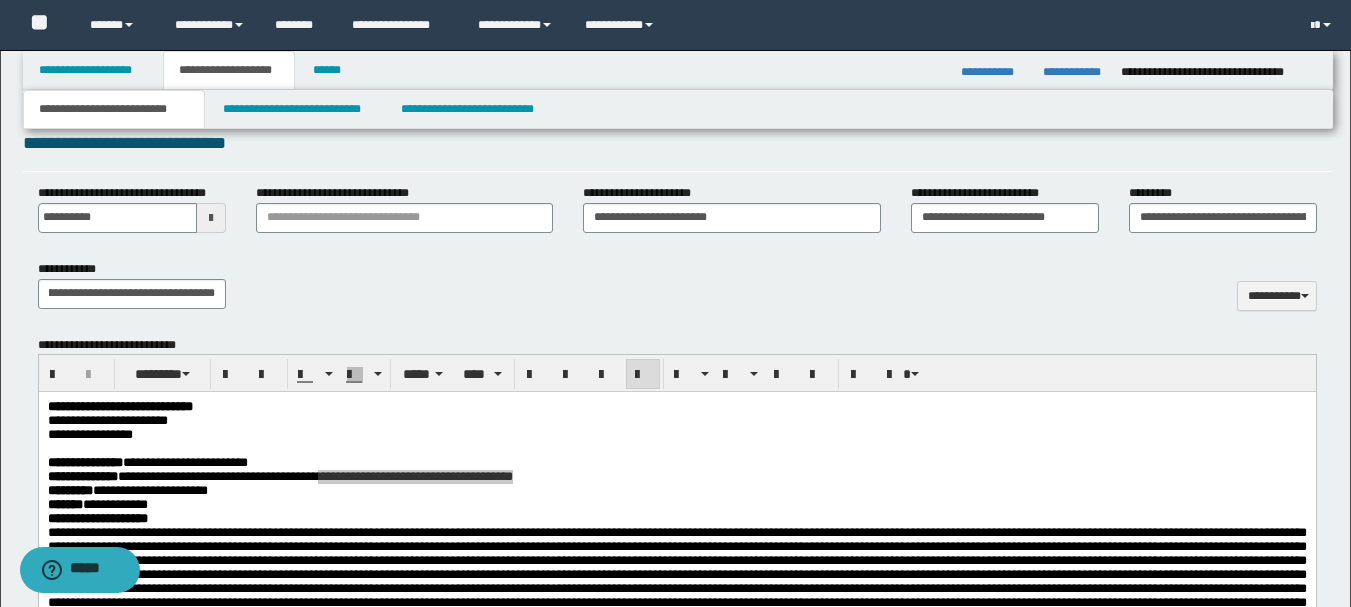 scroll, scrollTop: 0, scrollLeft: 0, axis: both 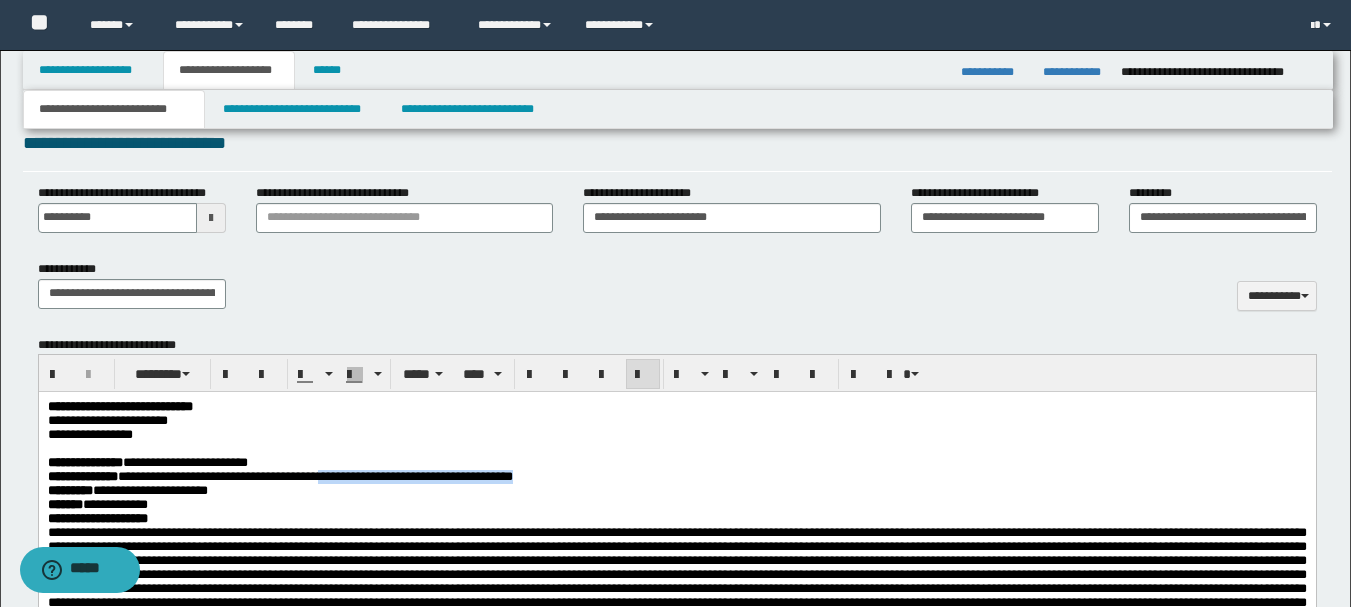 click on "**********" at bounding box center (279, 476) 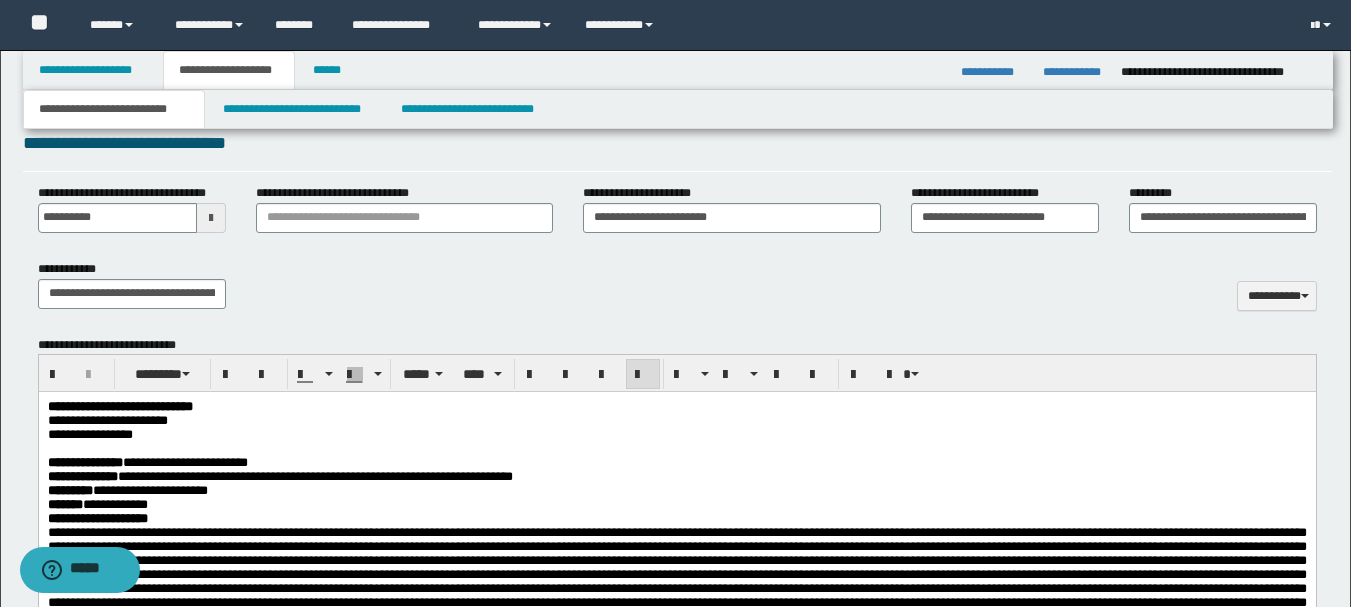 click on "**********" at bounding box center [676, 519] 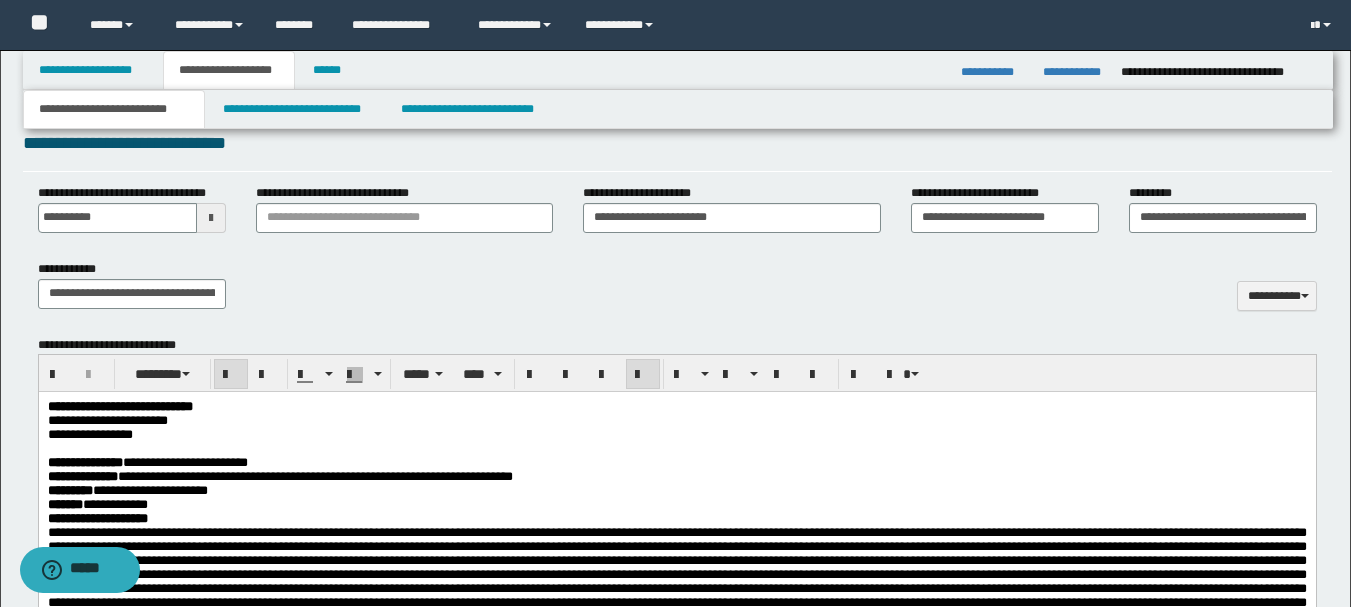 scroll, scrollTop: 253, scrollLeft: 0, axis: vertical 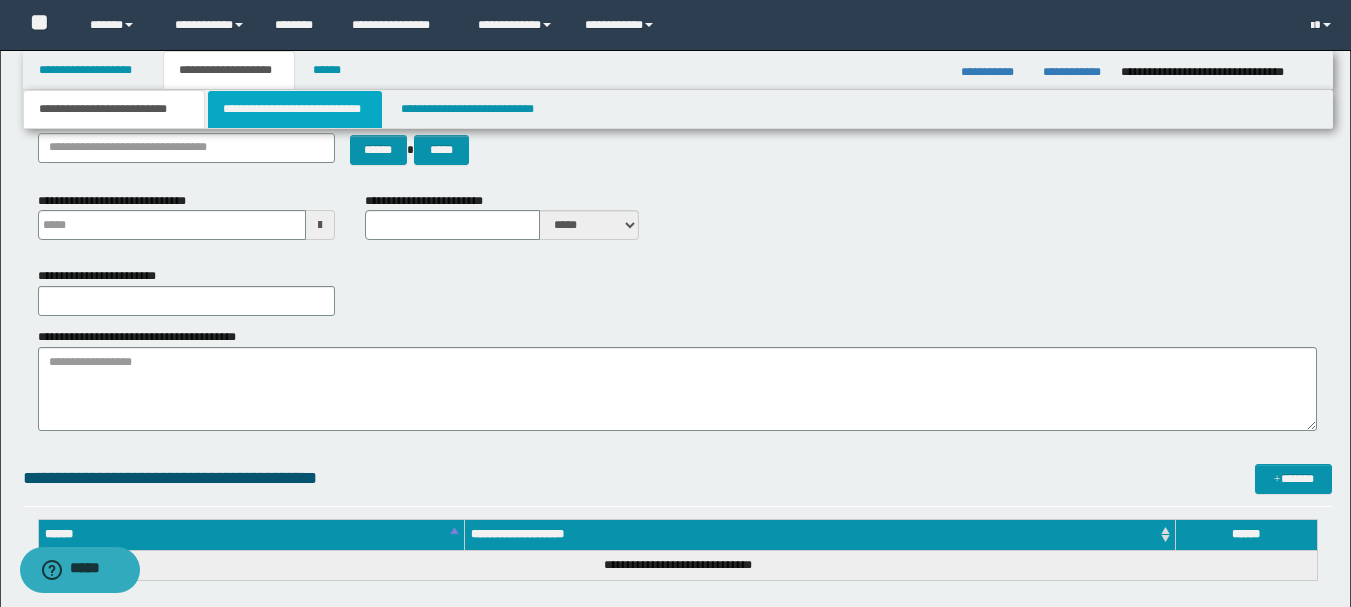 click on "**********" at bounding box center (295, 109) 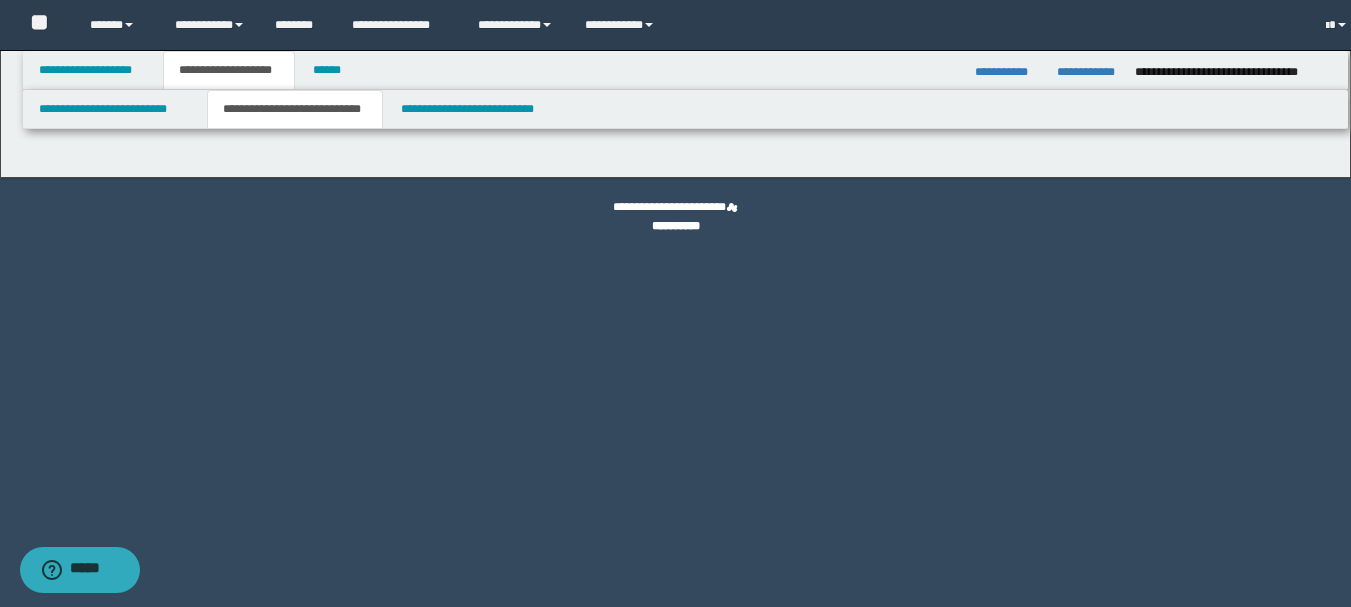 scroll, scrollTop: 0, scrollLeft: 0, axis: both 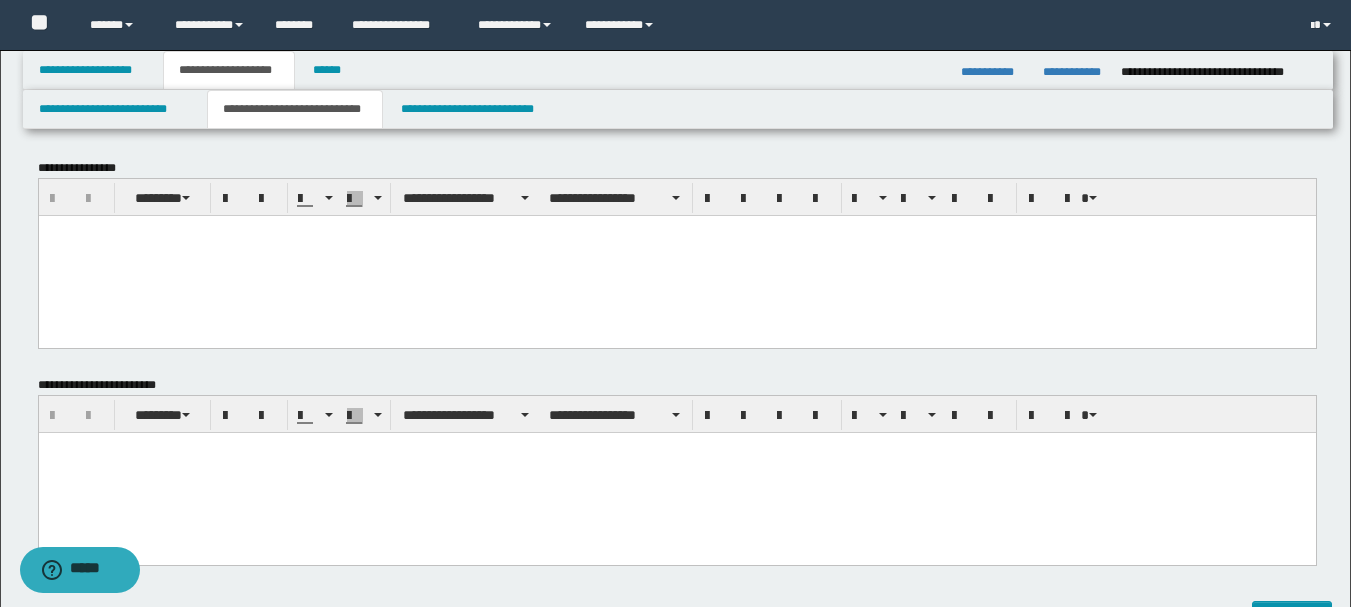 drag, startPoint x: 263, startPoint y: 255, endPoint x: 295, endPoint y: 266, distance: 33.83785 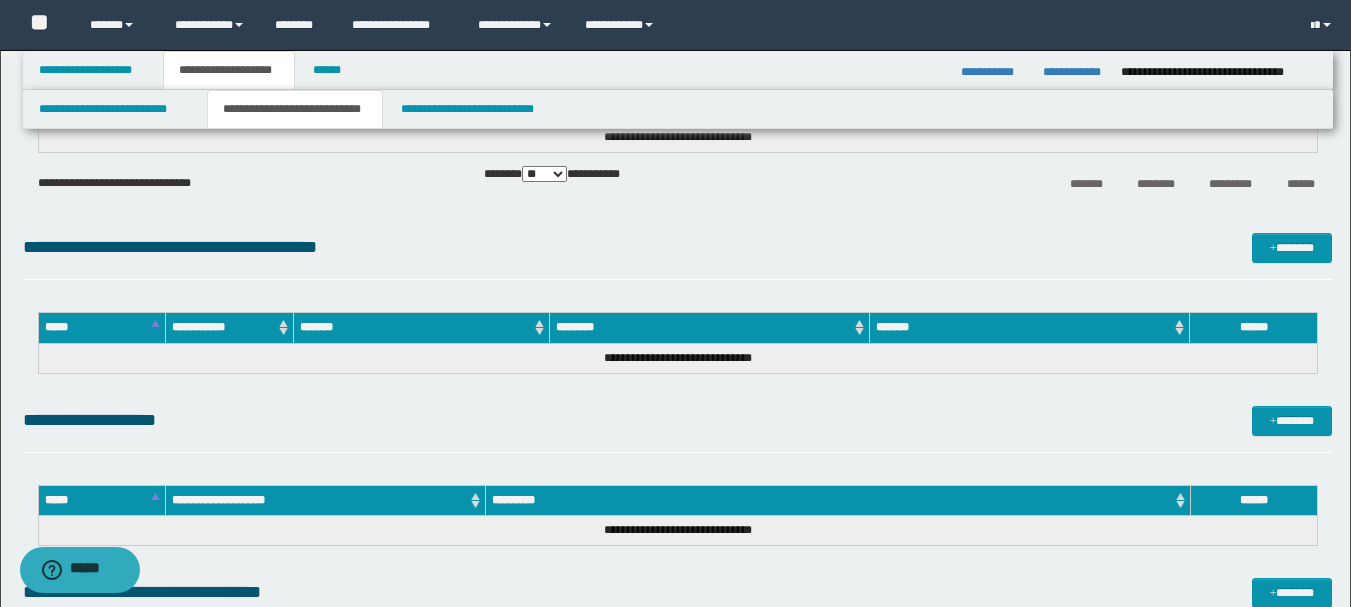 drag, startPoint x: 46, startPoint y: -1673, endPoint x: 1206, endPoint y: 488, distance: 2452.656 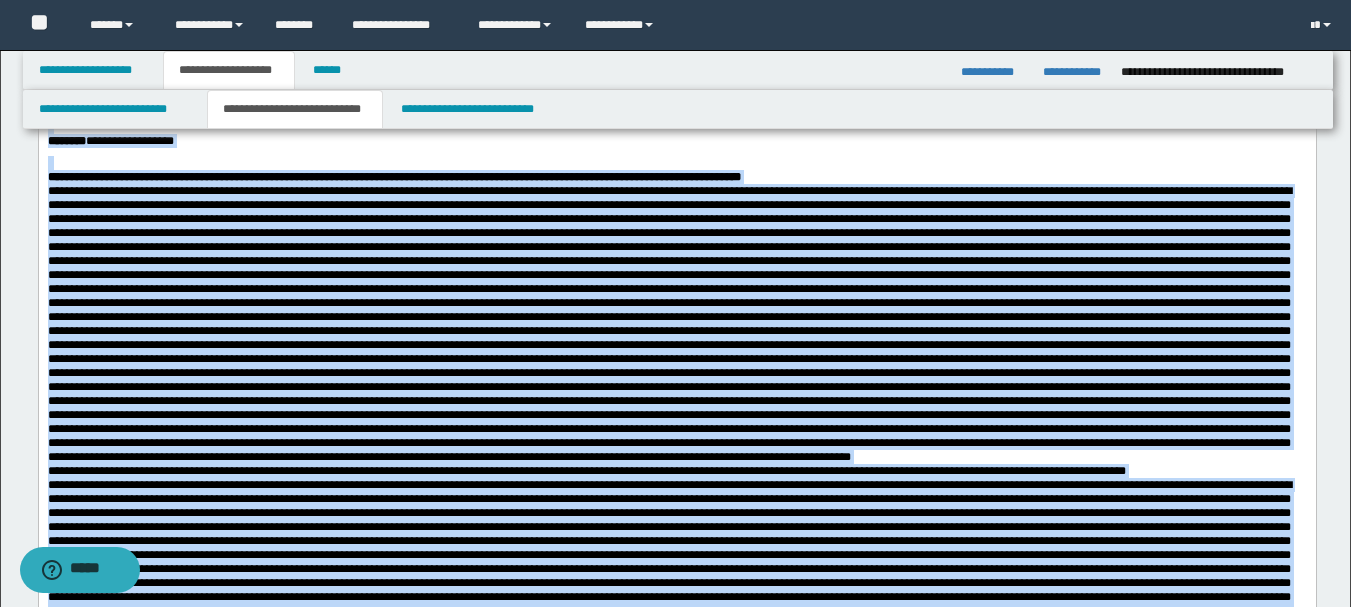 scroll, scrollTop: 3, scrollLeft: 0, axis: vertical 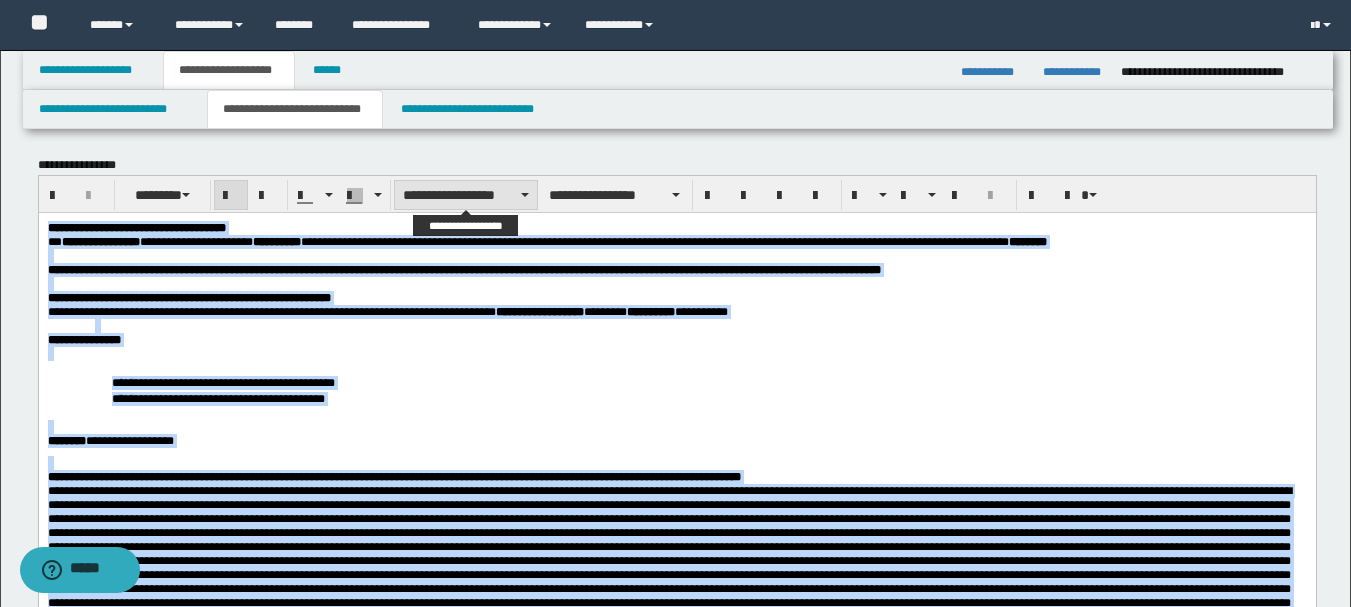 click on "**********" at bounding box center [466, 195] 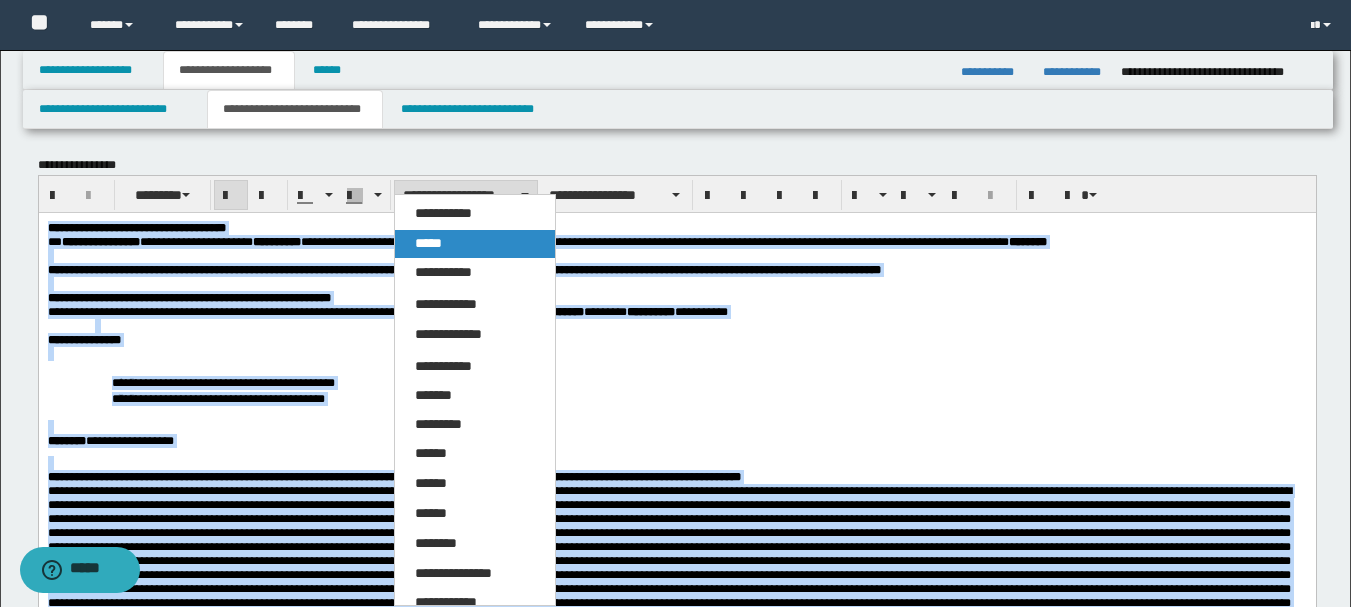 drag, startPoint x: 420, startPoint y: 247, endPoint x: 512, endPoint y: 3, distance: 260.7681 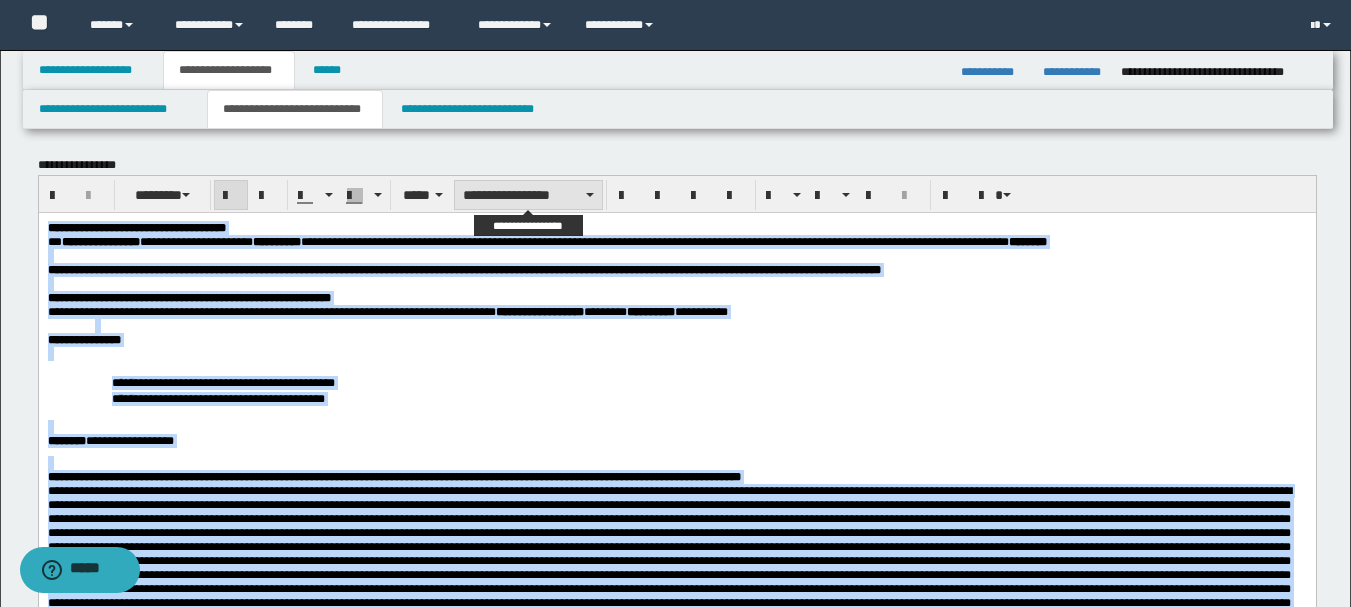 click on "**********" at bounding box center [528, 195] 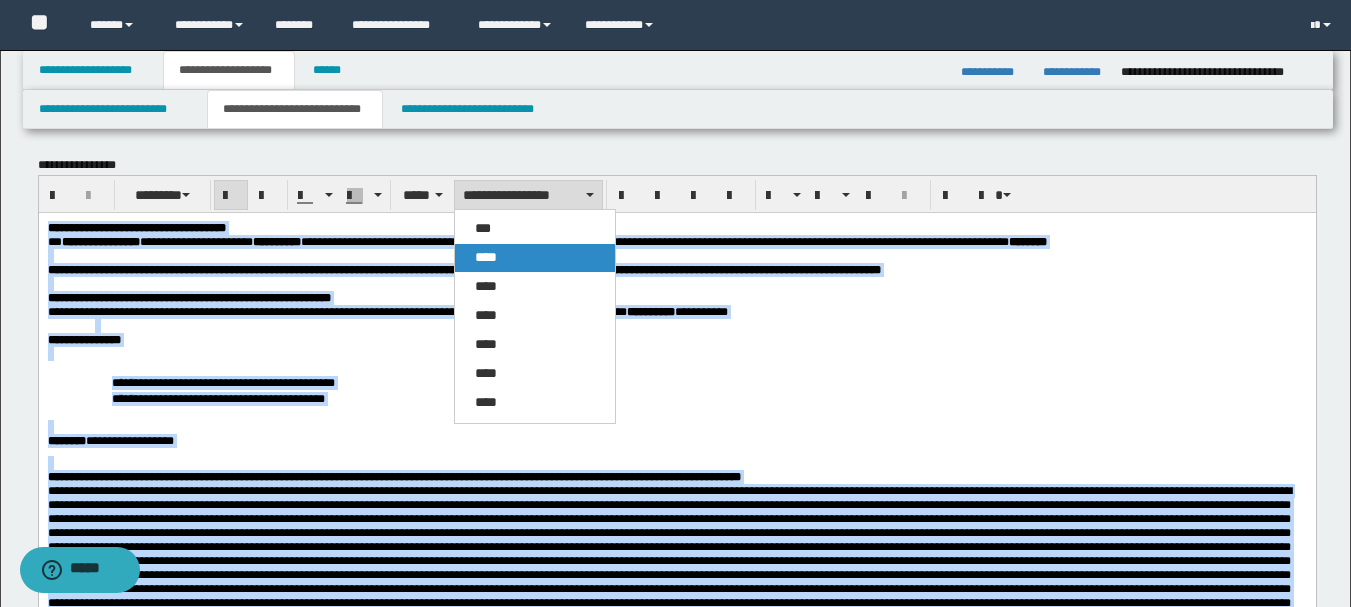 drag, startPoint x: 519, startPoint y: 257, endPoint x: 576, endPoint y: 22, distance: 241.81398 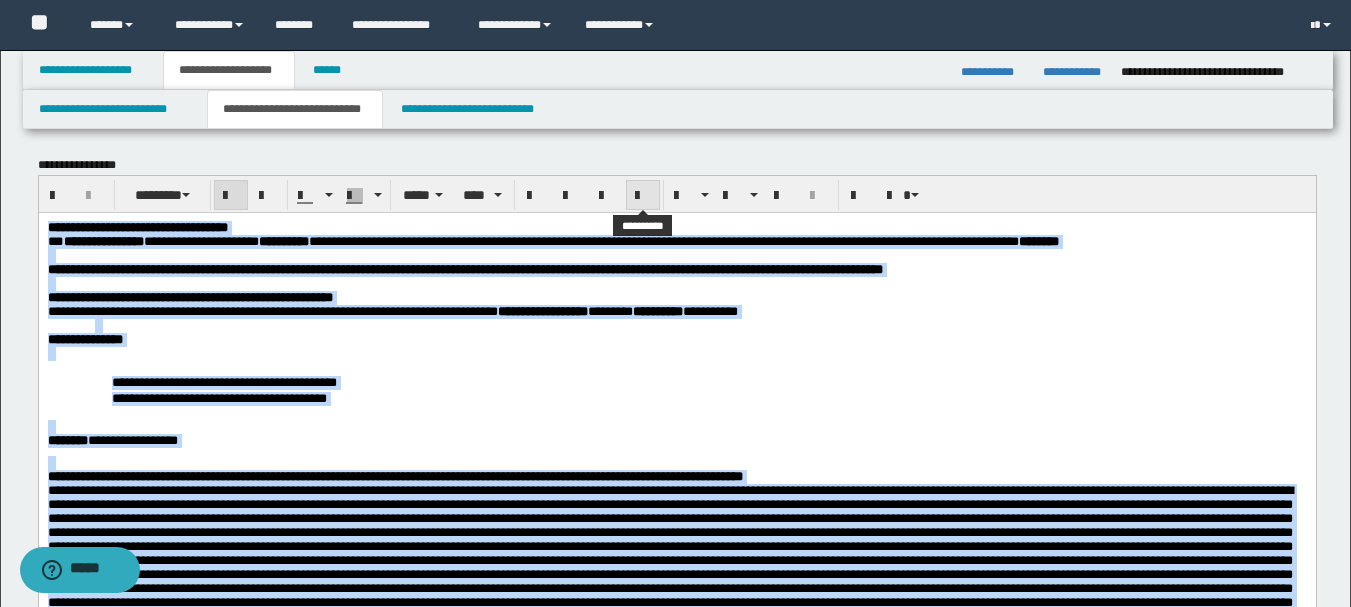 click at bounding box center (643, 196) 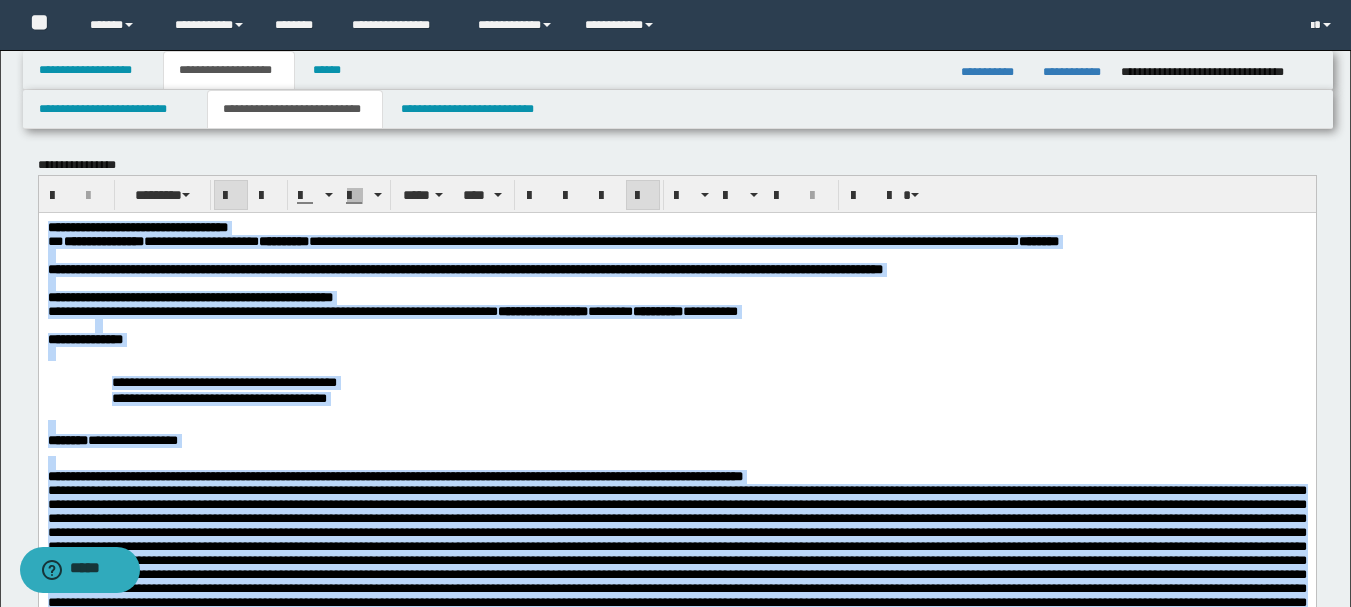 click on "**********" at bounding box center (676, 339) 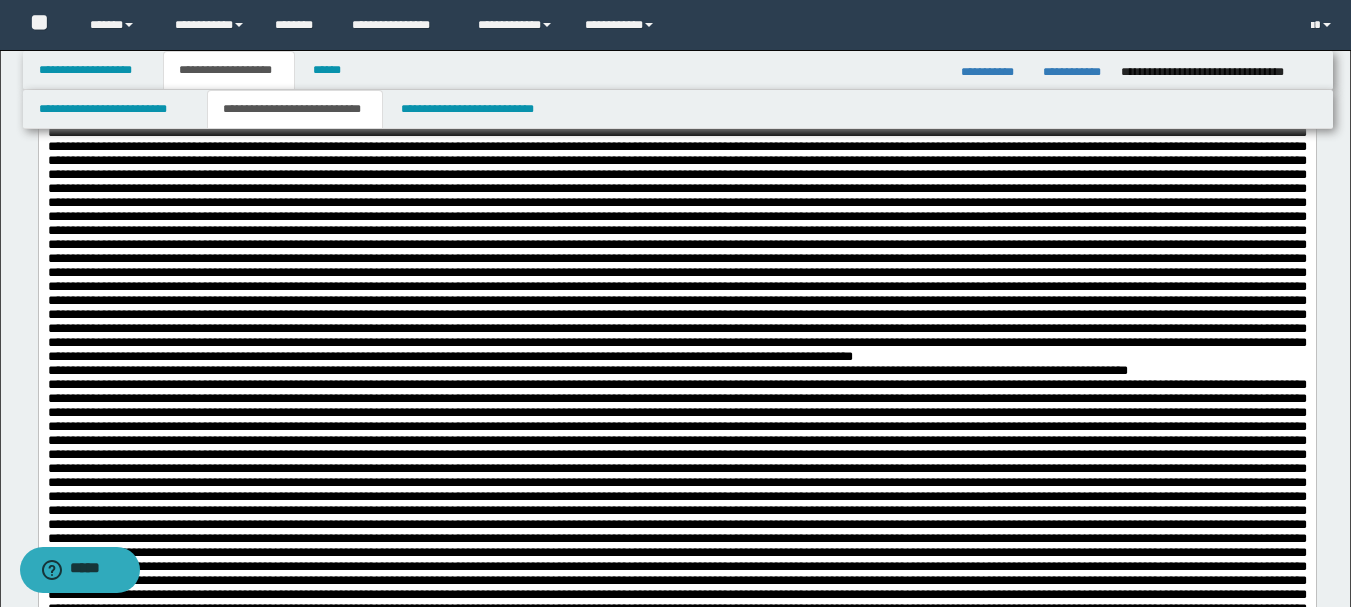 scroll, scrollTop: 203, scrollLeft: 0, axis: vertical 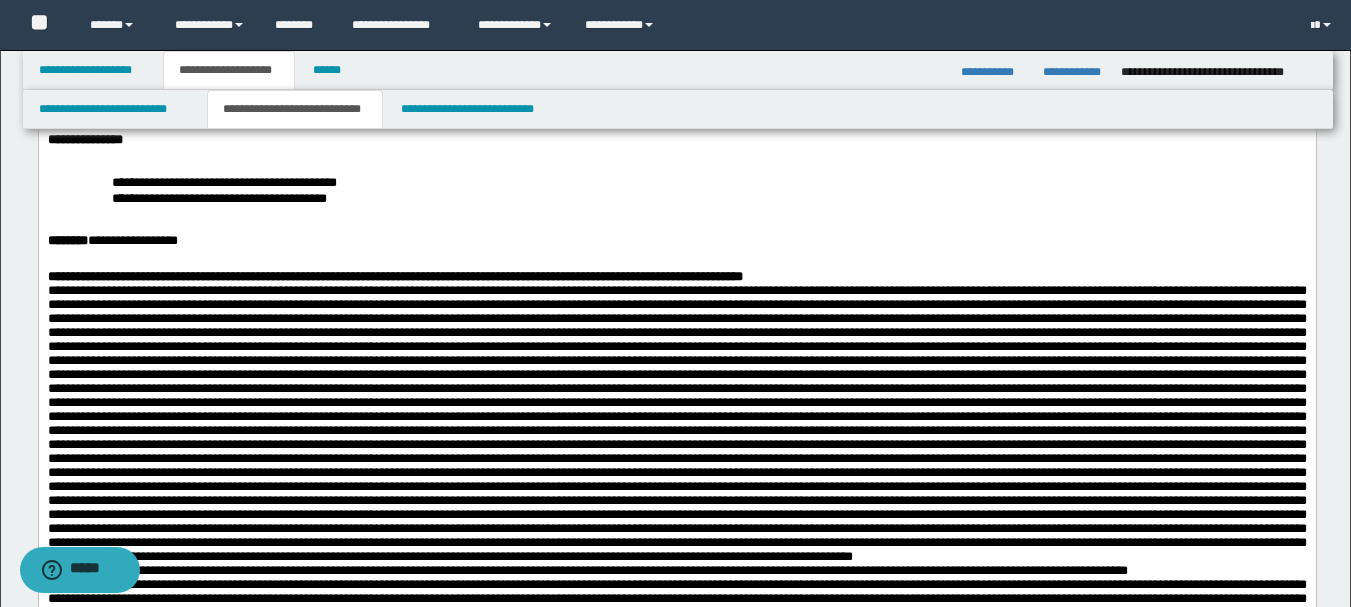 click on "**********" at bounding box center (676, 276) 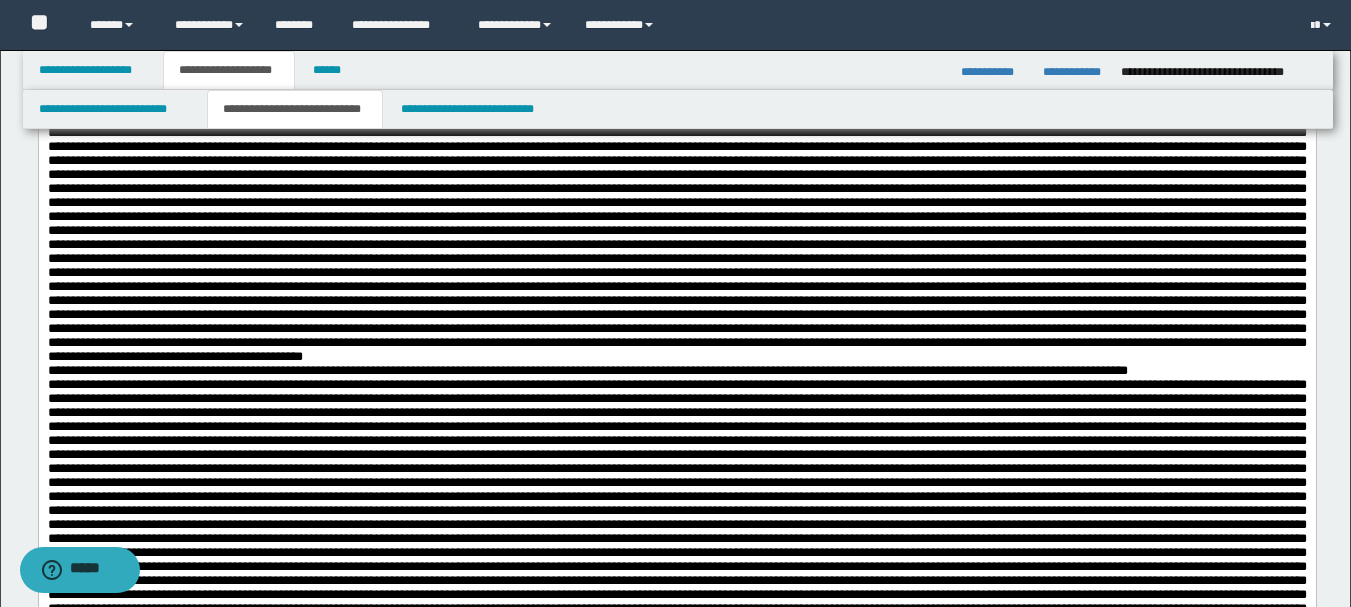 scroll, scrollTop: 603, scrollLeft: 0, axis: vertical 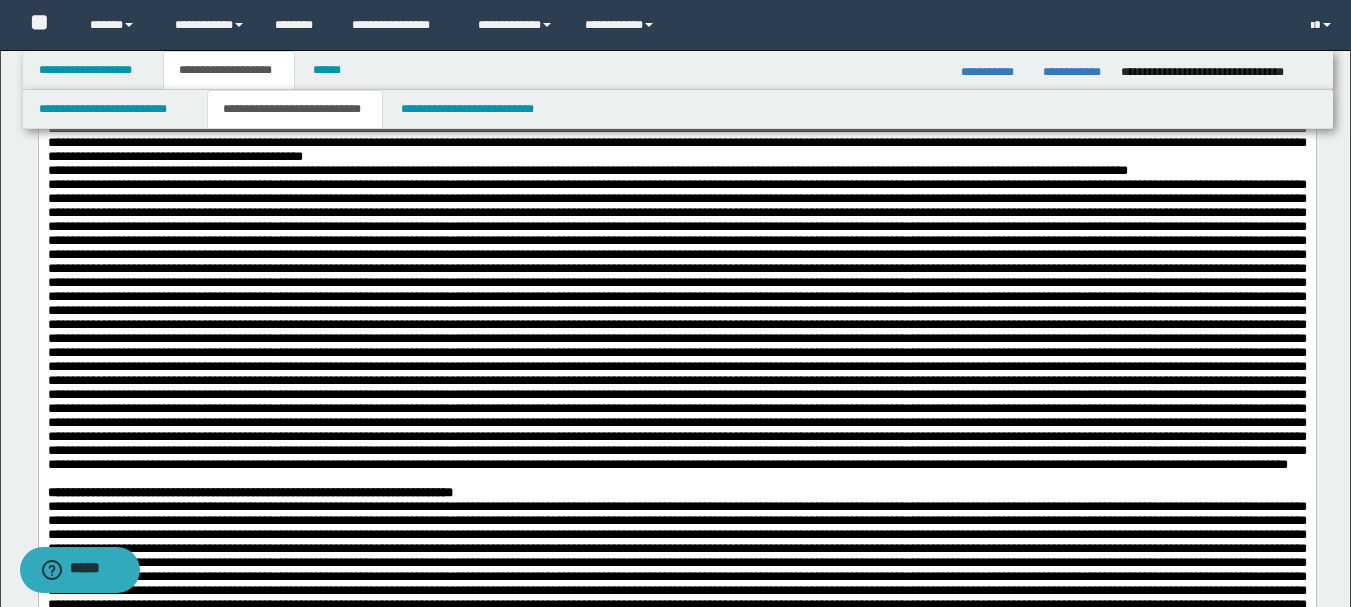 click on "**********" at bounding box center (587, 170) 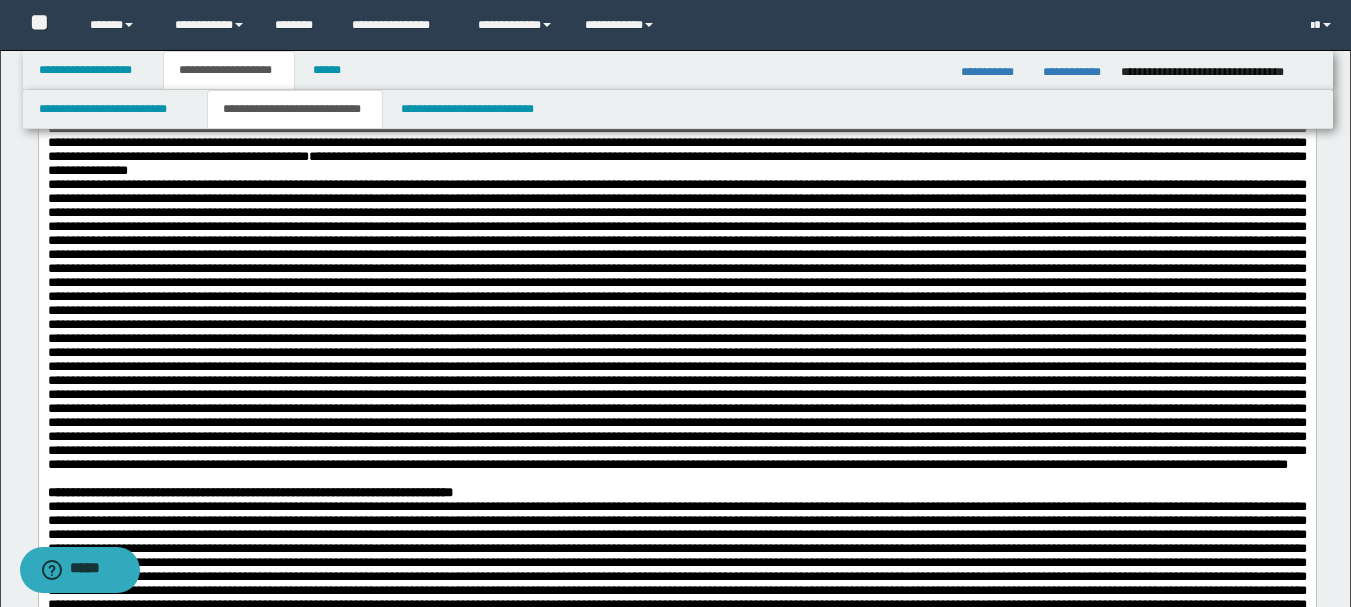 click on "**********" at bounding box center (676, 24) 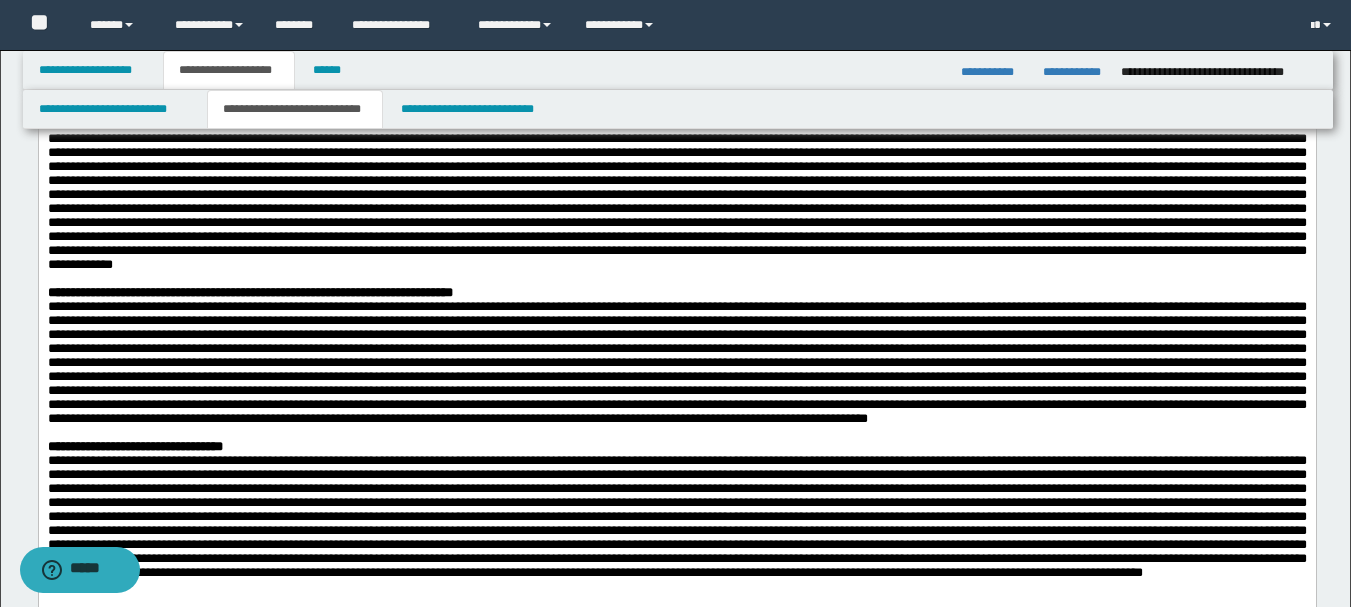 scroll, scrollTop: 1003, scrollLeft: 0, axis: vertical 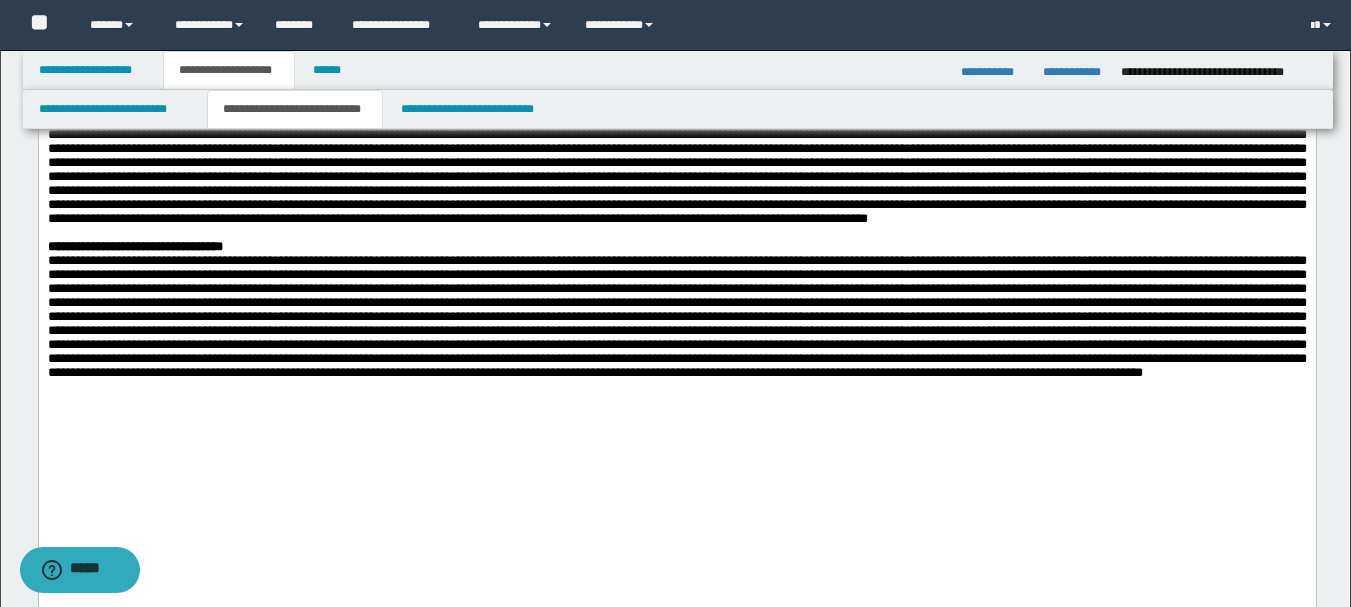 click on "**********" at bounding box center (676, 93) 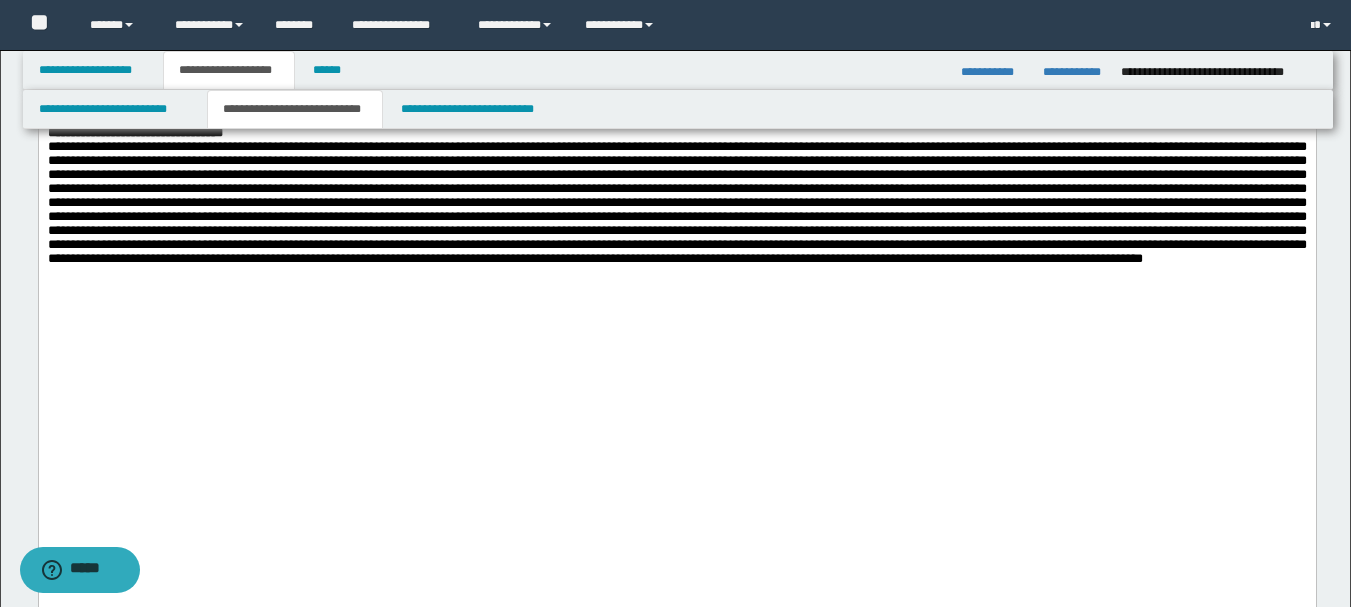 scroll, scrollTop: 1203, scrollLeft: 0, axis: vertical 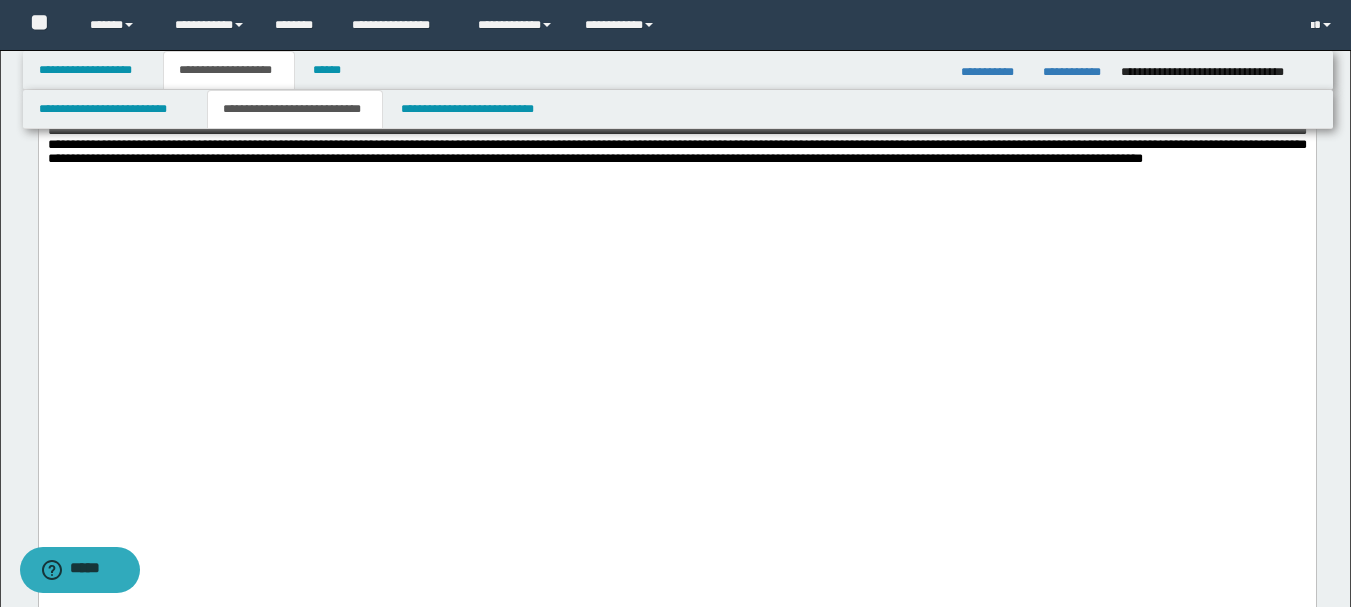 click on "**********" at bounding box center (676, 33) 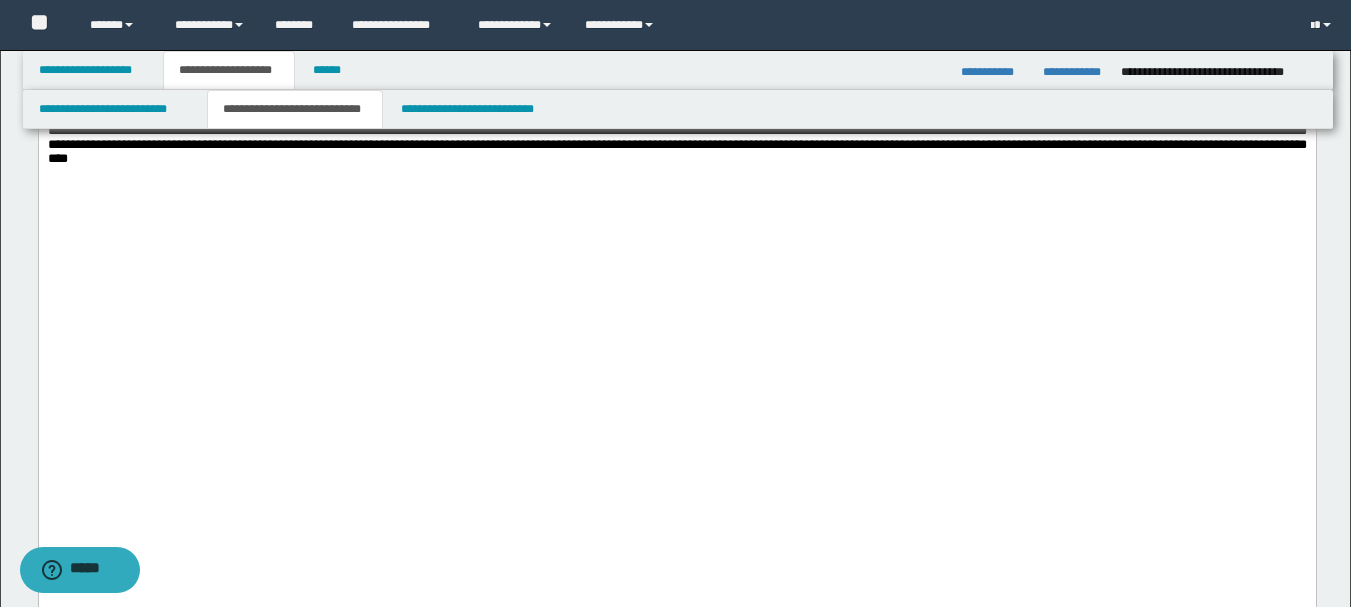 scroll, scrollTop: 1703, scrollLeft: 0, axis: vertical 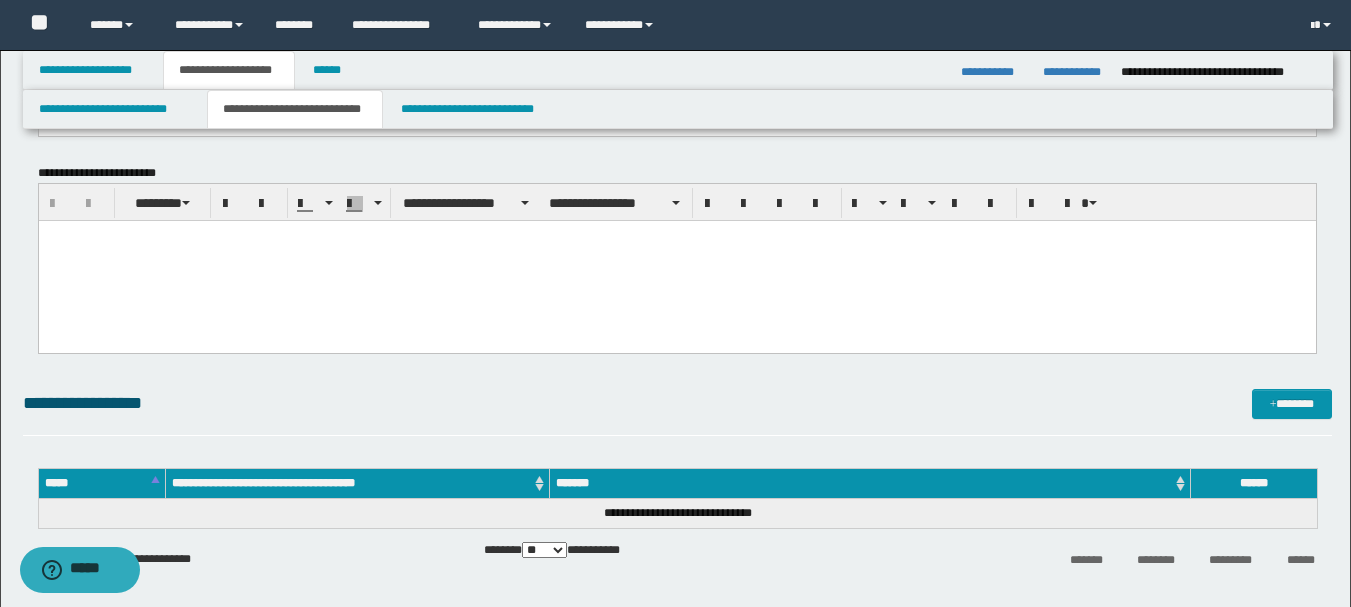 click at bounding box center (676, 260) 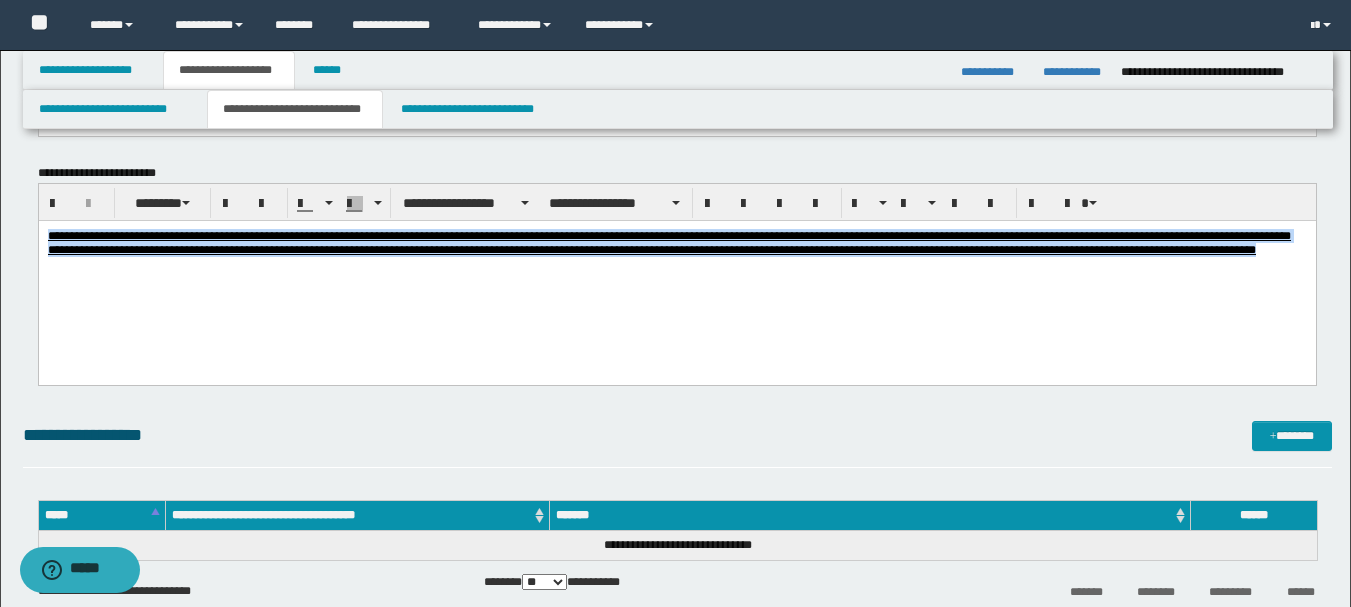drag, startPoint x: 199, startPoint y: 271, endPoint x: -1, endPoint y: 201, distance: 211.8962 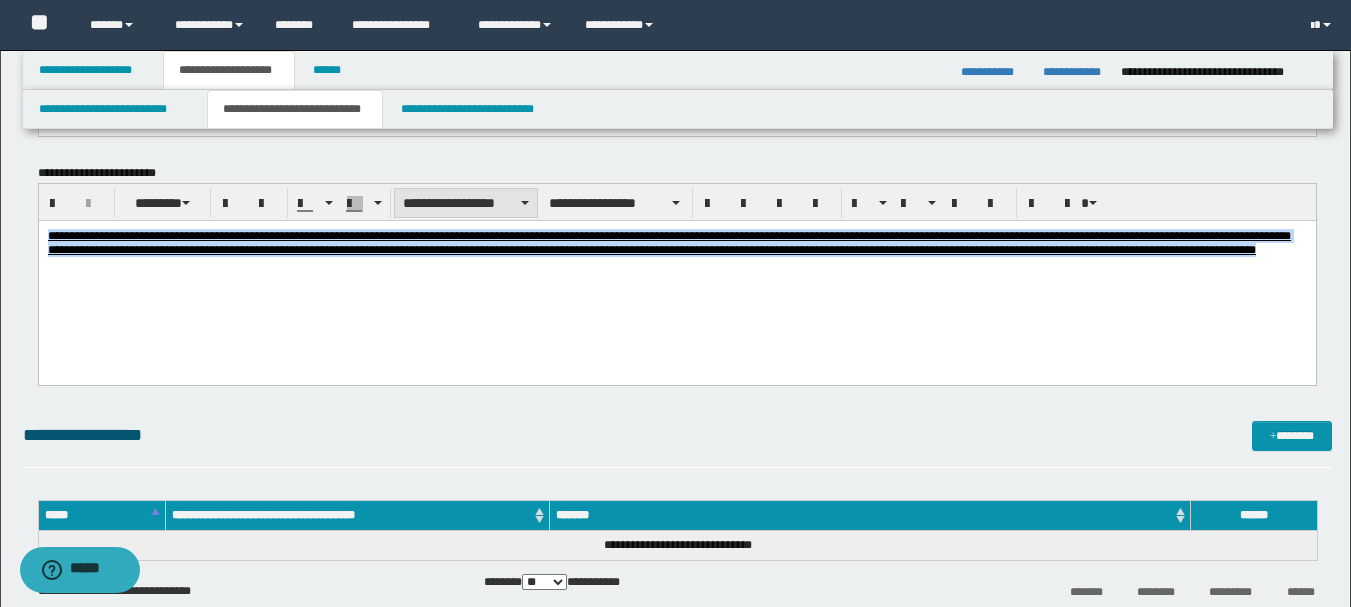 click on "**********" at bounding box center (466, 203) 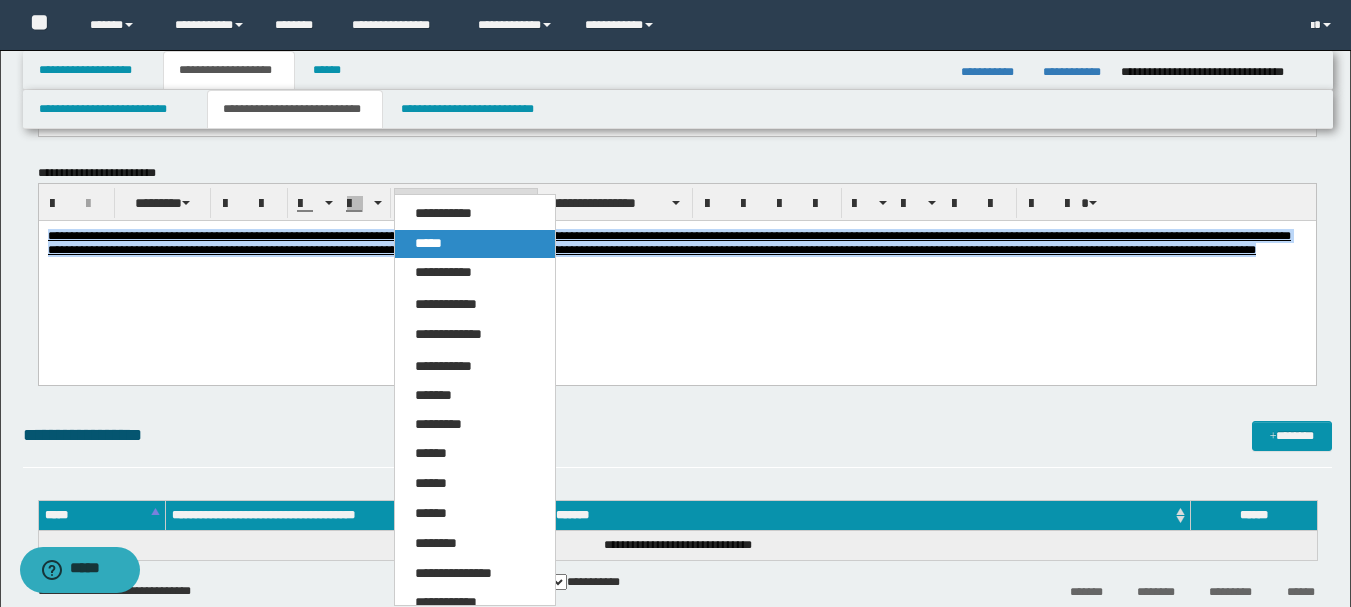 click on "*****" at bounding box center [428, 243] 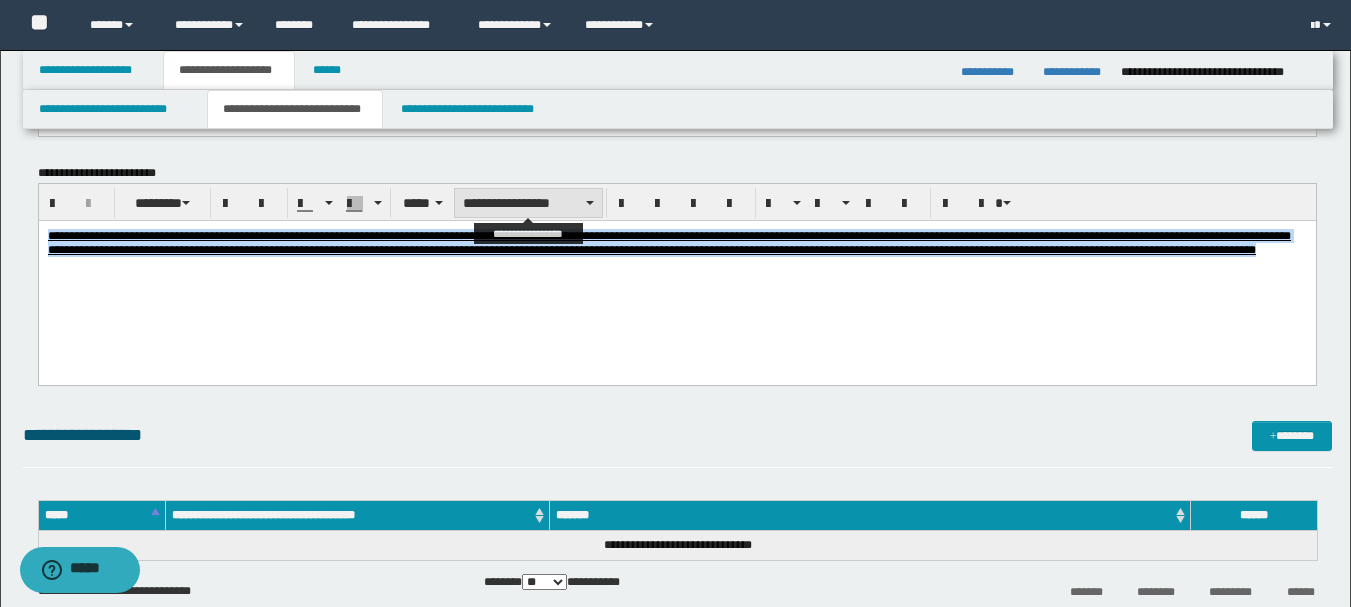 click on "**********" at bounding box center (528, 203) 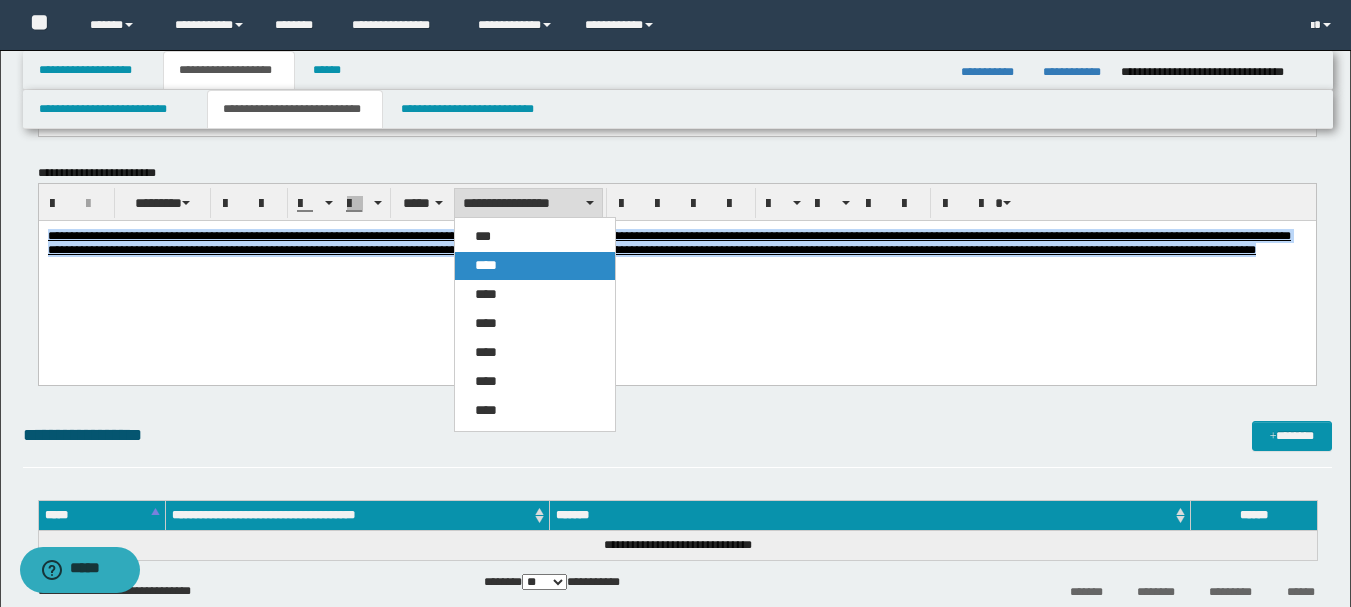 click on "****" at bounding box center [535, 266] 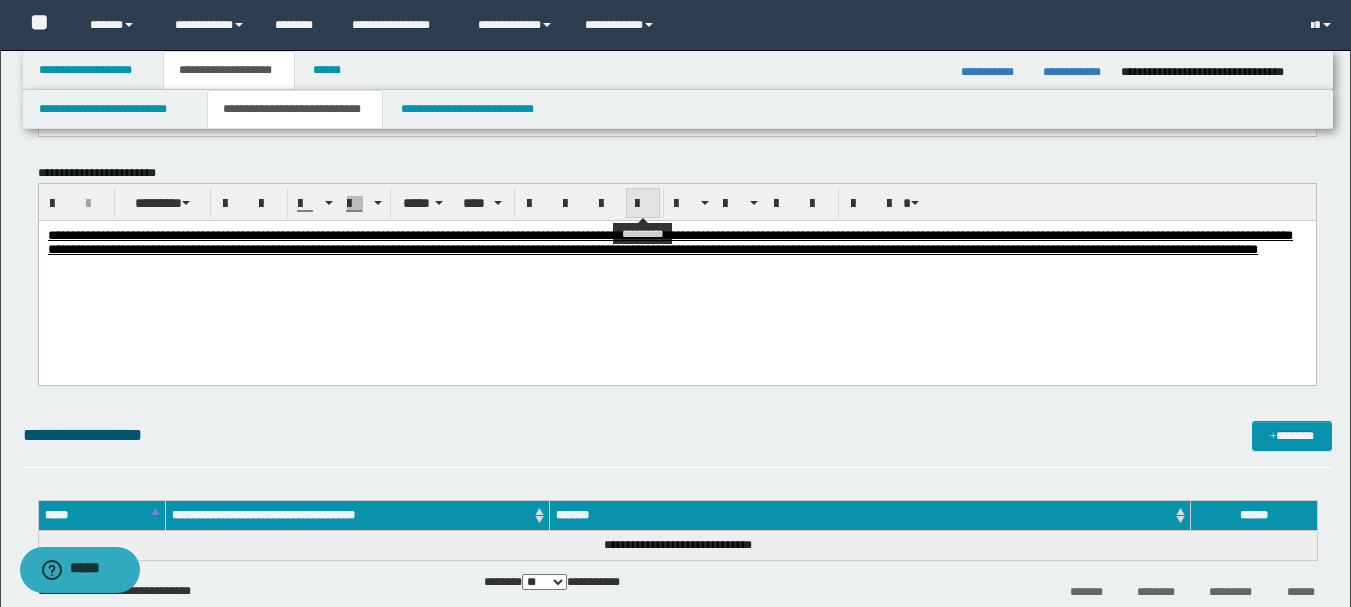 click at bounding box center [643, 204] 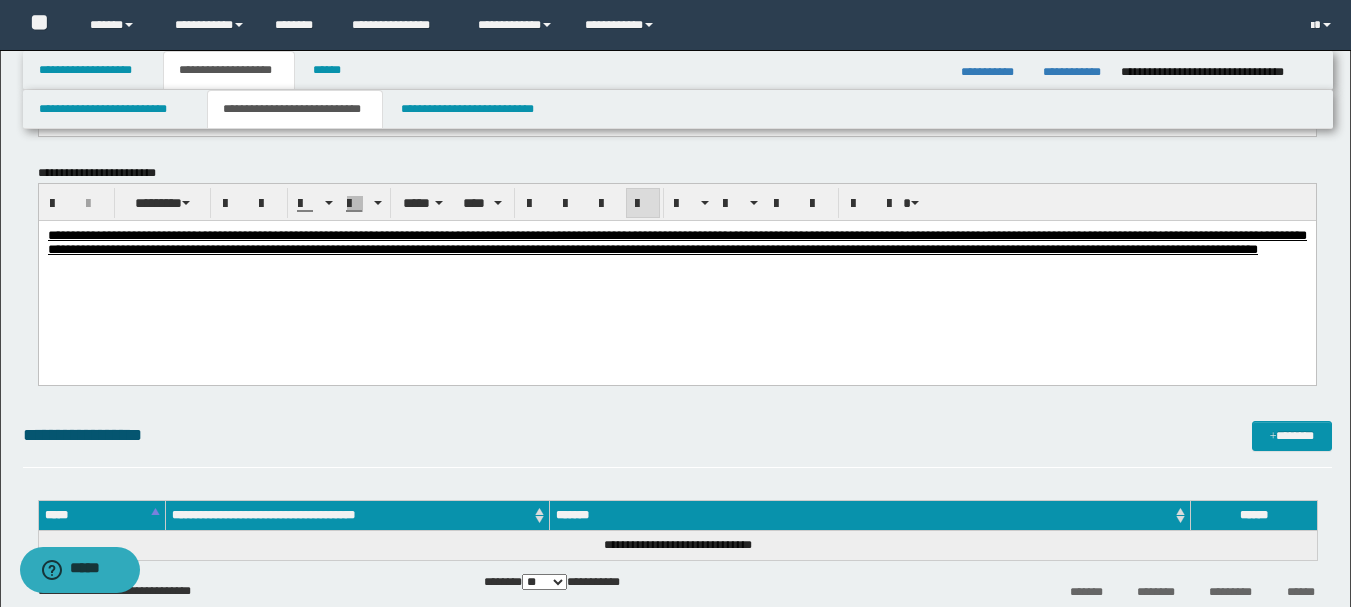 click on "**********" at bounding box center (676, 267) 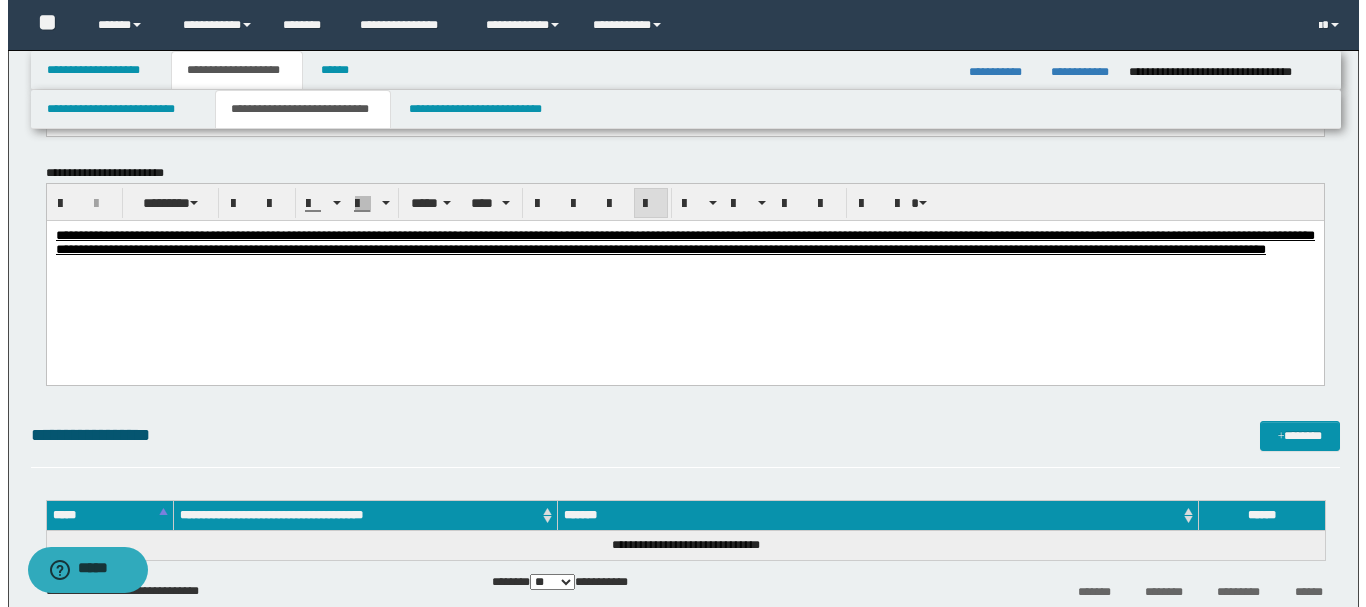 scroll, scrollTop: 1903, scrollLeft: 0, axis: vertical 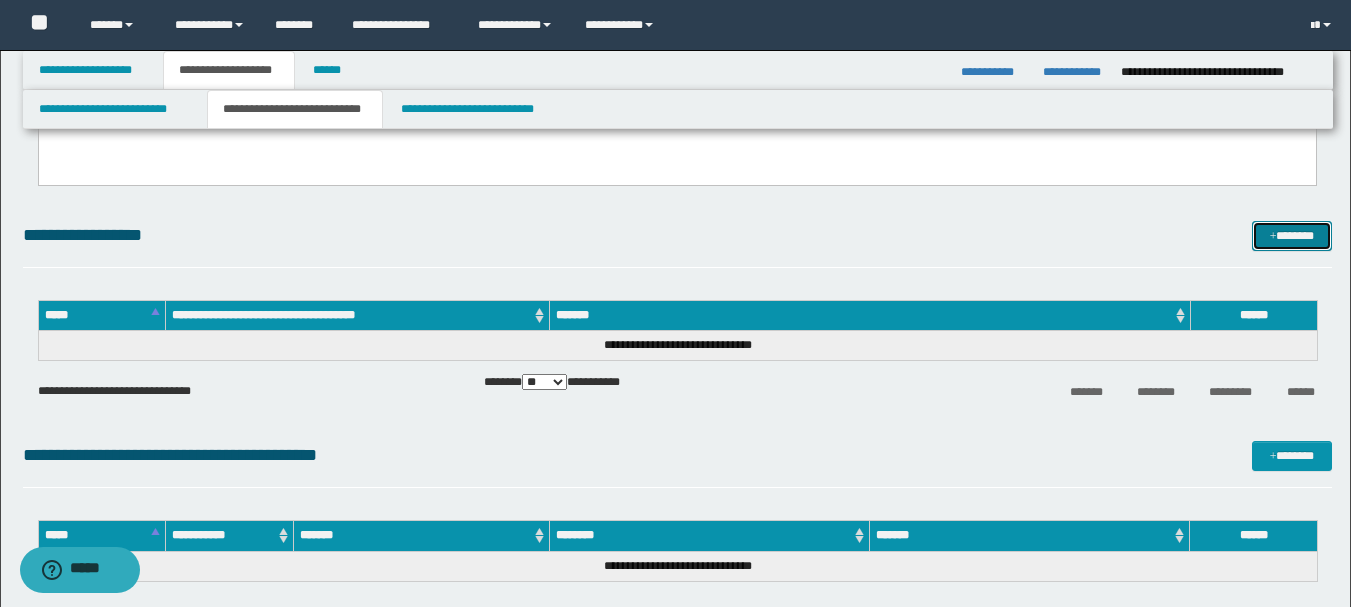 click on "*******" at bounding box center [1292, 236] 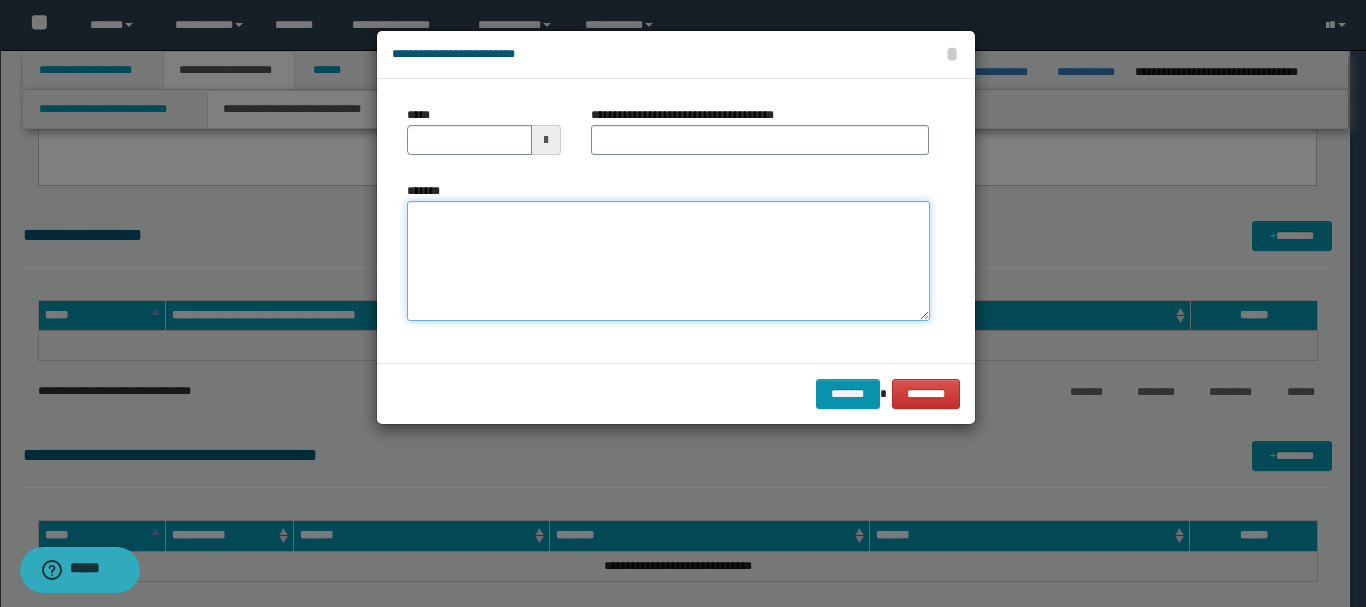 click on "*******" at bounding box center (668, 261) 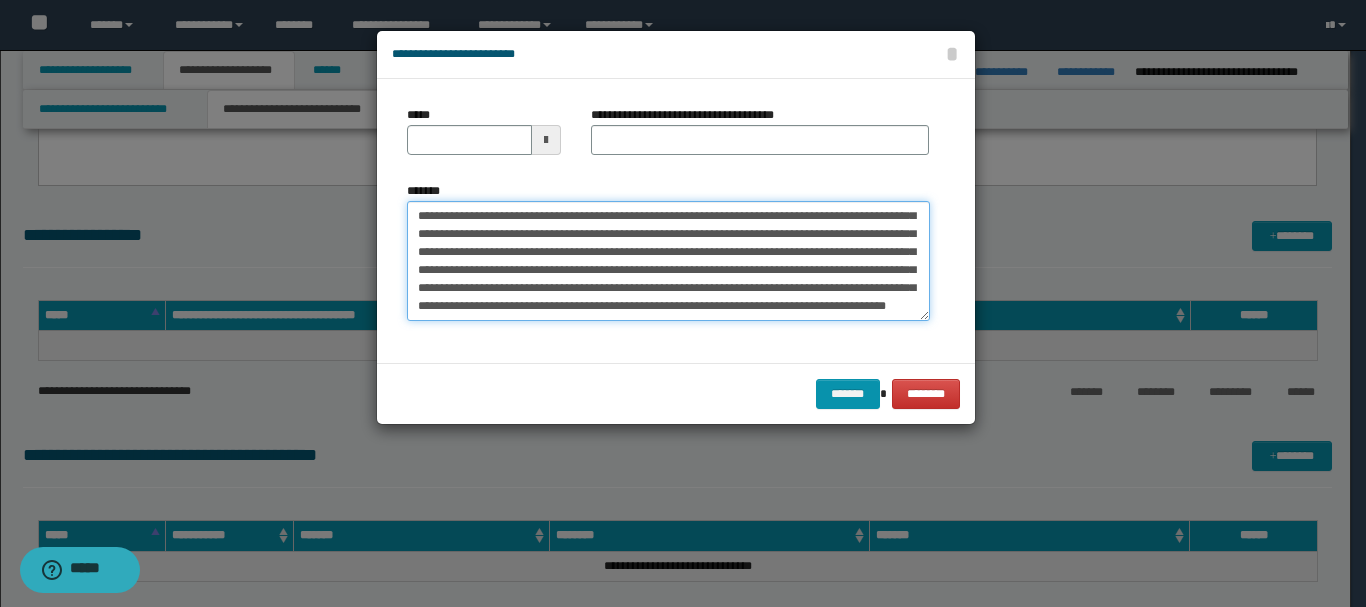scroll, scrollTop: 0, scrollLeft: 0, axis: both 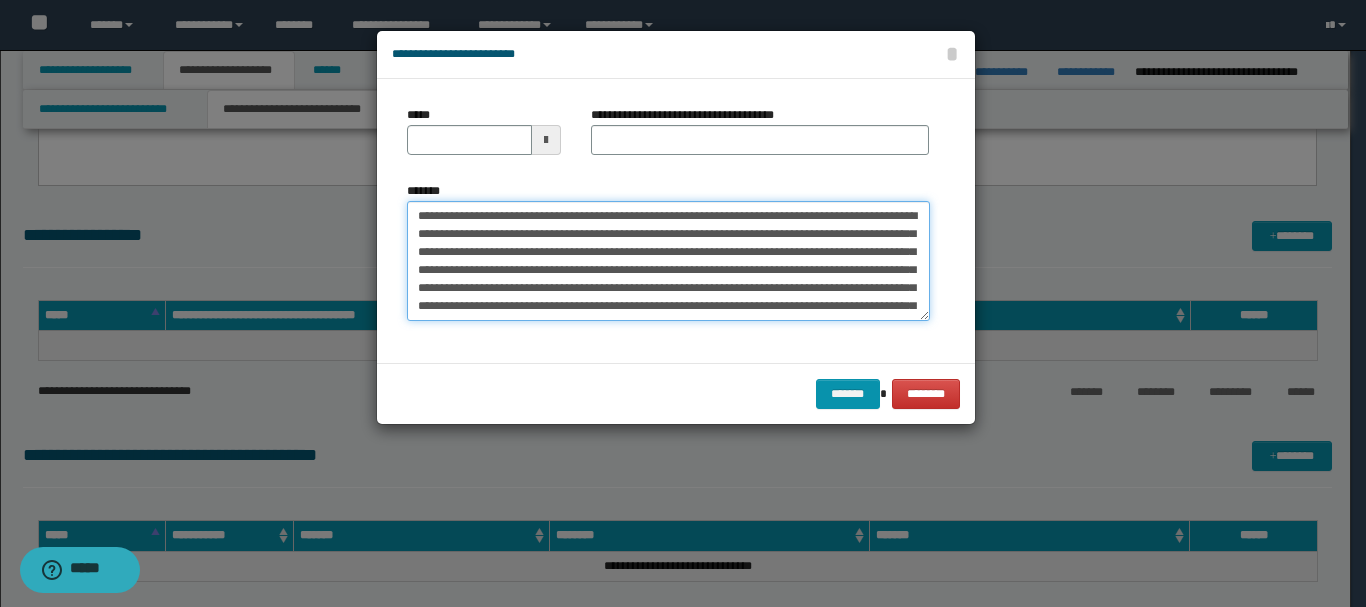drag, startPoint x: 454, startPoint y: 217, endPoint x: 513, endPoint y: 217, distance: 59 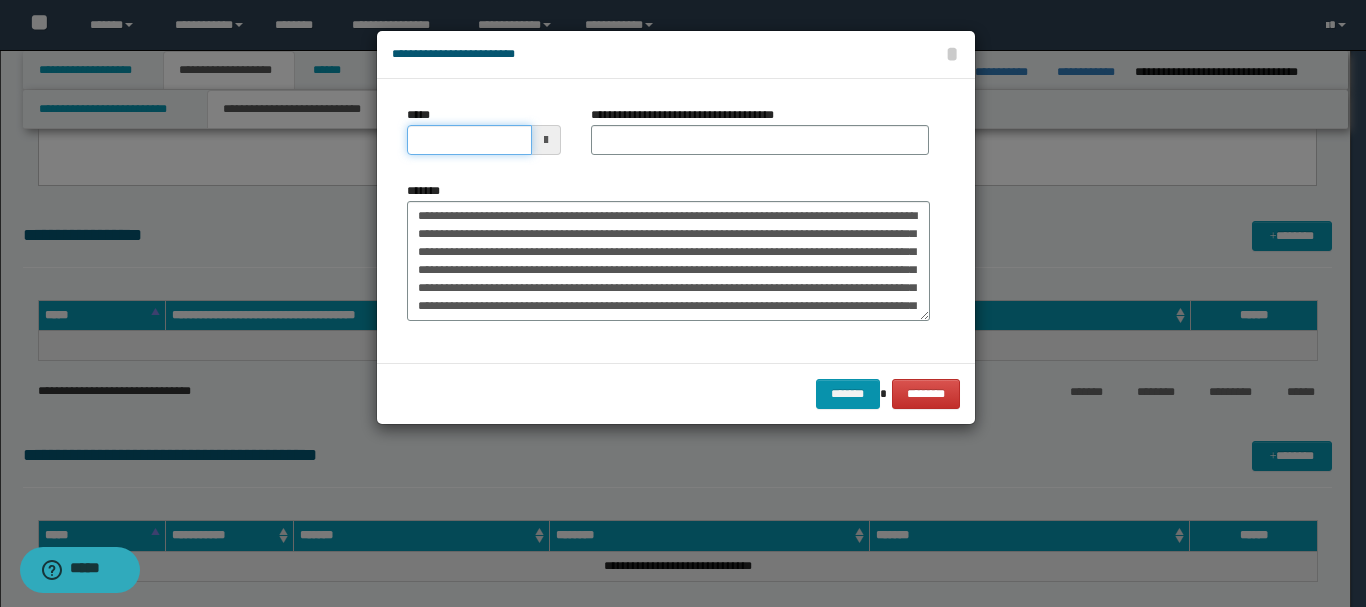 click on "*****" at bounding box center [469, 140] 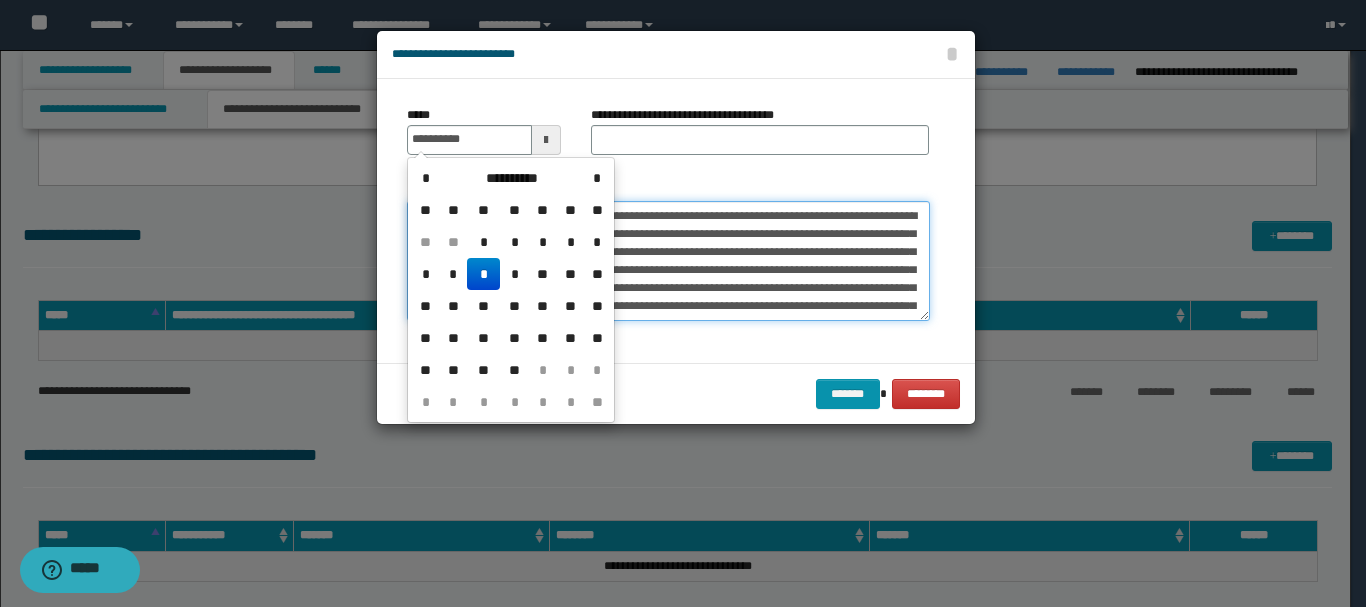 type on "**********" 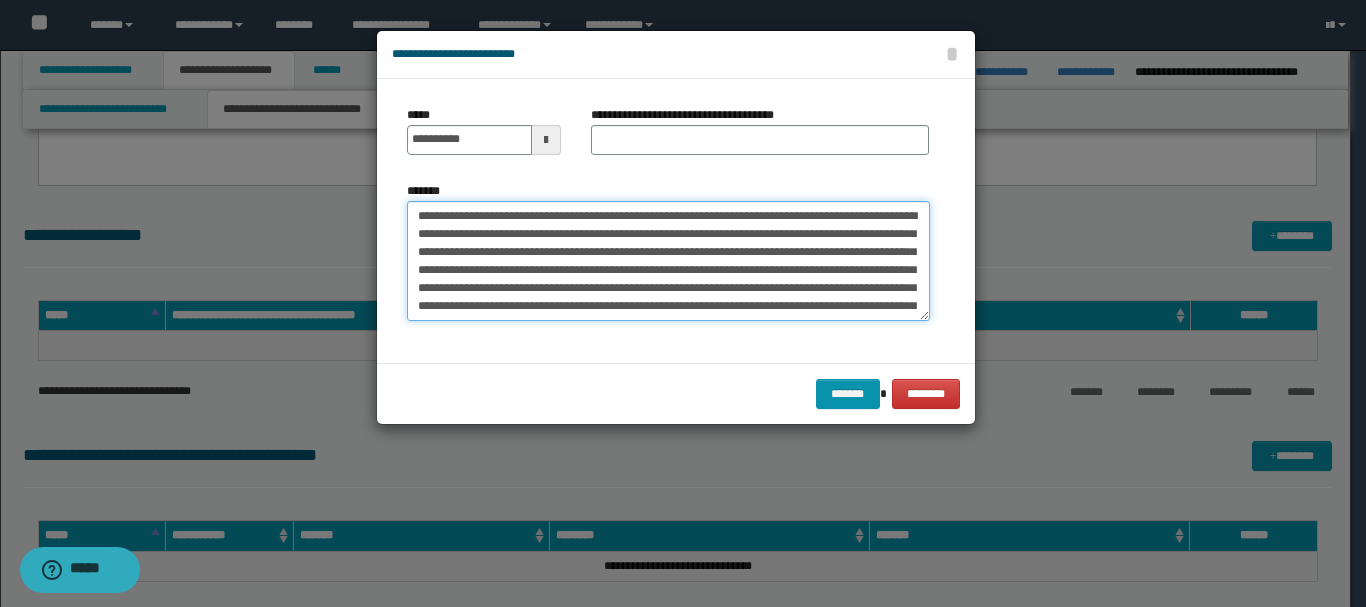 drag, startPoint x: 650, startPoint y: 218, endPoint x: 665, endPoint y: 217, distance: 15.033297 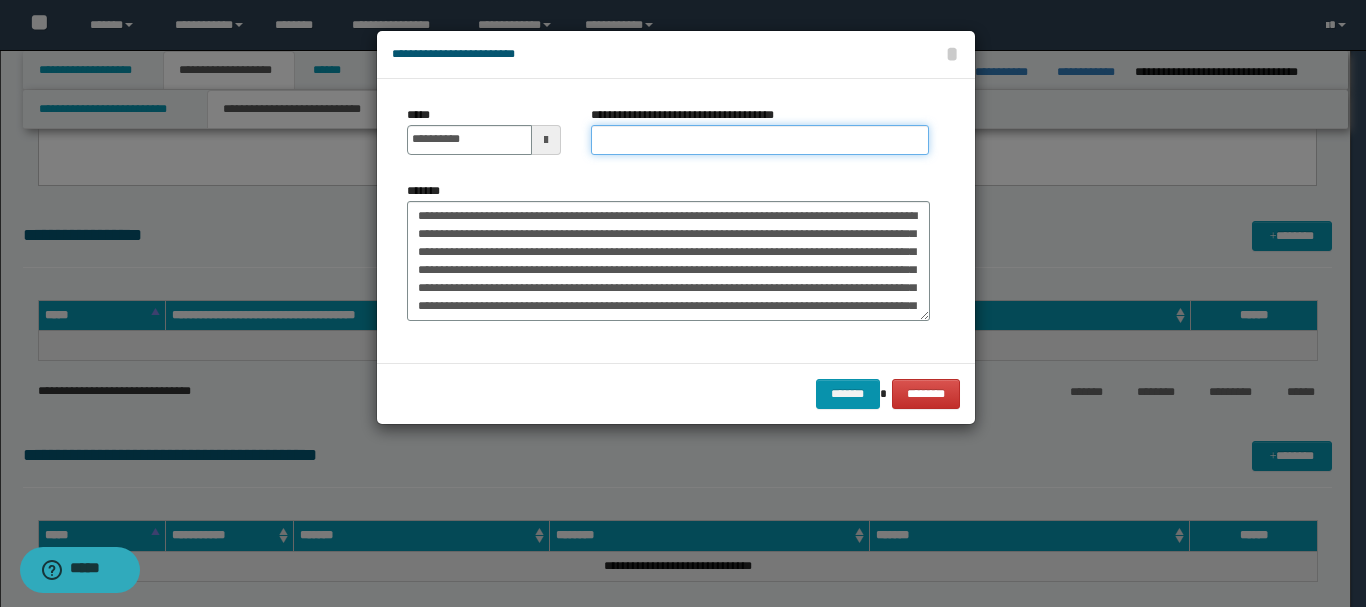 click on "**********" at bounding box center (760, 140) 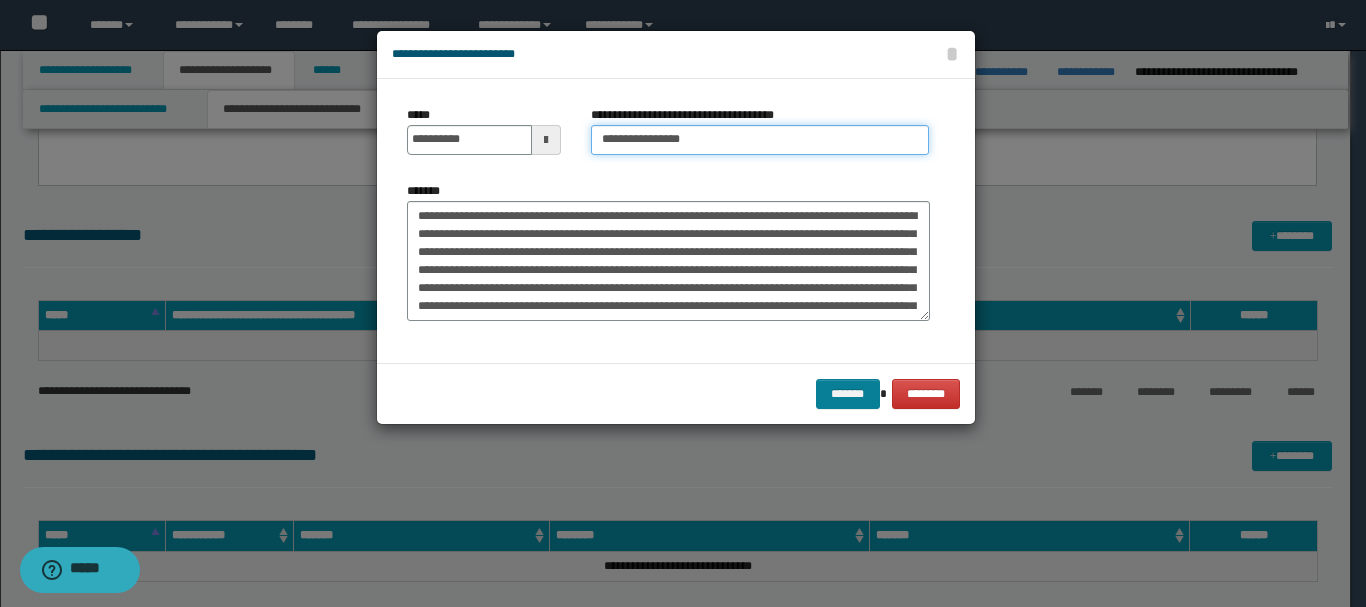 type on "**********" 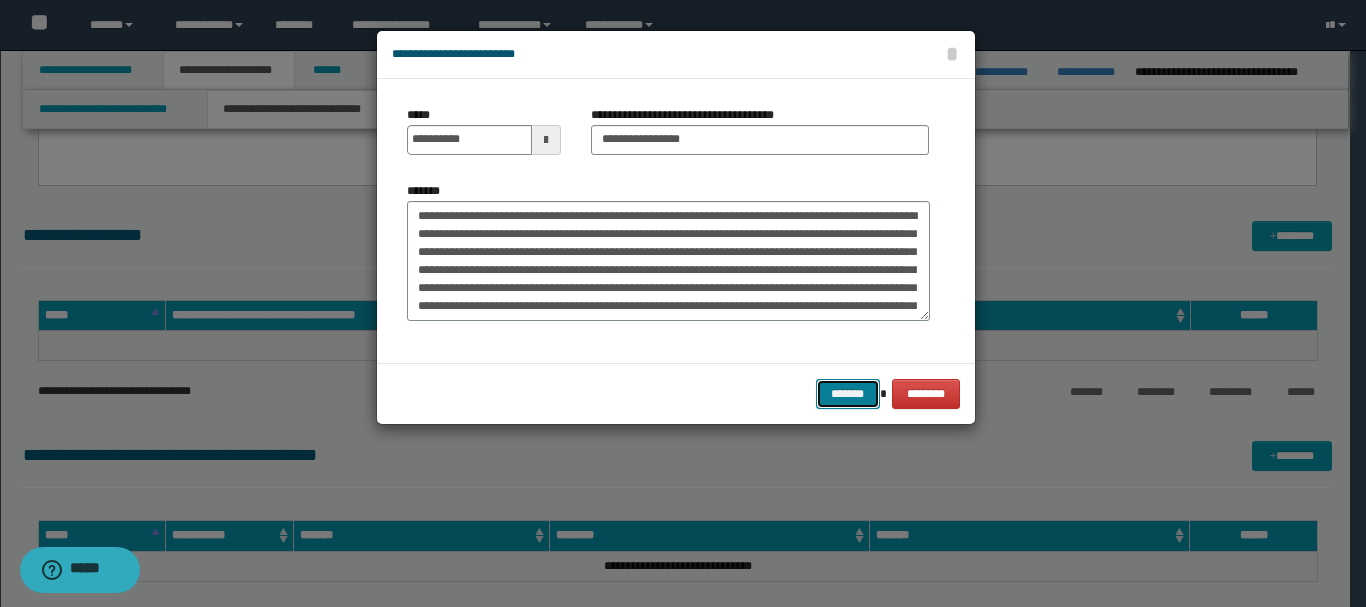 click on "*******" at bounding box center (848, 394) 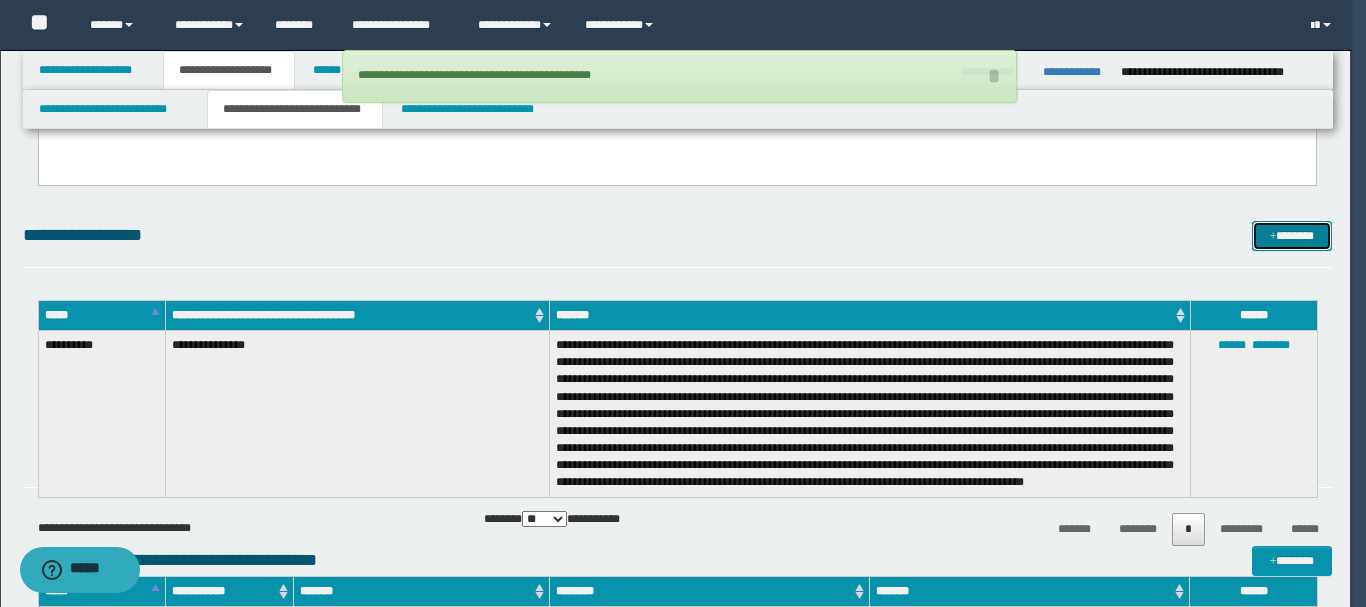 type 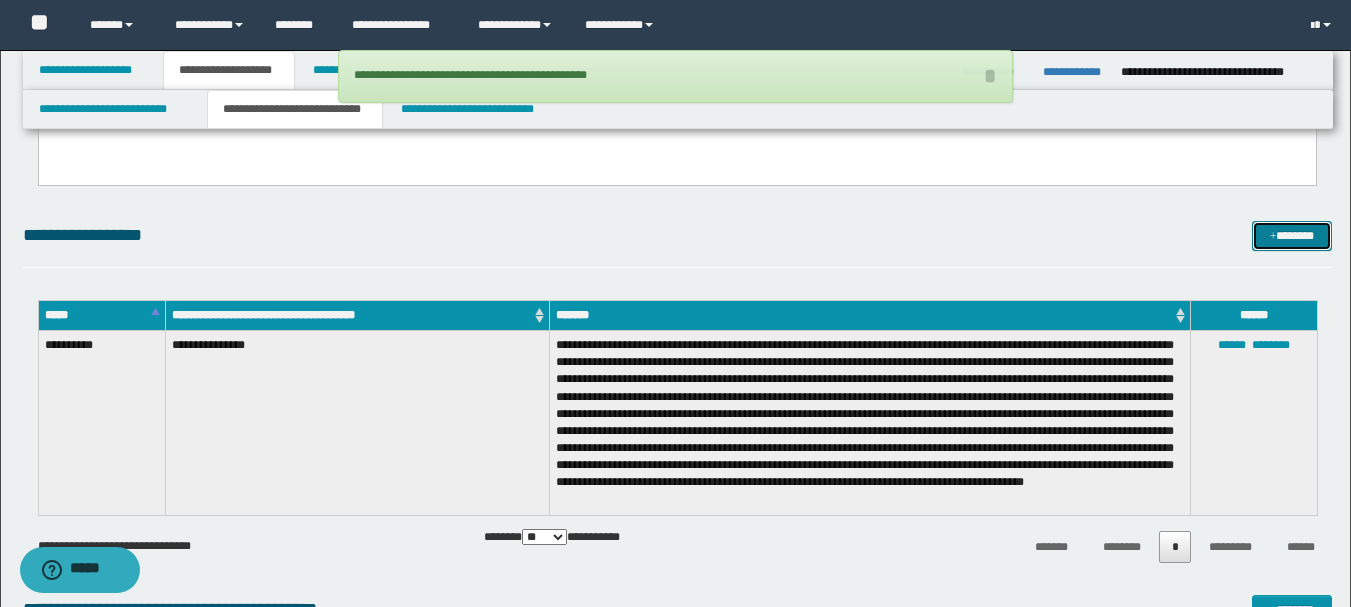 click on "*******" at bounding box center [1292, 236] 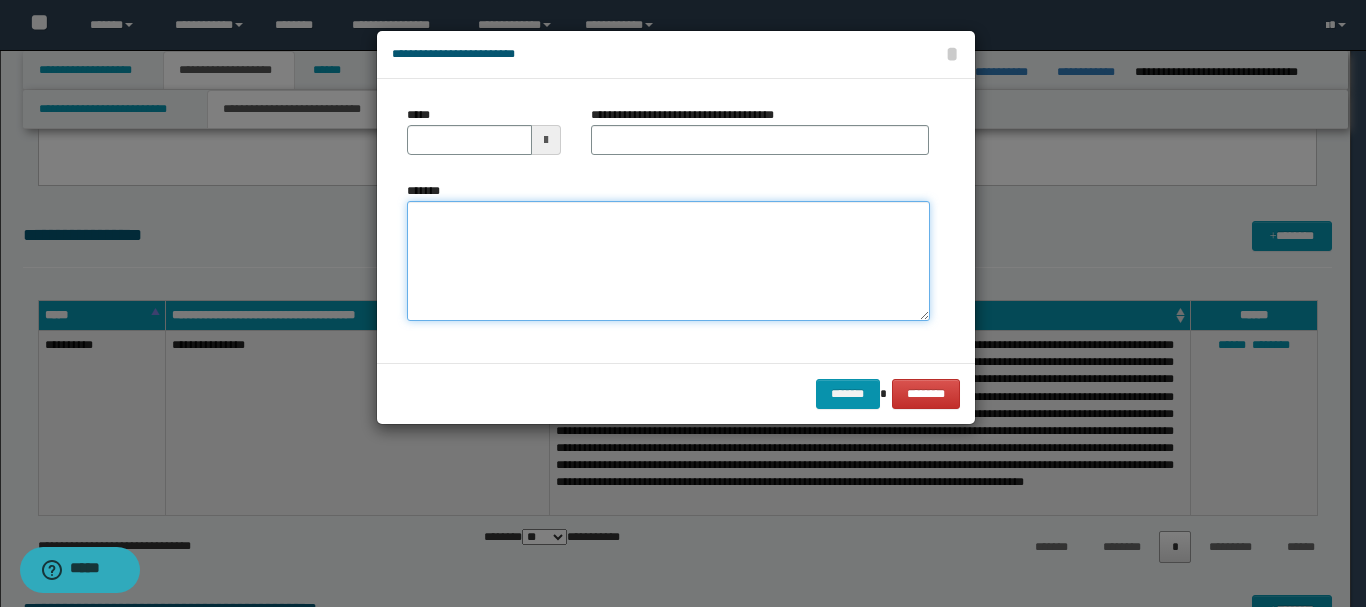 click on "*******" at bounding box center (668, 261) 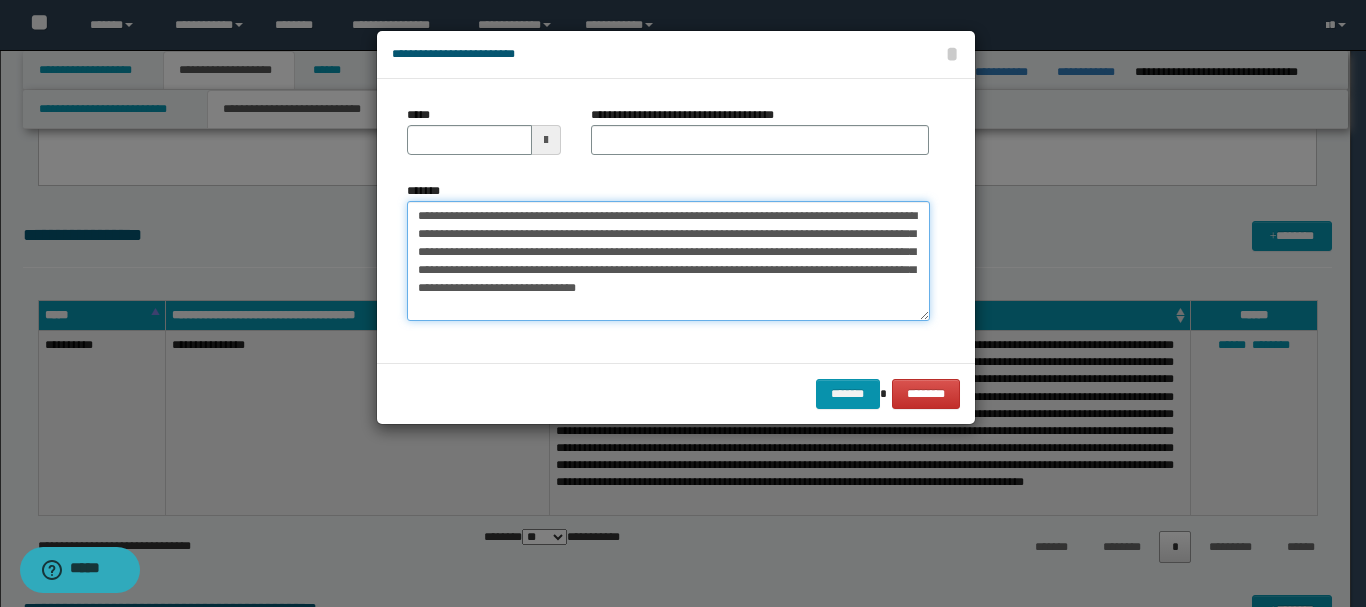drag, startPoint x: 453, startPoint y: 214, endPoint x: 513, endPoint y: 214, distance: 60 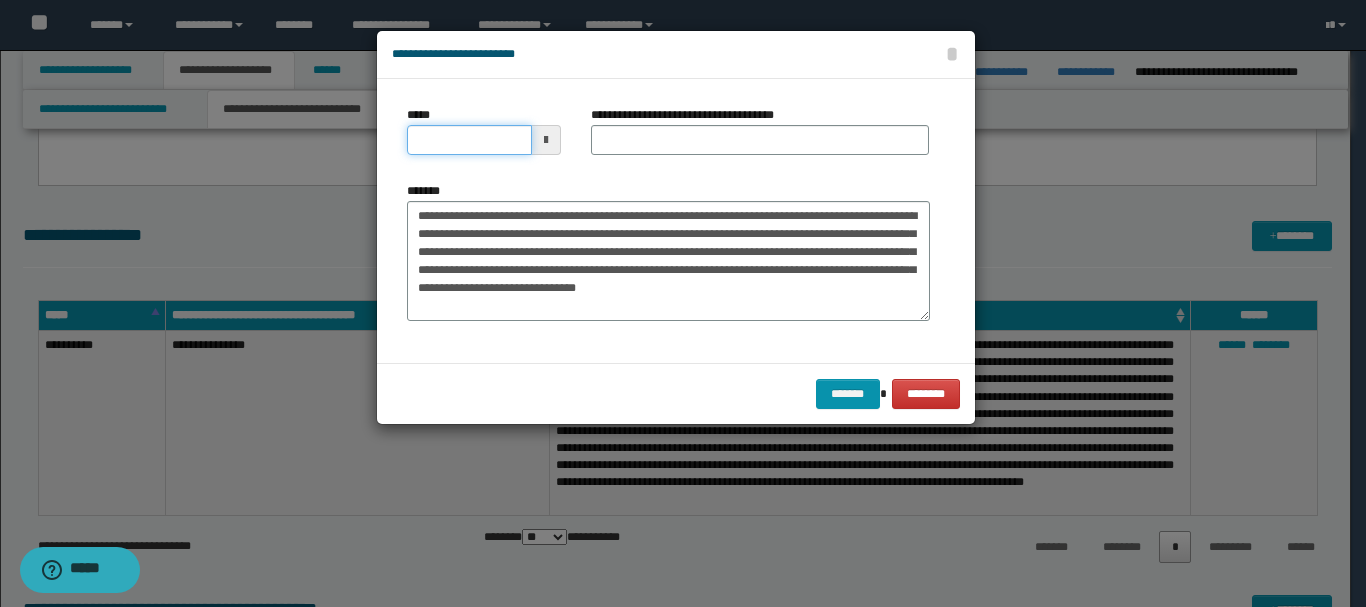 click on "*****" at bounding box center [469, 140] 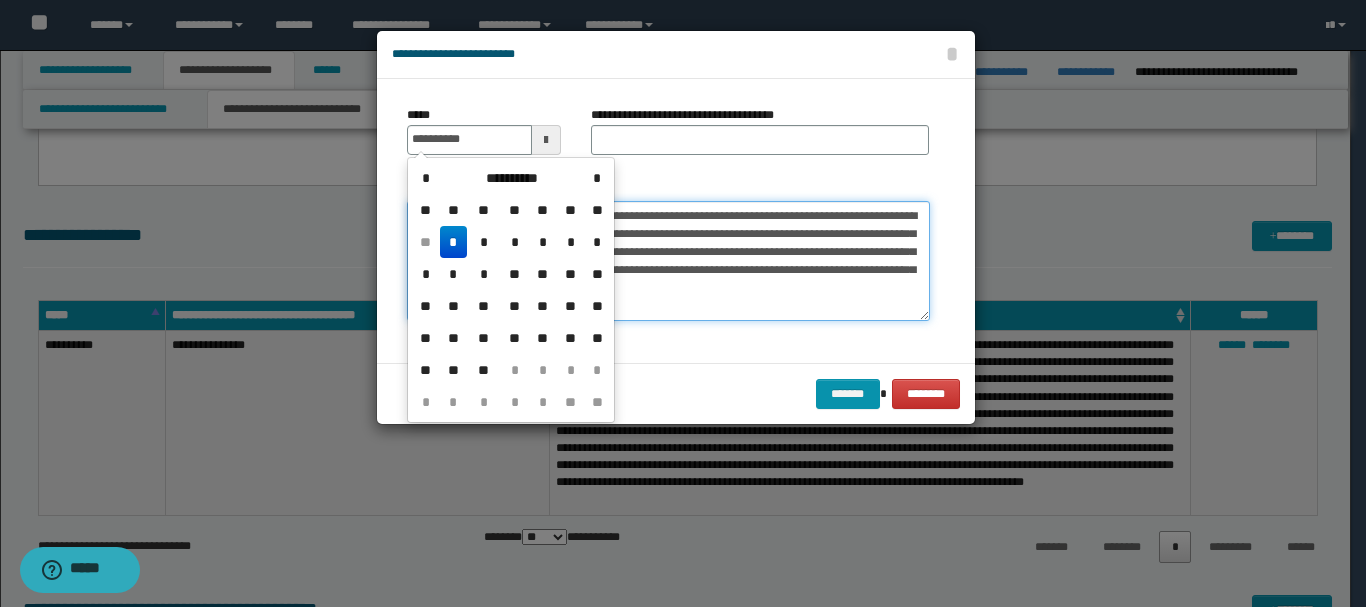 type on "**********" 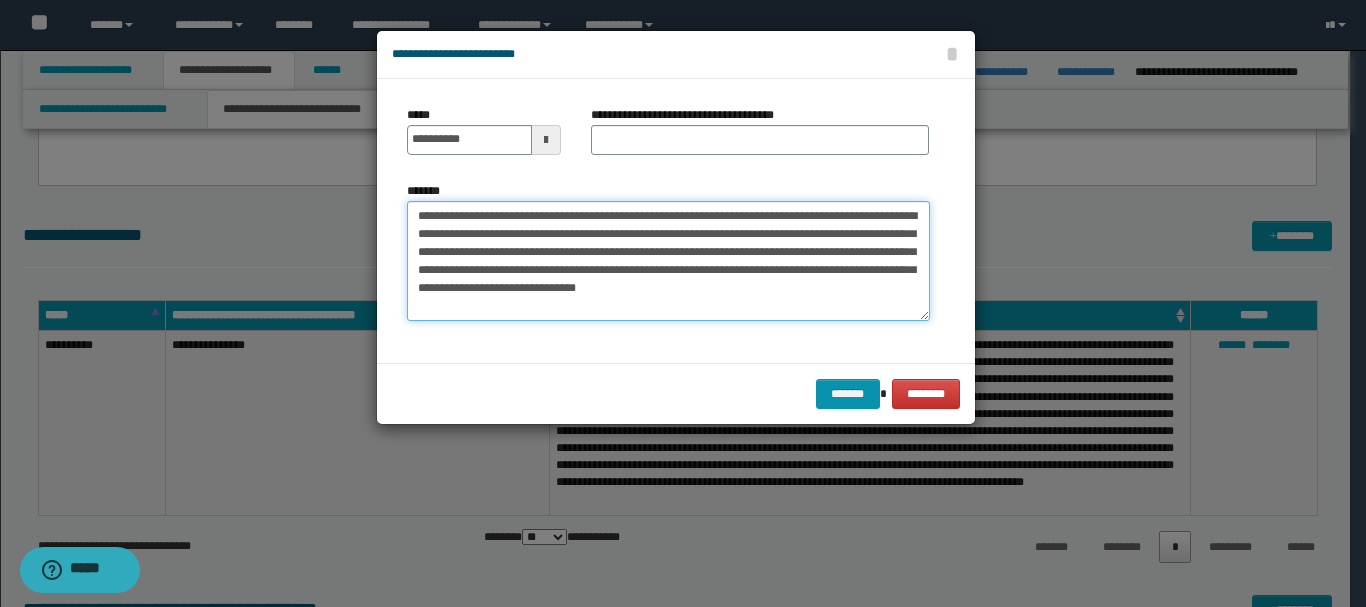 drag, startPoint x: 625, startPoint y: 218, endPoint x: 667, endPoint y: 217, distance: 42.0119 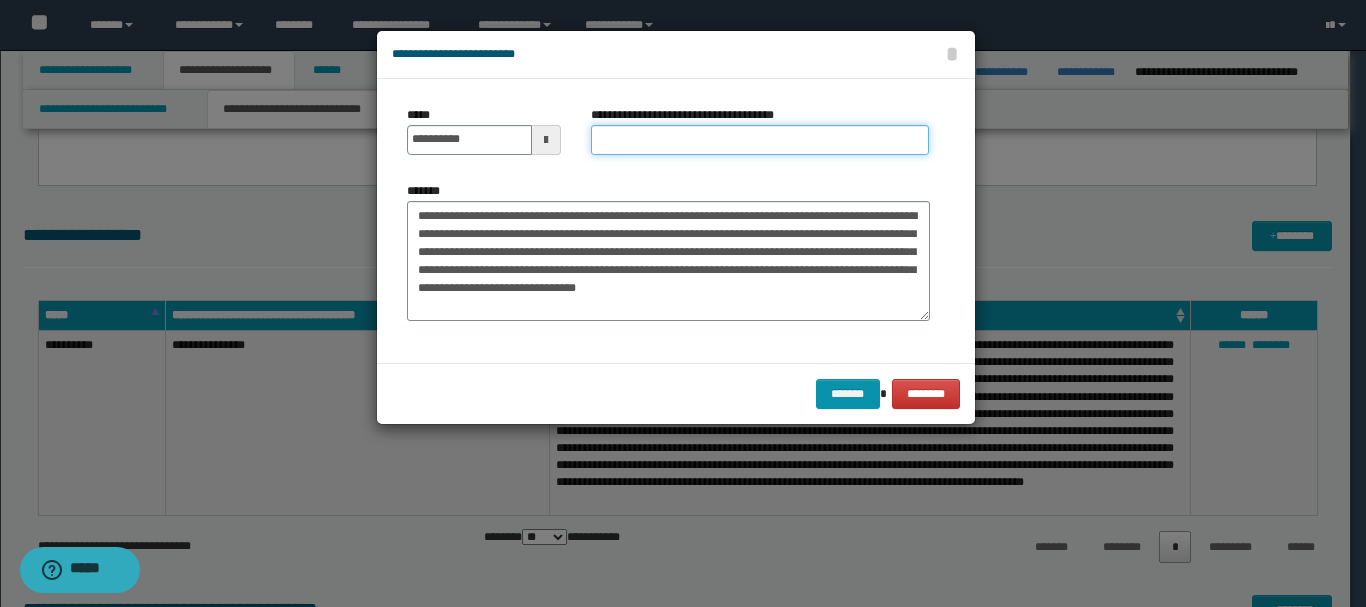 click on "**********" at bounding box center (760, 140) 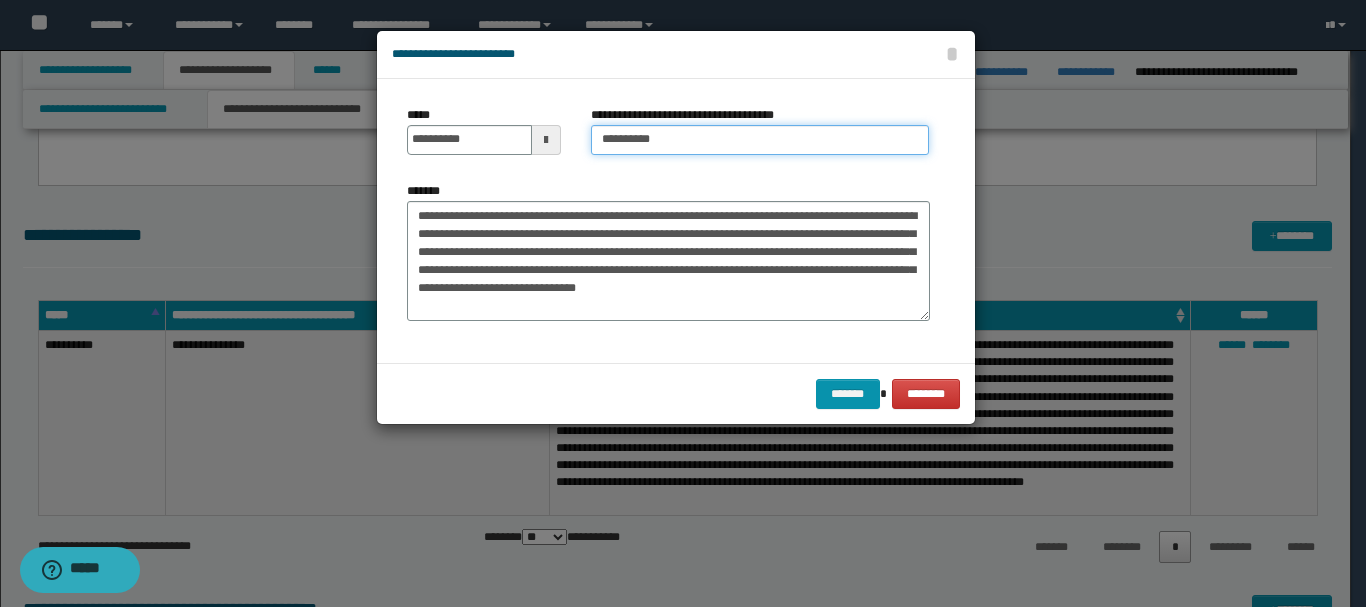 type on "*********" 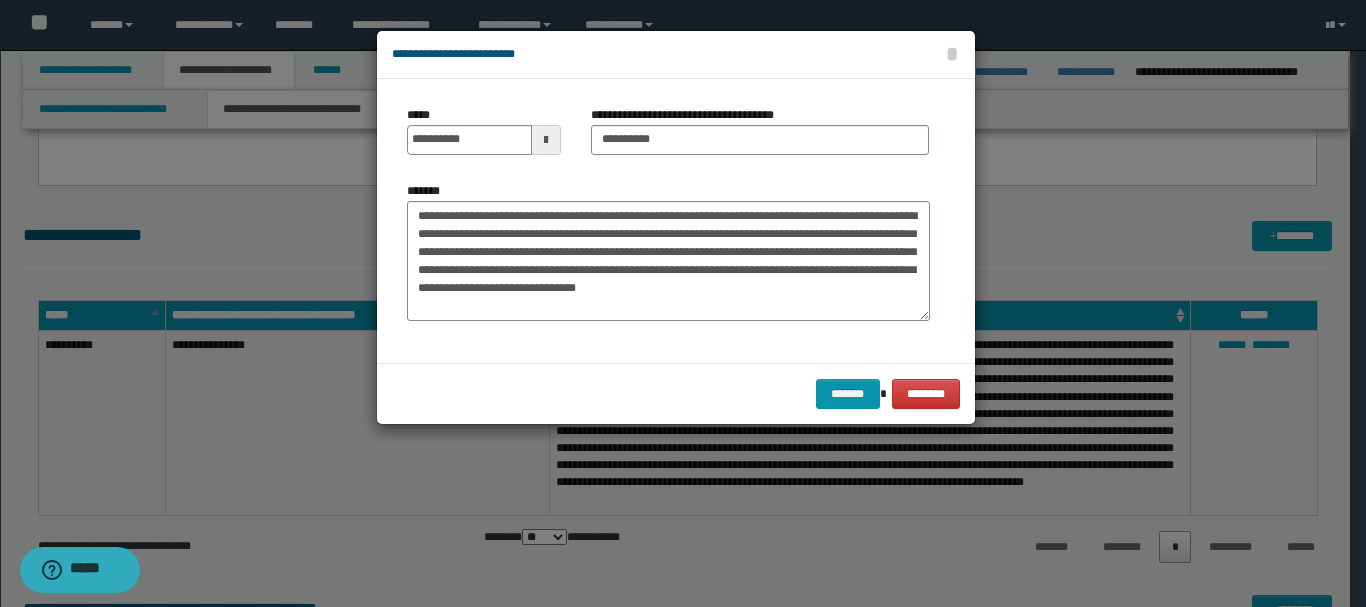 click on "**********" at bounding box center [676, 221] 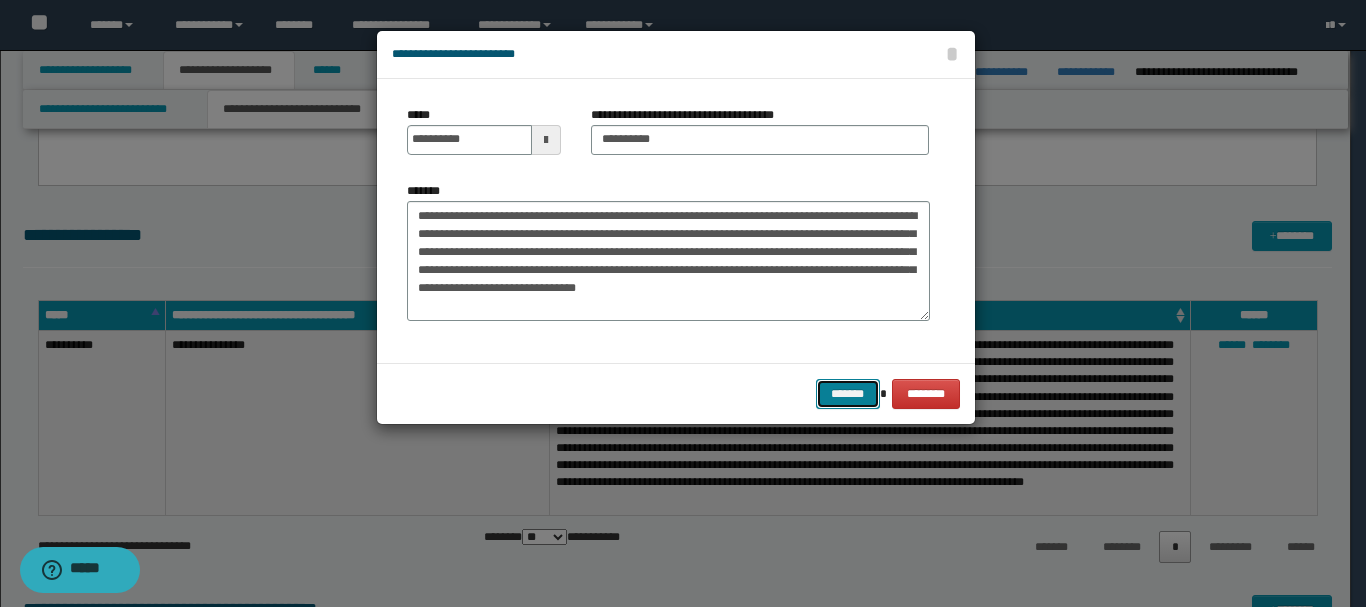click on "*******" at bounding box center [848, 394] 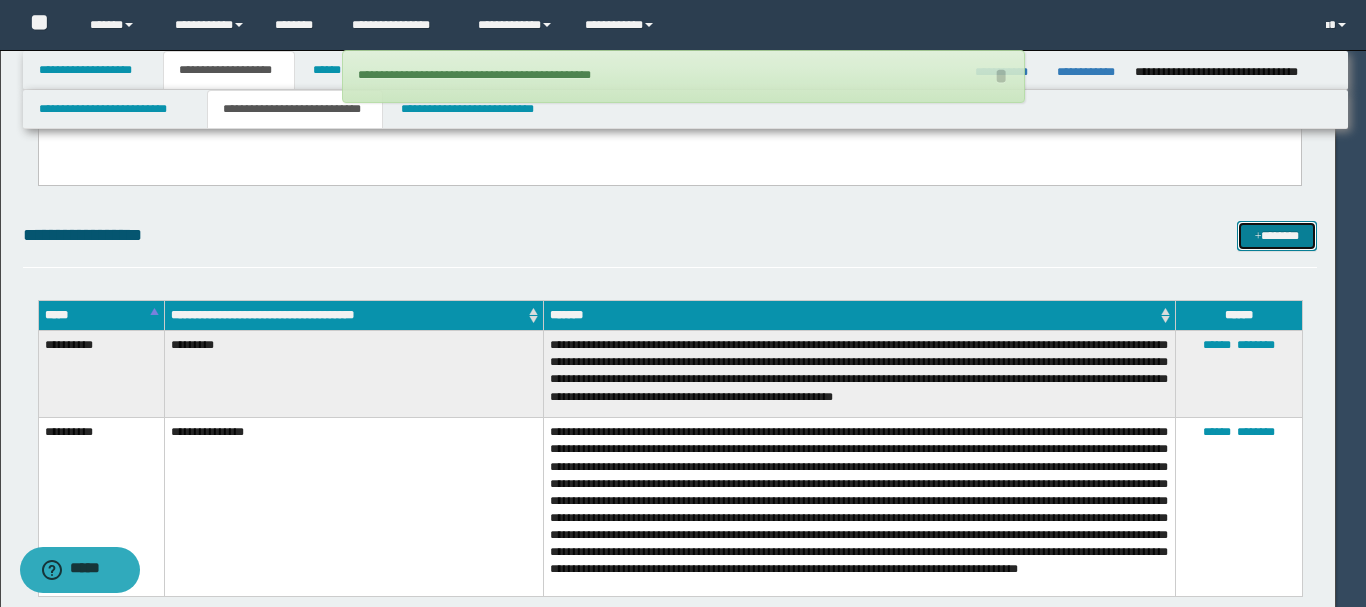 type 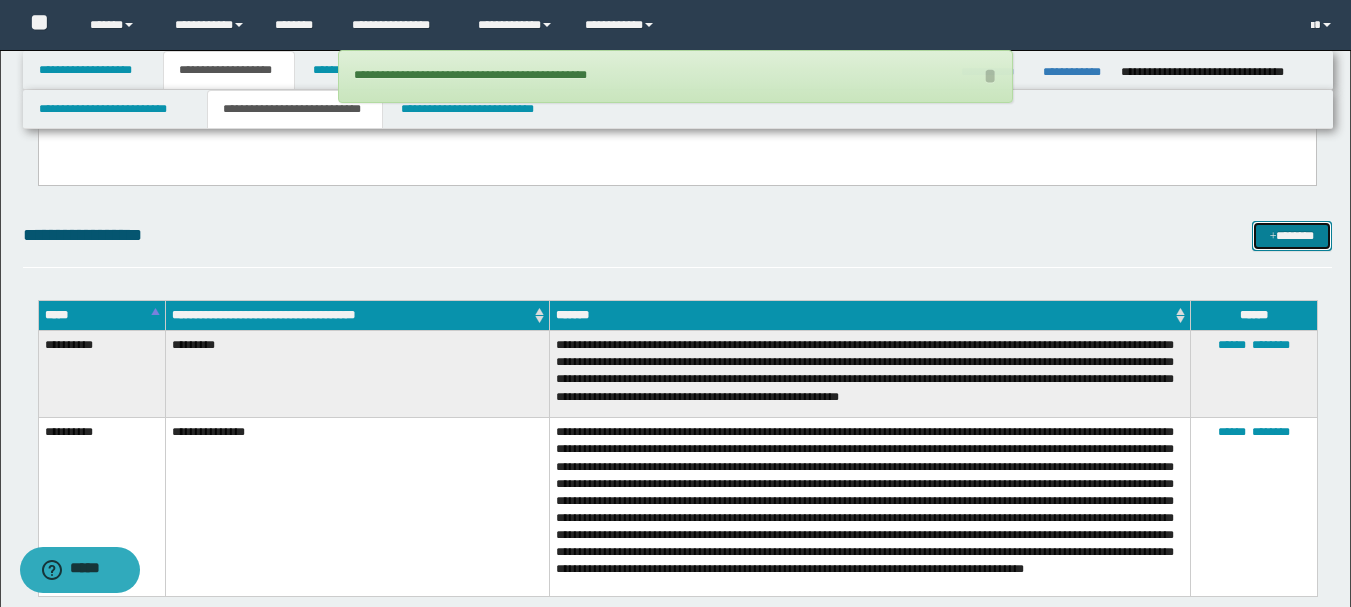 click at bounding box center (1273, 237) 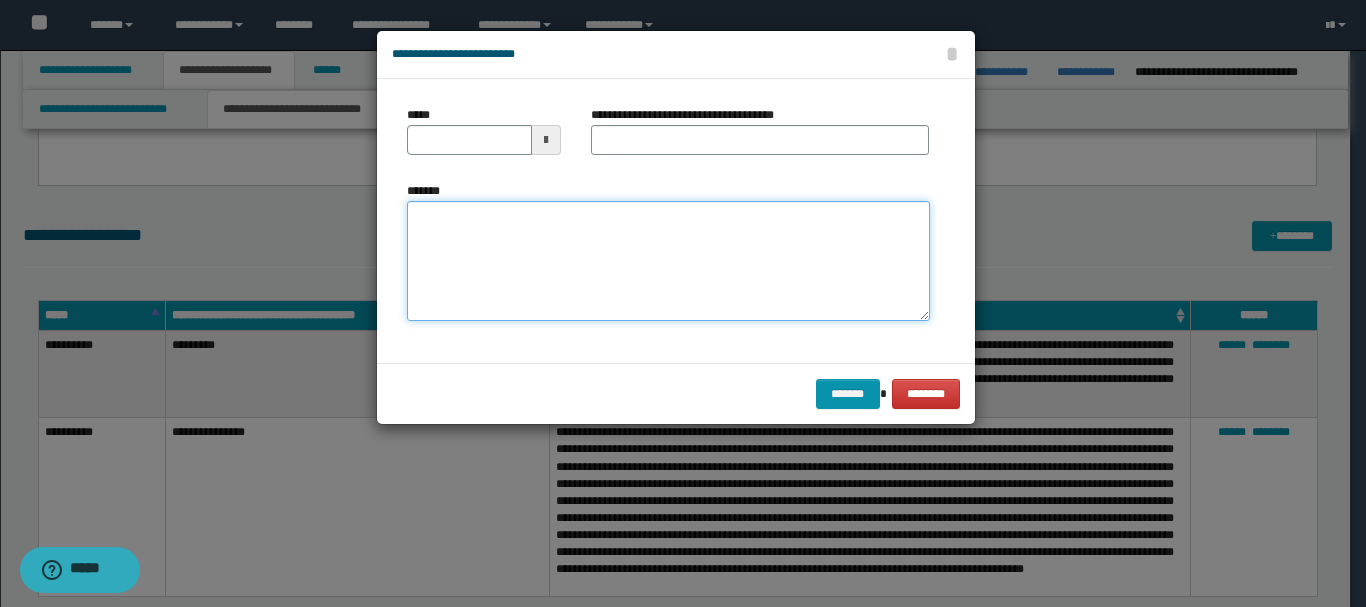 click on "*******" at bounding box center [668, 261] 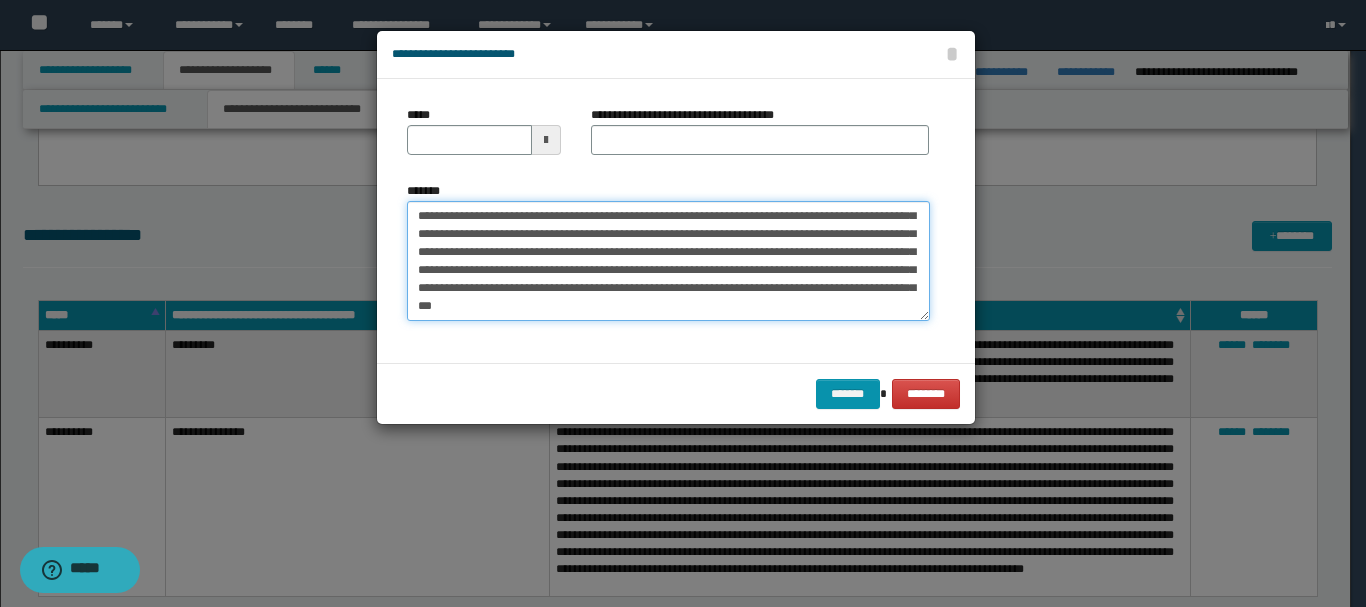 scroll, scrollTop: 0, scrollLeft: 0, axis: both 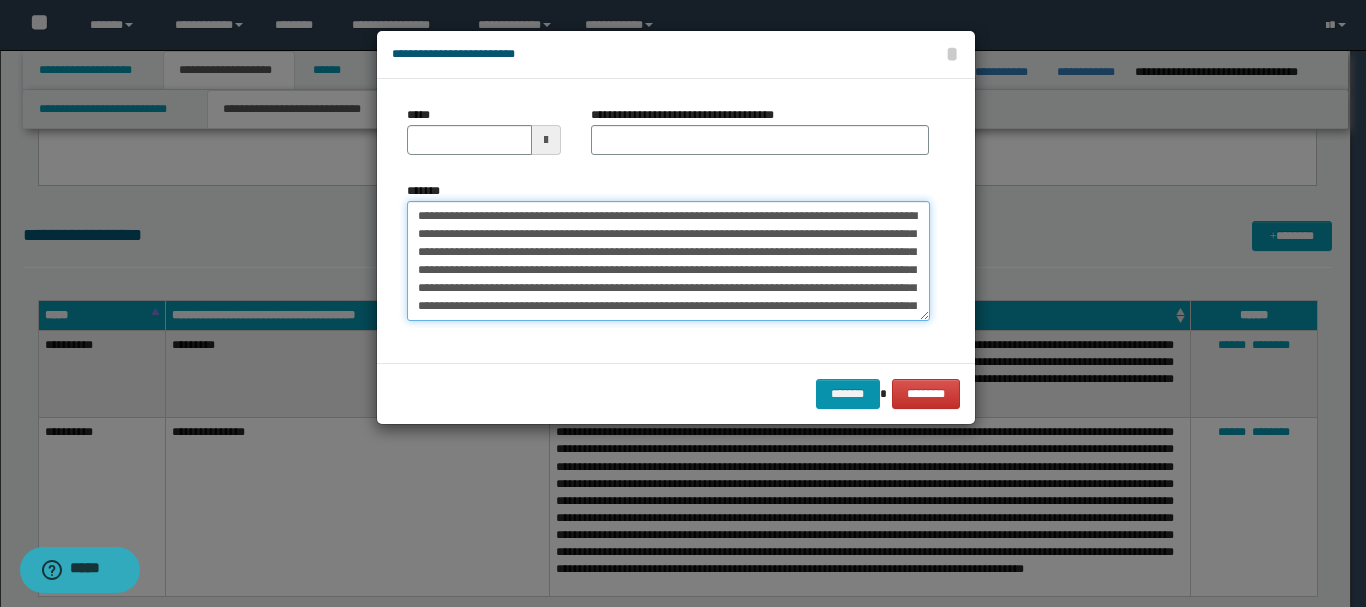 drag, startPoint x: 453, startPoint y: 217, endPoint x: 511, endPoint y: 215, distance: 58.034473 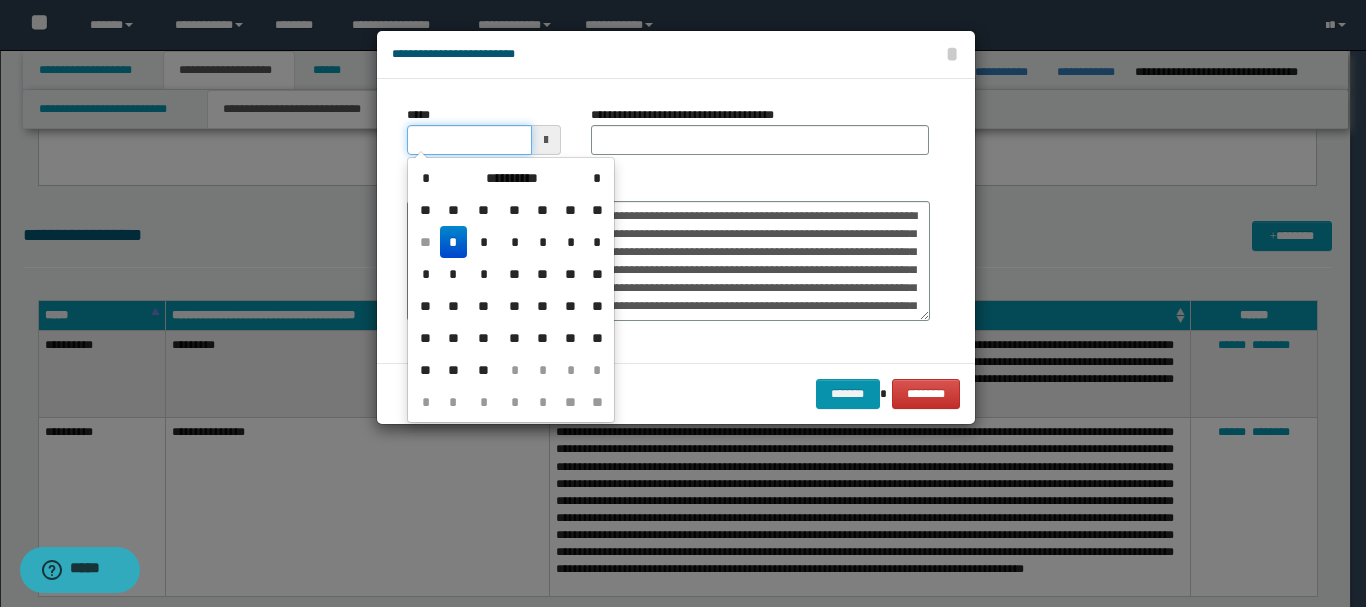 click on "*****" at bounding box center [469, 140] 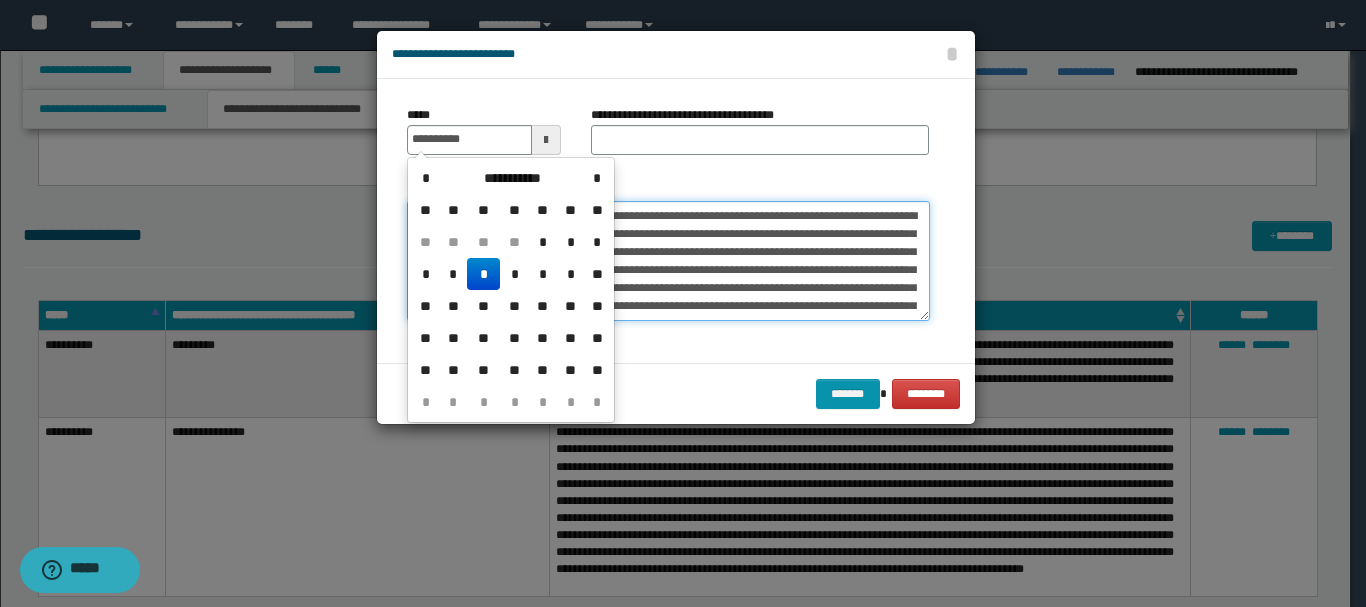 type on "**********" 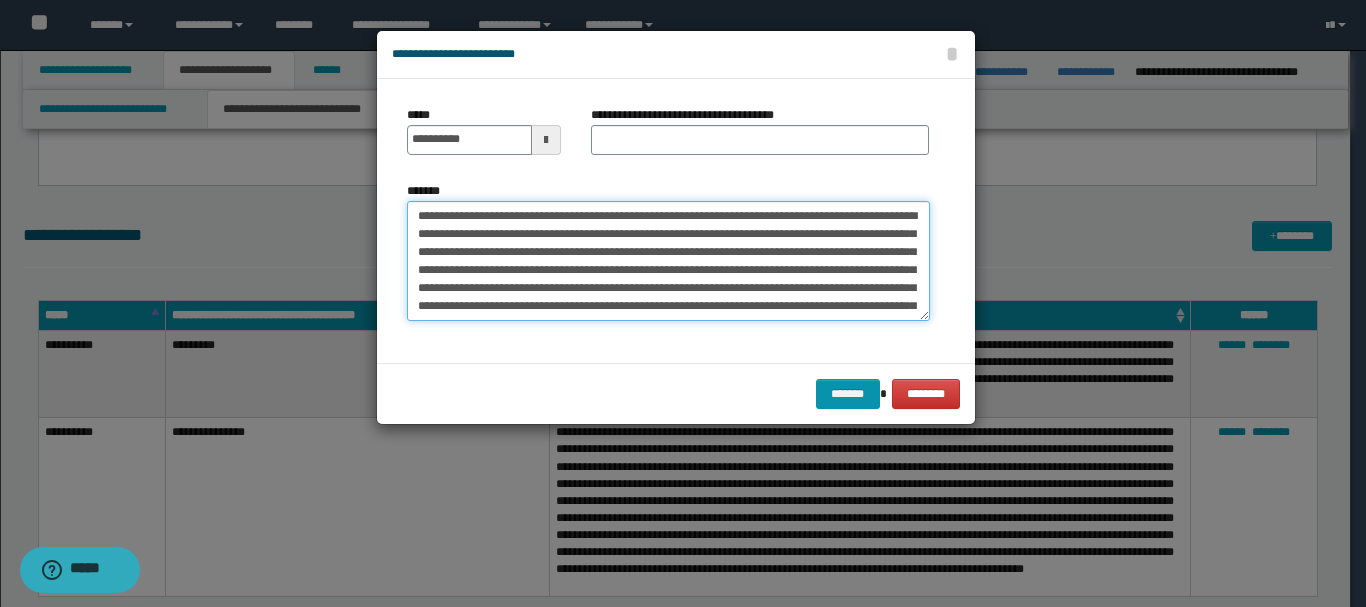 drag, startPoint x: 627, startPoint y: 215, endPoint x: 664, endPoint y: 215, distance: 37 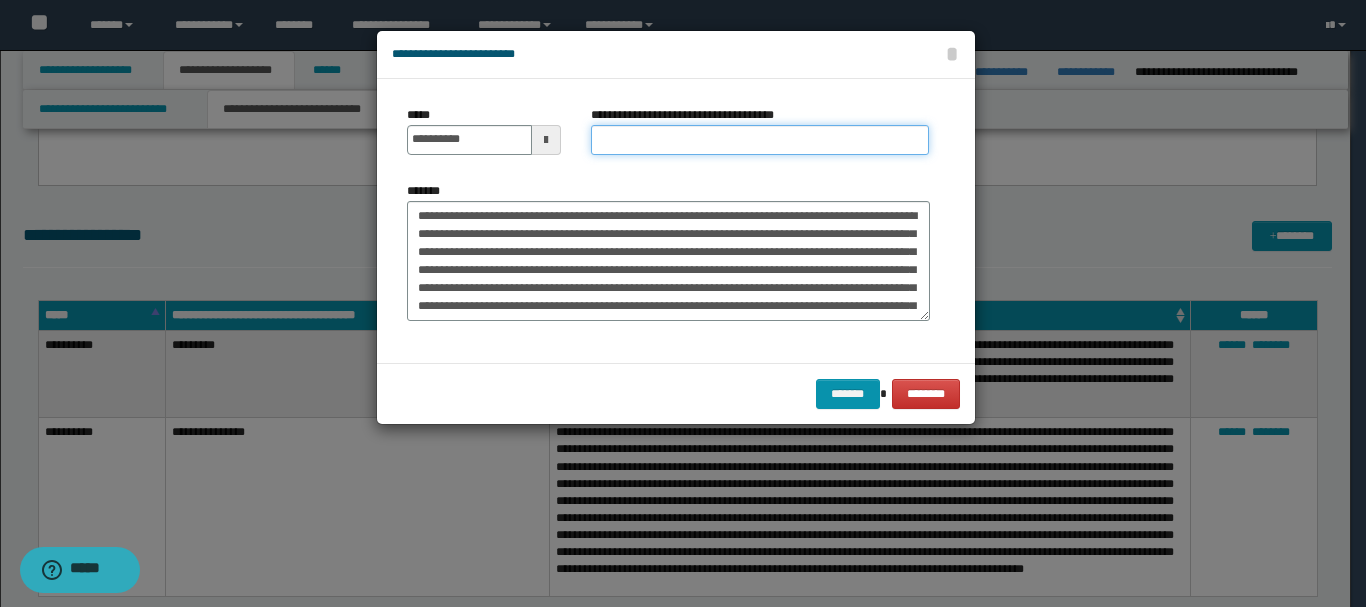click on "**********" at bounding box center (760, 130) 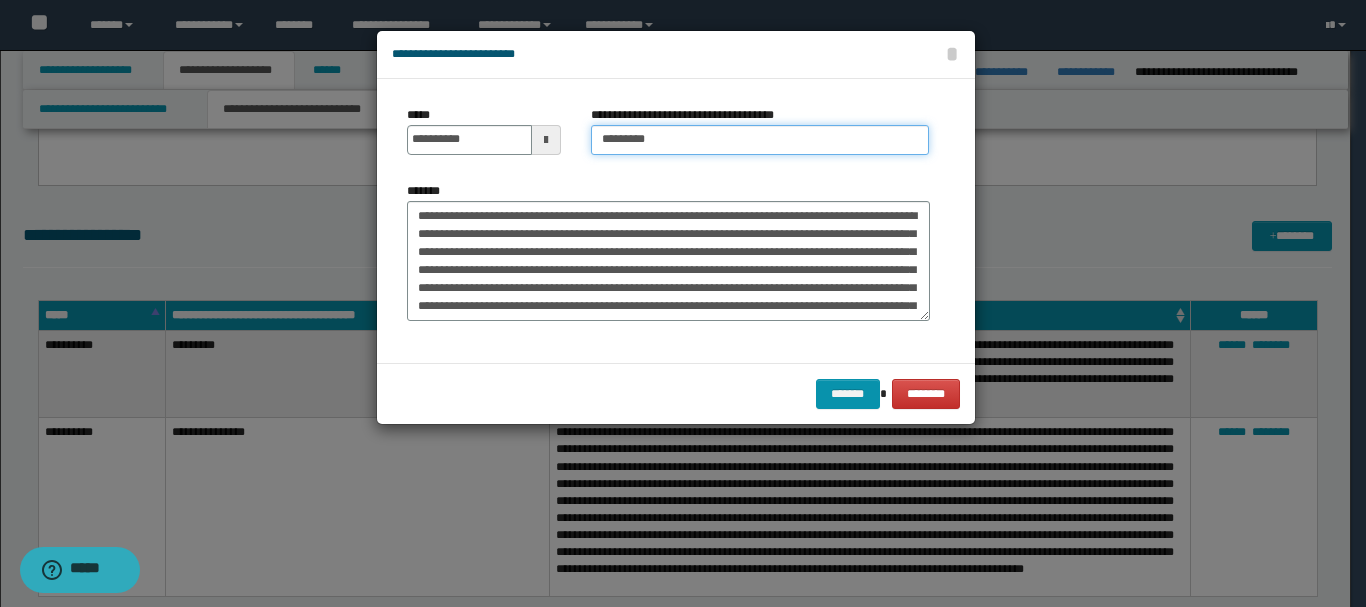 type on "*********" 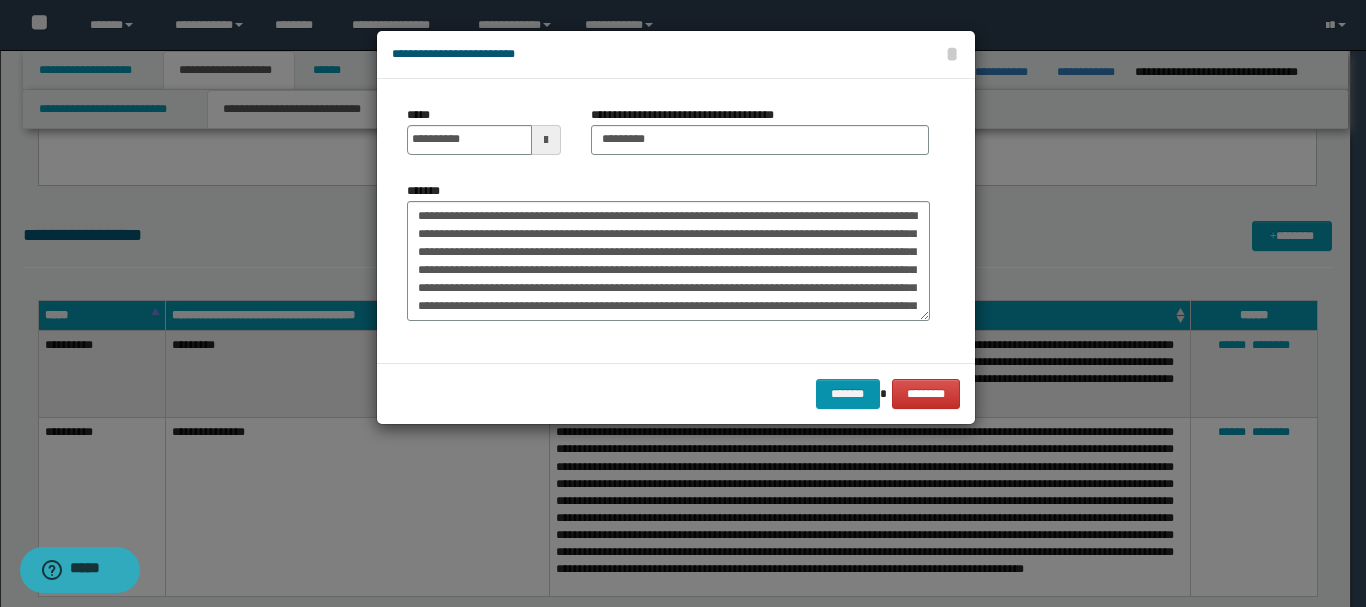 click on "**********" at bounding box center [676, 221] 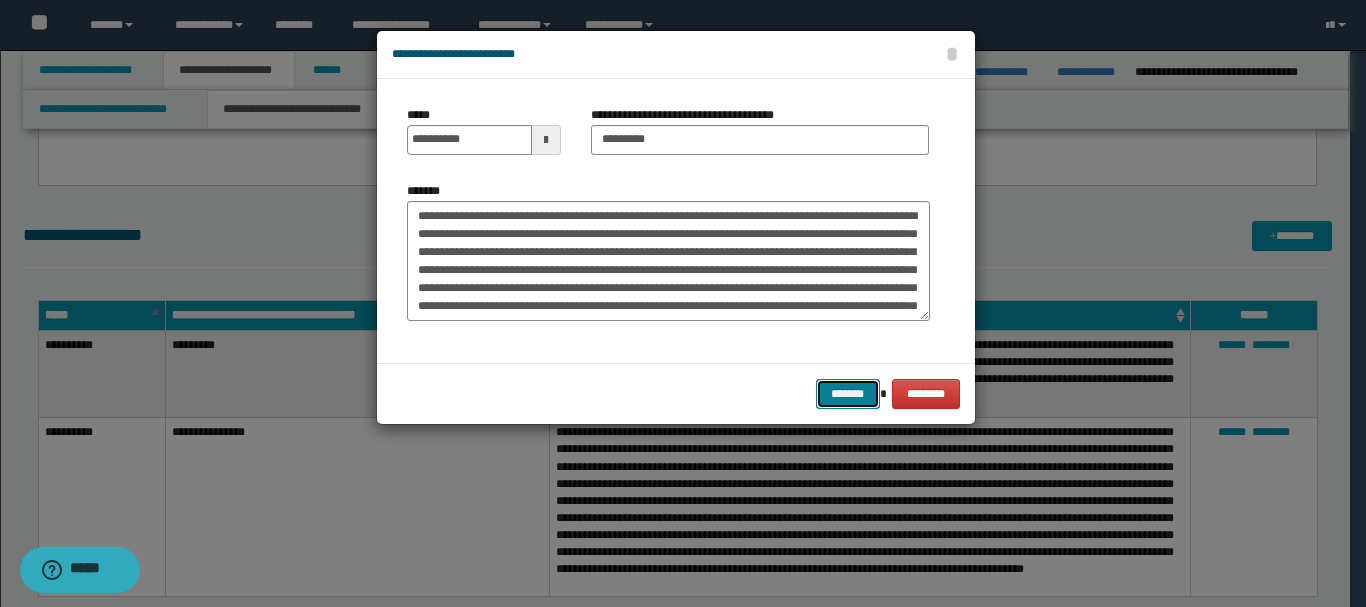 click on "*******" at bounding box center (848, 394) 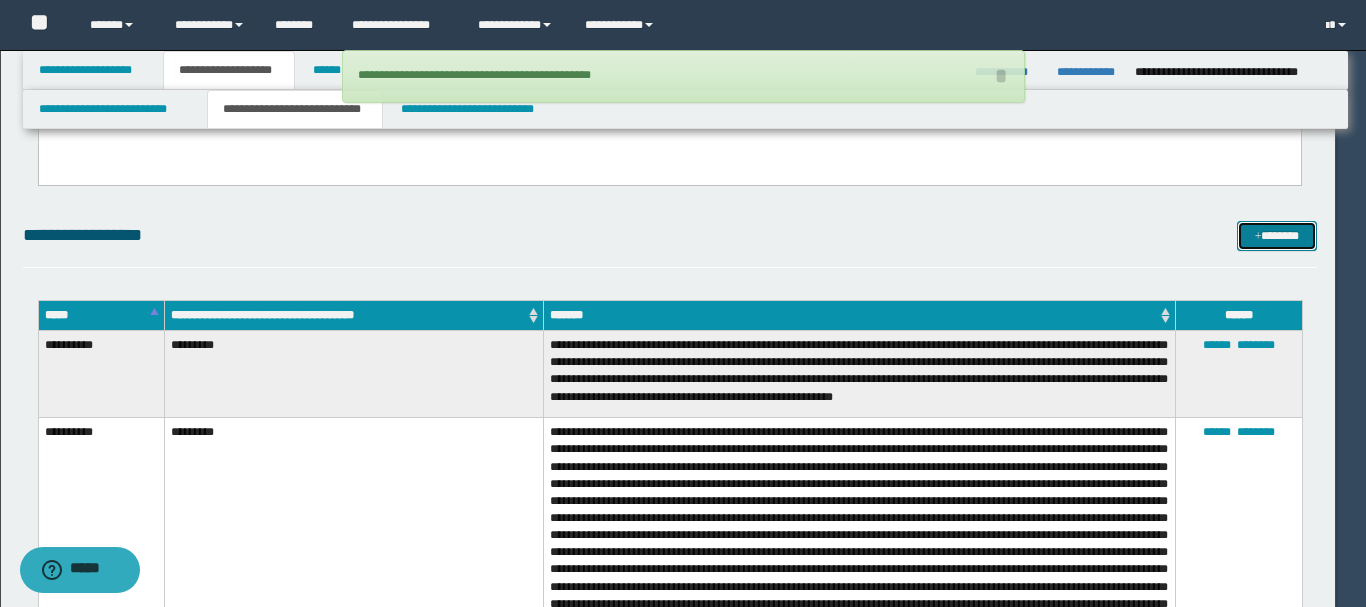 type 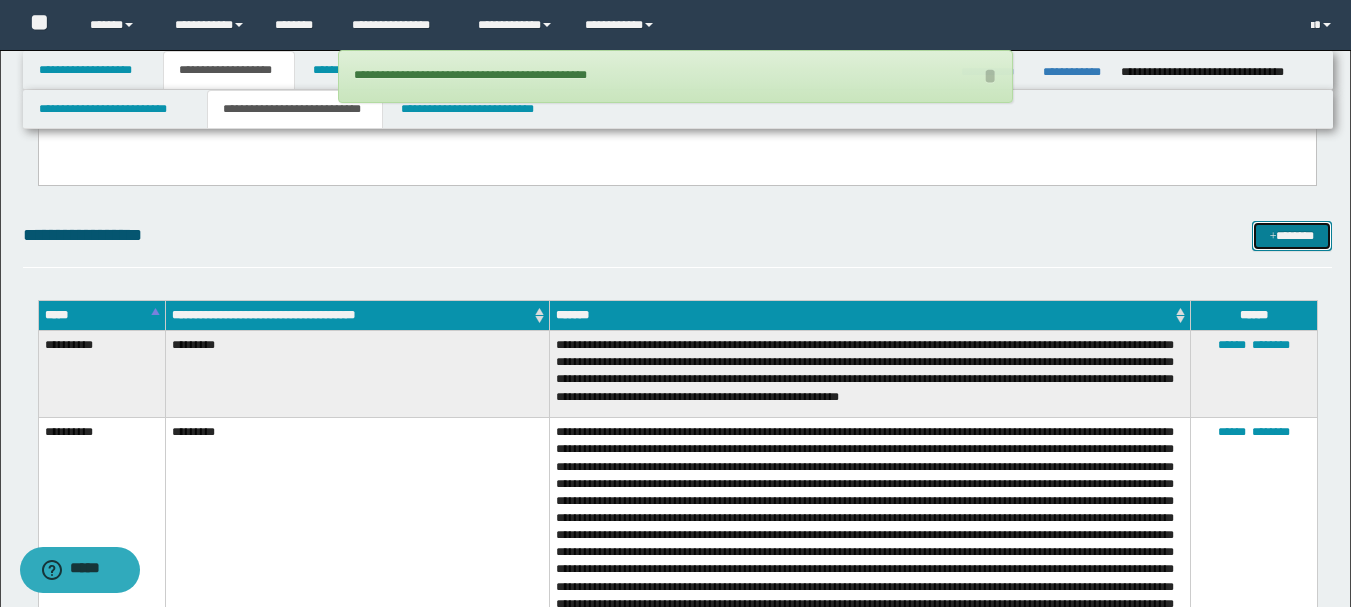 click at bounding box center [1273, 237] 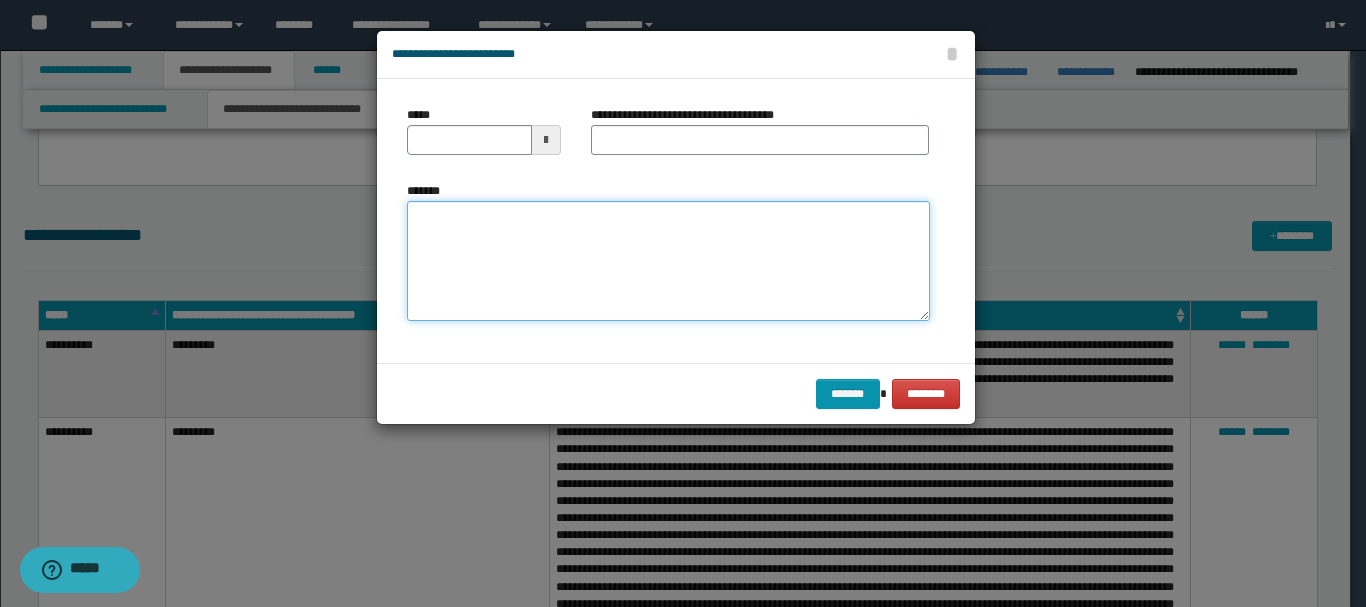 click on "*******" at bounding box center [668, 261] 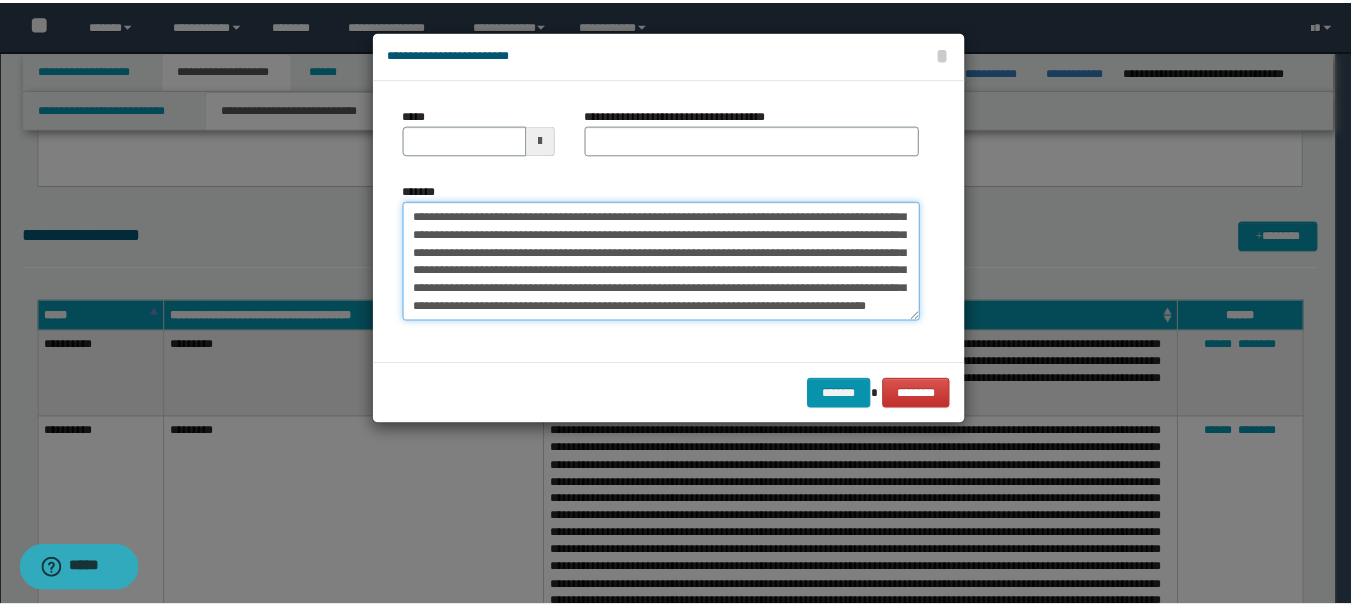 scroll, scrollTop: 0, scrollLeft: 0, axis: both 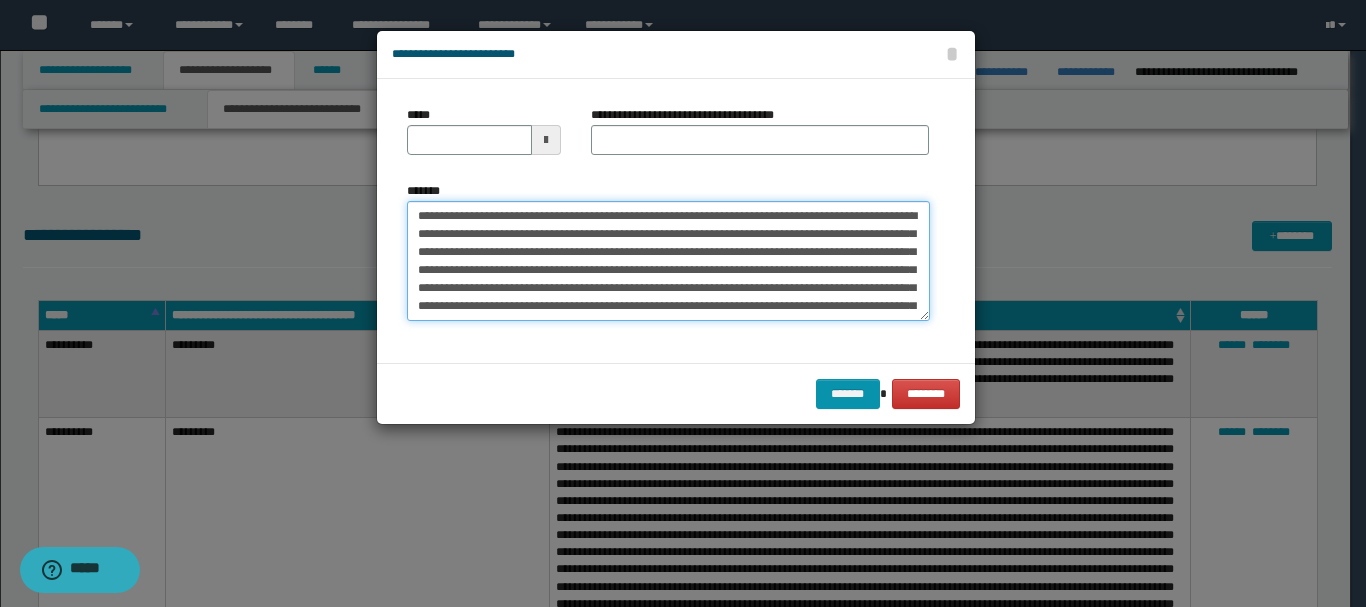 drag, startPoint x: 453, startPoint y: 217, endPoint x: 512, endPoint y: 218, distance: 59.008472 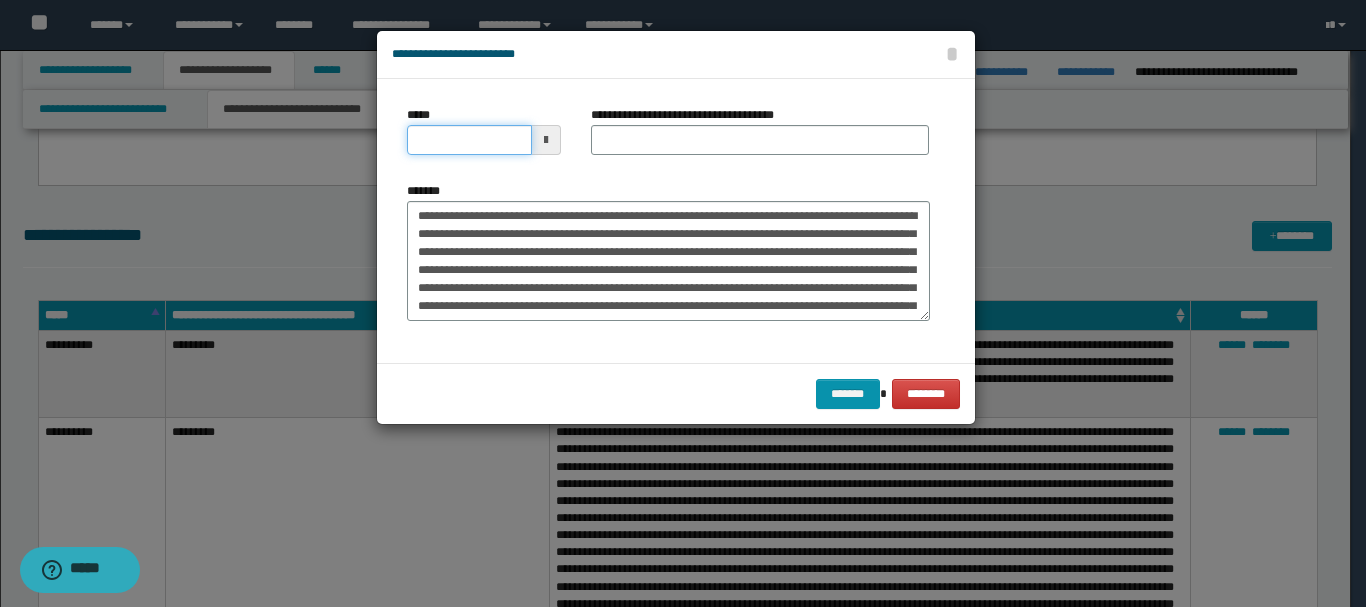 click on "*****" at bounding box center (469, 140) 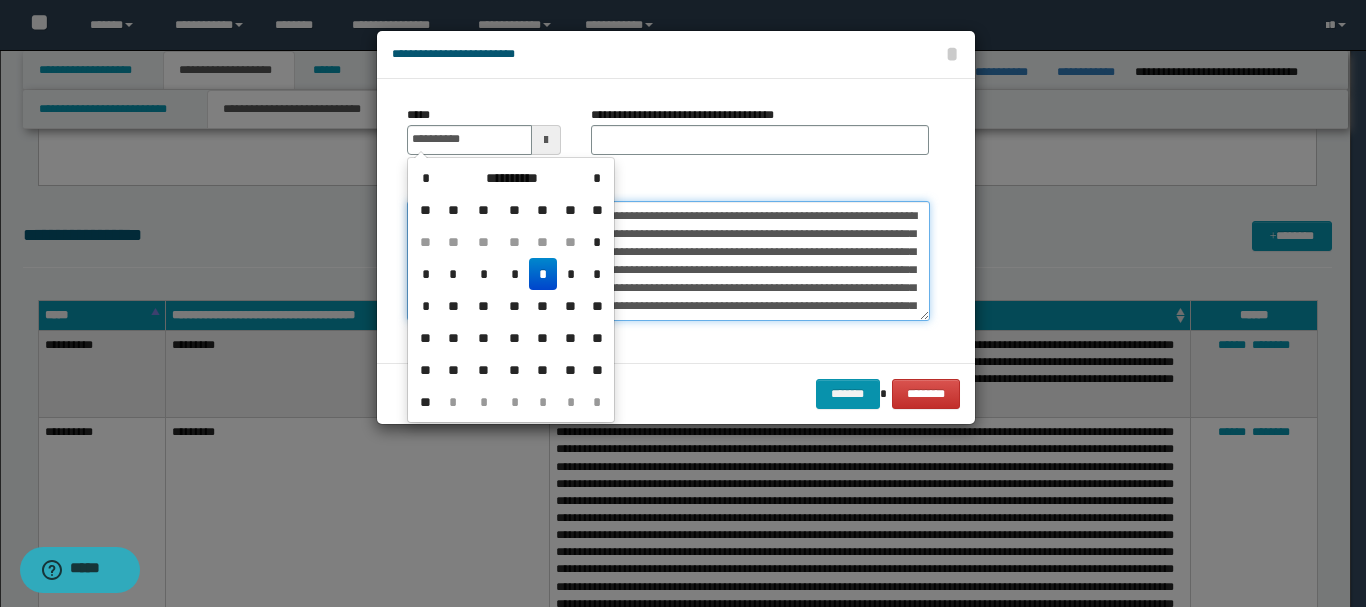 type on "**********" 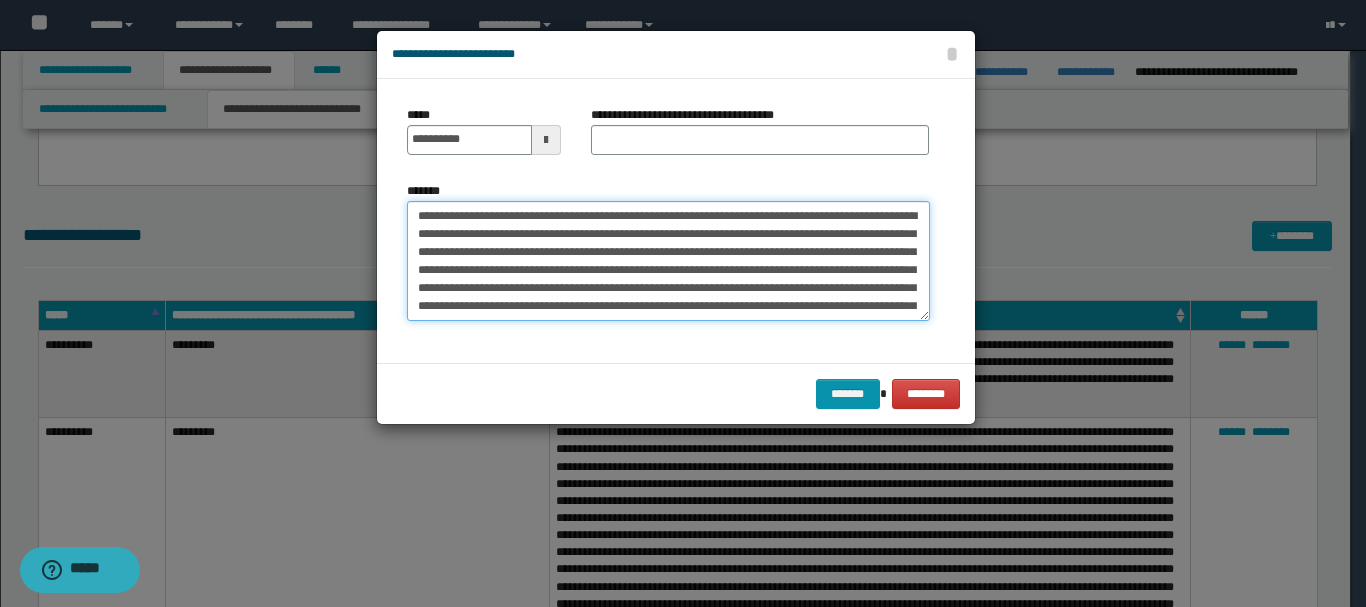 click on "**********" at bounding box center (668, 261) 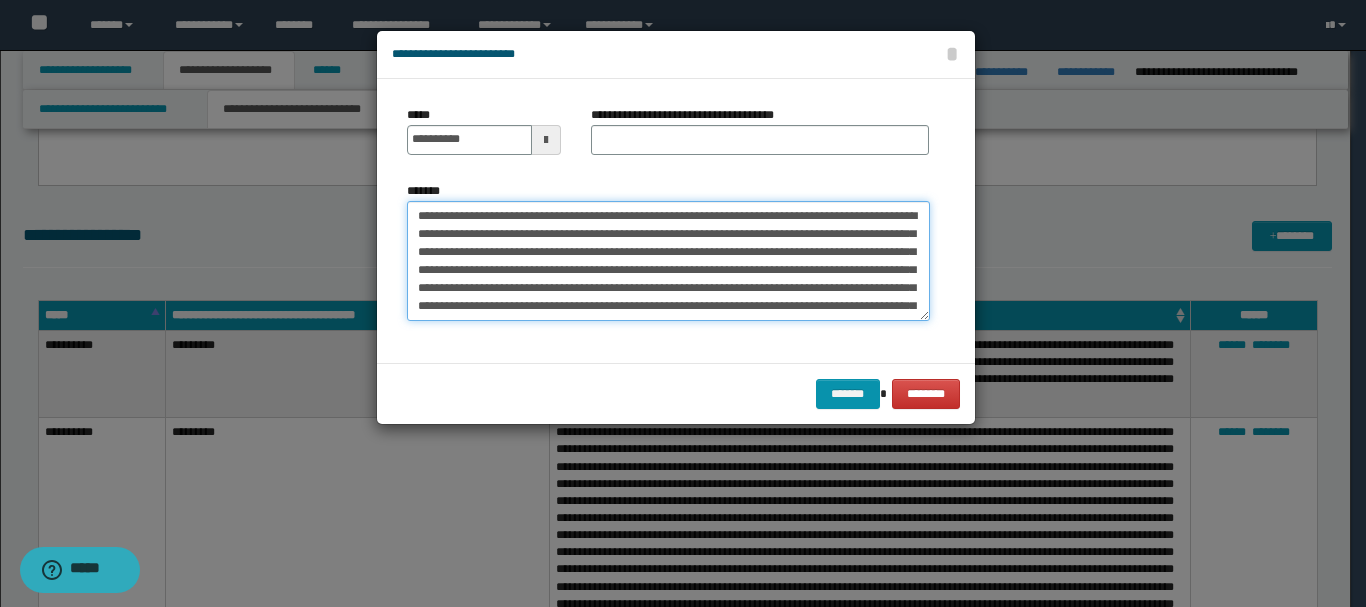drag, startPoint x: 629, startPoint y: 218, endPoint x: 664, endPoint y: 218, distance: 35 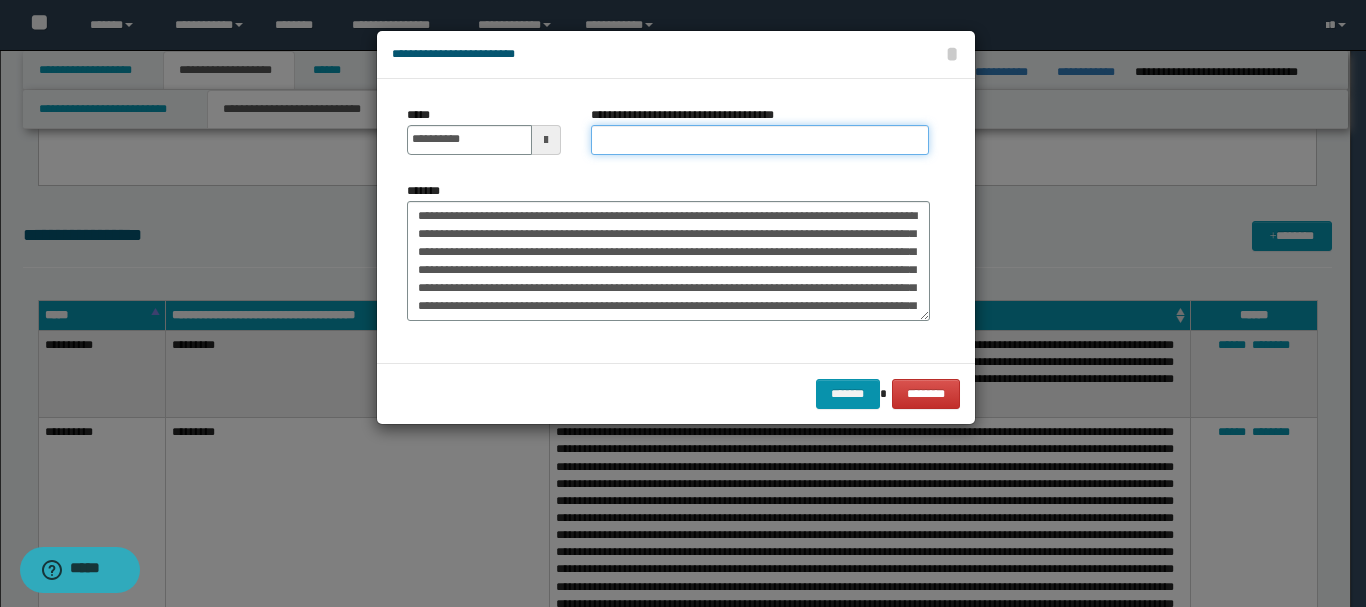 click on "**********" at bounding box center [760, 140] 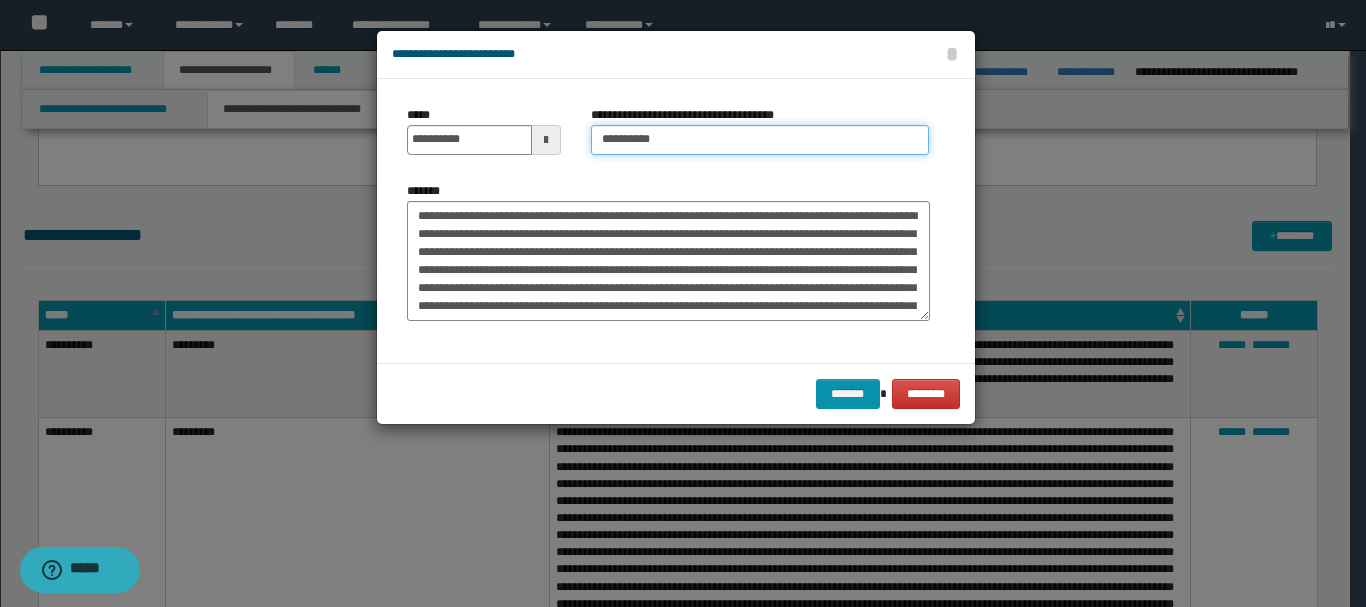 type on "*********" 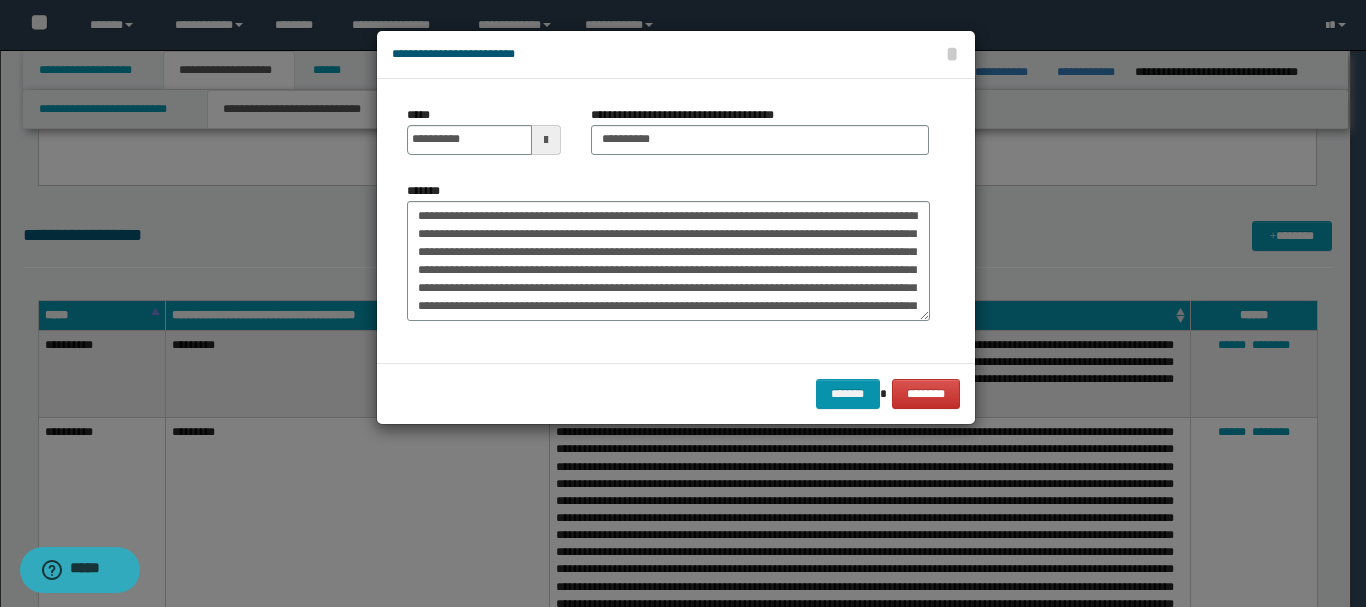 click on "**********" at bounding box center (668, 221) 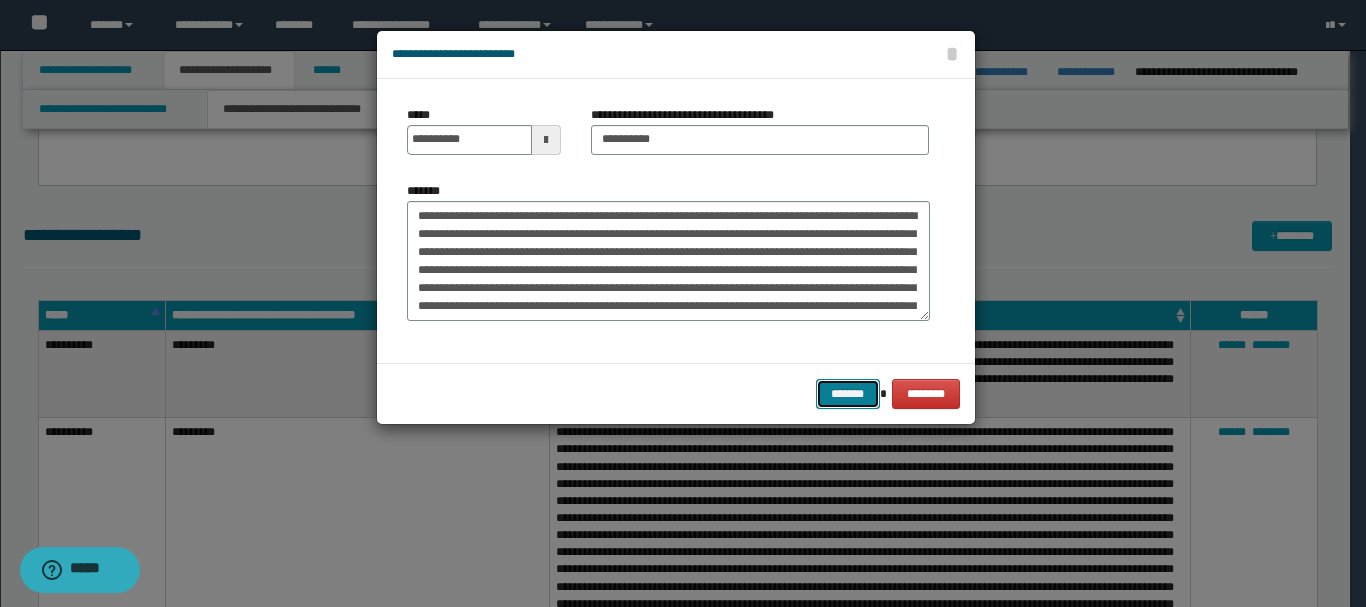 click on "*******" at bounding box center [848, 394] 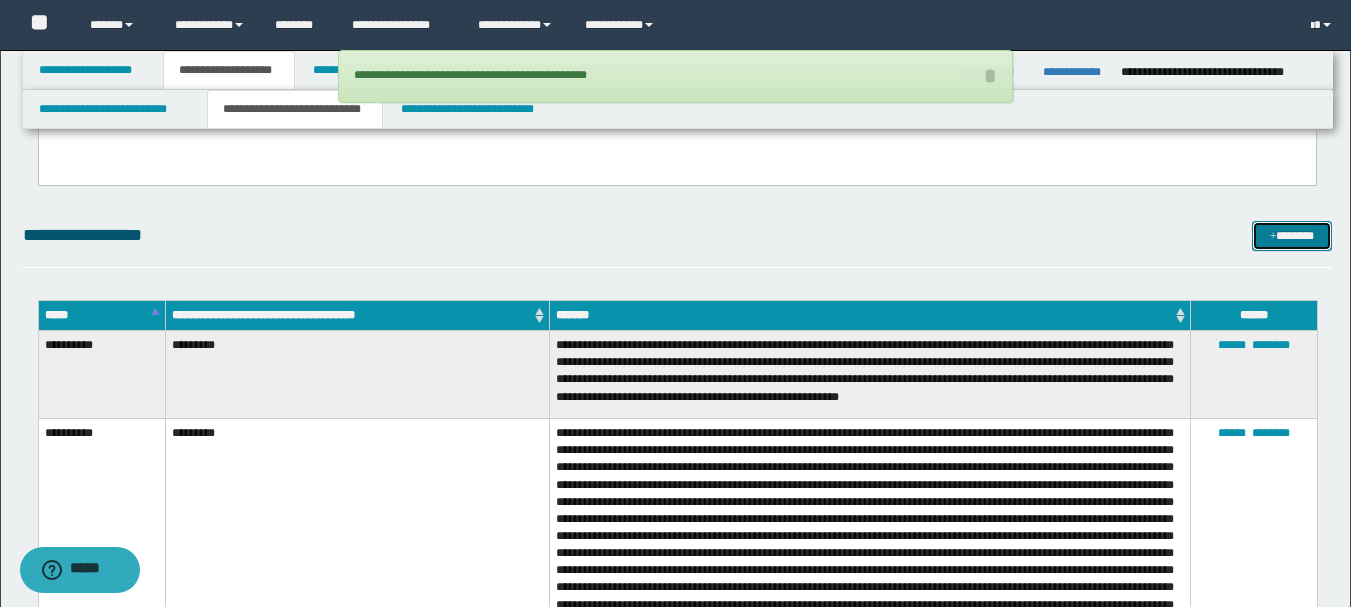 click on "*******" at bounding box center [1292, 236] 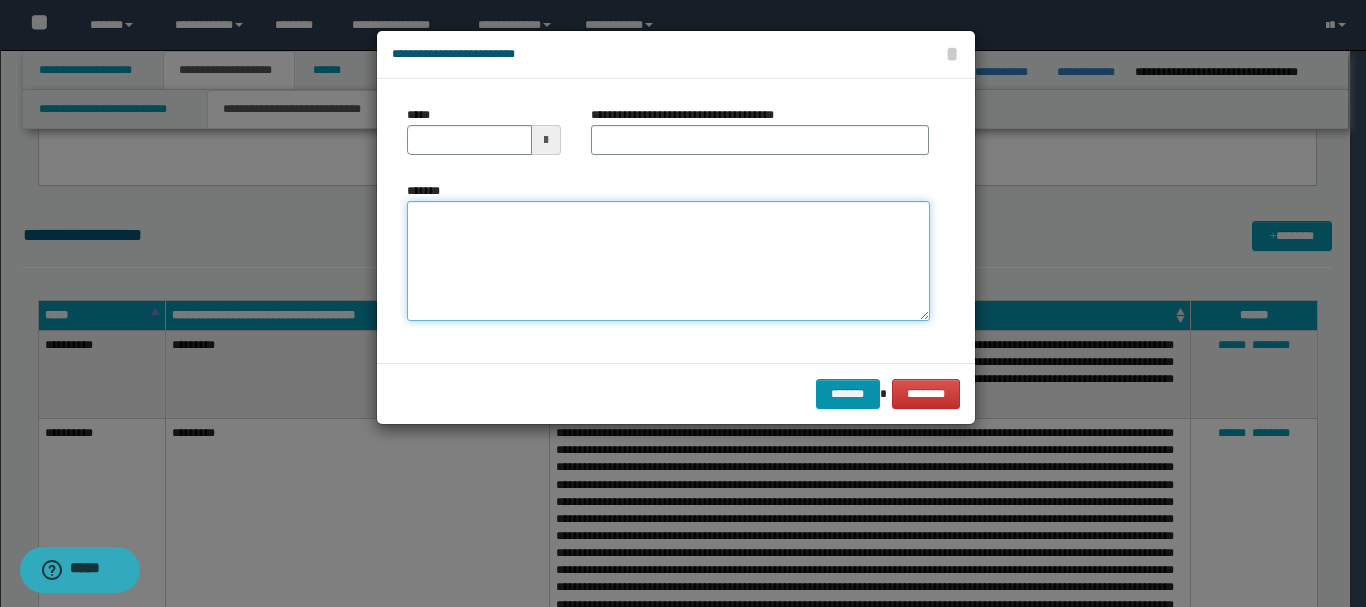 click on "*******" at bounding box center [668, 261] 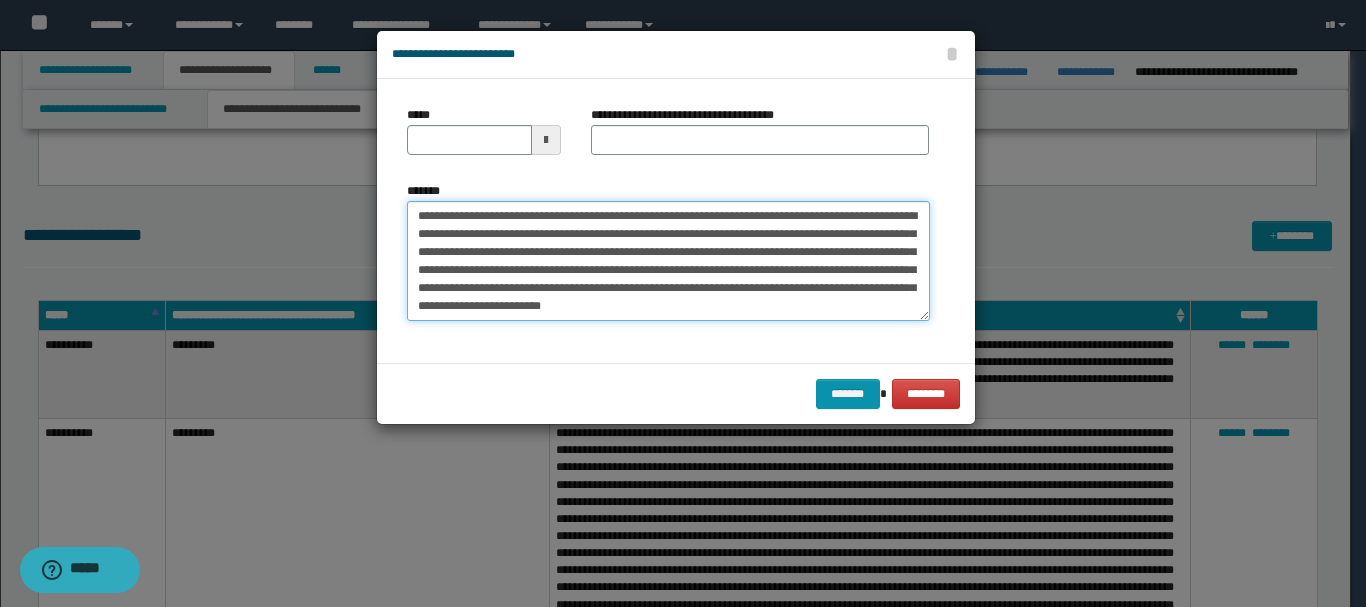 drag, startPoint x: 454, startPoint y: 212, endPoint x: 493, endPoint y: 212, distance: 39 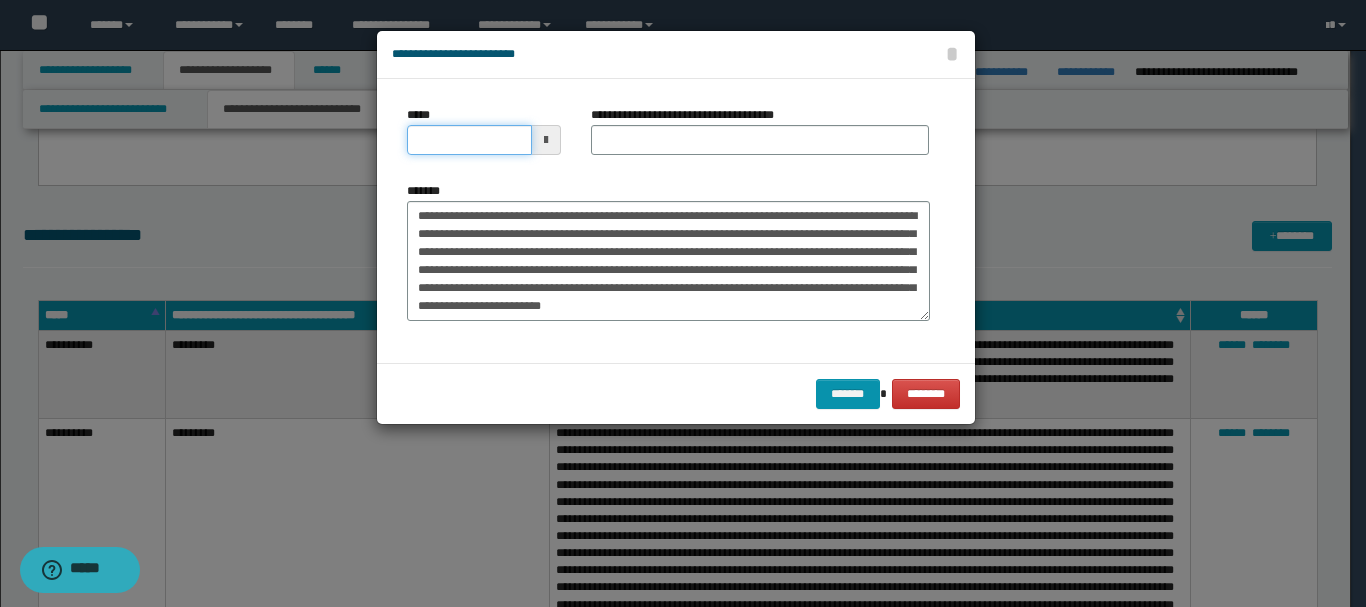 click on "*****" at bounding box center (469, 140) 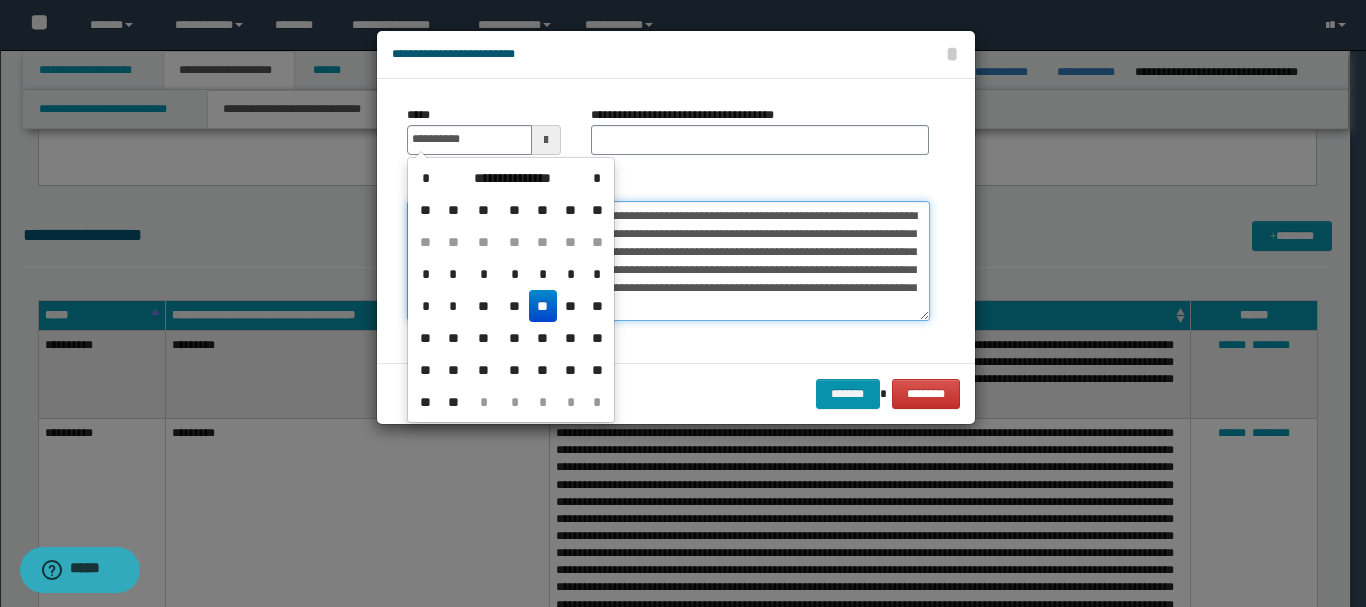 type on "**********" 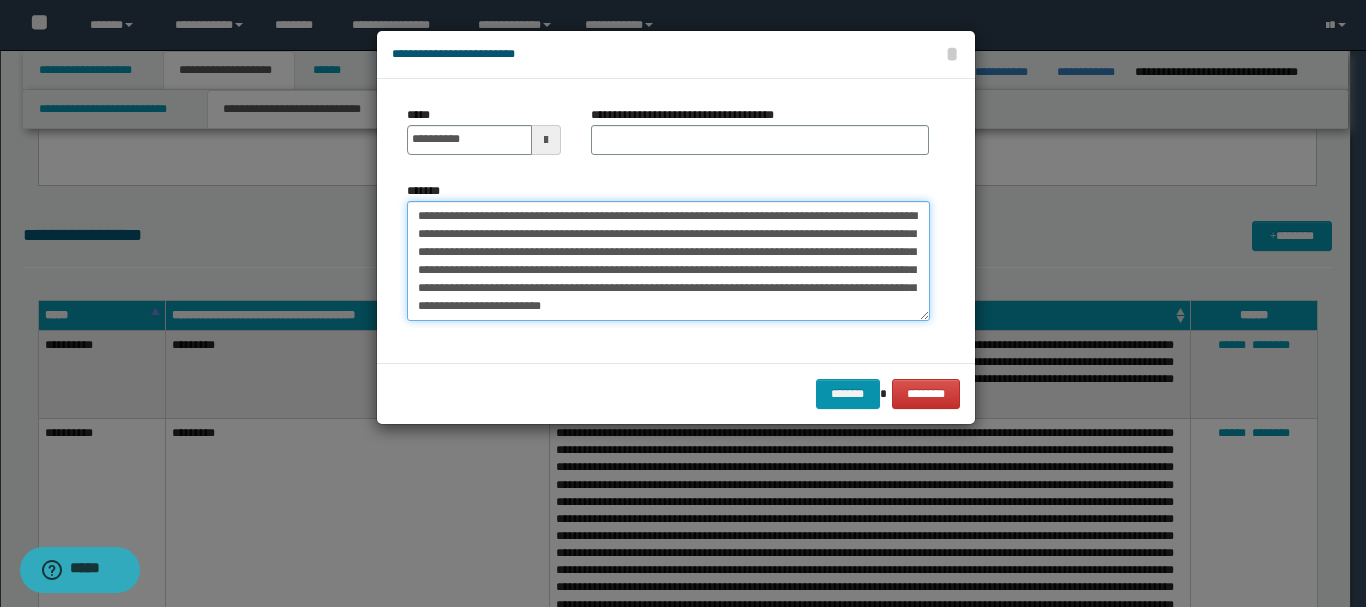 click on "**********" at bounding box center [668, 261] 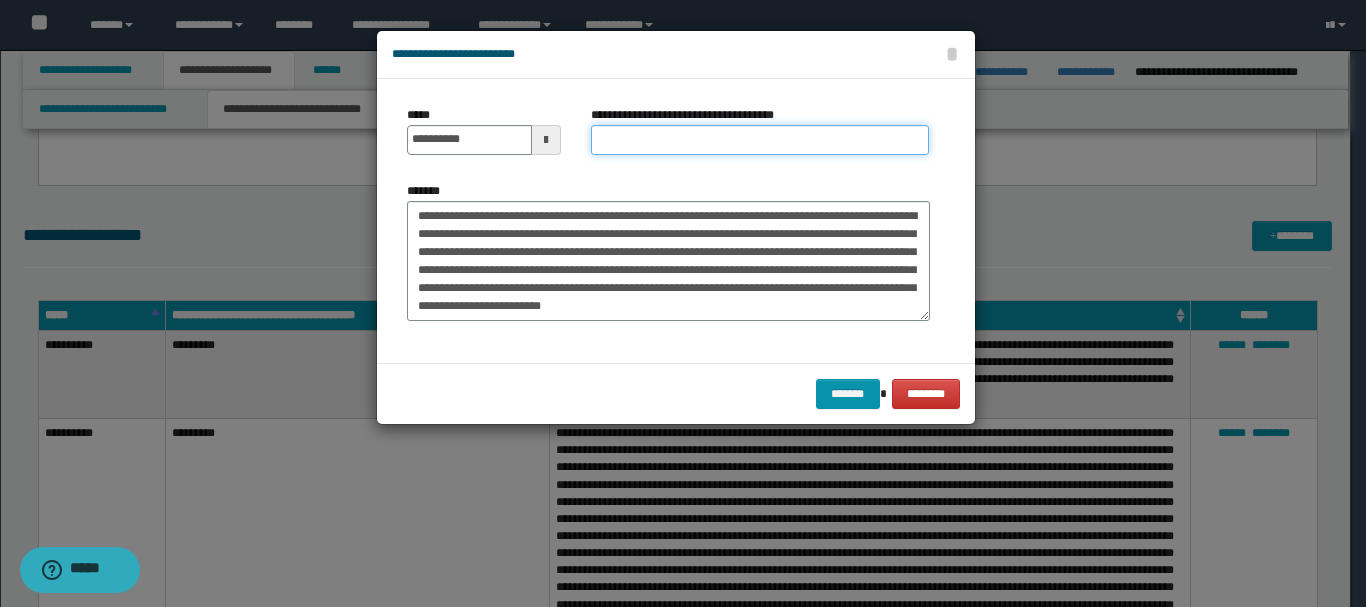 click on "**********" at bounding box center [760, 140] 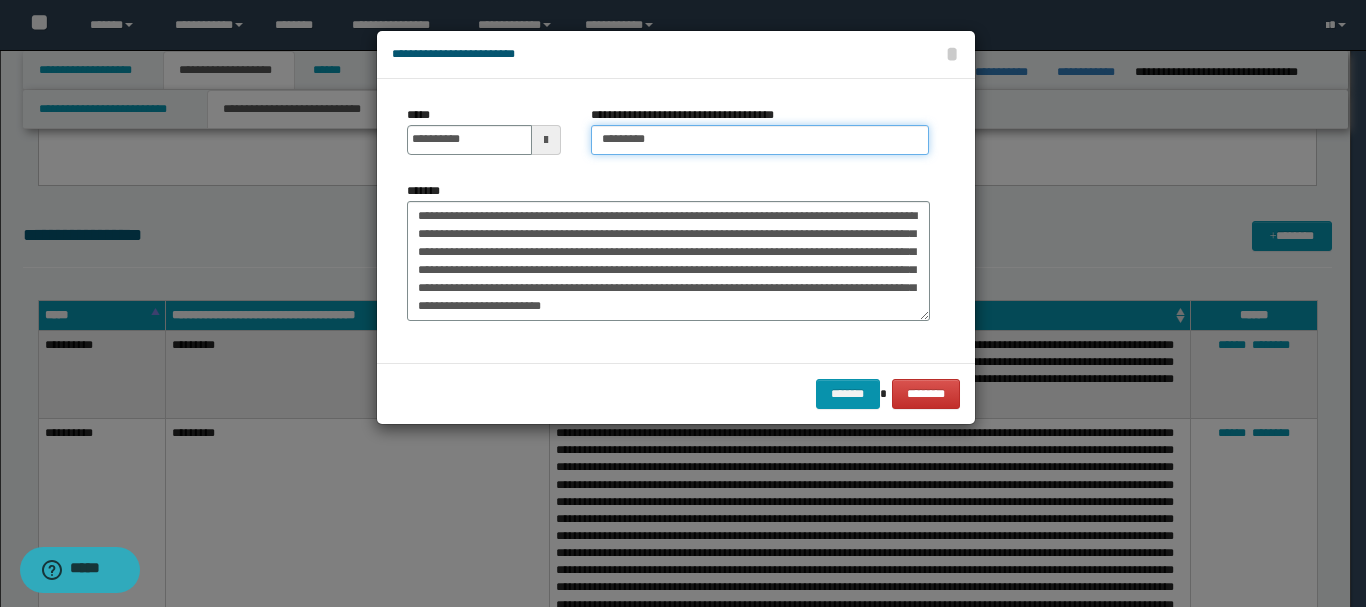 type on "*********" 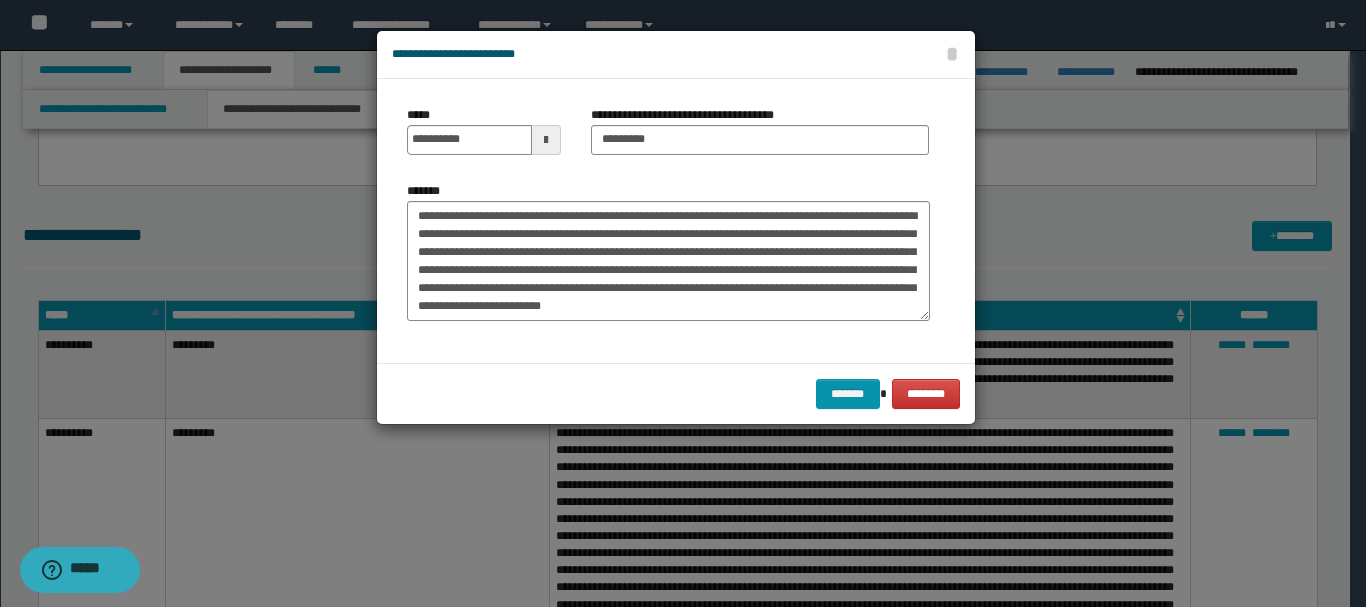 click on "*******
********" at bounding box center (676, 393) 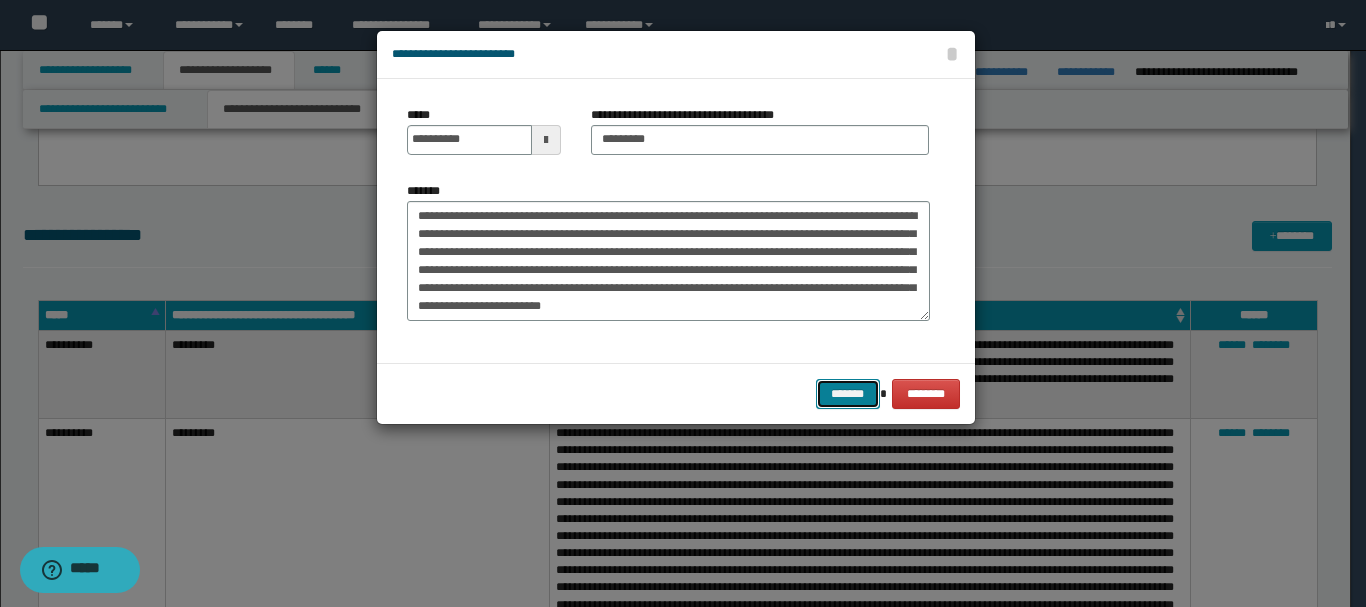 click on "*******" at bounding box center [848, 394] 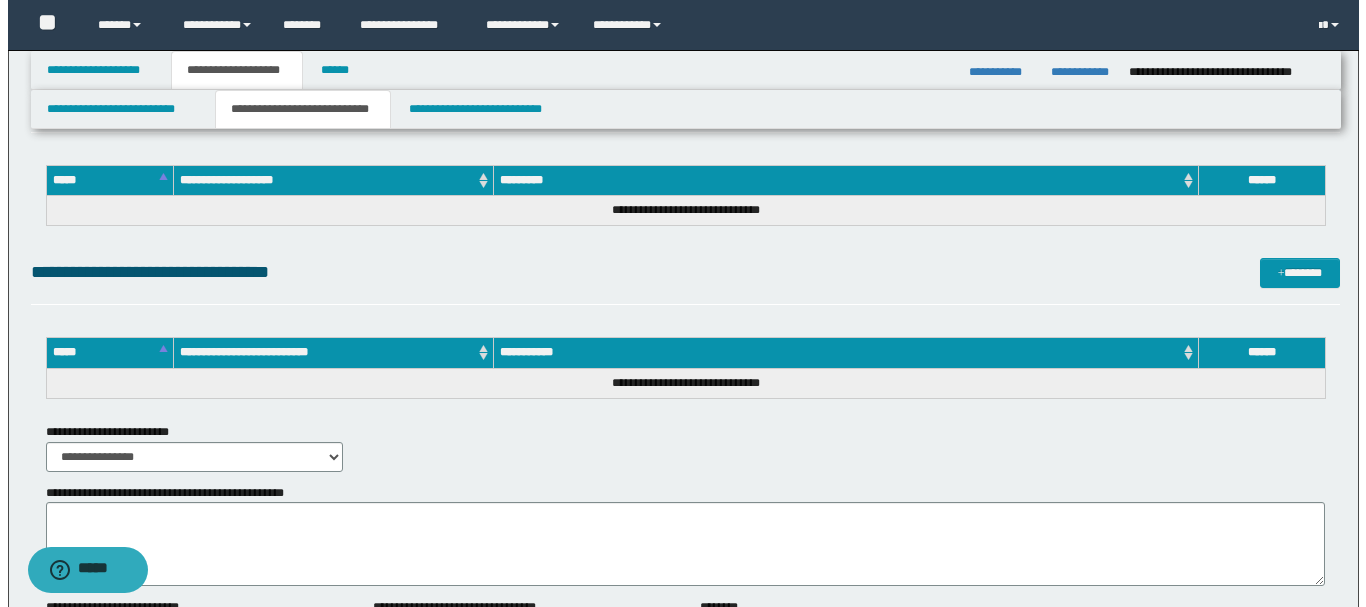 scroll, scrollTop: 3103, scrollLeft: 0, axis: vertical 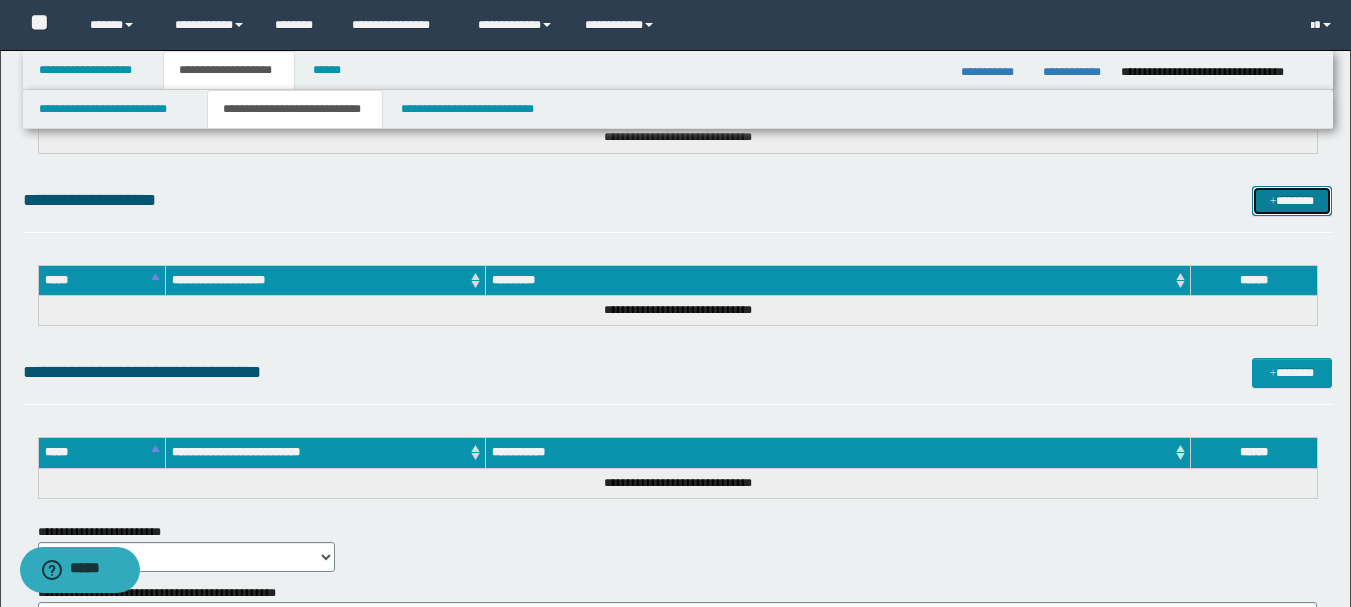 click on "*******" at bounding box center [1292, 201] 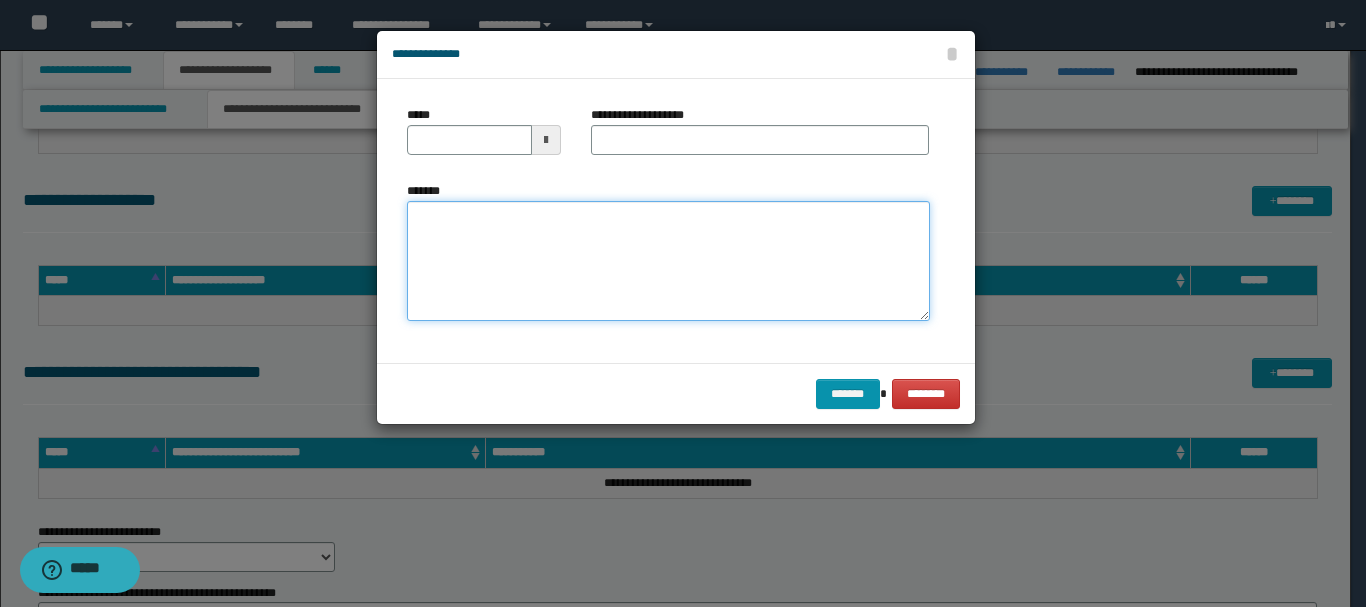 click on "*******" at bounding box center (668, 261) 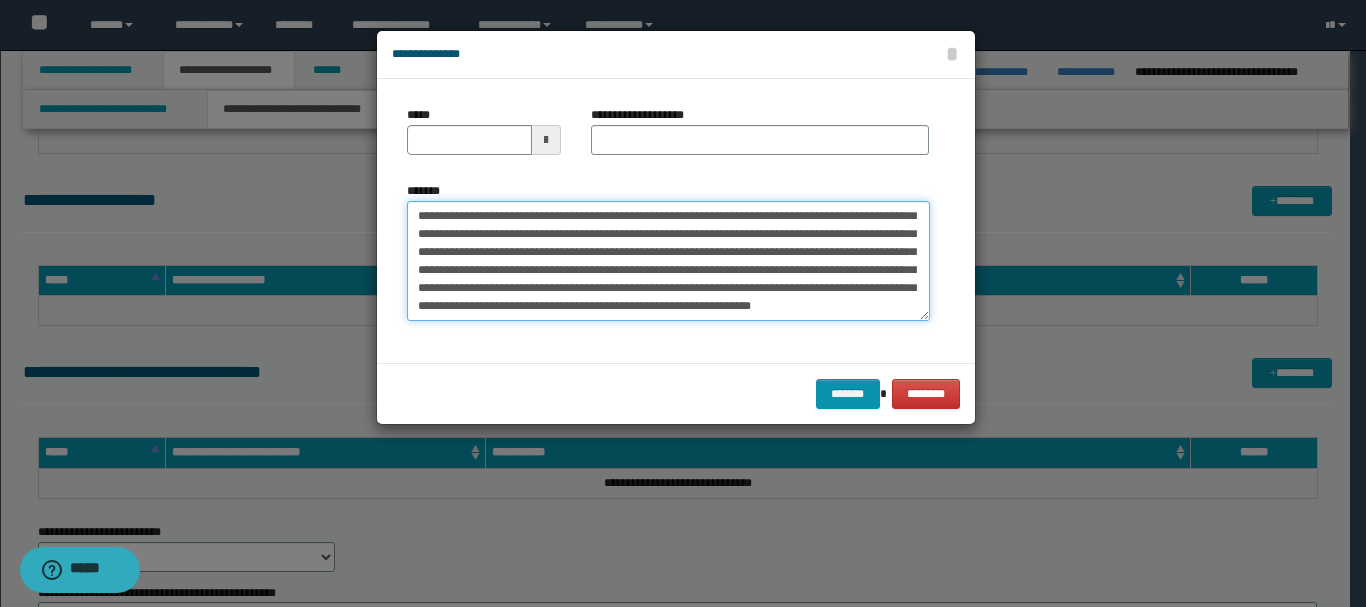 scroll, scrollTop: 0, scrollLeft: 0, axis: both 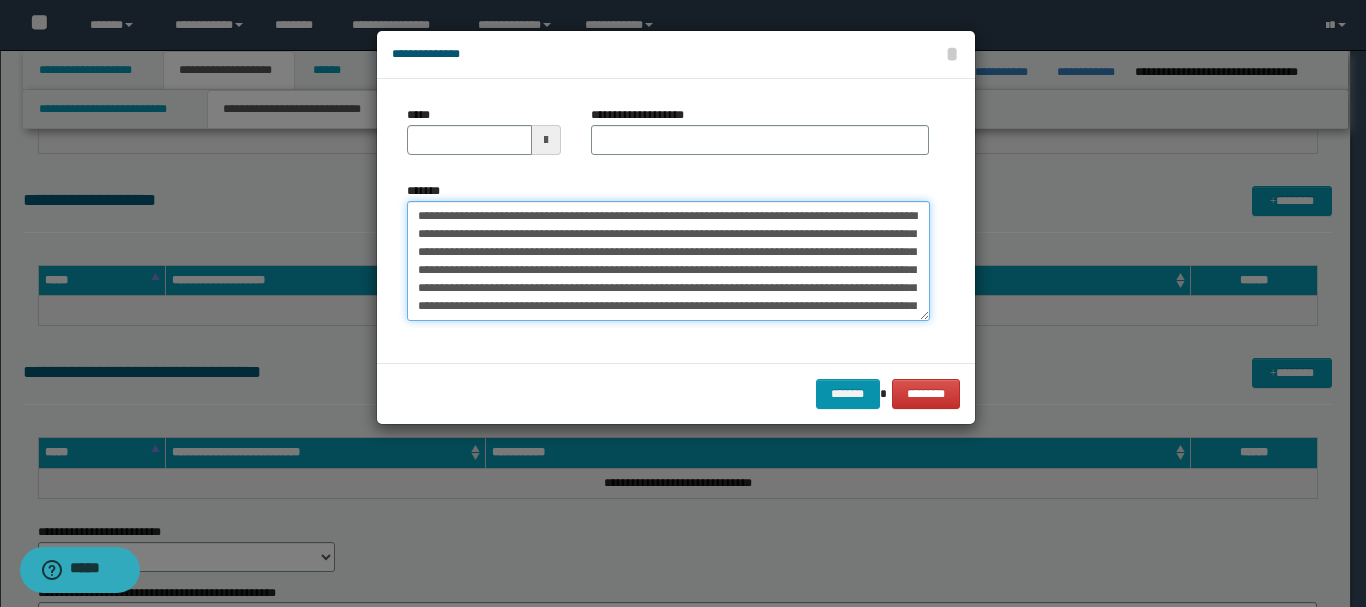 drag, startPoint x: 453, startPoint y: 217, endPoint x: 512, endPoint y: 217, distance: 59 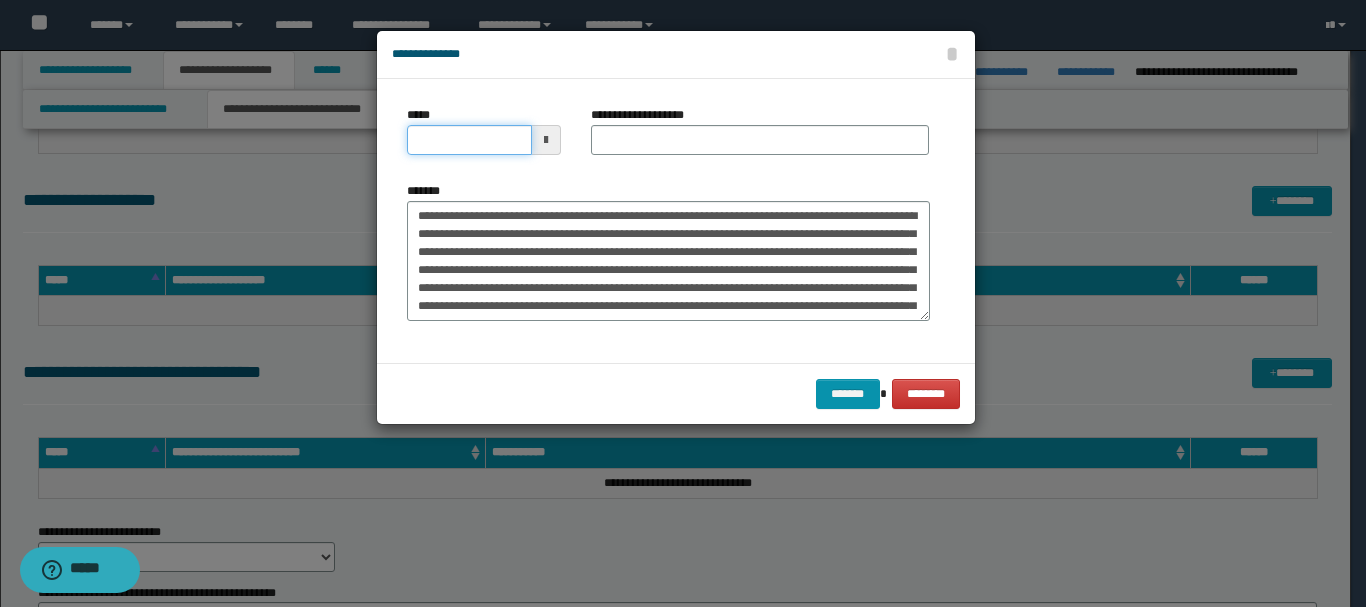 click on "*****" at bounding box center [469, 140] 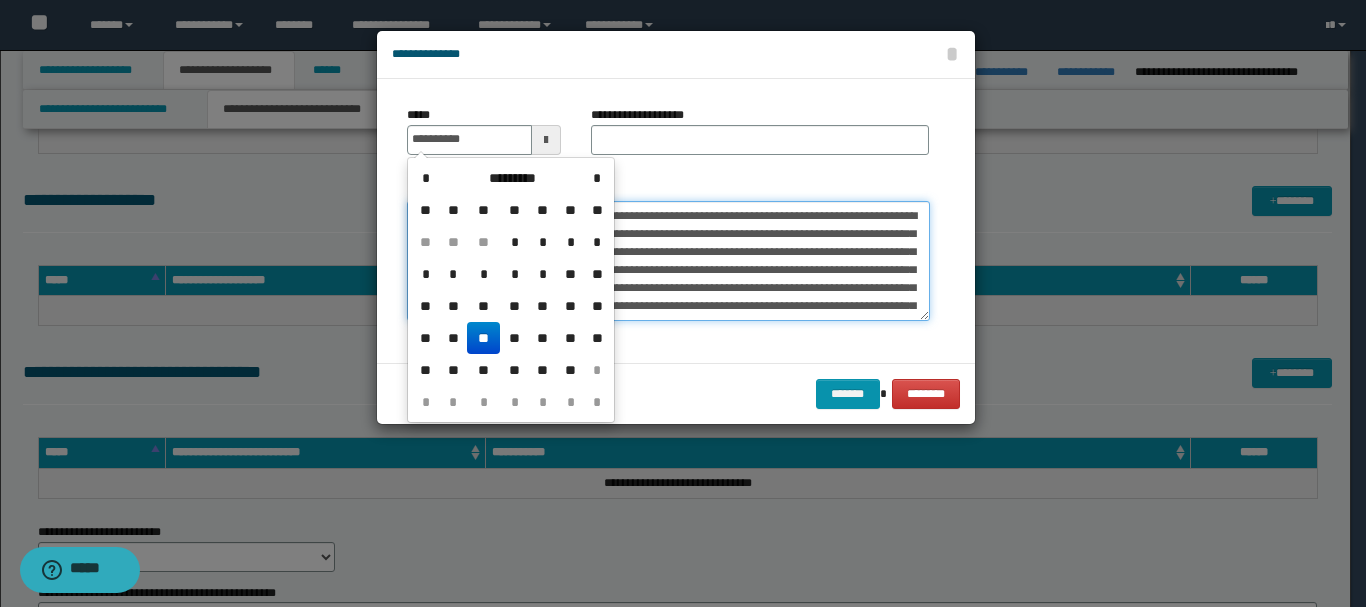 type on "**********" 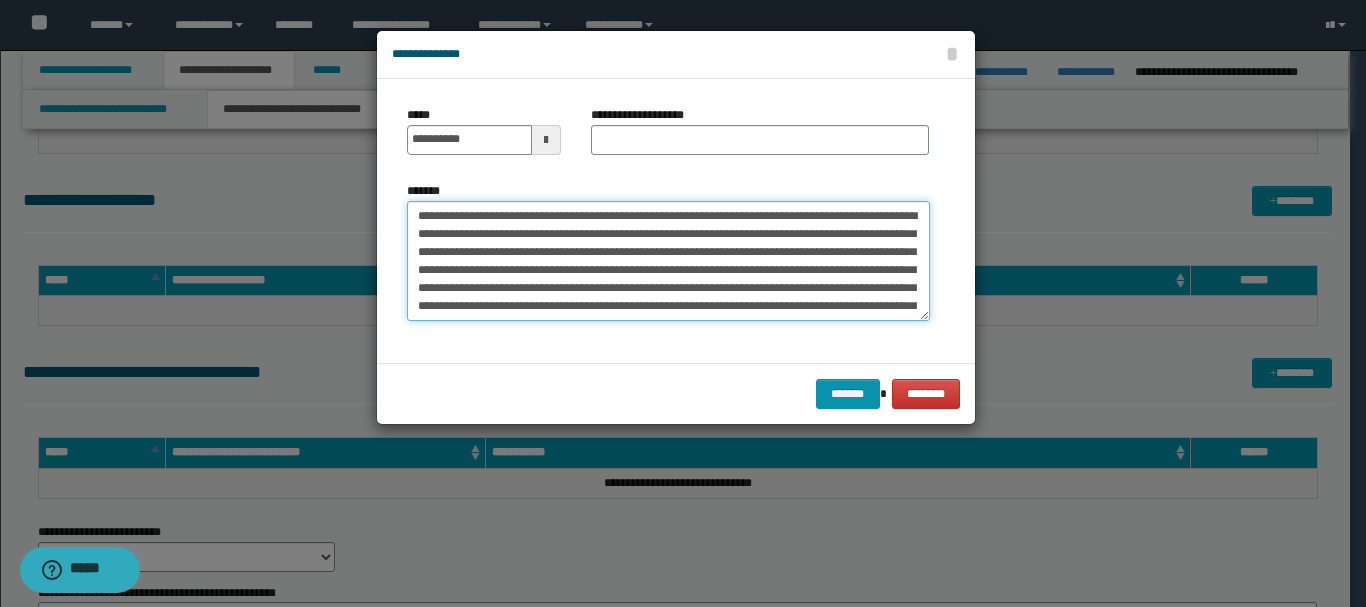 drag, startPoint x: 556, startPoint y: 216, endPoint x: 583, endPoint y: 216, distance: 27 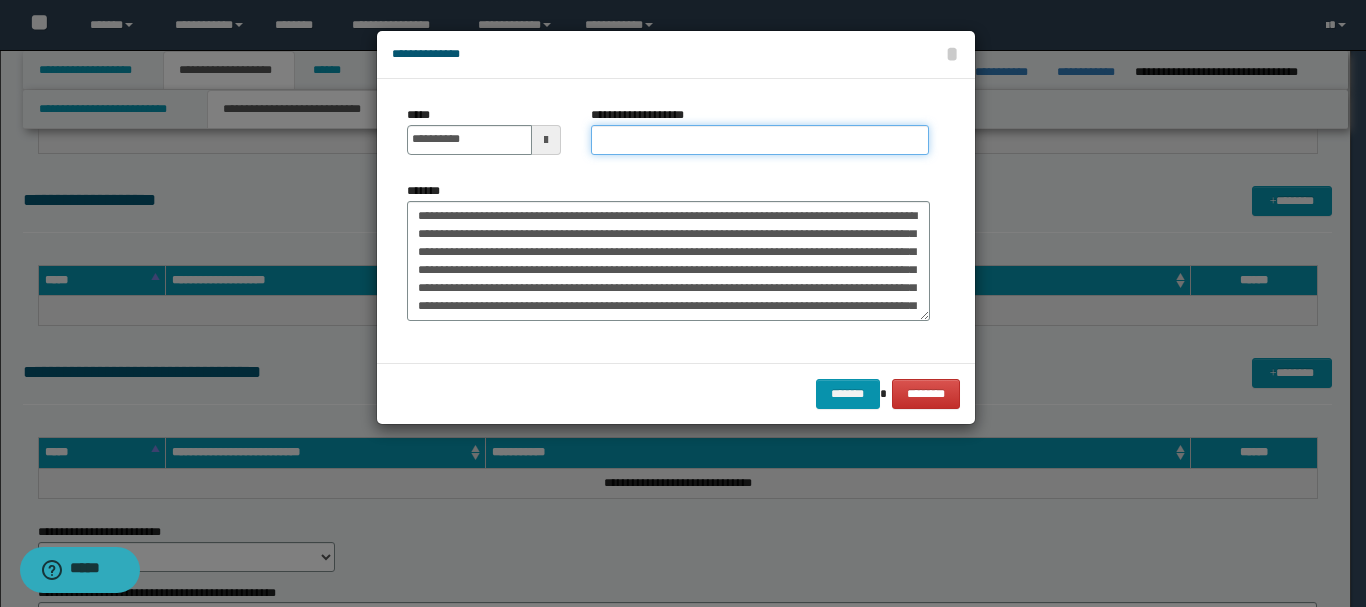 click on "**********" at bounding box center [760, 140] 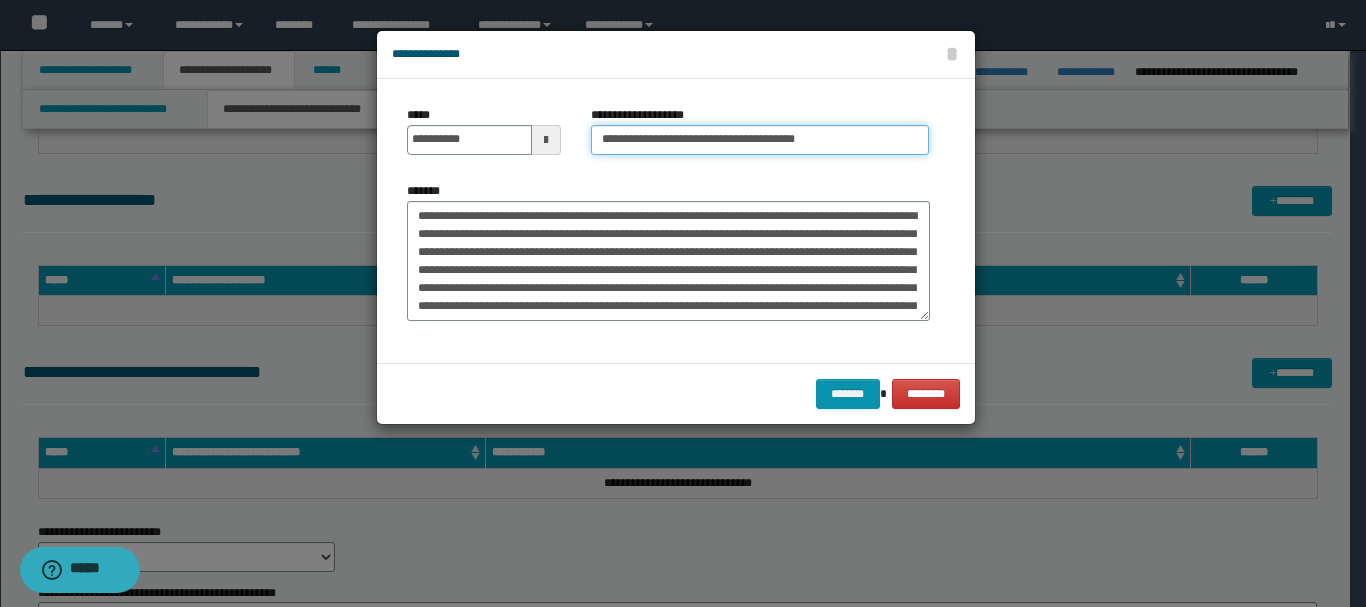 type on "**********" 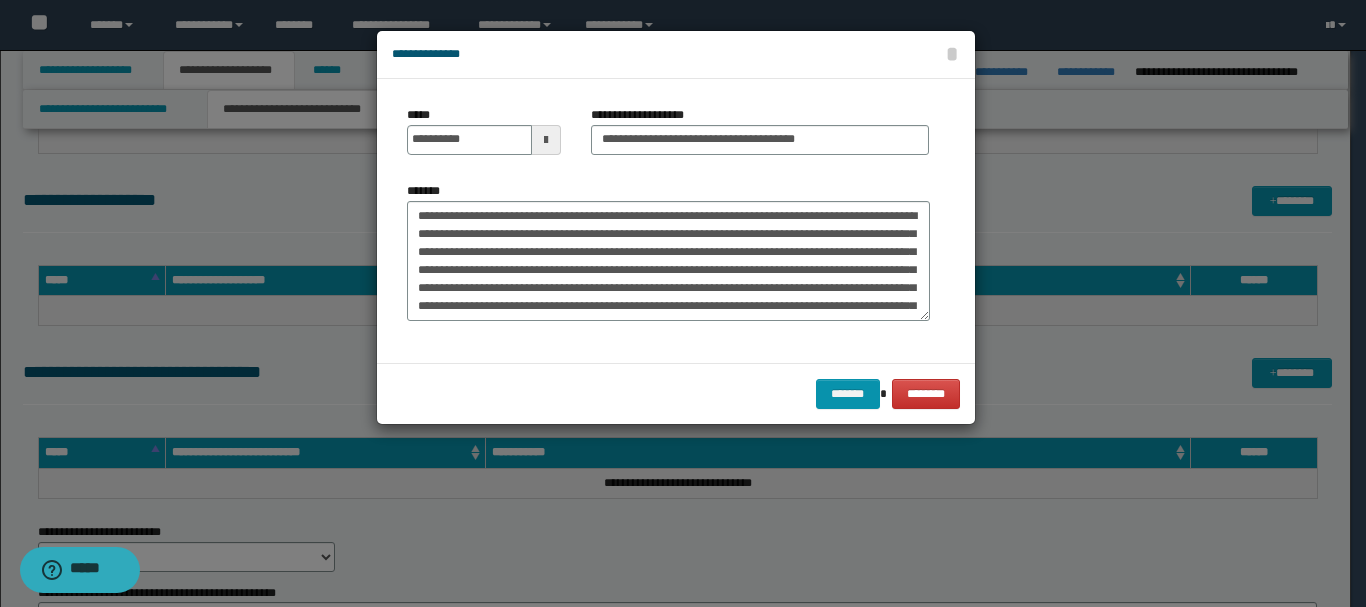 click on "*******
********" at bounding box center [676, 393] 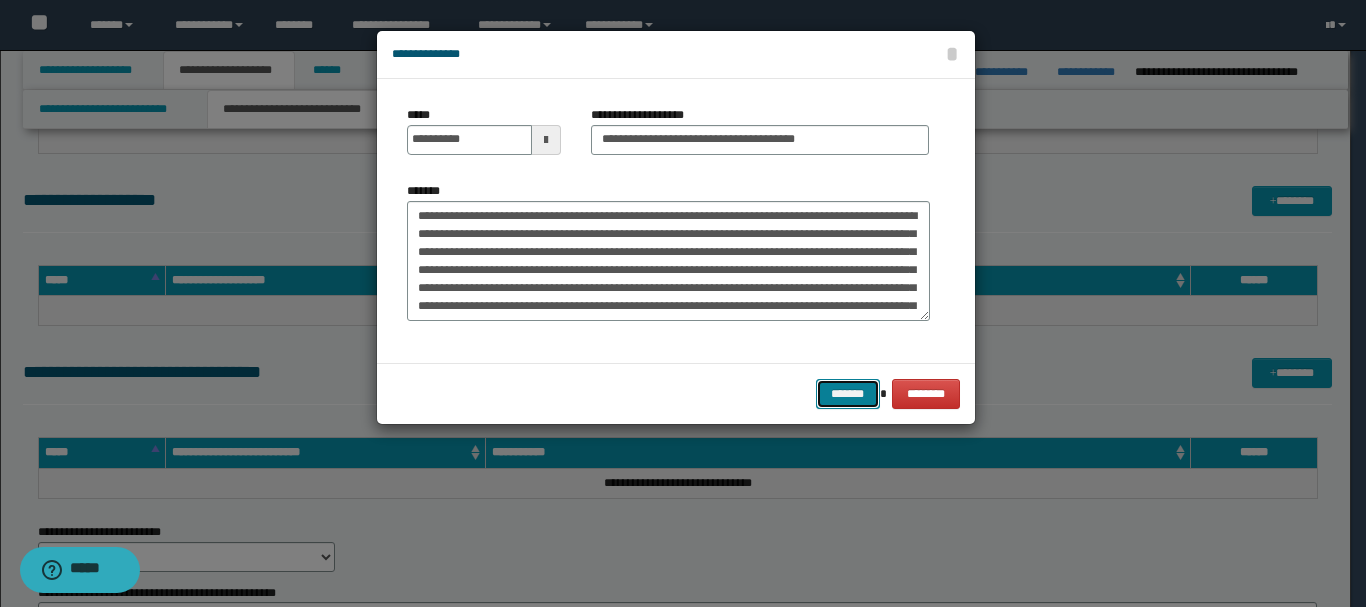 click on "*******" at bounding box center (848, 394) 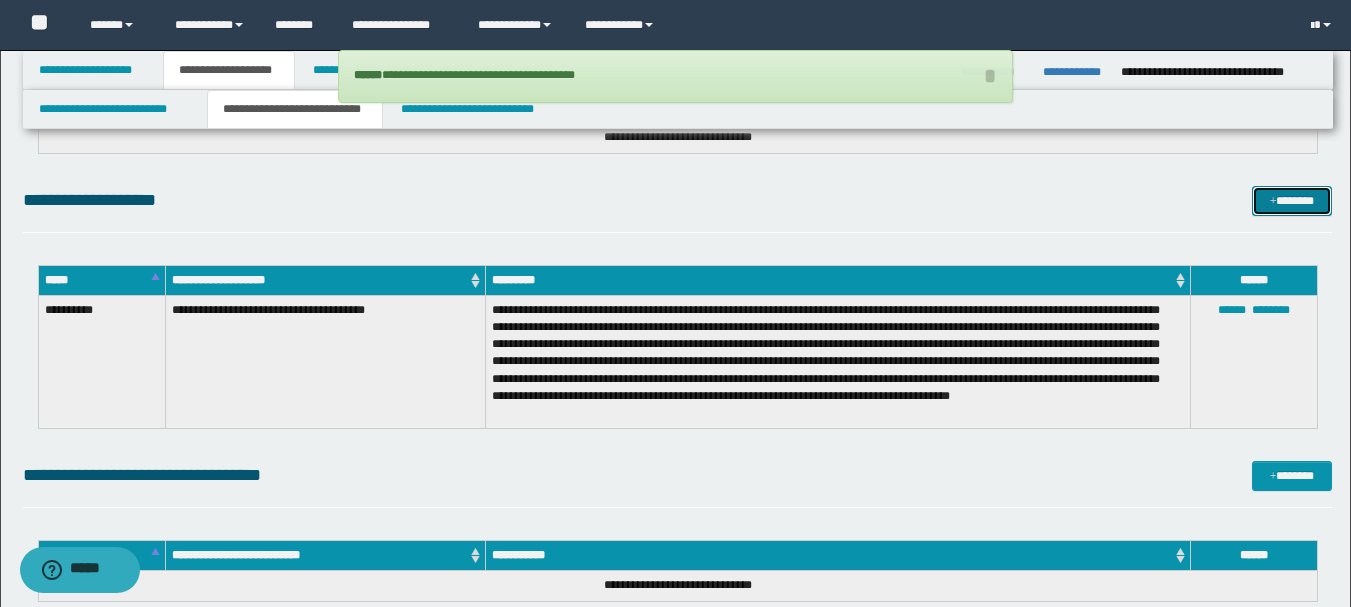 click at bounding box center [1273, 202] 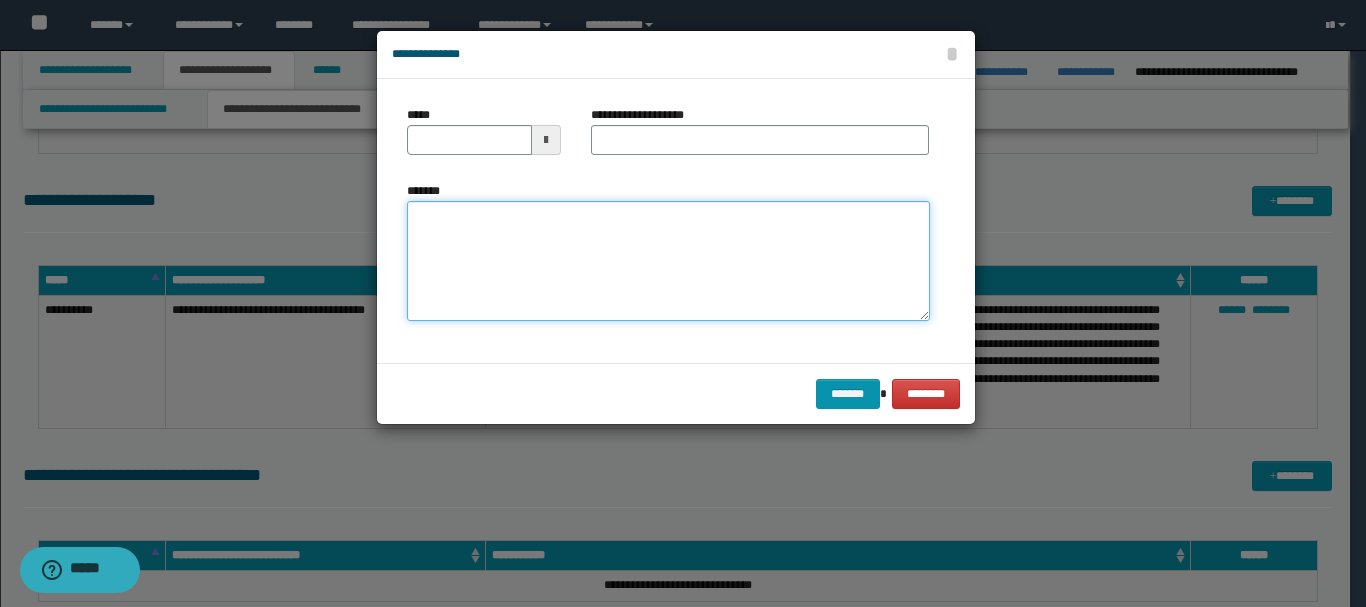 click on "*******" at bounding box center [668, 261] 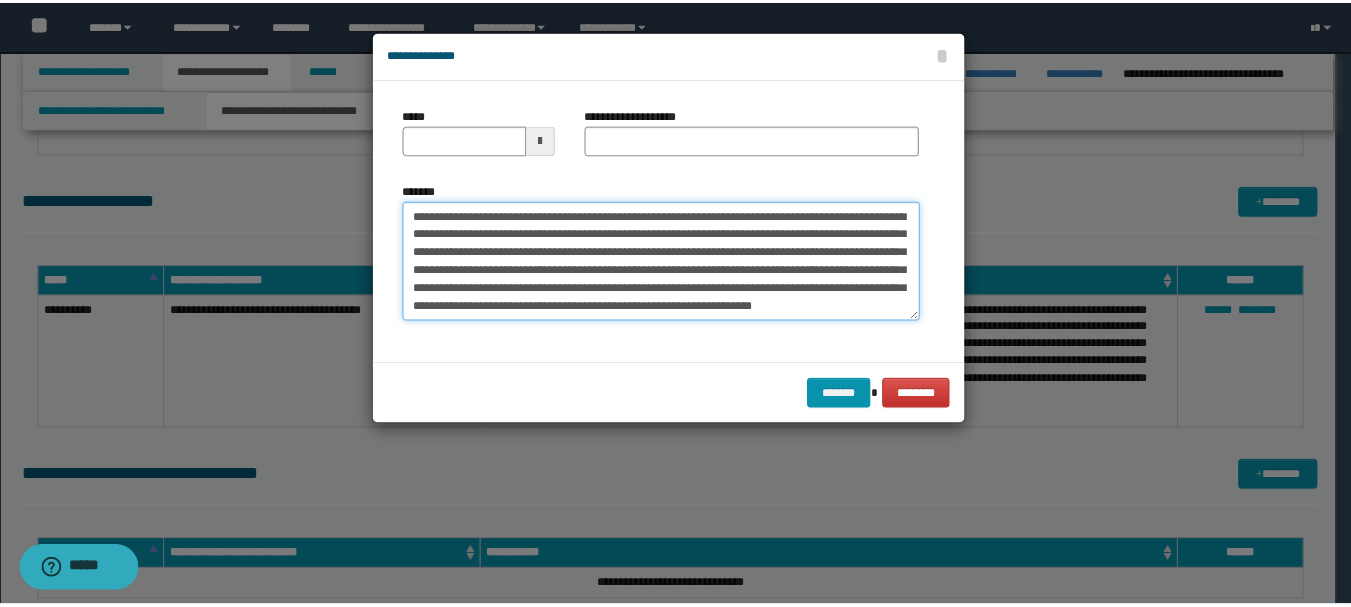 scroll, scrollTop: 0, scrollLeft: 0, axis: both 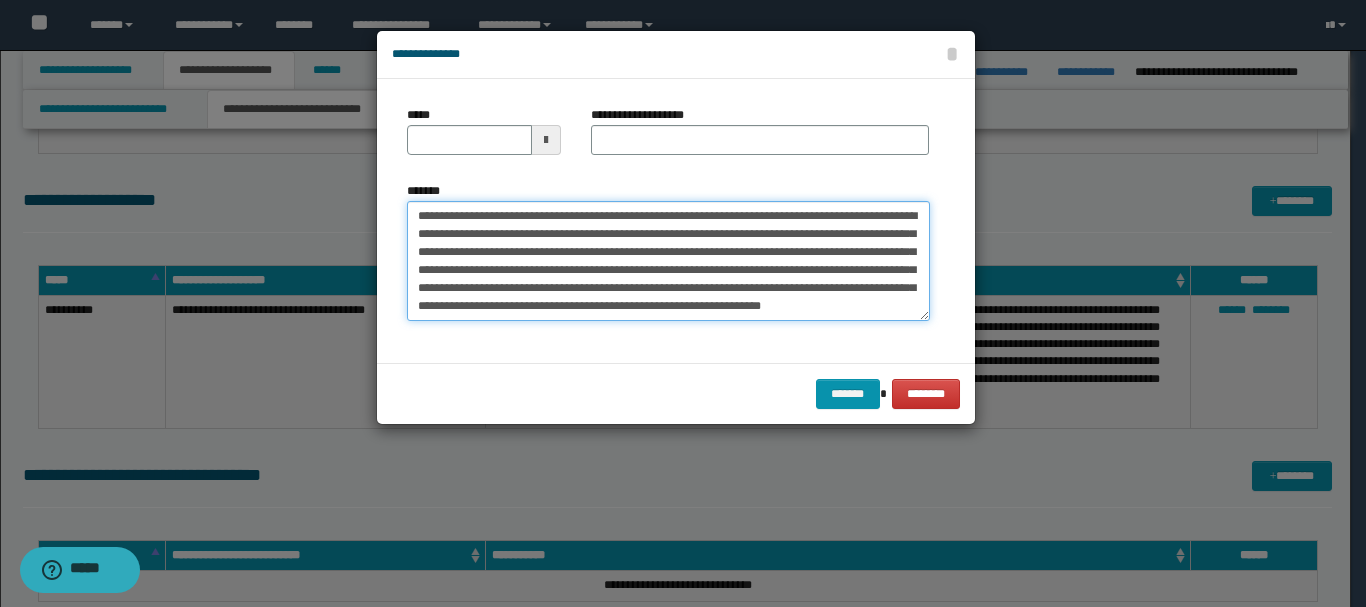 drag, startPoint x: 453, startPoint y: 214, endPoint x: 513, endPoint y: 215, distance: 60.00833 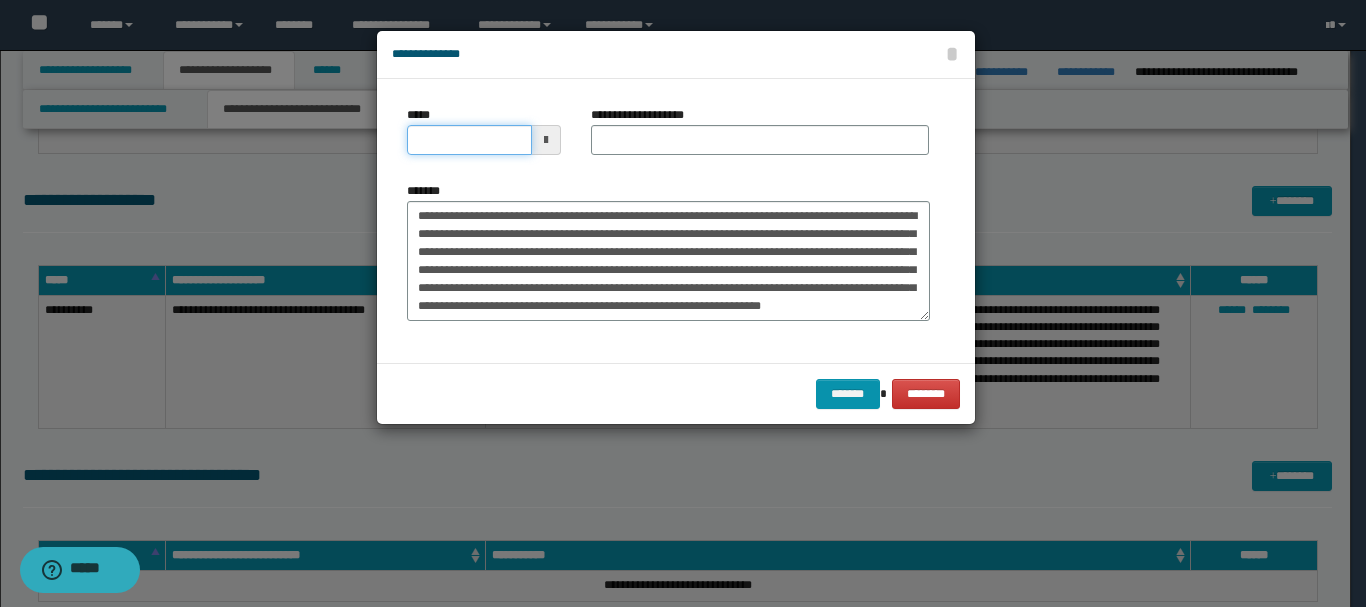 click on "*****" at bounding box center (469, 140) 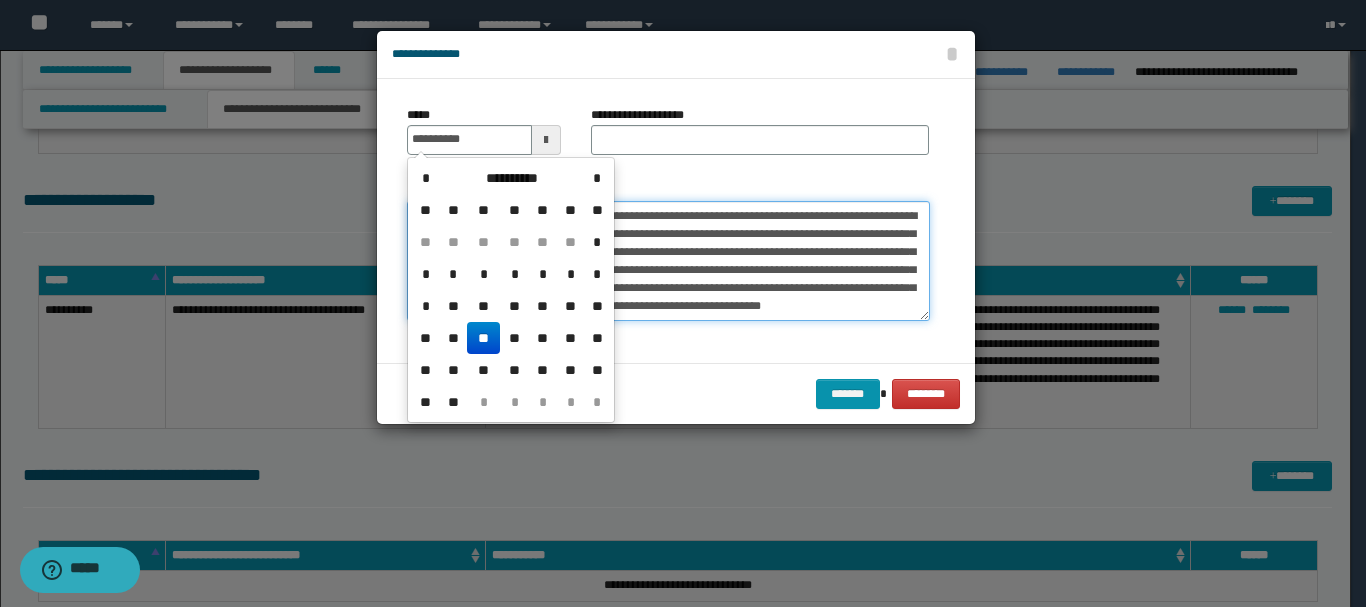 type on "**********" 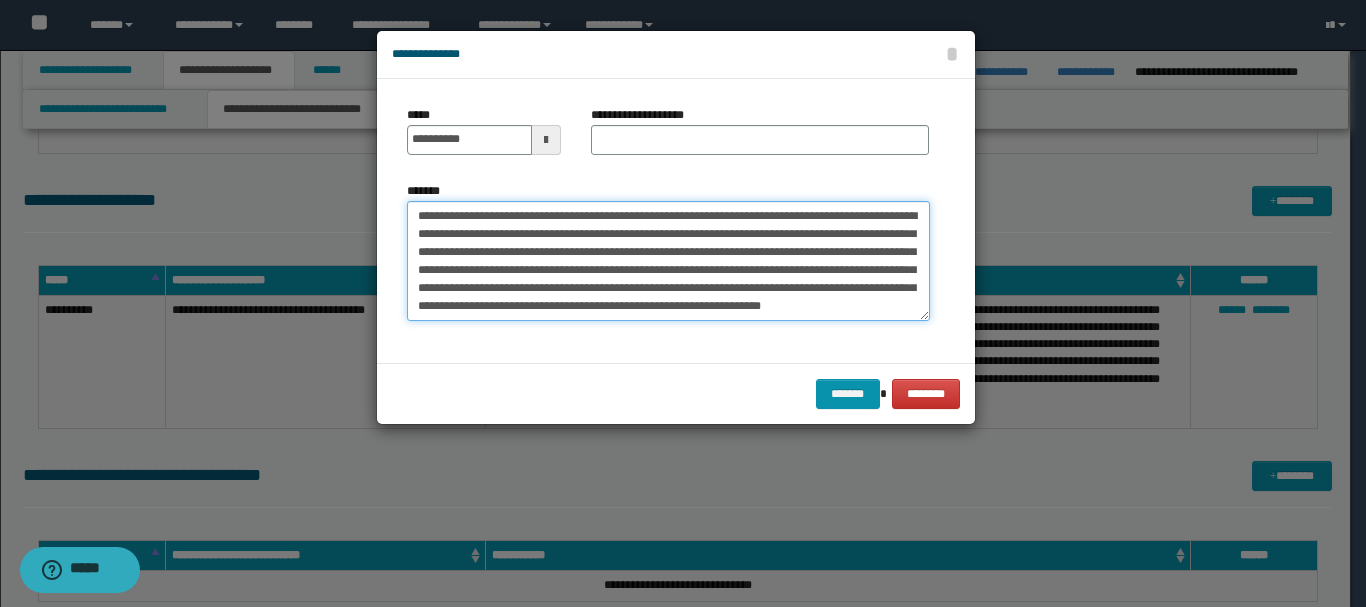 drag, startPoint x: 554, startPoint y: 218, endPoint x: 770, endPoint y: 216, distance: 216.00926 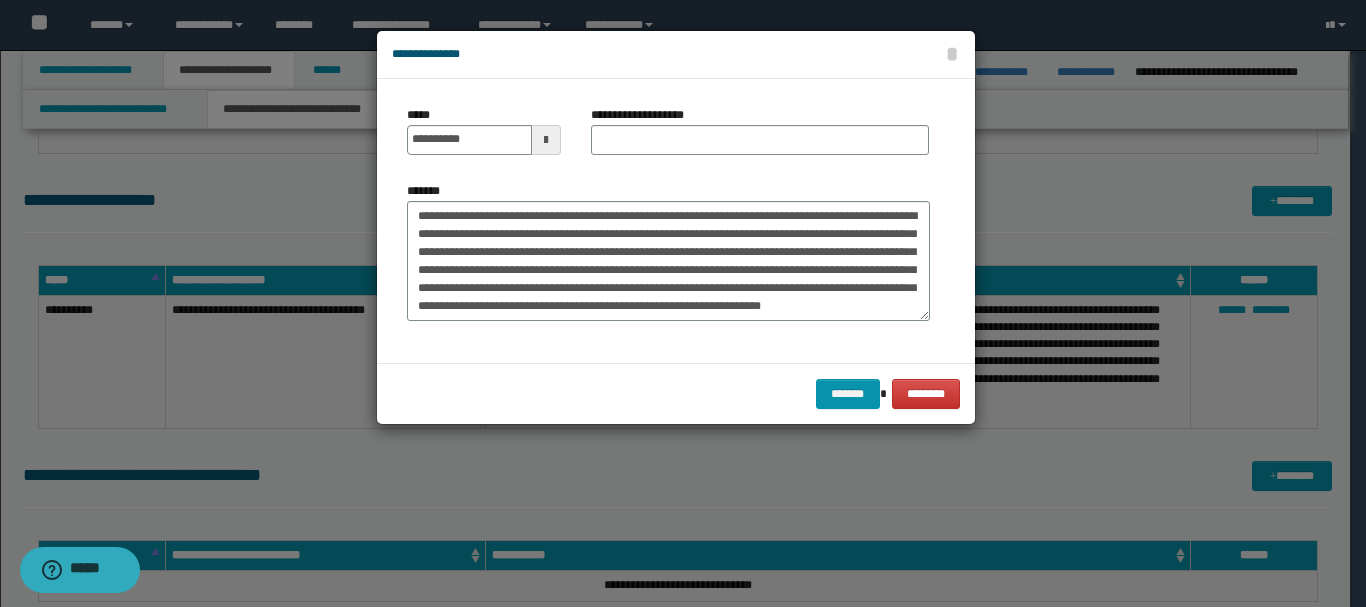 click on "**********" at bounding box center (648, 115) 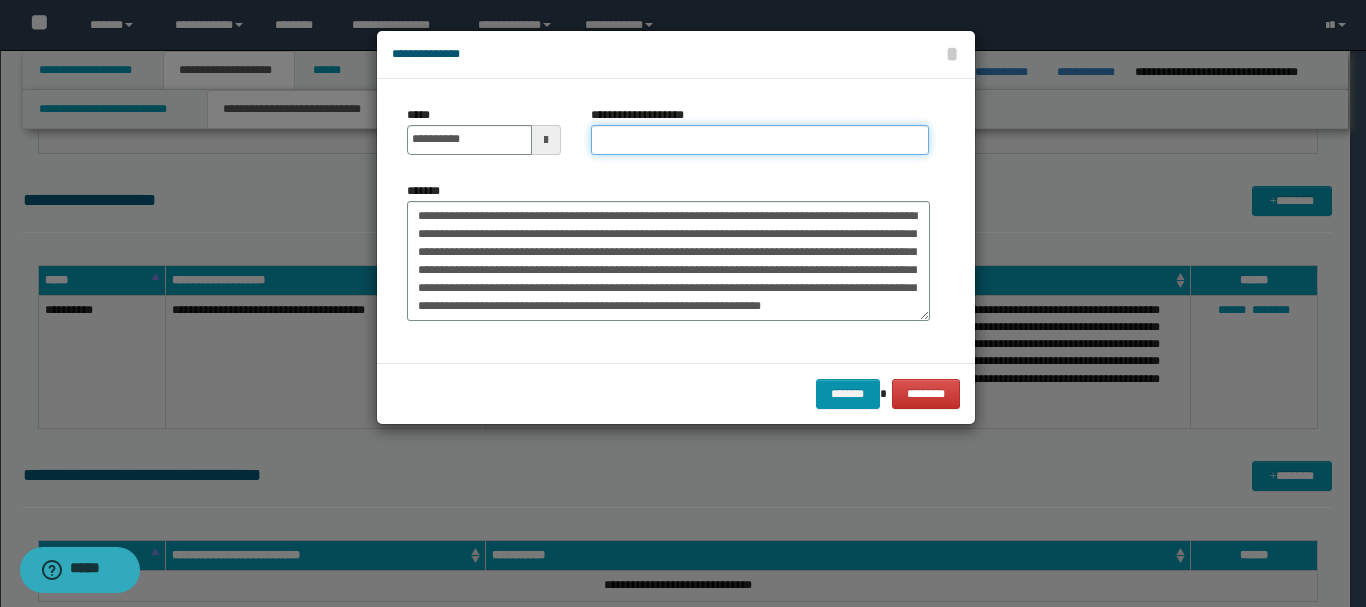 click on "**********" at bounding box center (760, 140) 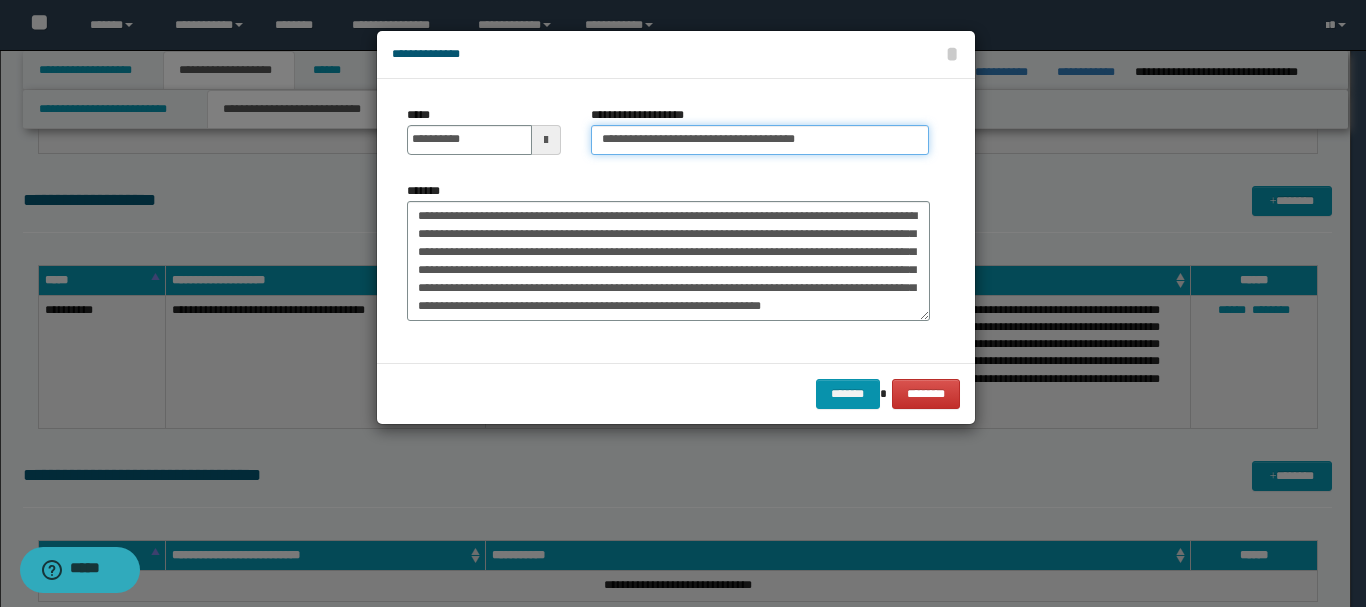 type on "**********" 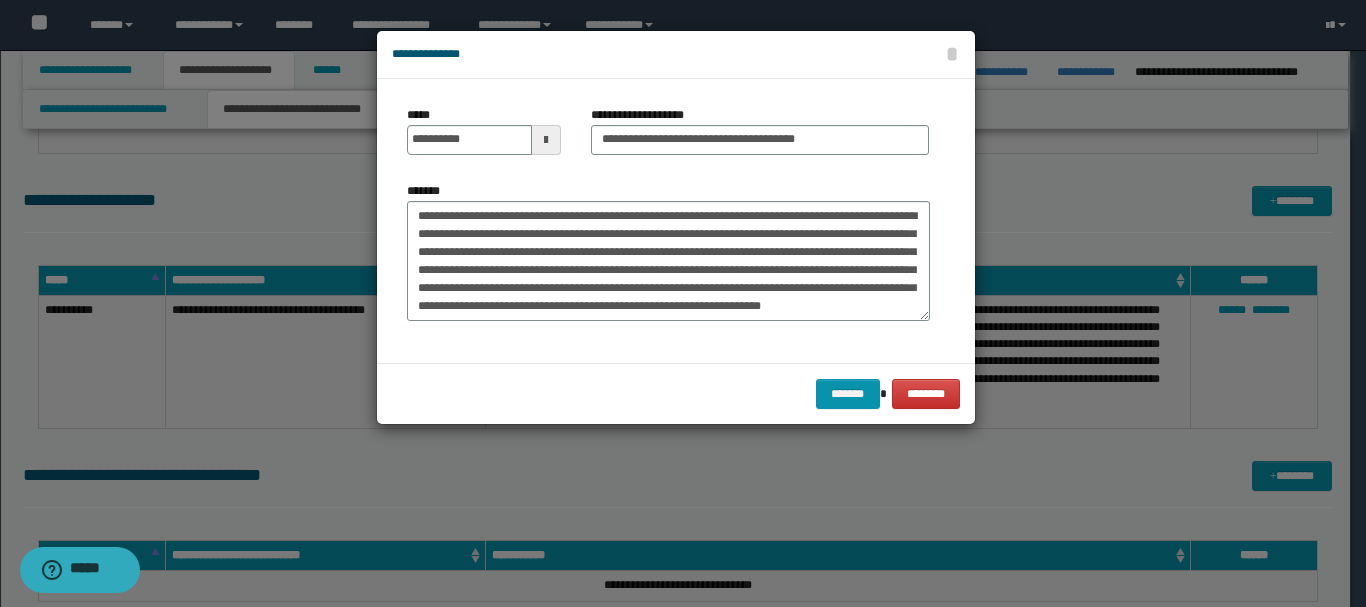 click on "*******
********" at bounding box center (676, 393) 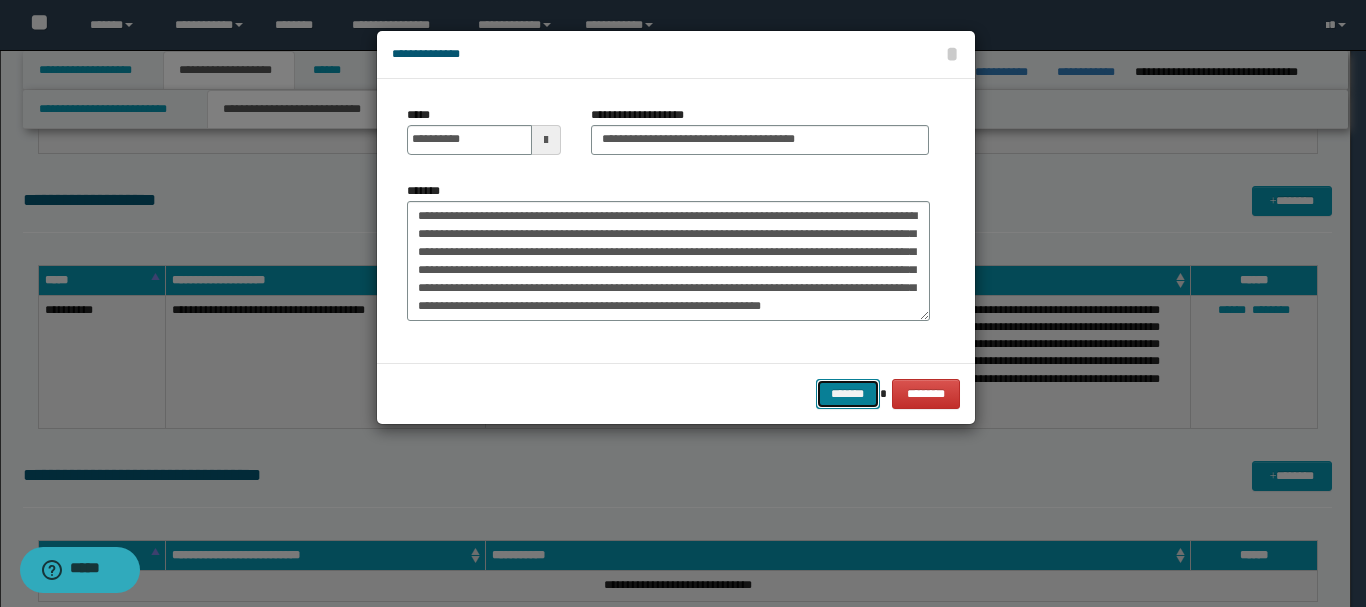 click on "*******" at bounding box center (848, 394) 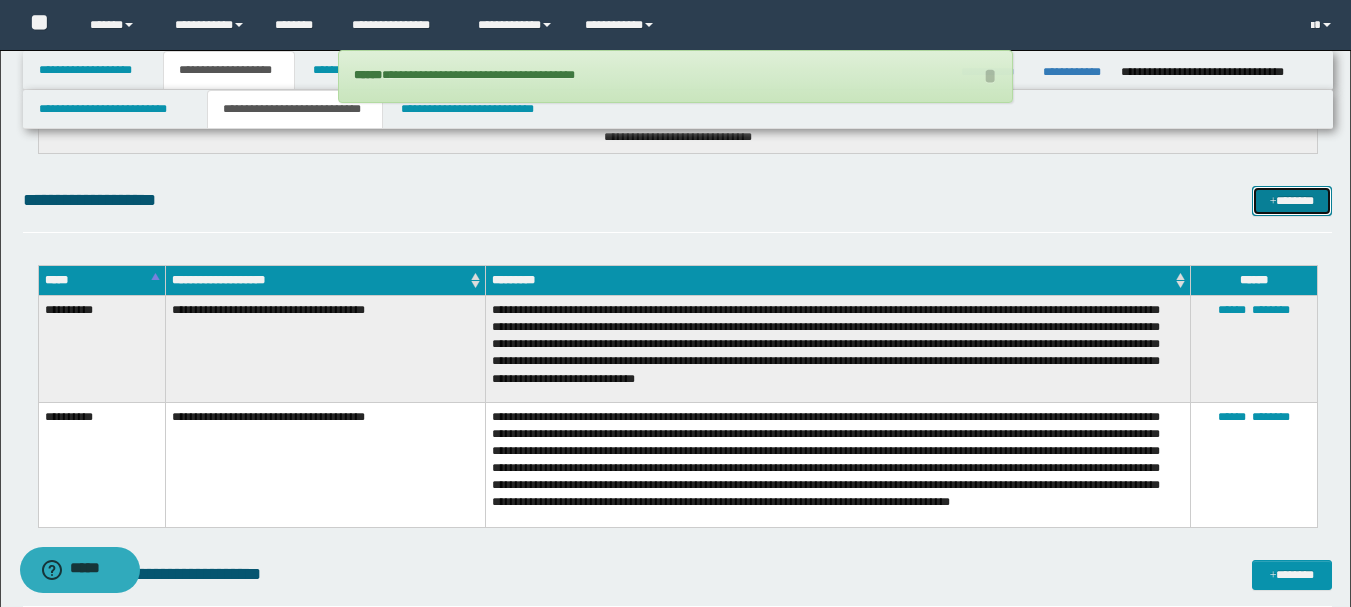 click on "*******" at bounding box center [1292, 201] 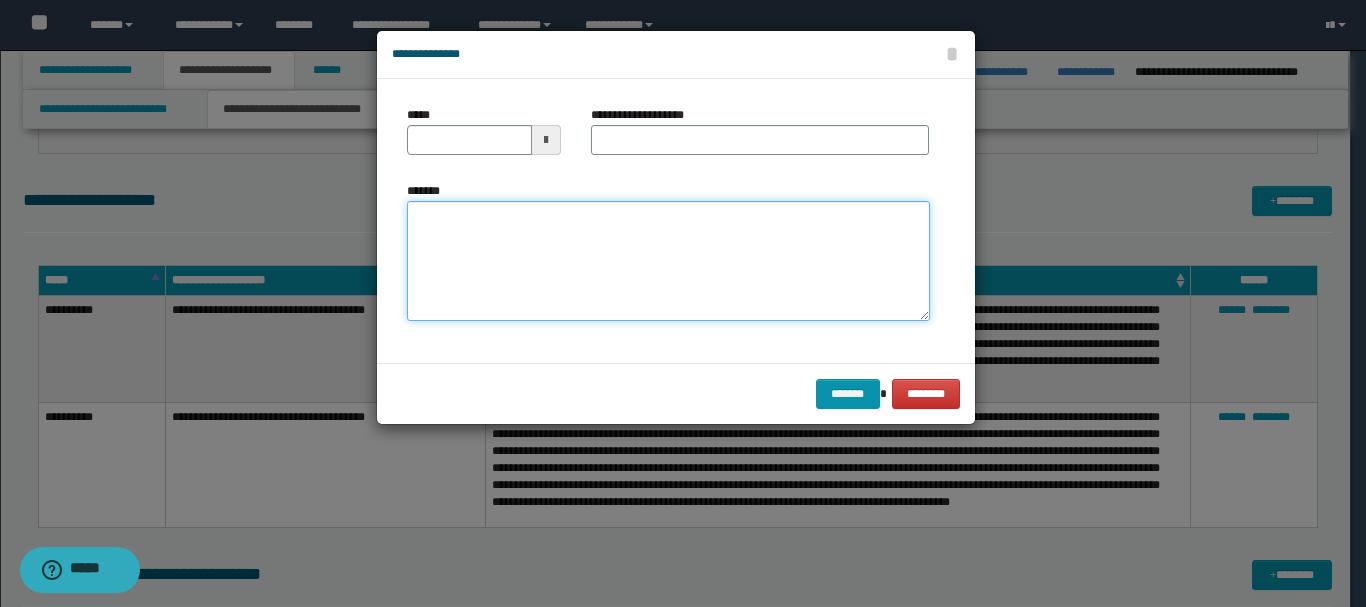 click on "*******" at bounding box center [668, 261] 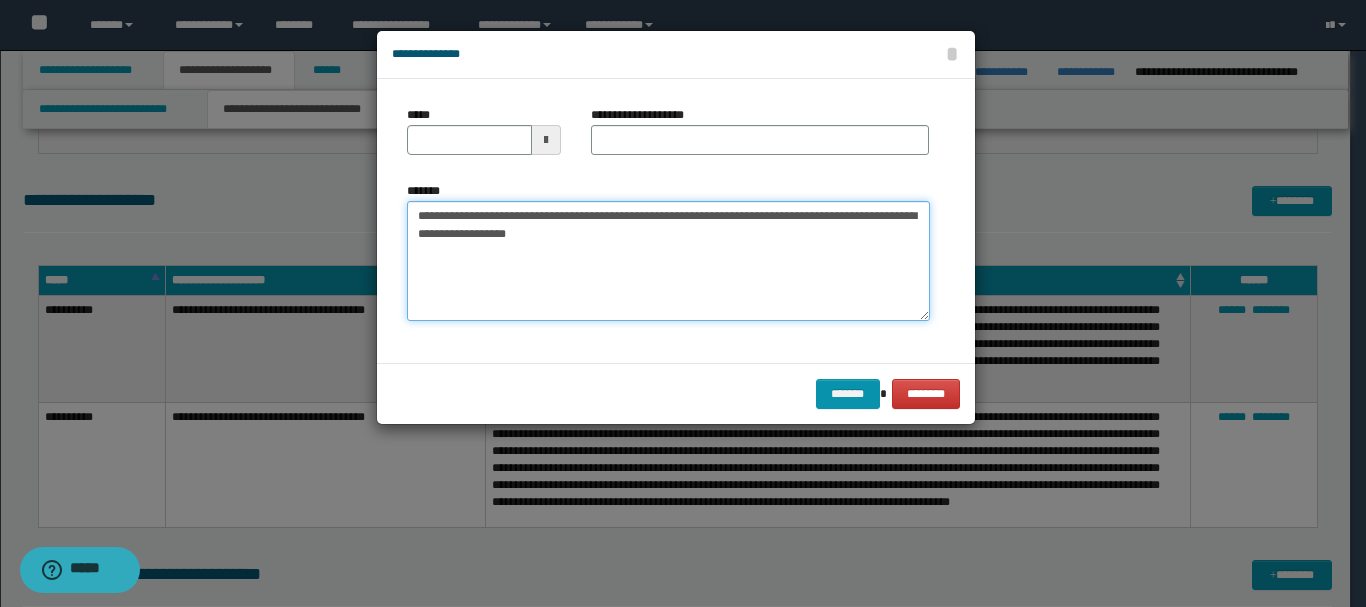drag, startPoint x: 452, startPoint y: 215, endPoint x: 512, endPoint y: 214, distance: 60.00833 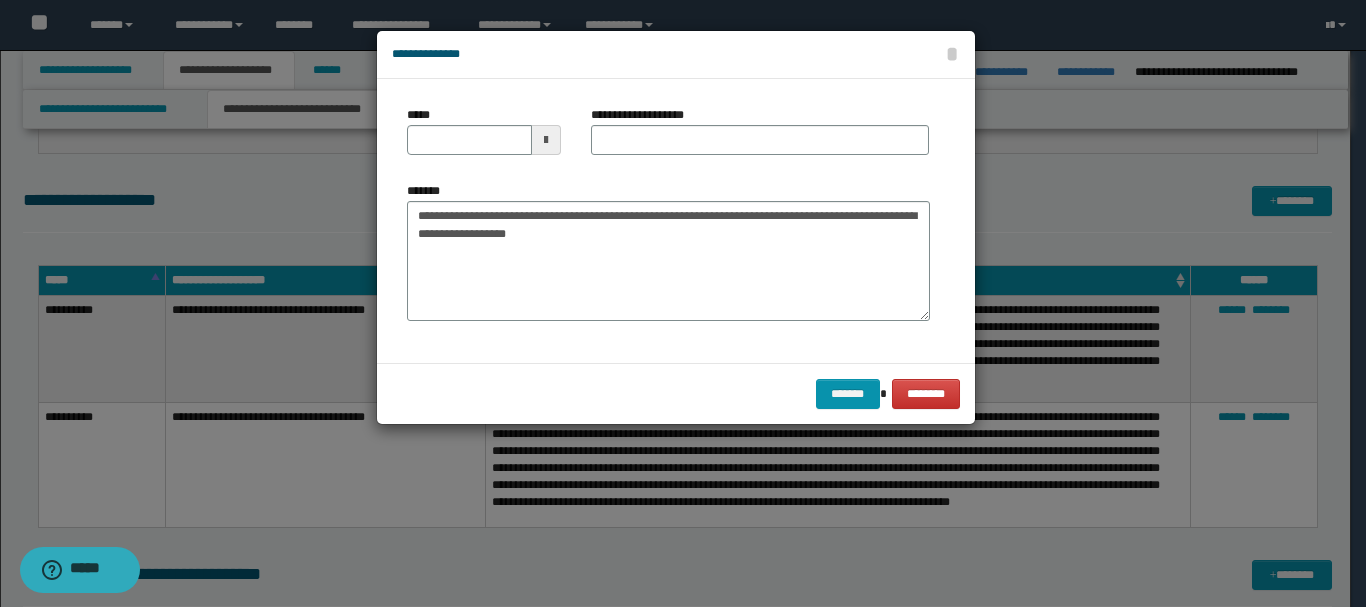 drag, startPoint x: 476, startPoint y: 107, endPoint x: 466, endPoint y: 116, distance: 13.453624 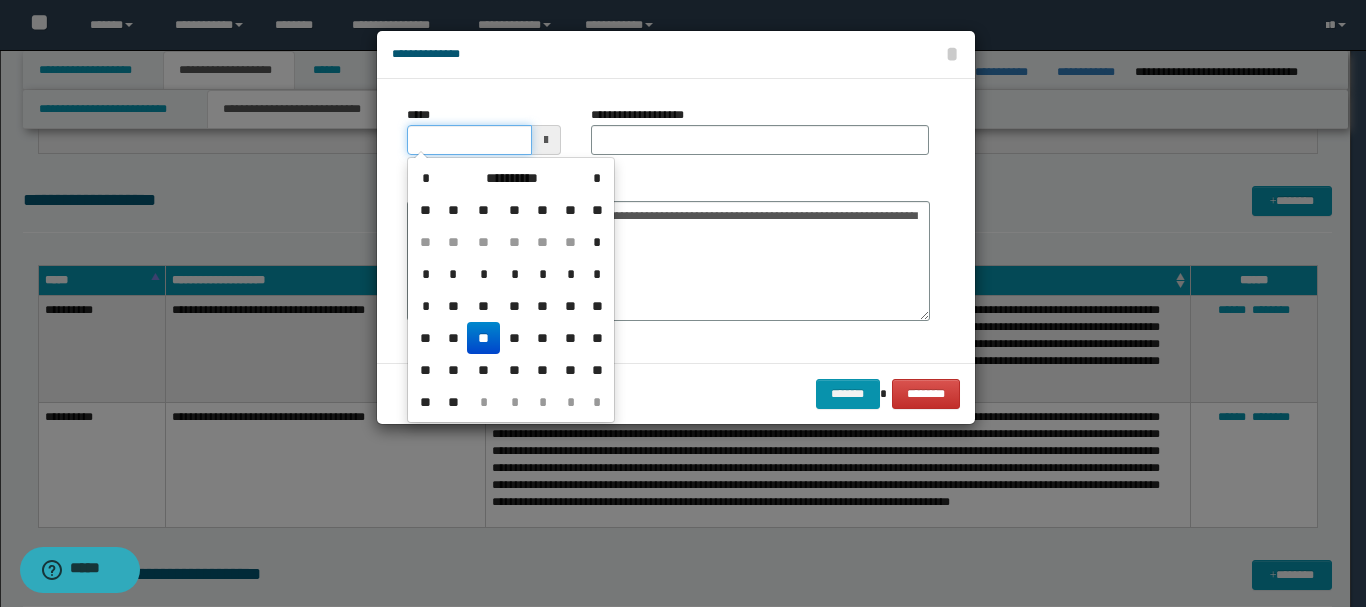 click on "*****" at bounding box center [469, 140] 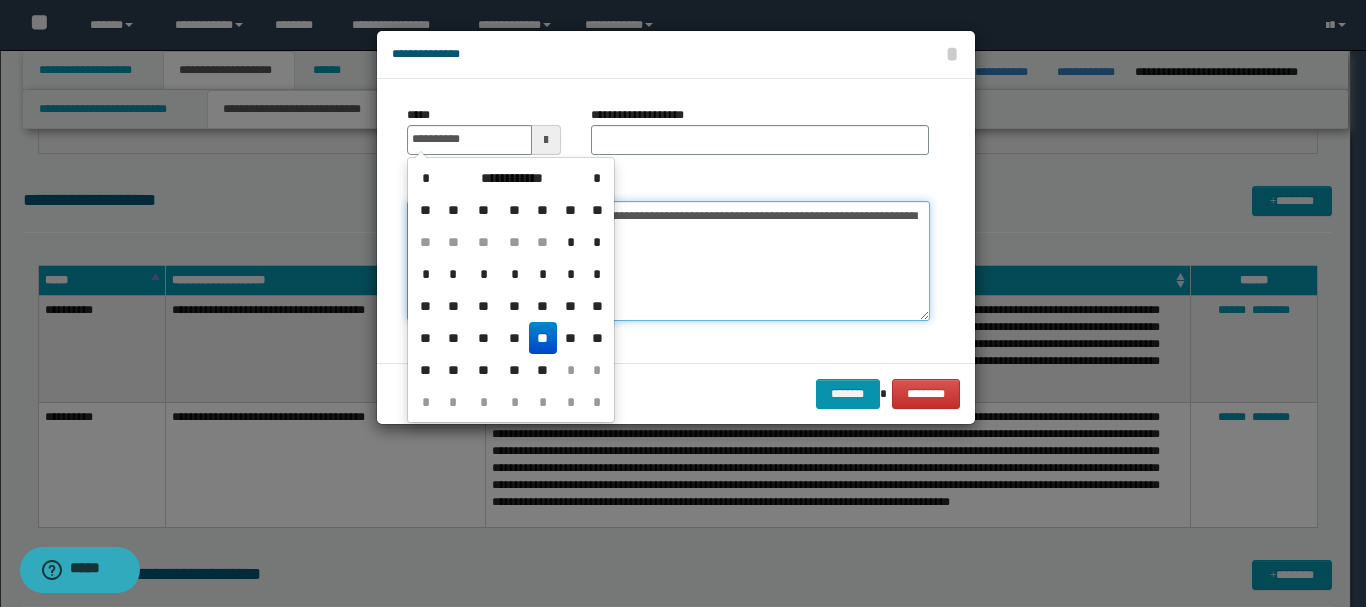 type on "**********" 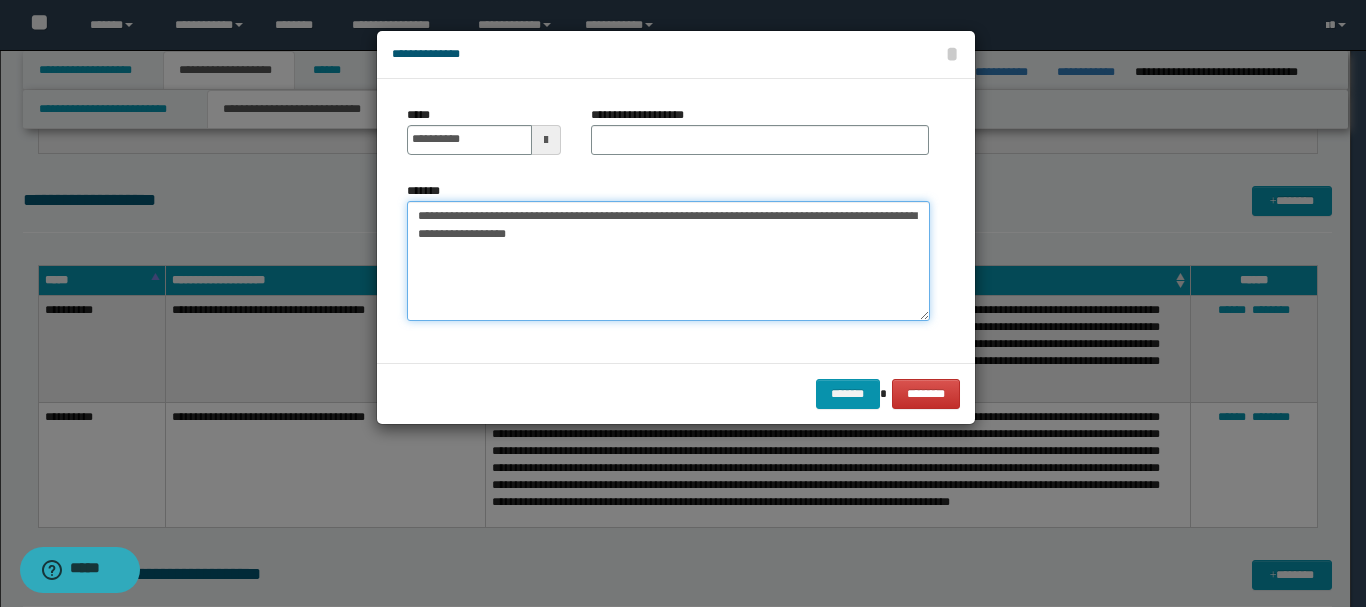 drag, startPoint x: 516, startPoint y: 222, endPoint x: 816, endPoint y: 214, distance: 300.10666 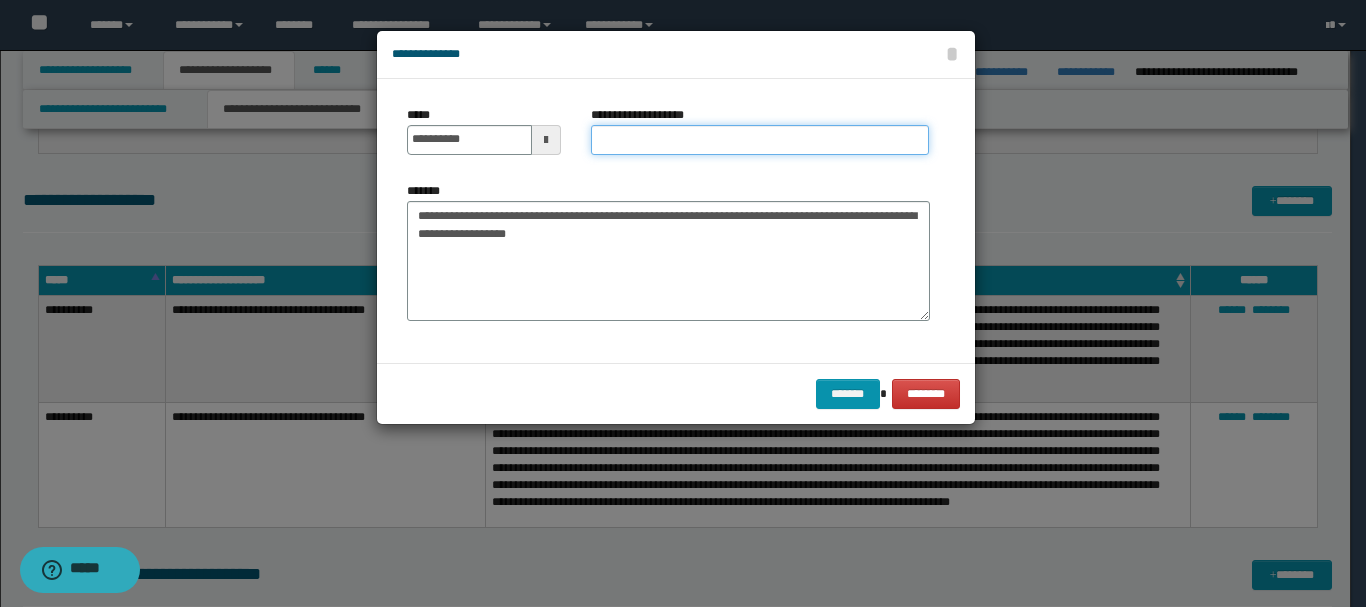 click on "**********" at bounding box center (760, 140) 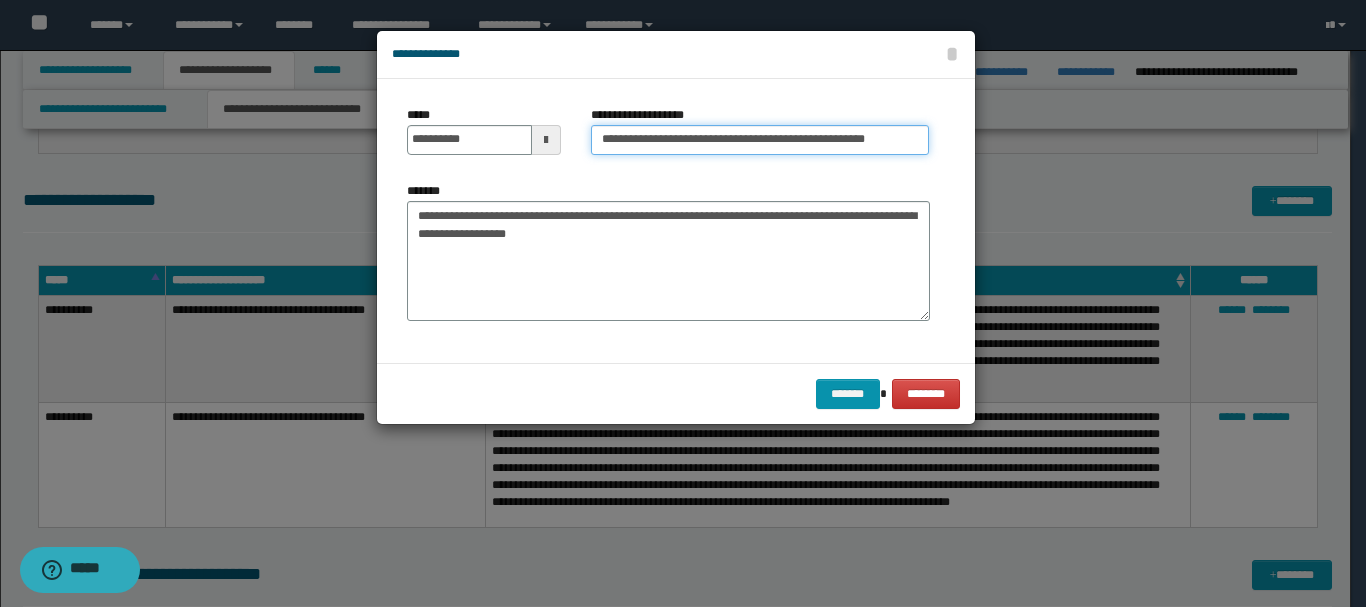 type on "**********" 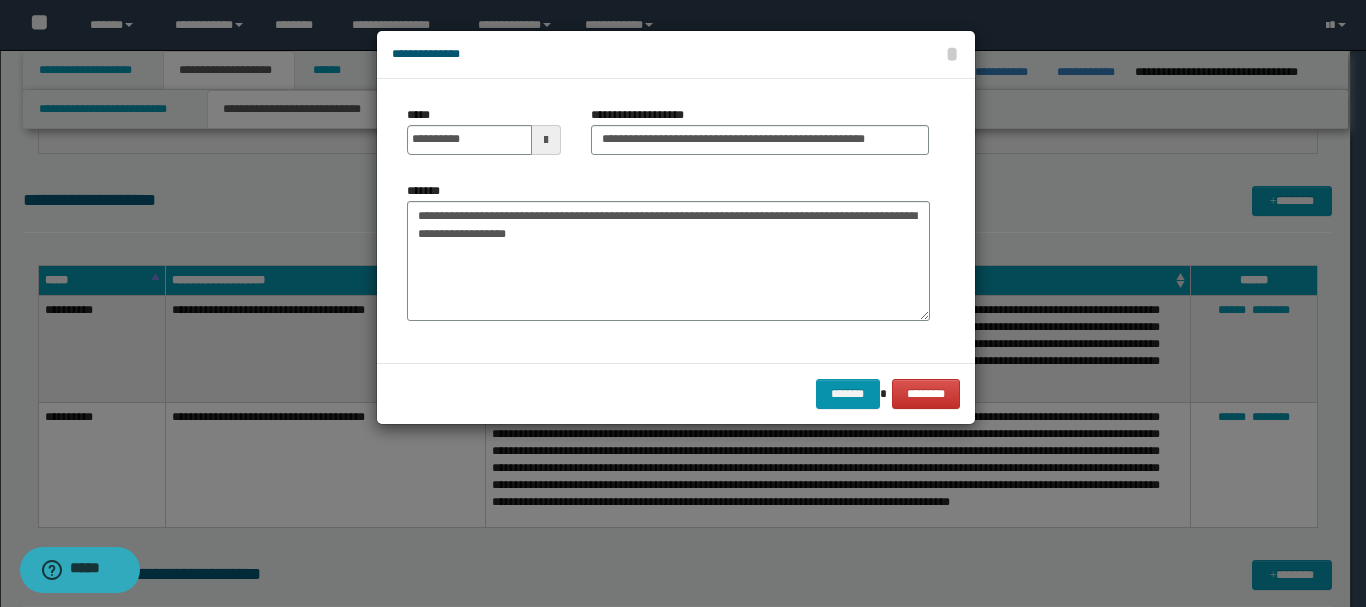 drag, startPoint x: 639, startPoint y: 371, endPoint x: 776, endPoint y: 374, distance: 137.03284 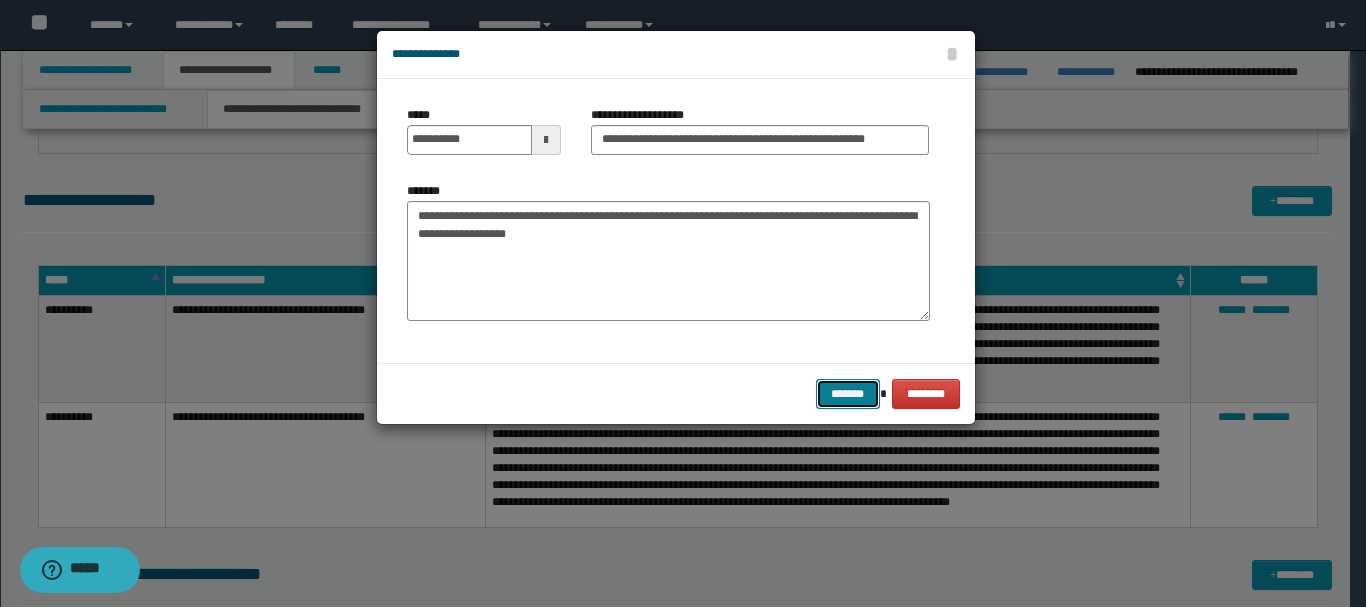 click on "*******" at bounding box center [848, 394] 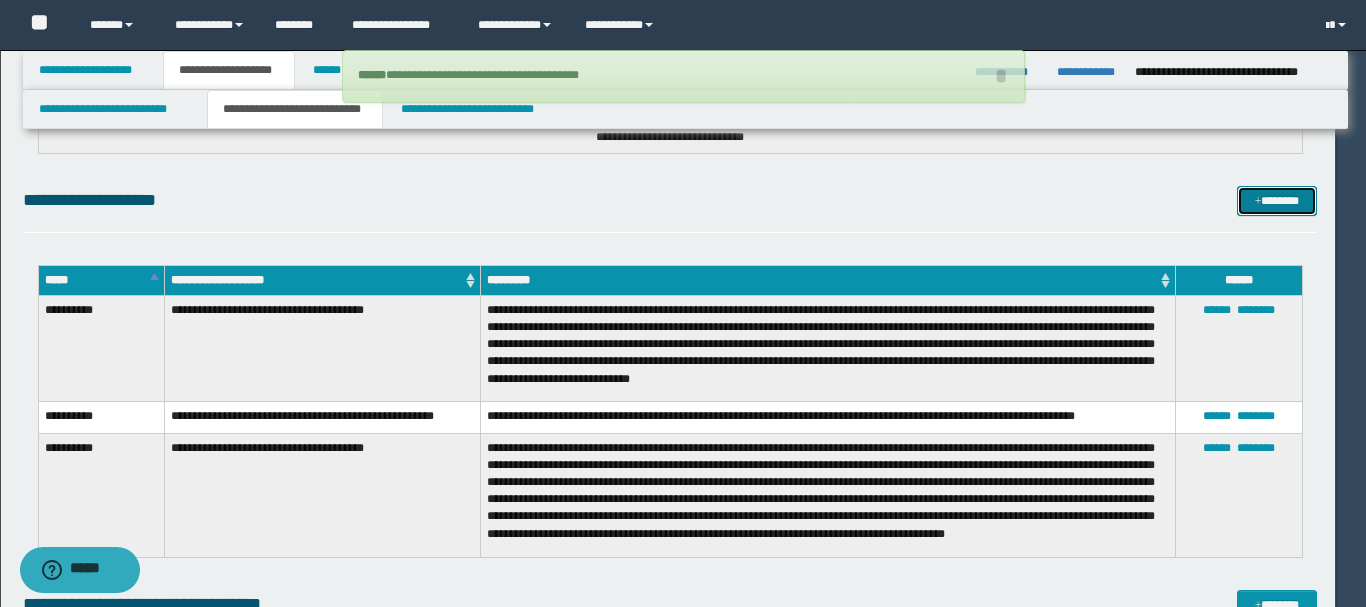 type 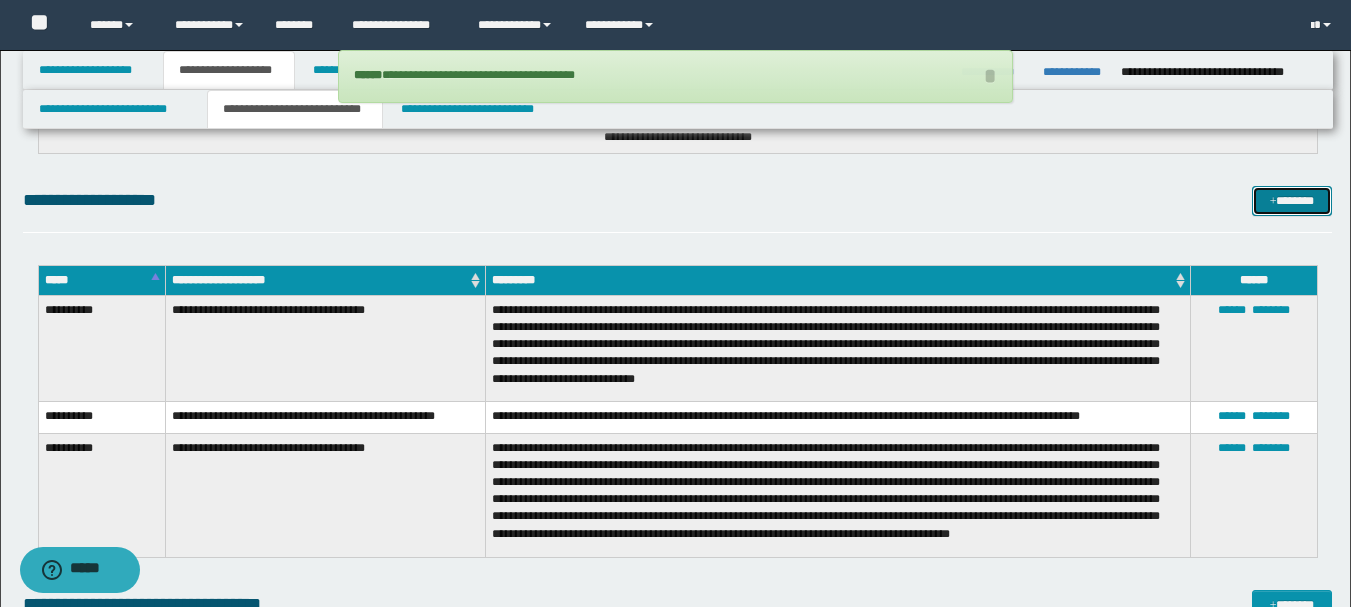 click on "*******" at bounding box center (1292, 201) 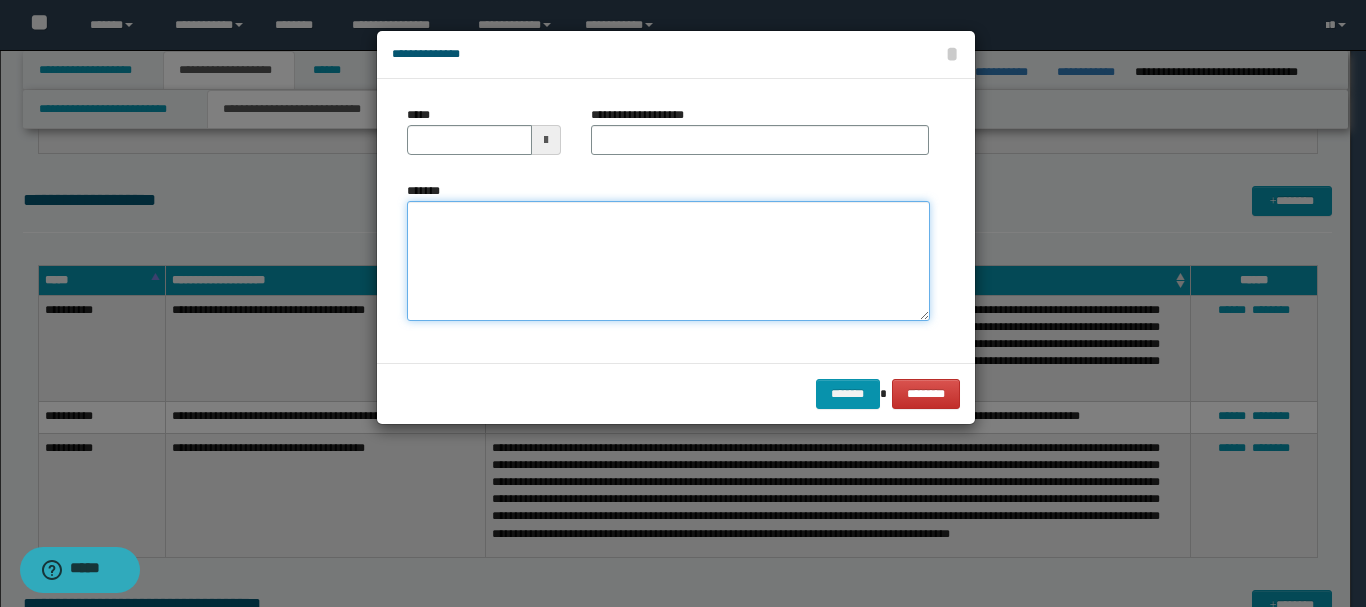 click on "*******" at bounding box center (668, 261) 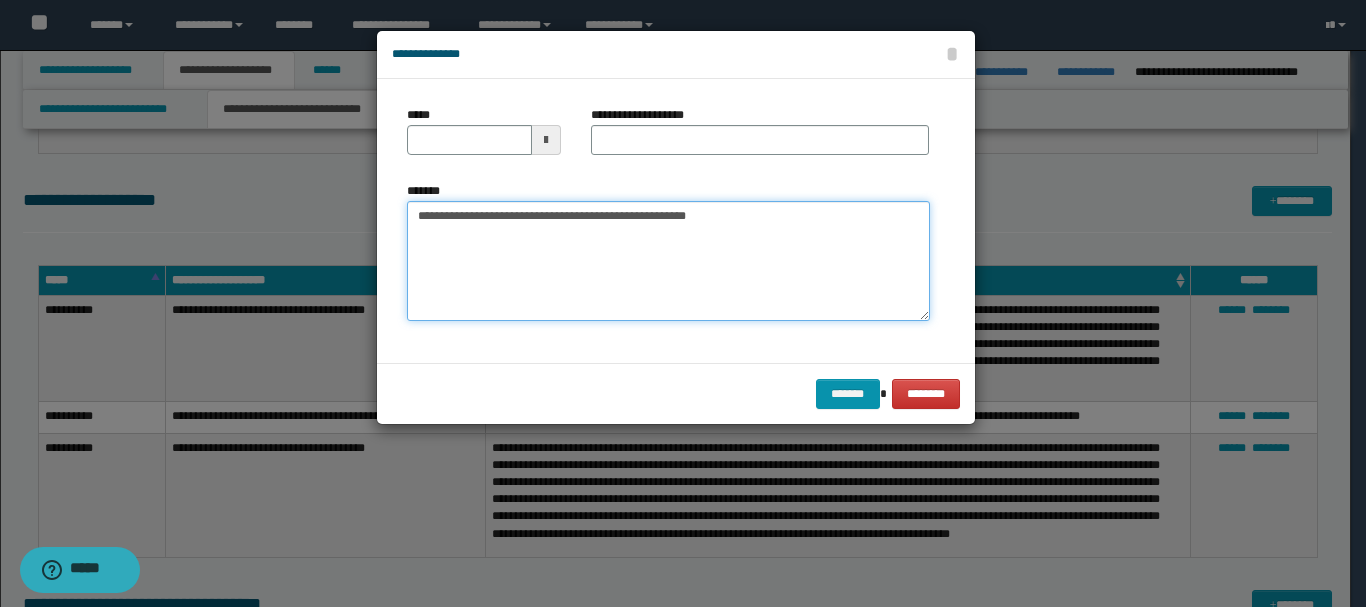 drag, startPoint x: 450, startPoint y: 219, endPoint x: 511, endPoint y: 214, distance: 61.204575 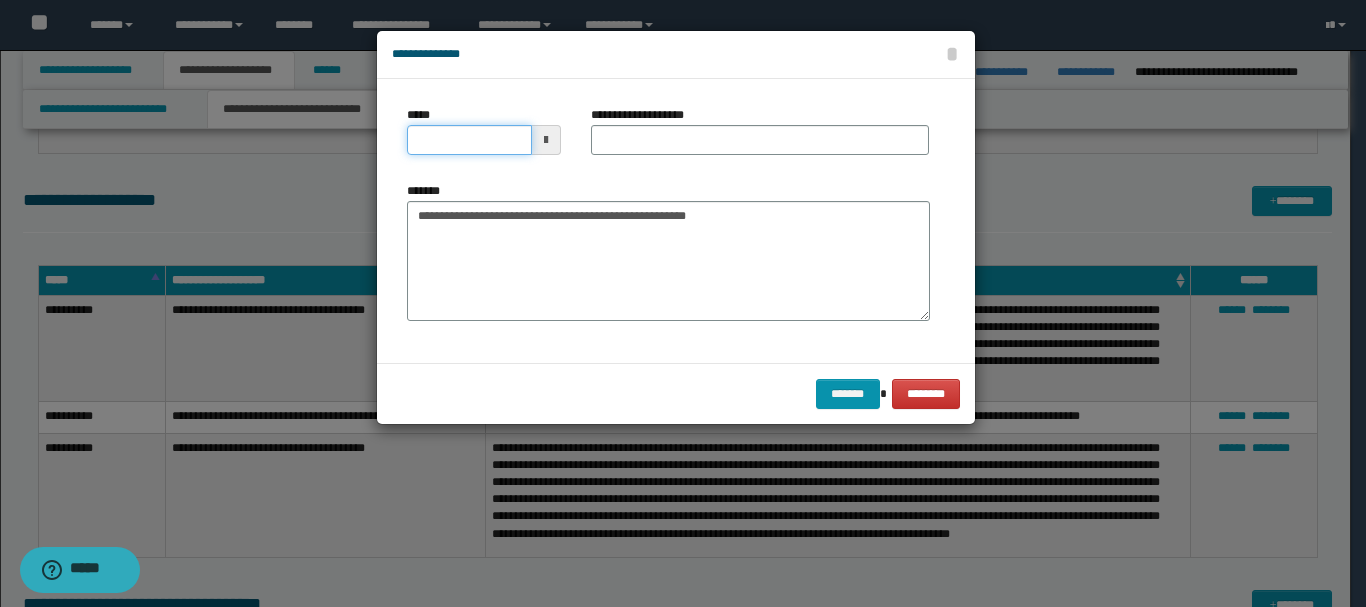 click on "*****" at bounding box center (469, 140) 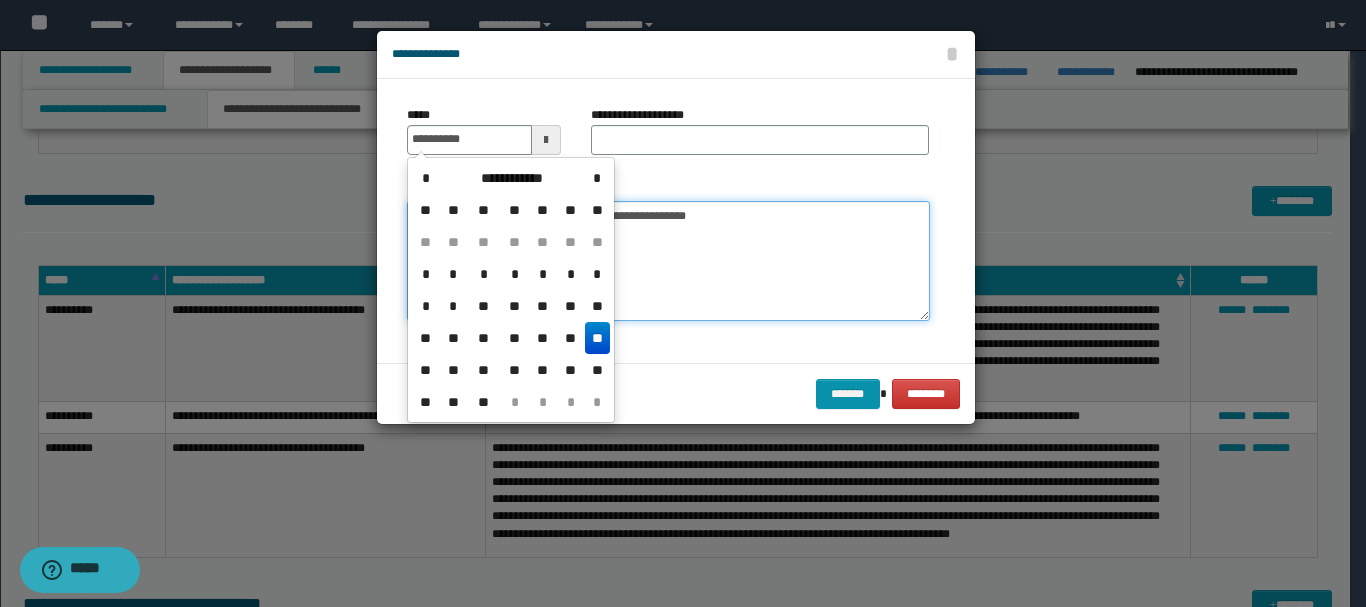 type on "**********" 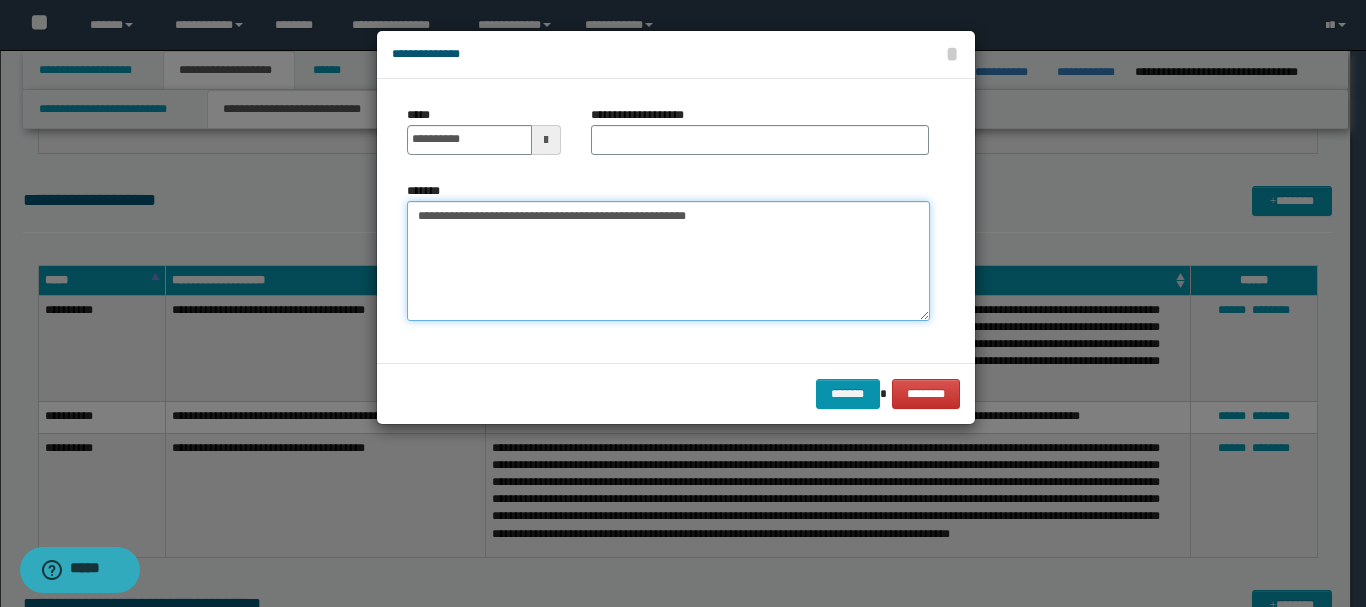 drag, startPoint x: 515, startPoint y: 216, endPoint x: 580, endPoint y: 216, distance: 65 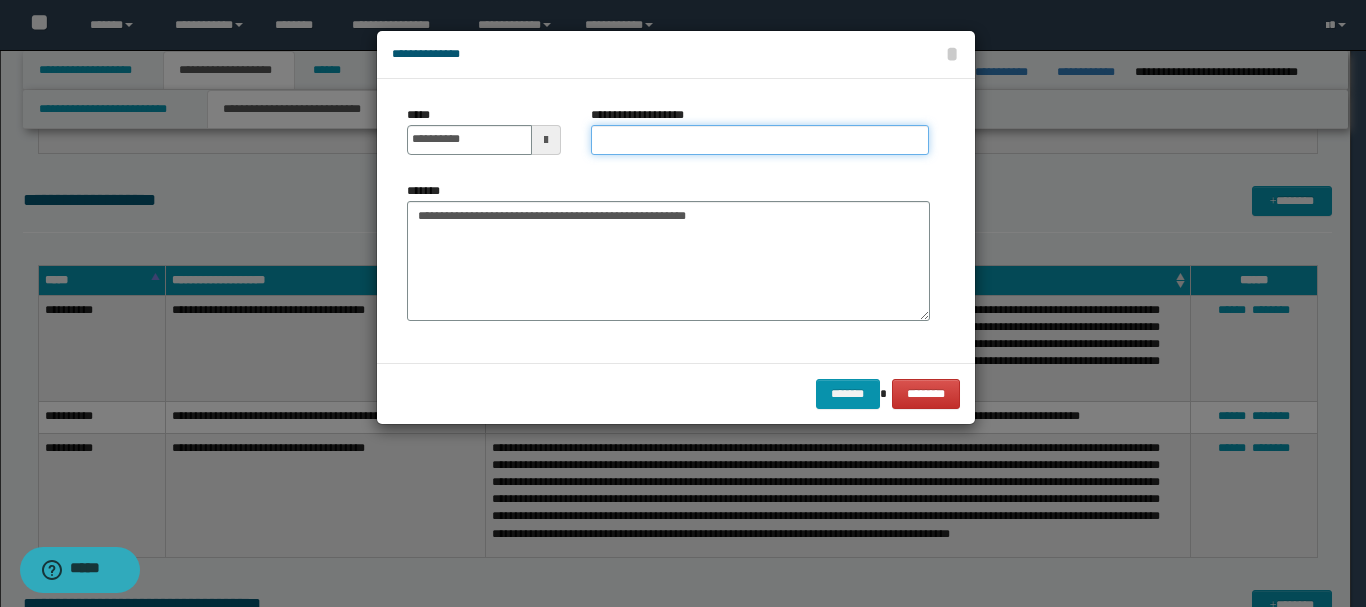 click on "**********" at bounding box center [760, 140] 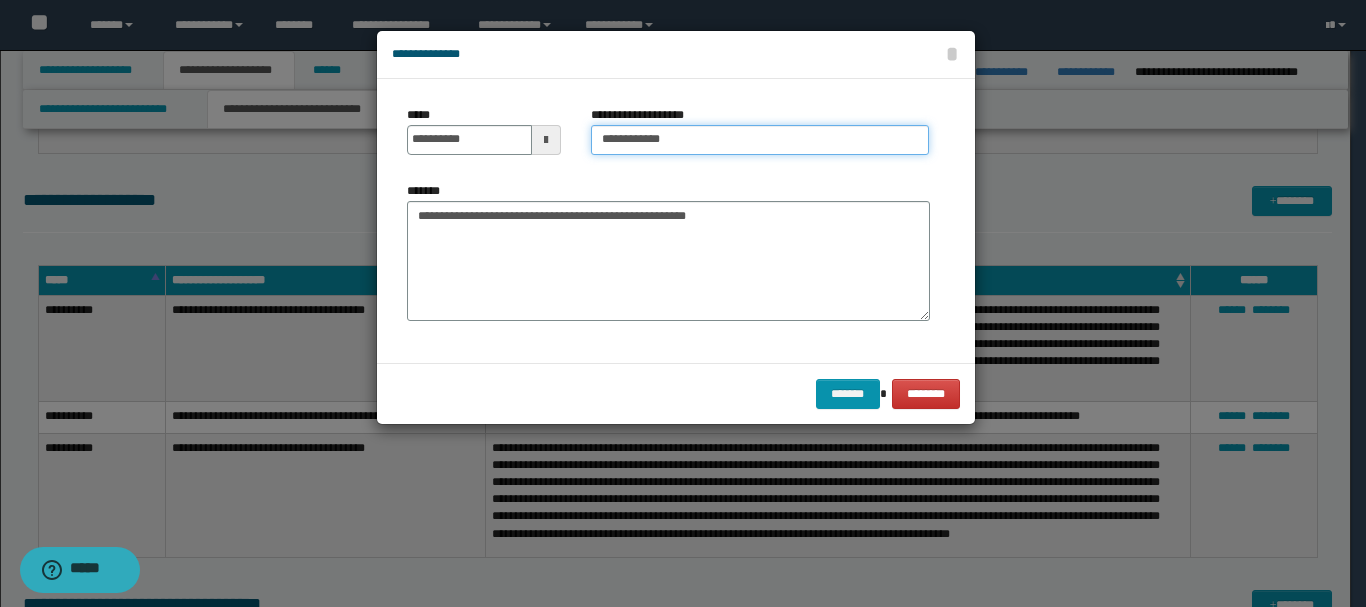 type on "**********" 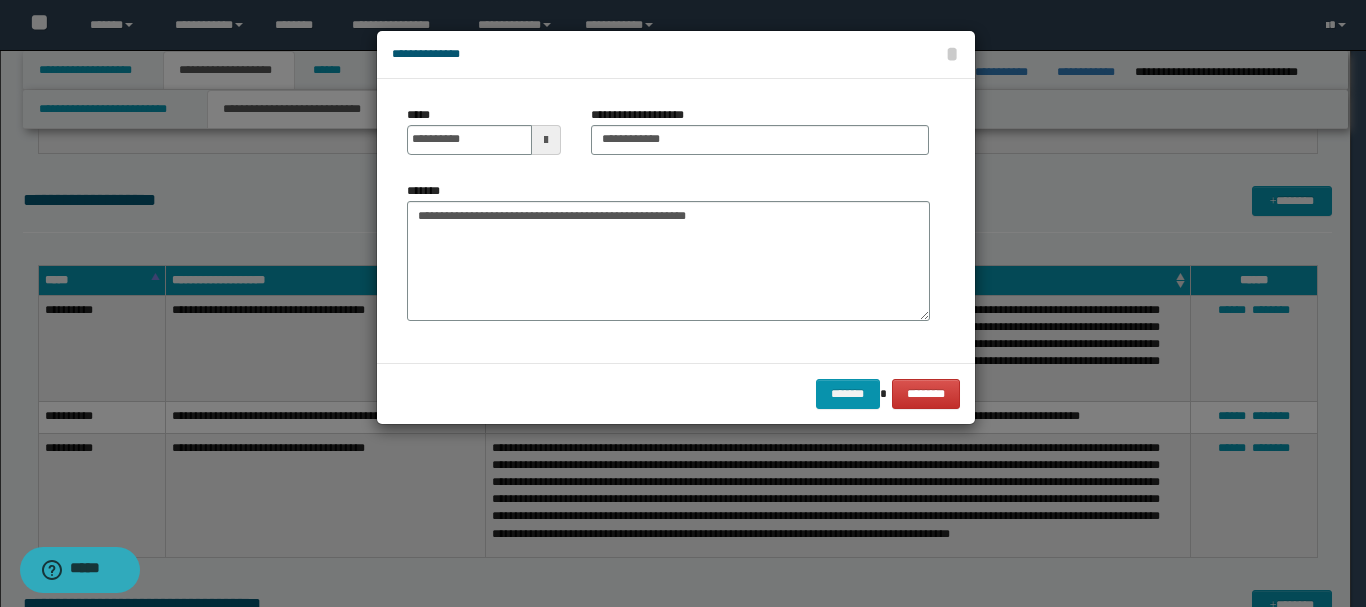 click on "*******
********" at bounding box center (676, 393) 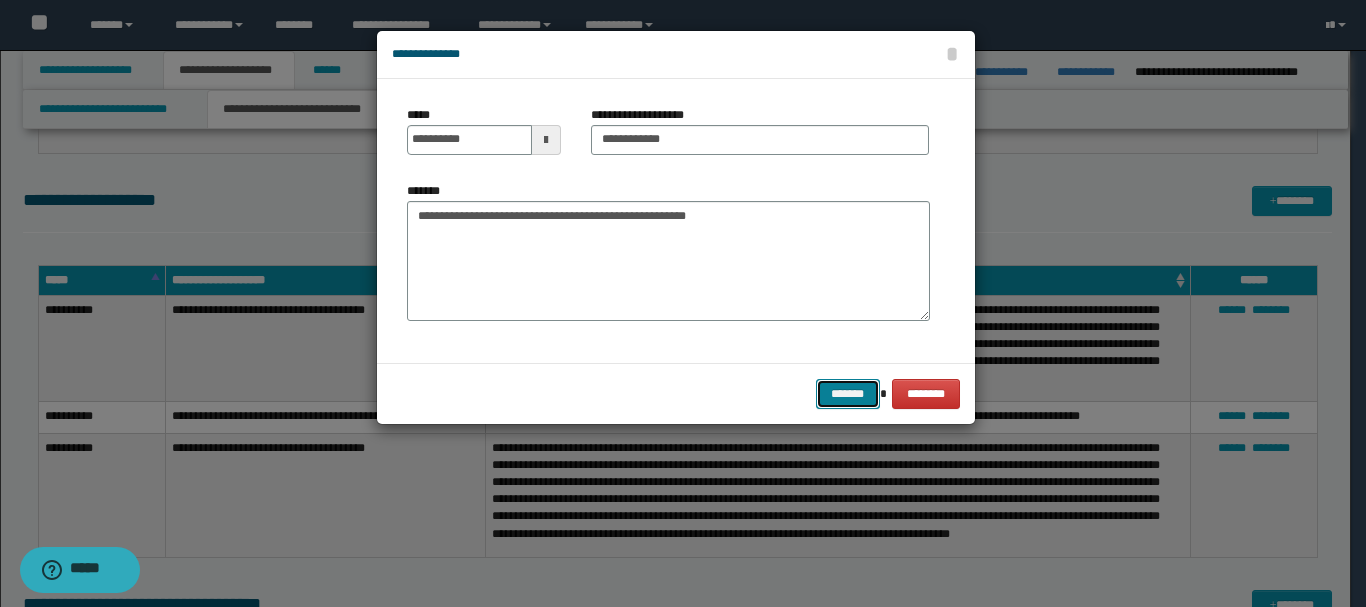 click on "*******" at bounding box center (848, 394) 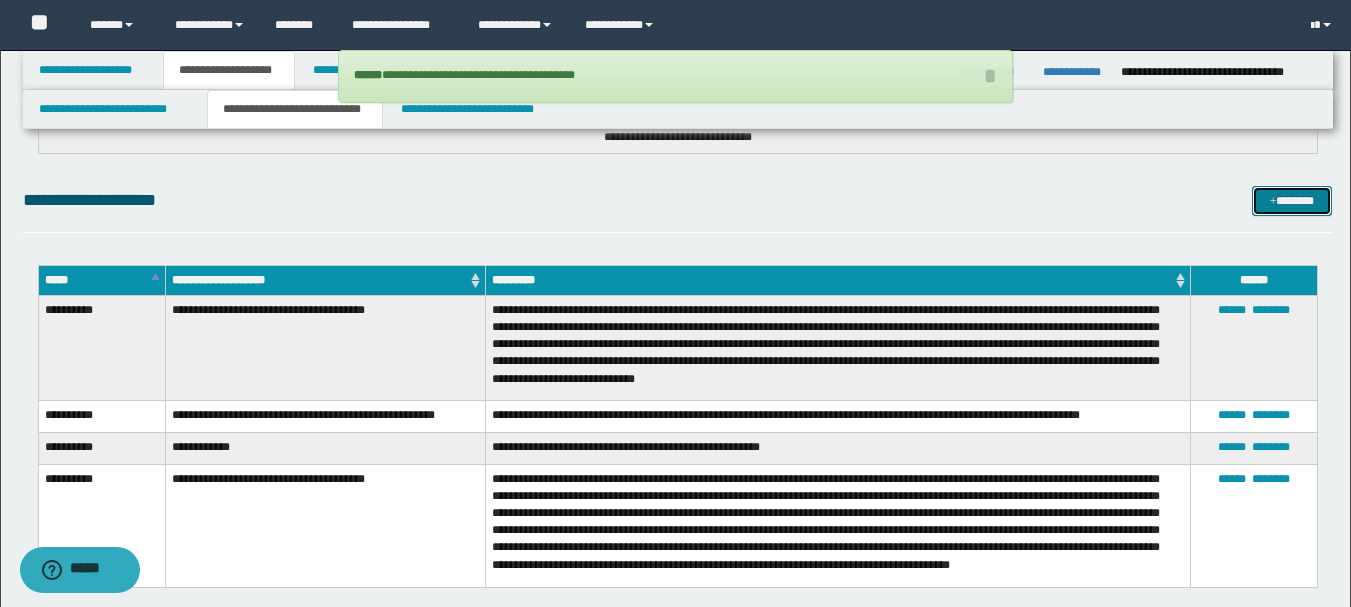 click on "*******" at bounding box center (1292, 201) 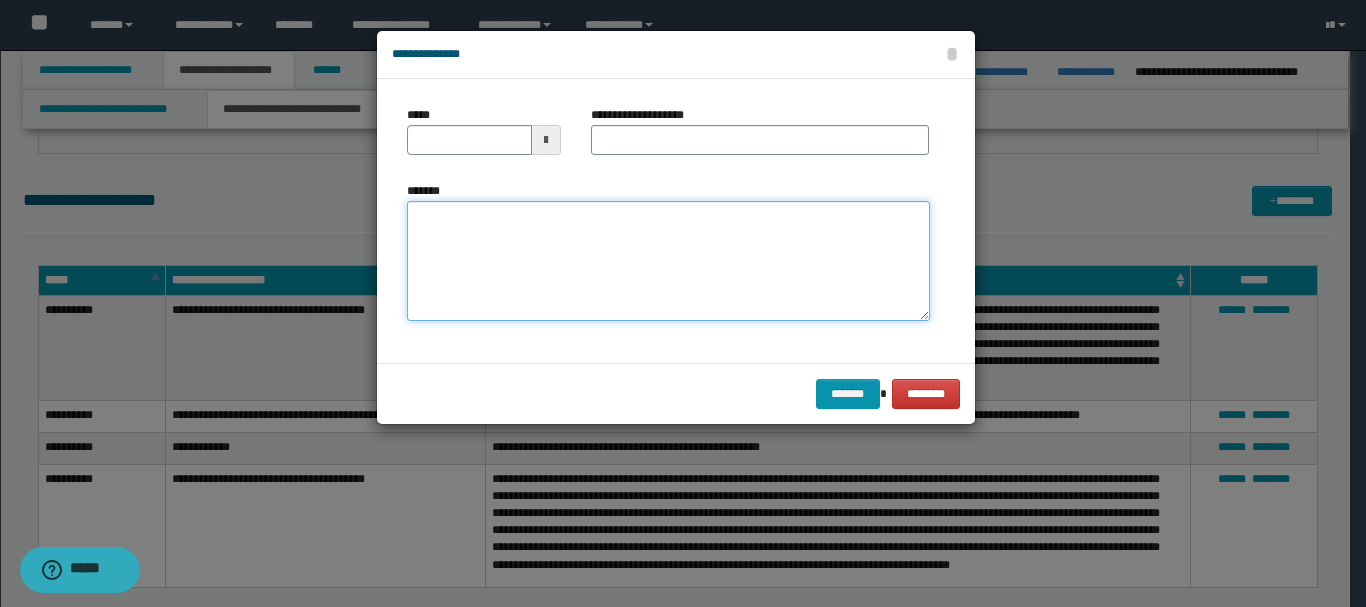click on "*******" at bounding box center (668, 261) 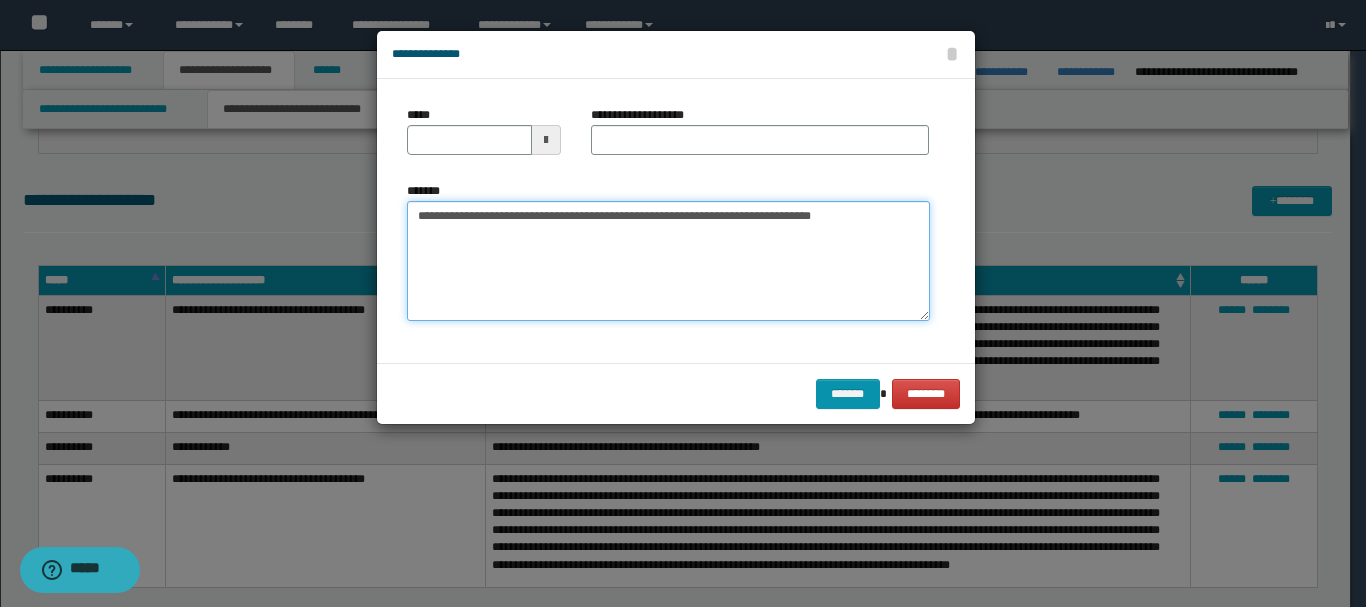 drag, startPoint x: 454, startPoint y: 215, endPoint x: 514, endPoint y: 214, distance: 60.00833 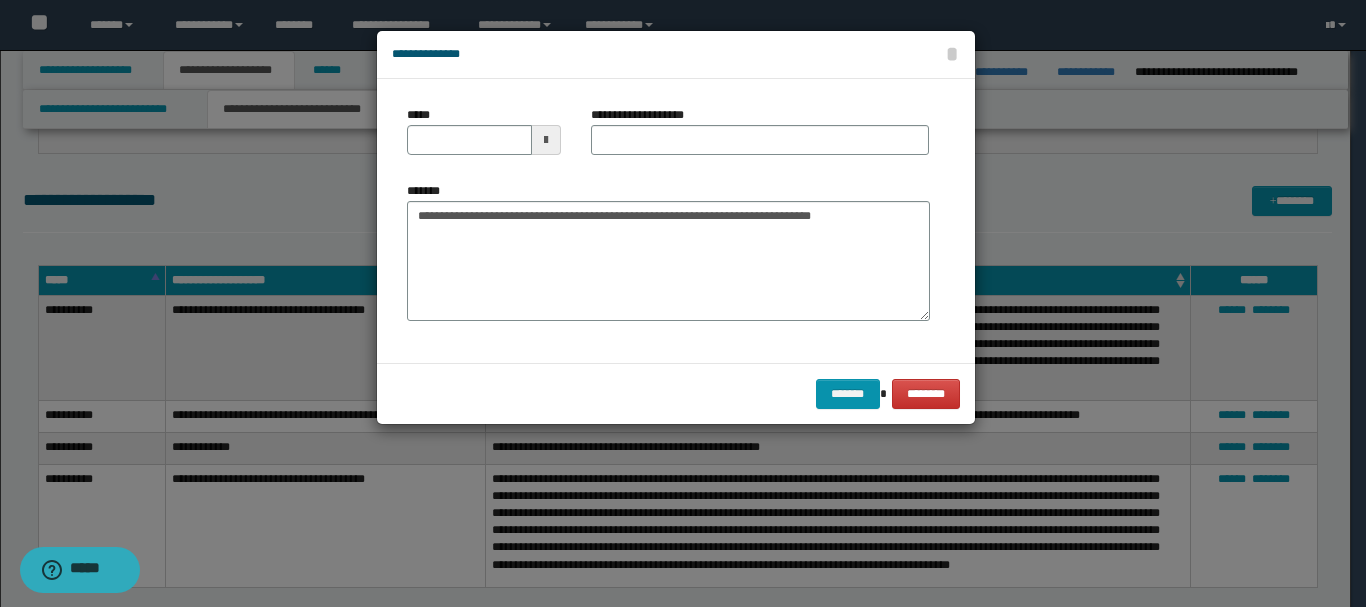 click on "*****" at bounding box center [484, 138] 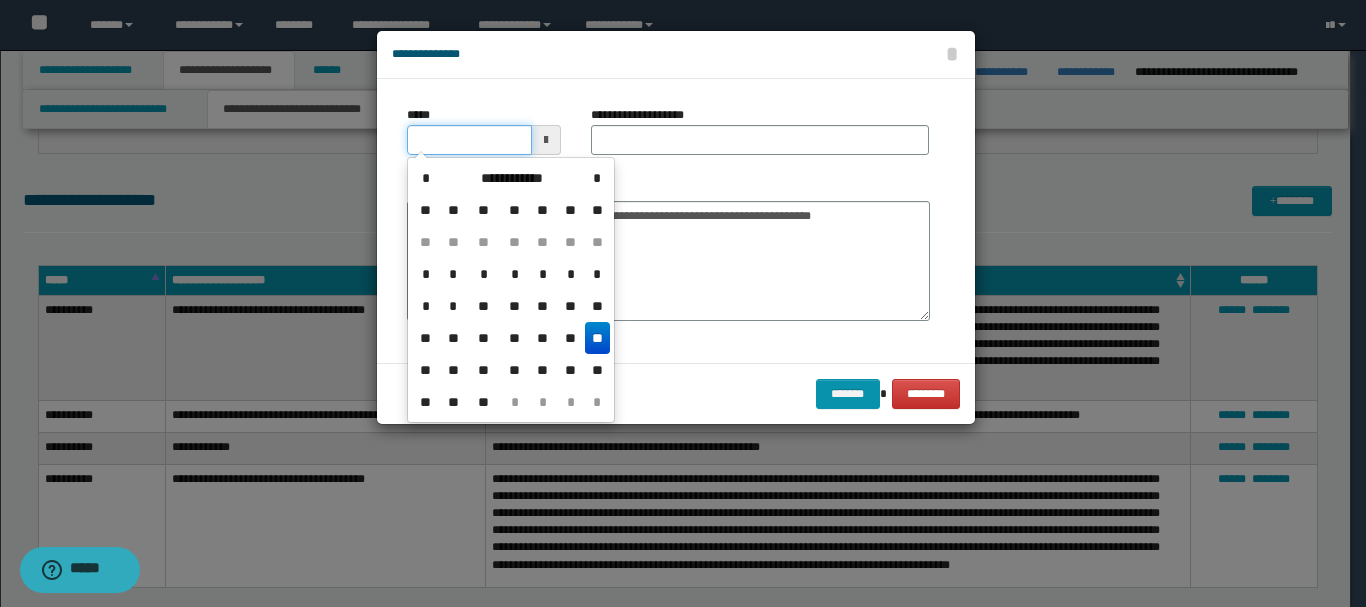 click on "*****" at bounding box center (469, 140) 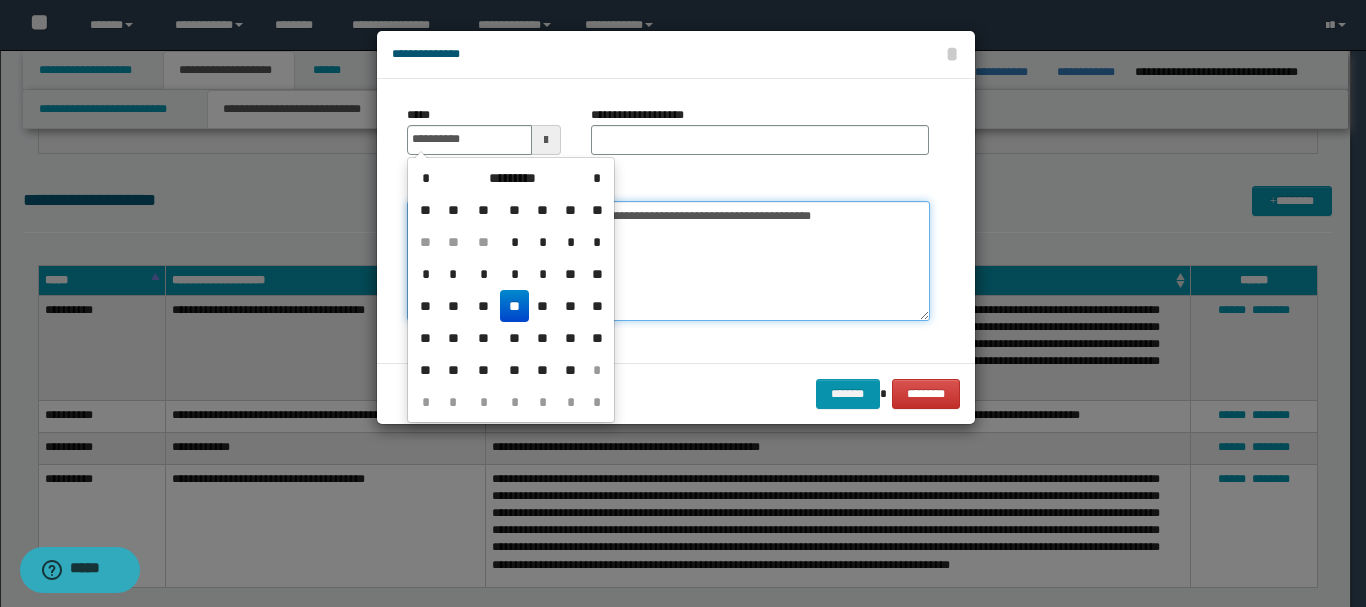 type on "**********" 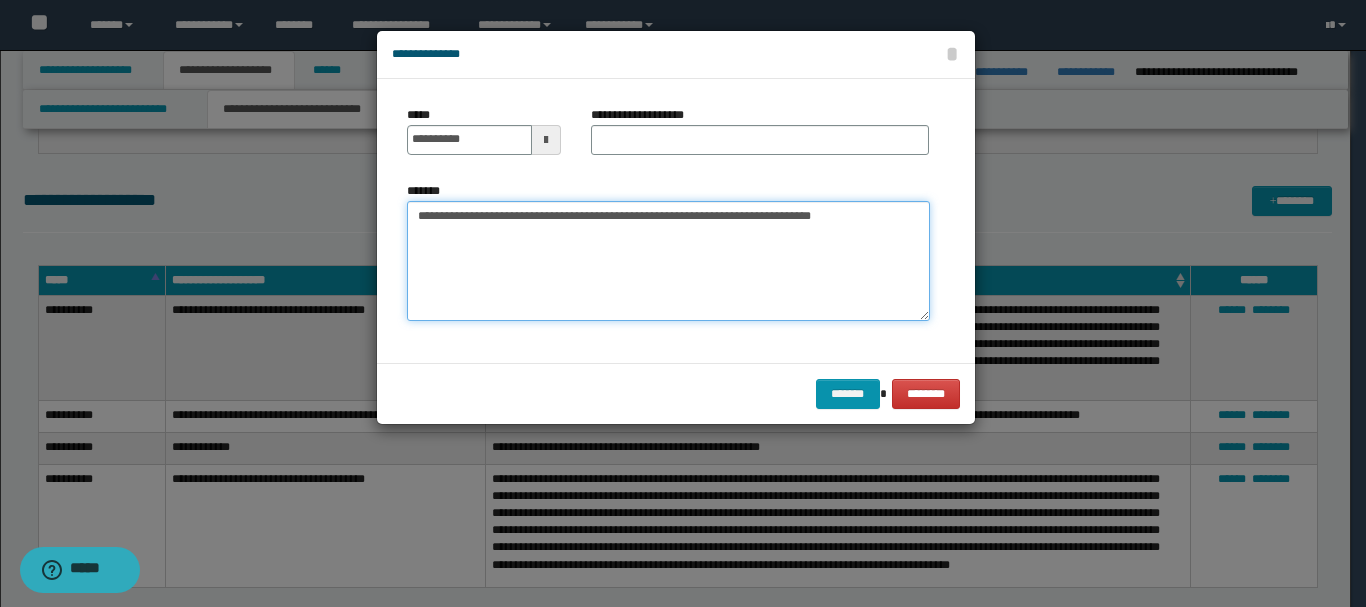 drag, startPoint x: 517, startPoint y: 215, endPoint x: 674, endPoint y: 215, distance: 157 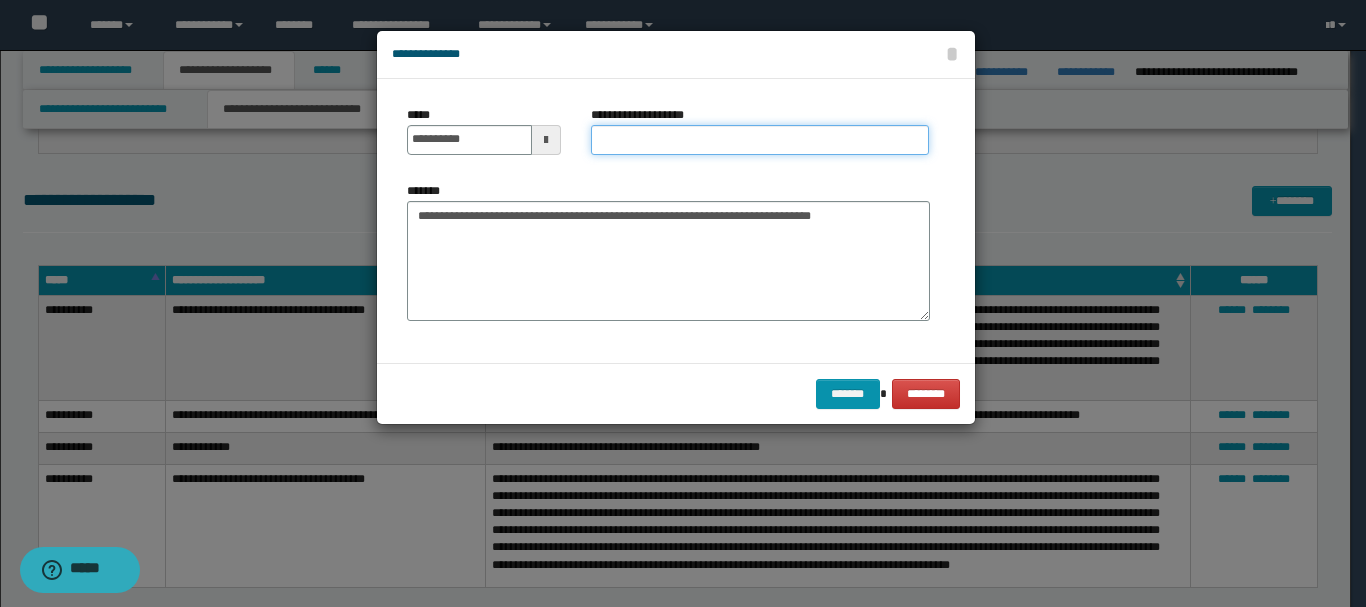 click on "**********" at bounding box center [760, 140] 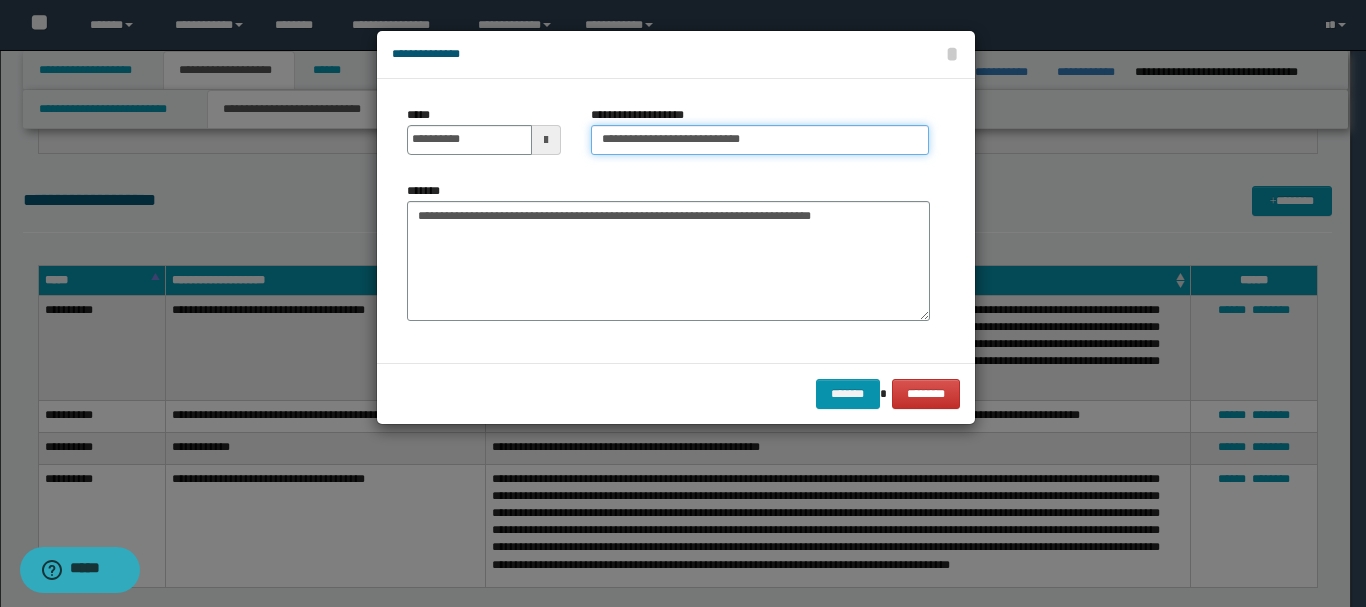 type on "**********" 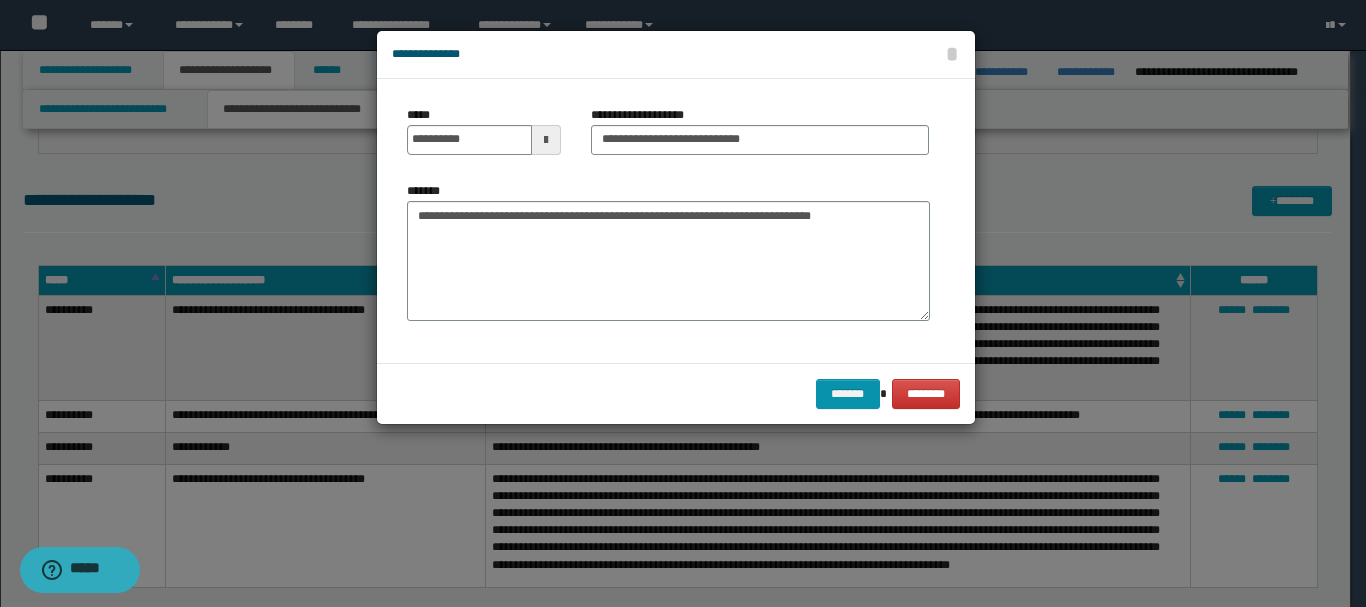 drag, startPoint x: 596, startPoint y: 368, endPoint x: 628, endPoint y: 364, distance: 32.24903 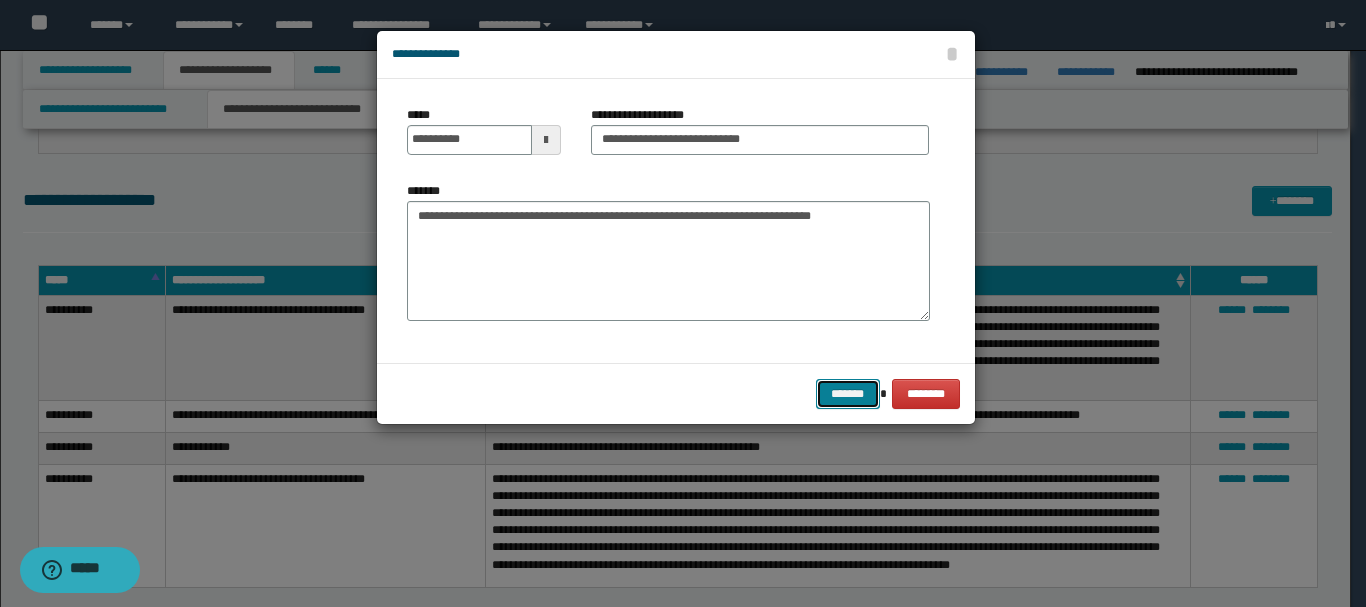 click on "*******" at bounding box center [848, 394] 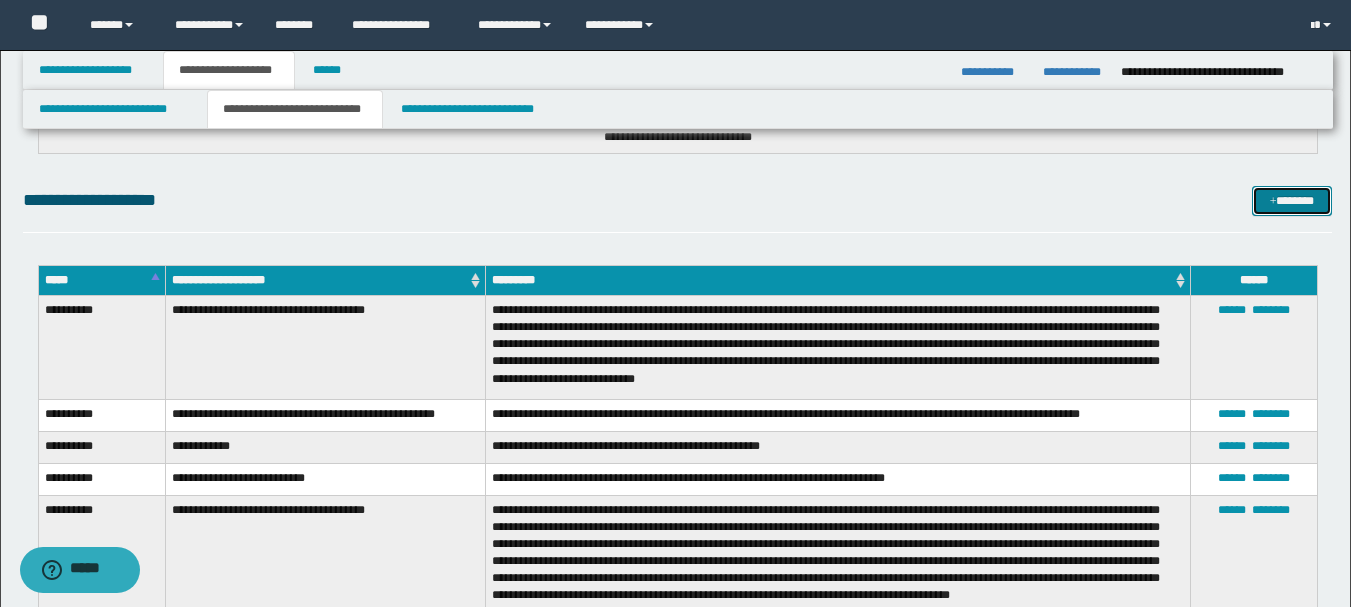 click on "*******" at bounding box center (1292, 201) 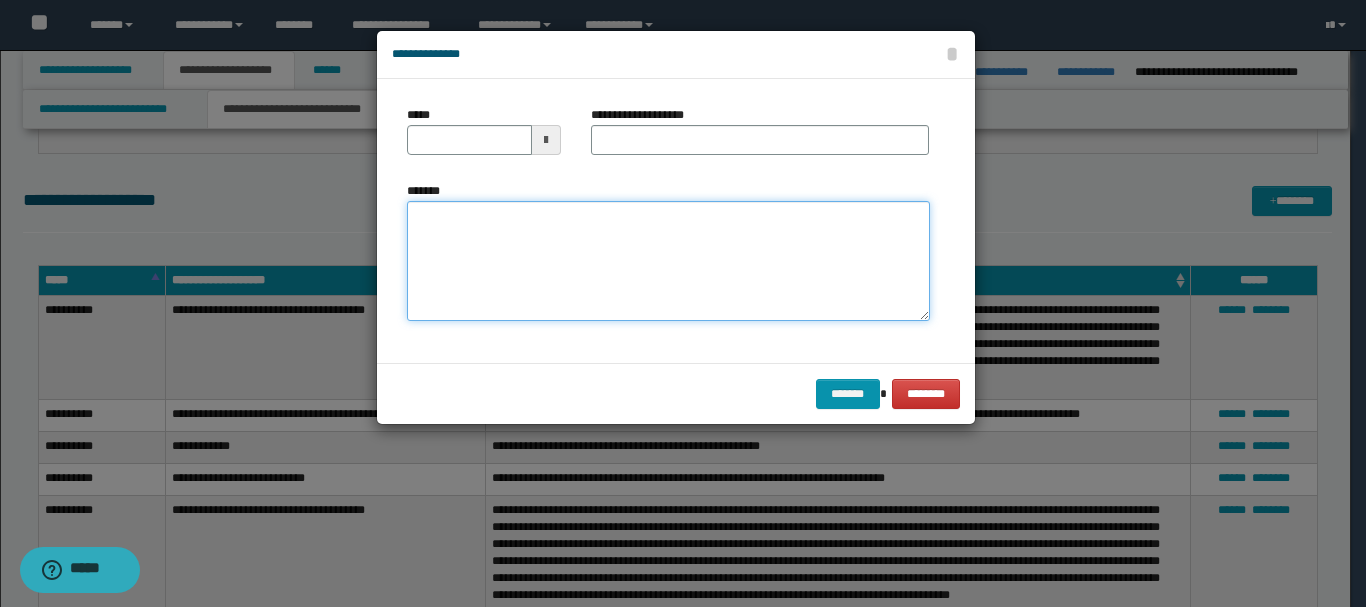 click on "*******" at bounding box center [668, 261] 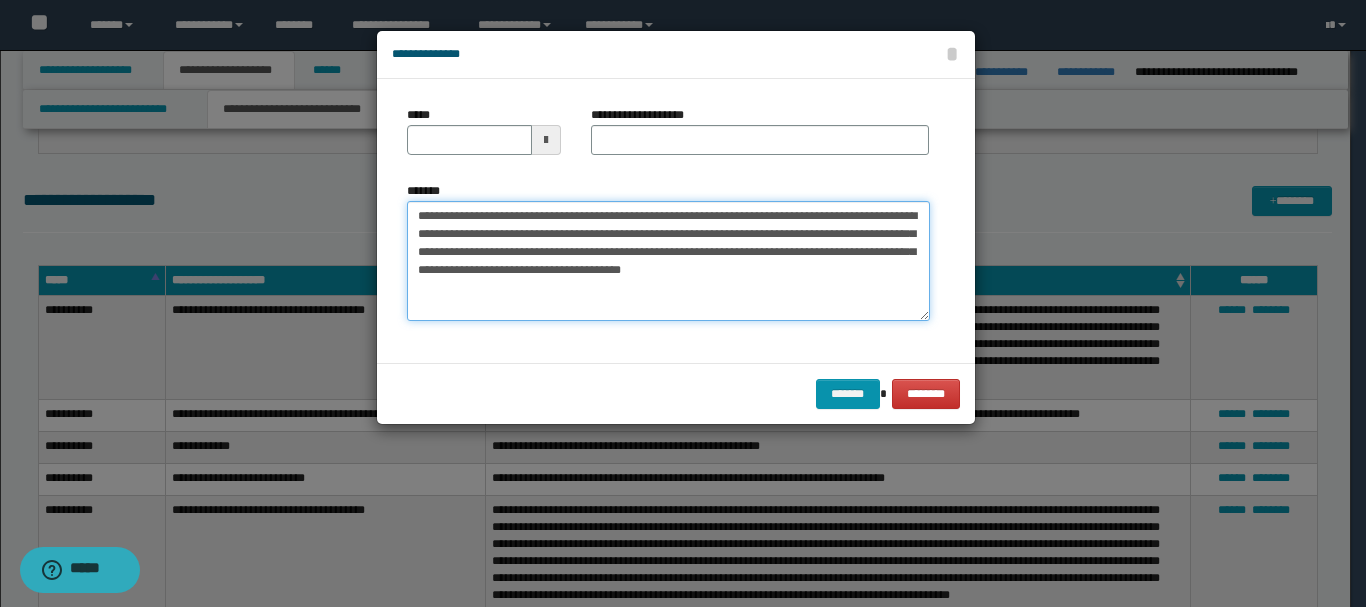 drag, startPoint x: 454, startPoint y: 220, endPoint x: 514, endPoint y: 214, distance: 60.299255 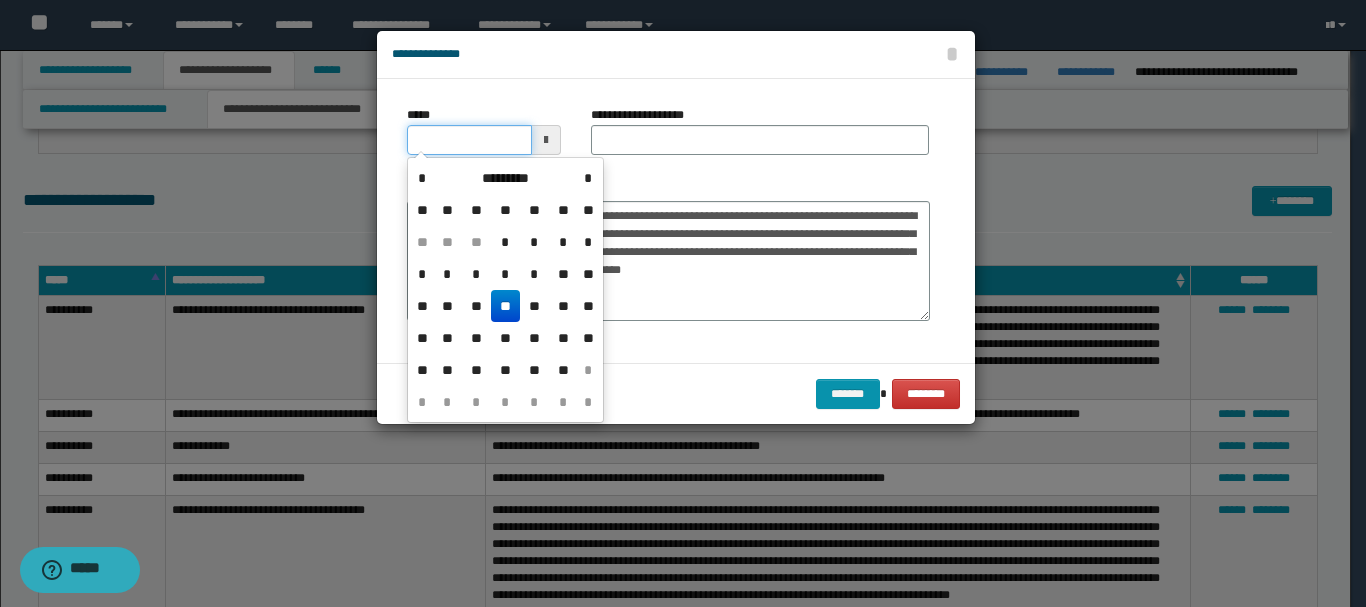 click on "*****" at bounding box center (469, 140) 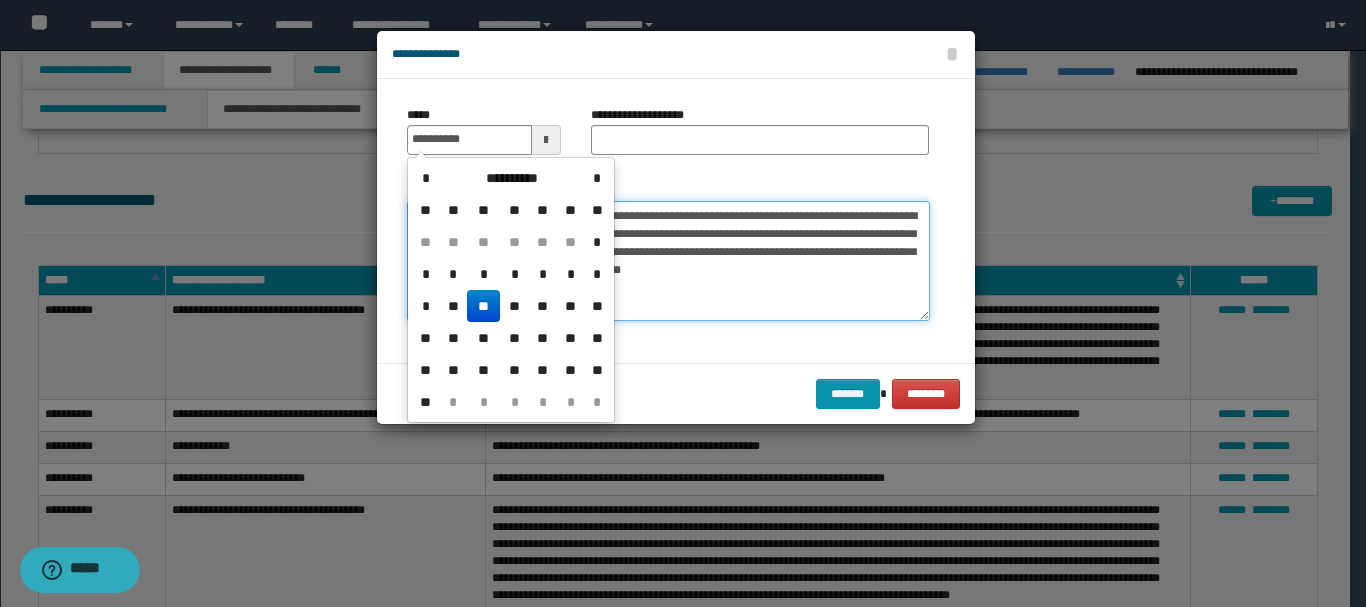 type on "**********" 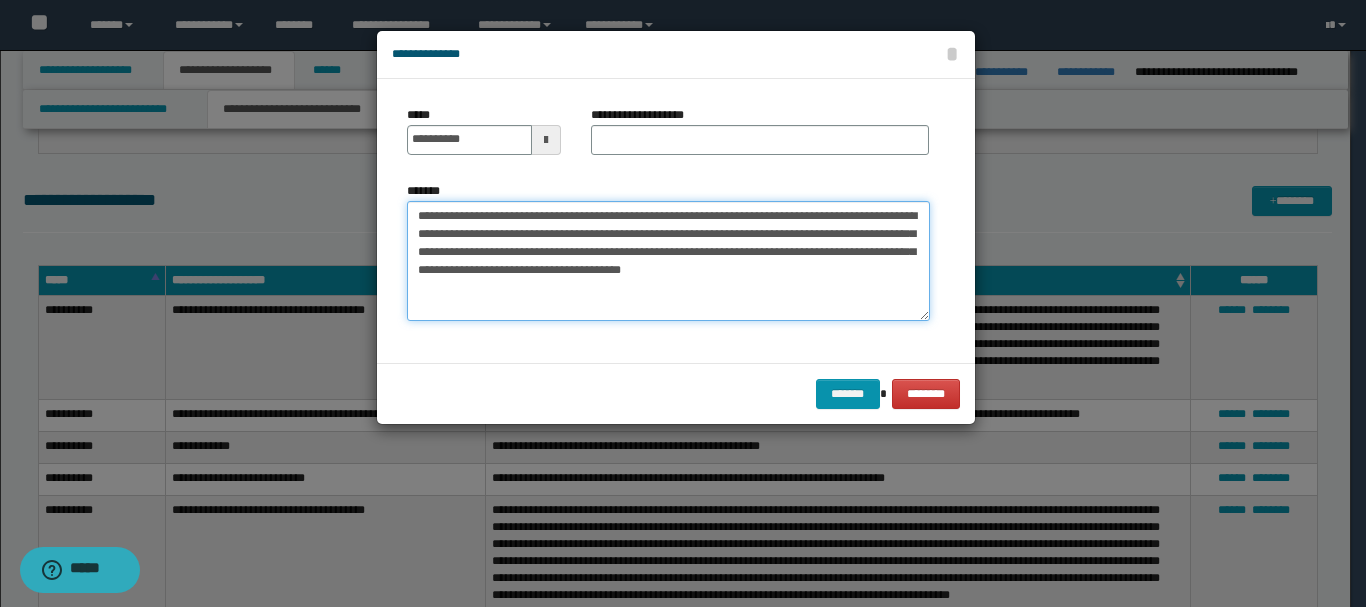 drag, startPoint x: 515, startPoint y: 221, endPoint x: 818, endPoint y: 215, distance: 303.0594 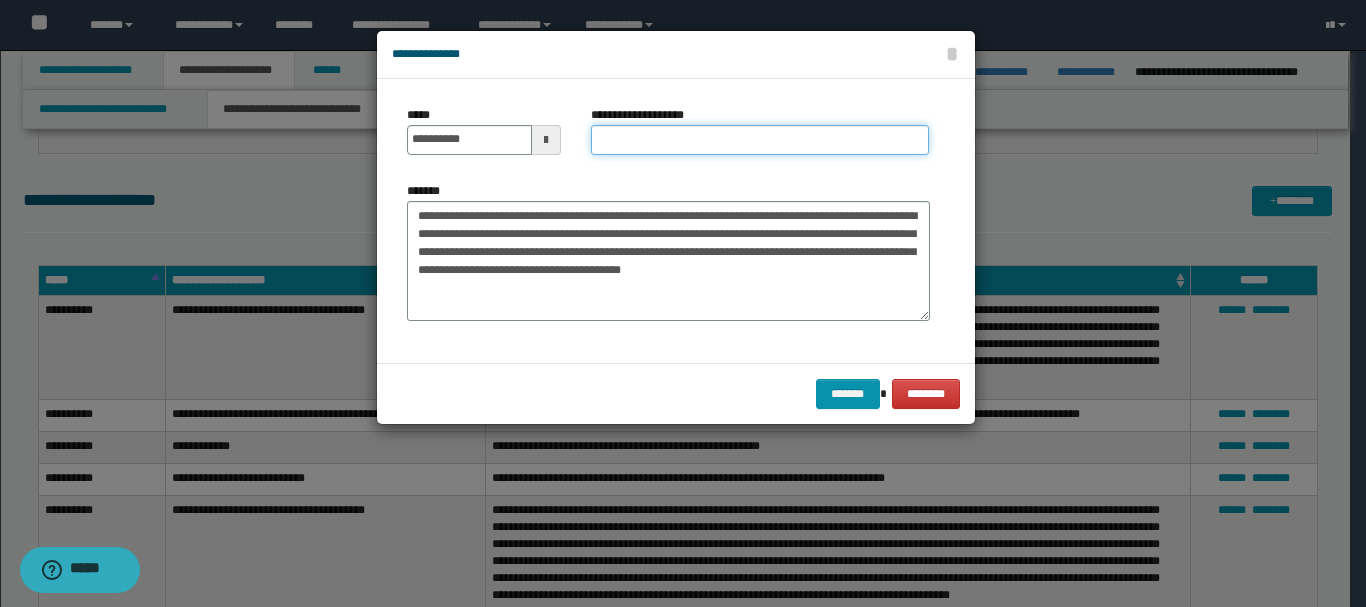 click on "**********" at bounding box center (760, 140) 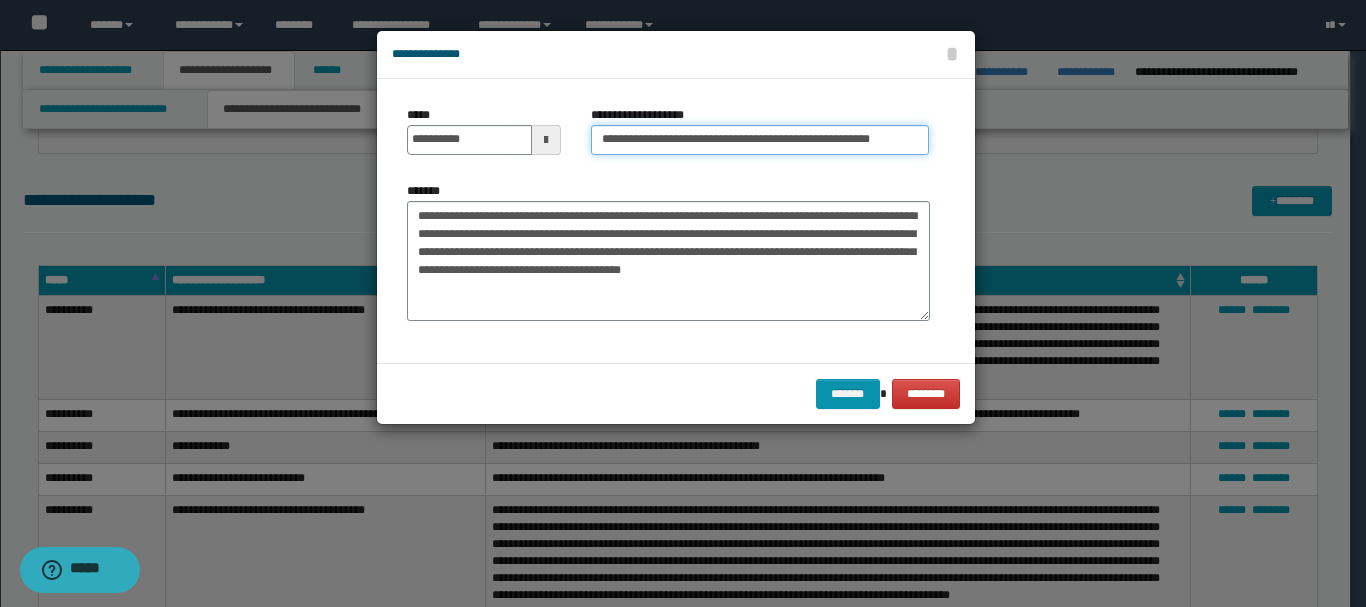 type on "**********" 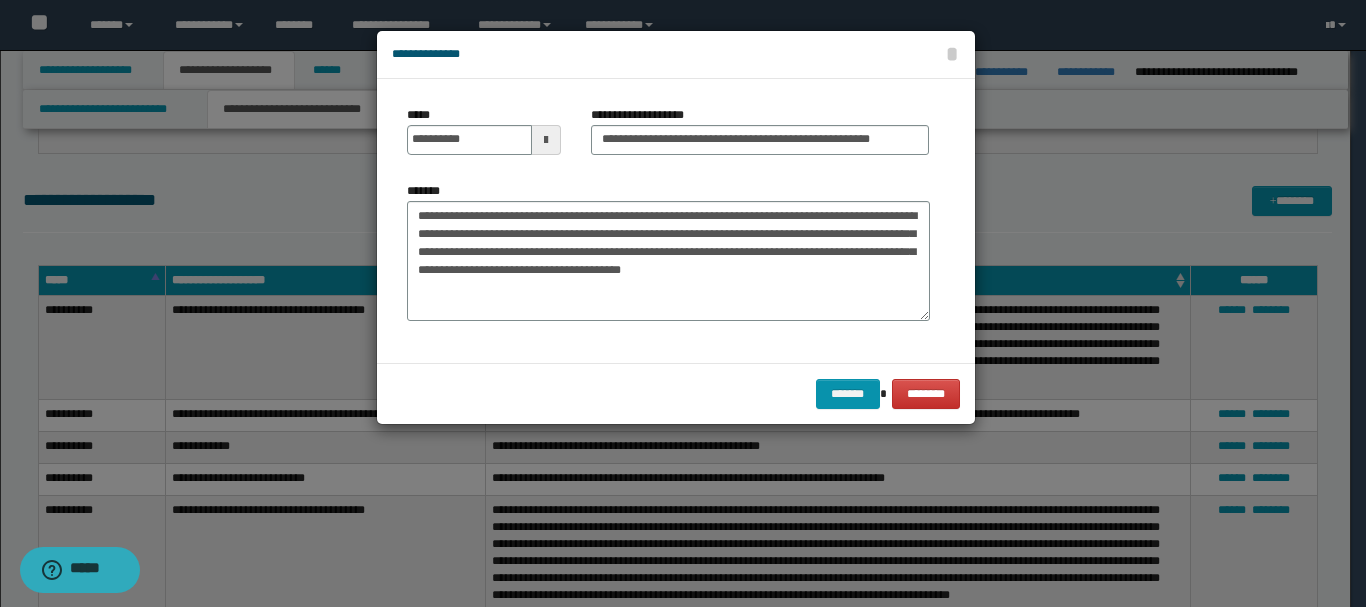 click on "**********" at bounding box center [676, 221] 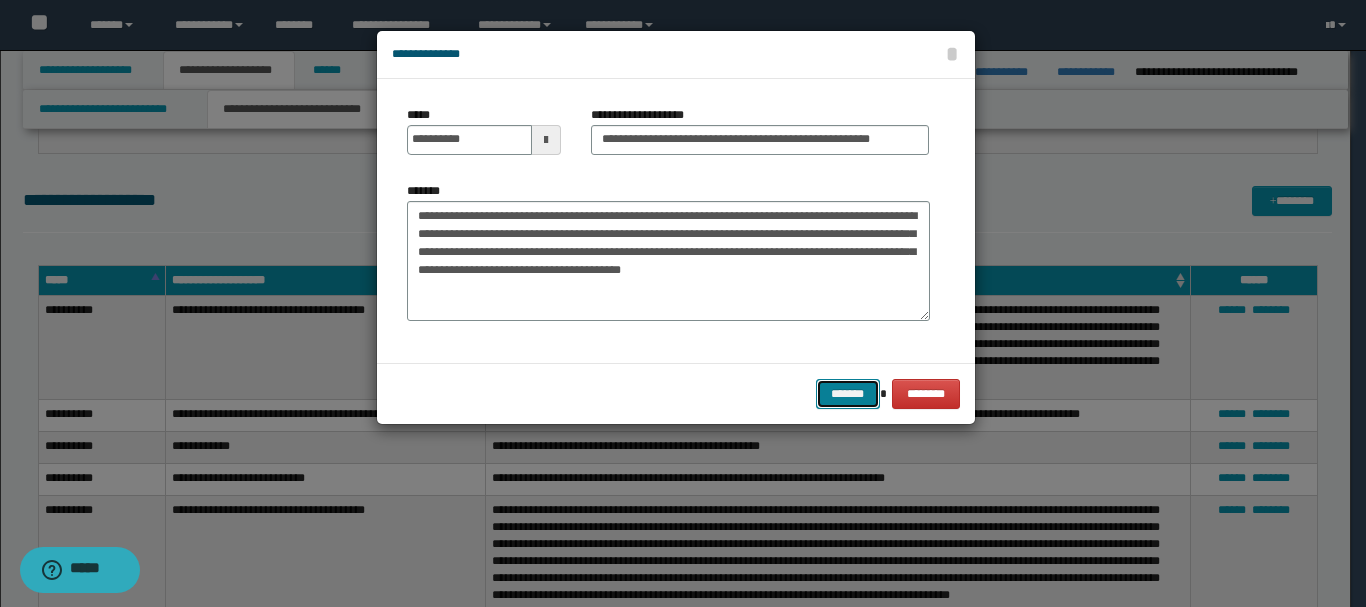 click on "*******" at bounding box center [848, 394] 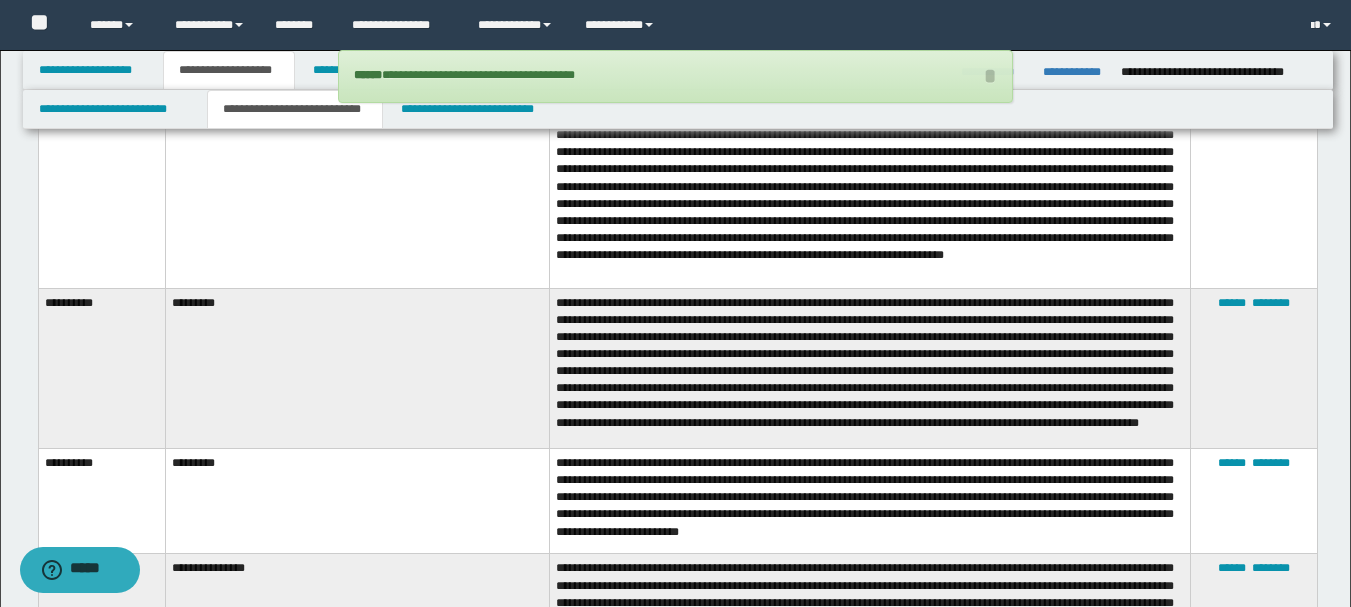 scroll, scrollTop: 1903, scrollLeft: 0, axis: vertical 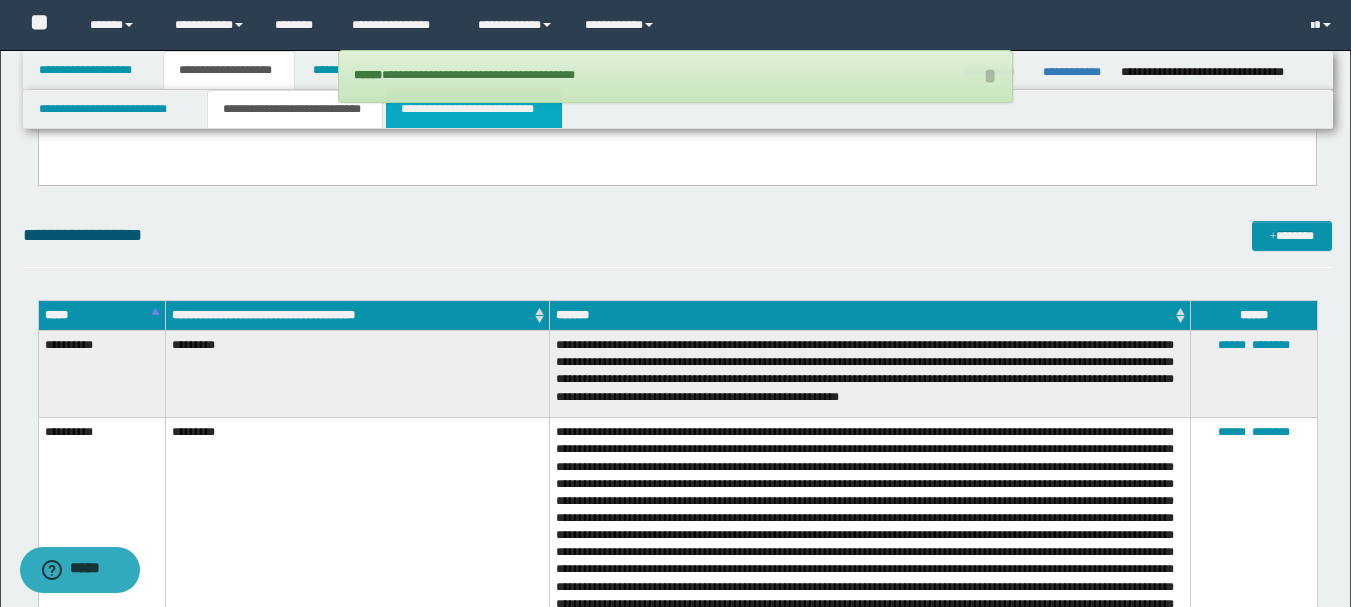click on "**********" at bounding box center [474, 109] 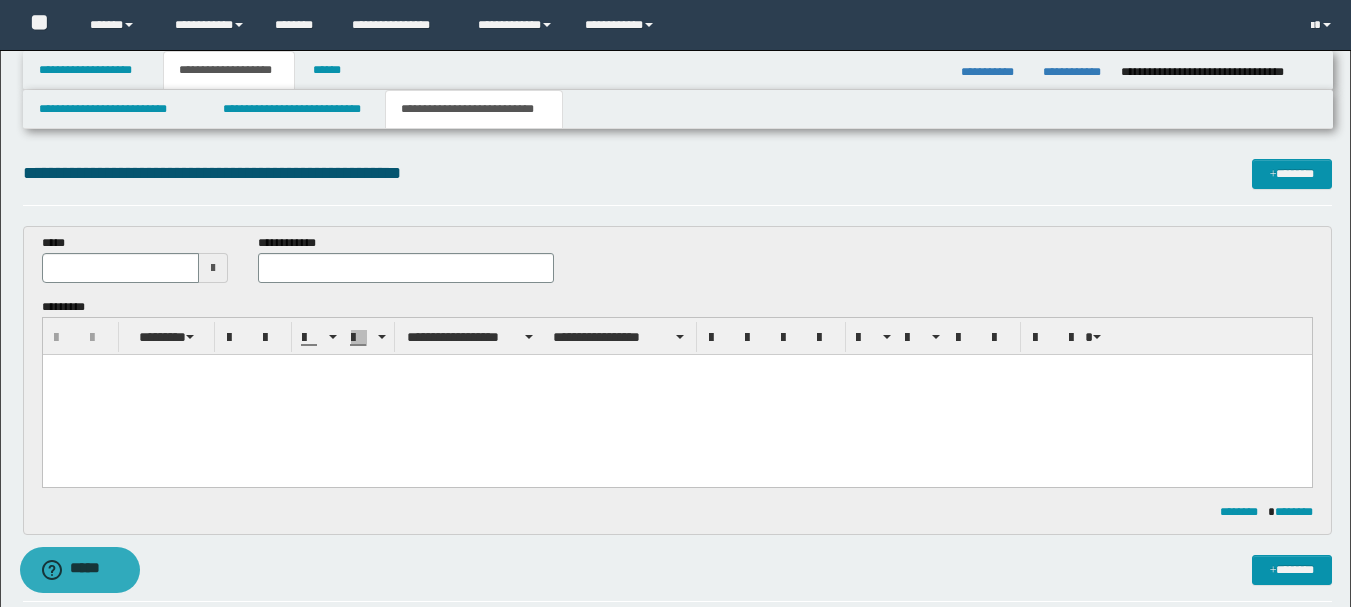 scroll, scrollTop: 200, scrollLeft: 0, axis: vertical 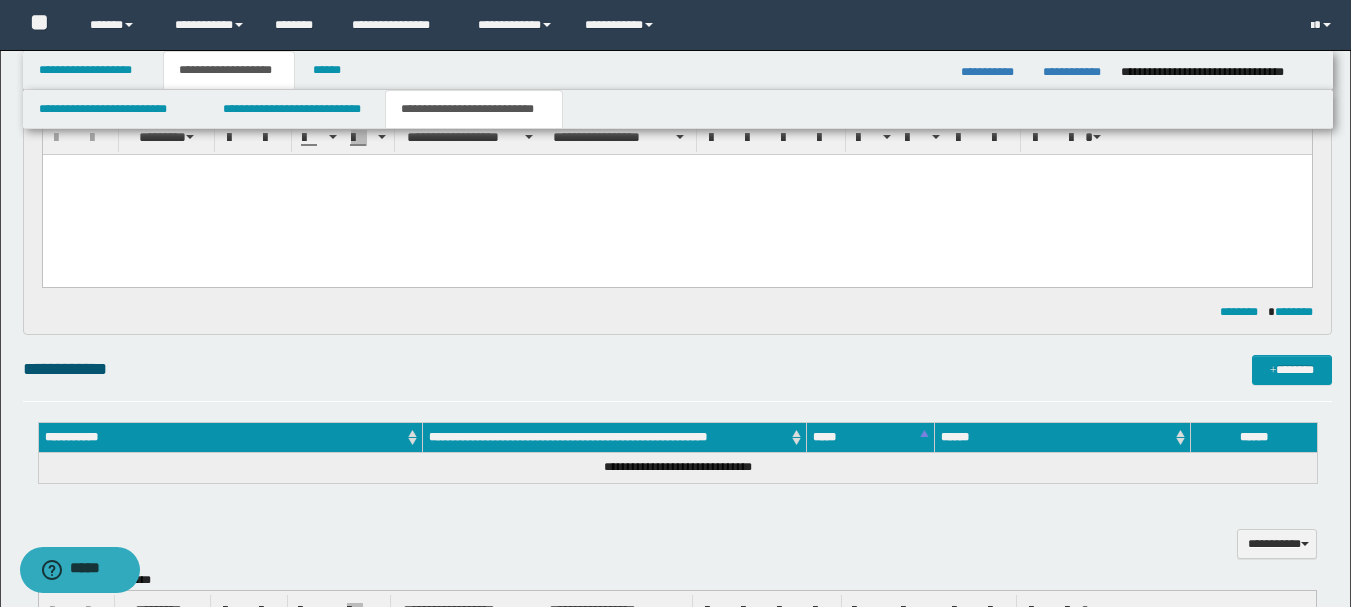 click at bounding box center [676, 195] 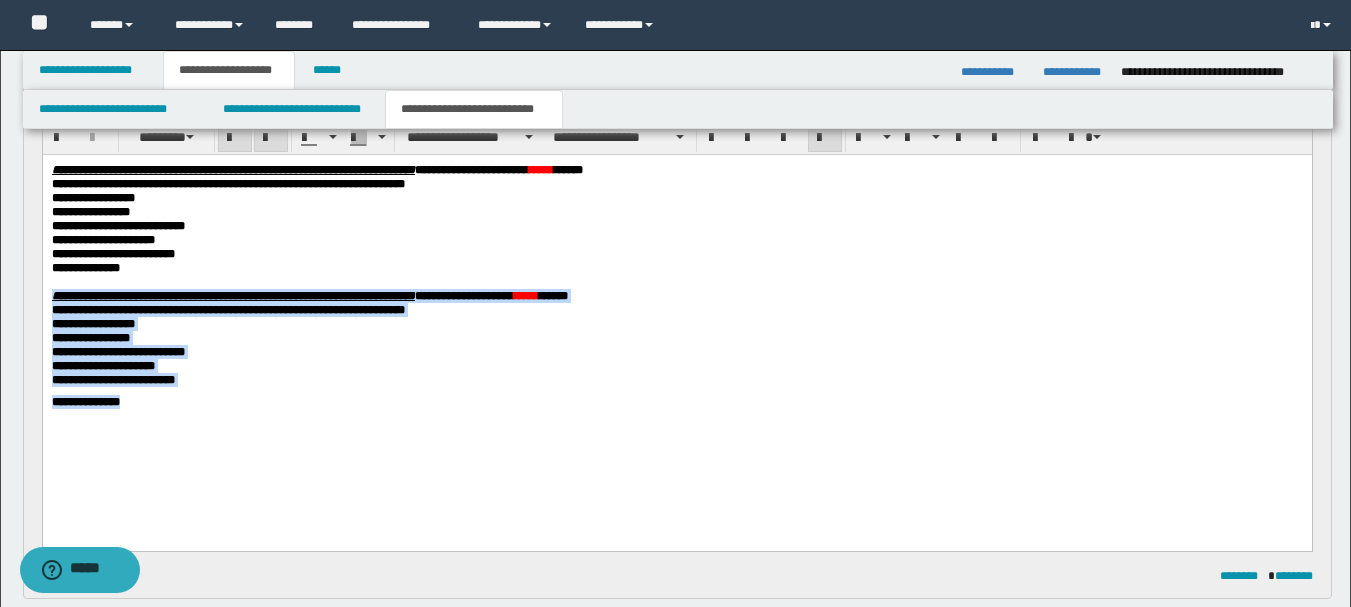 drag, startPoint x: 135, startPoint y: 422, endPoint x: 69, endPoint y: 474, distance: 84.0238 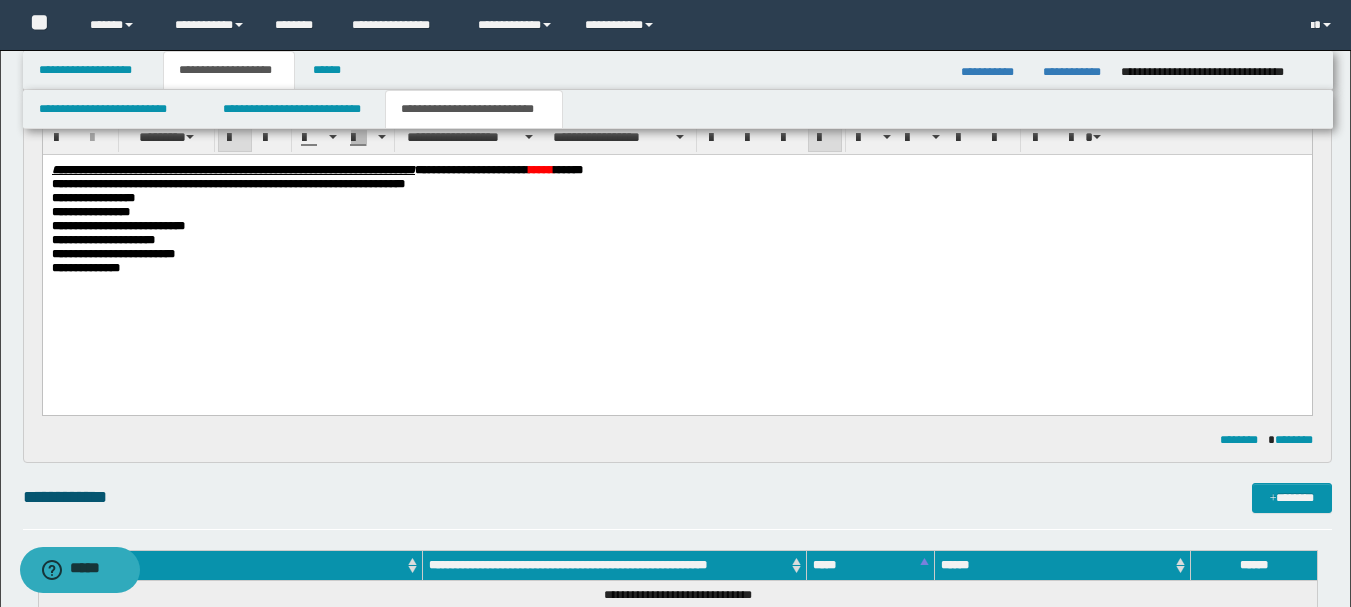 scroll, scrollTop: 100, scrollLeft: 0, axis: vertical 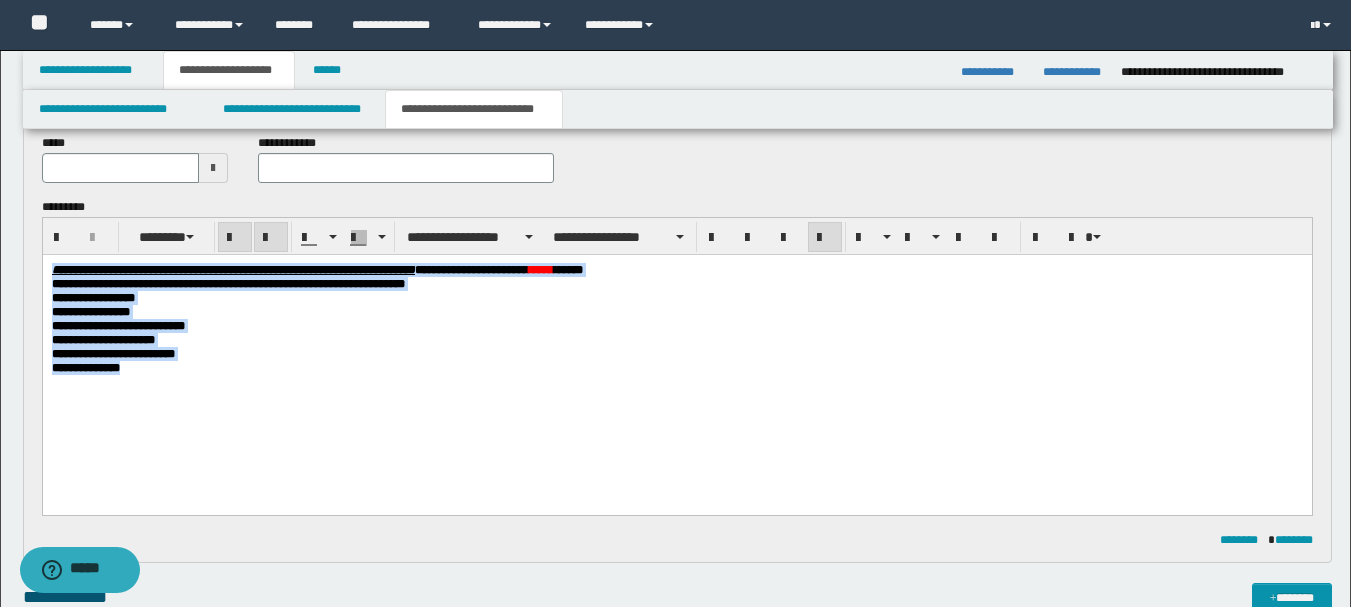 drag, startPoint x: 108, startPoint y: 347, endPoint x: 16, endPoint y: 252, distance: 132.24599 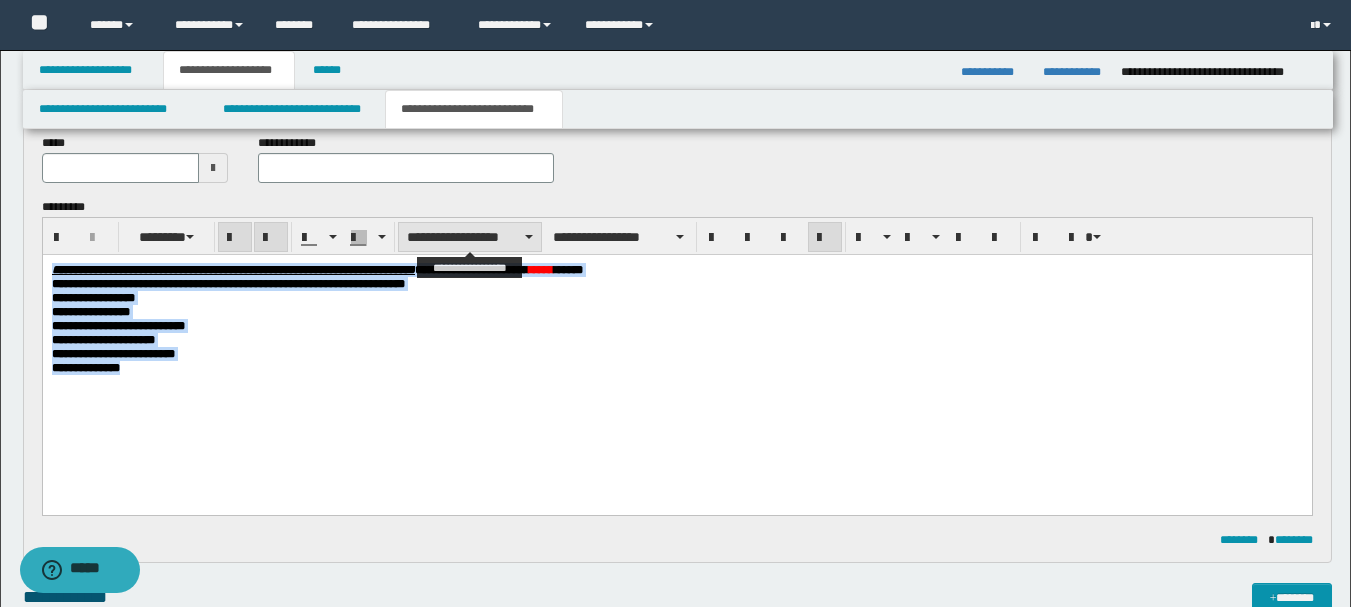 click on "**********" at bounding box center (470, 237) 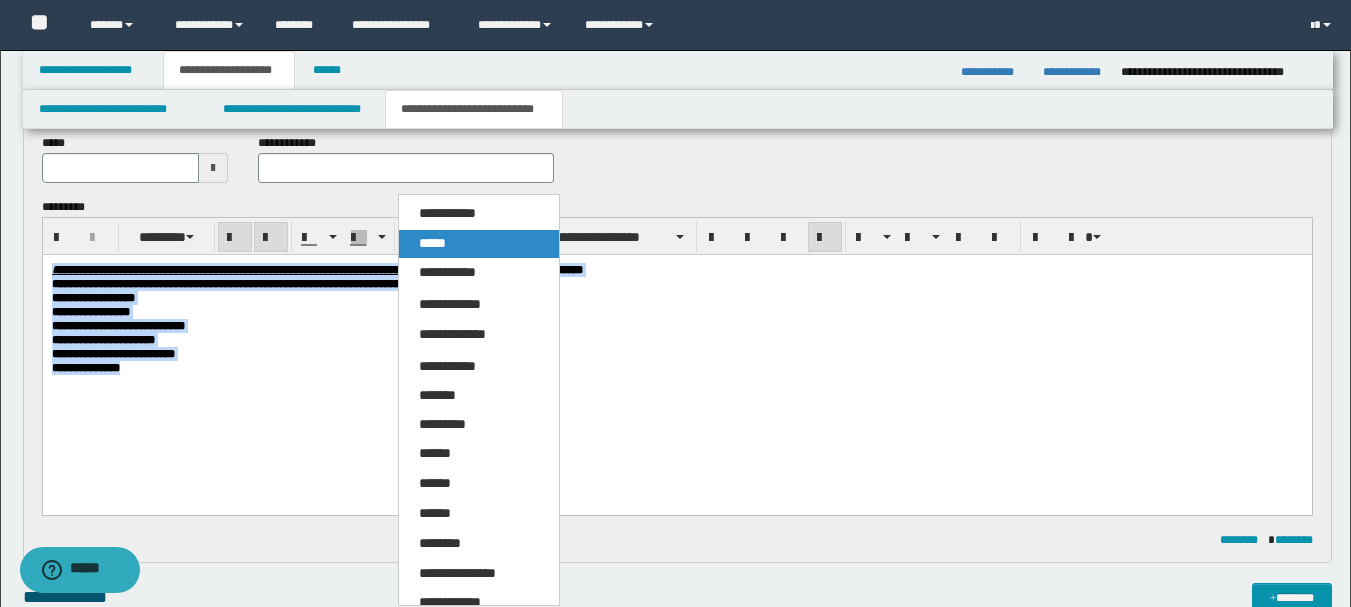click on "*****" at bounding box center (432, 243) 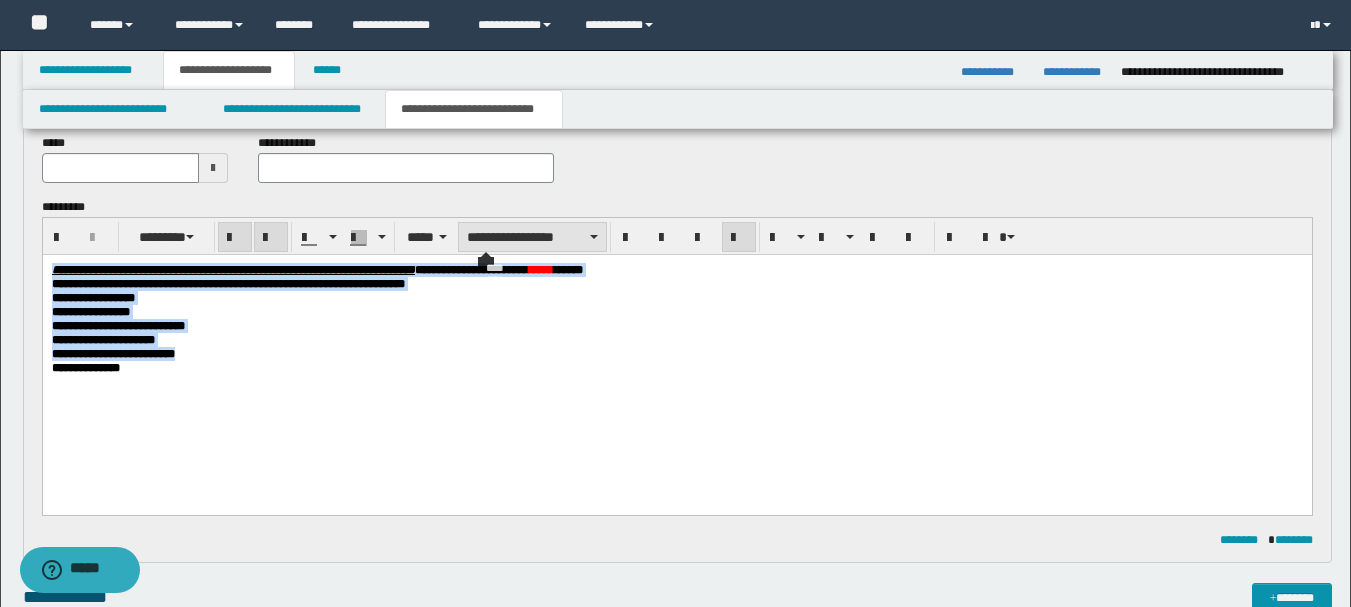click on "**********" at bounding box center (532, 237) 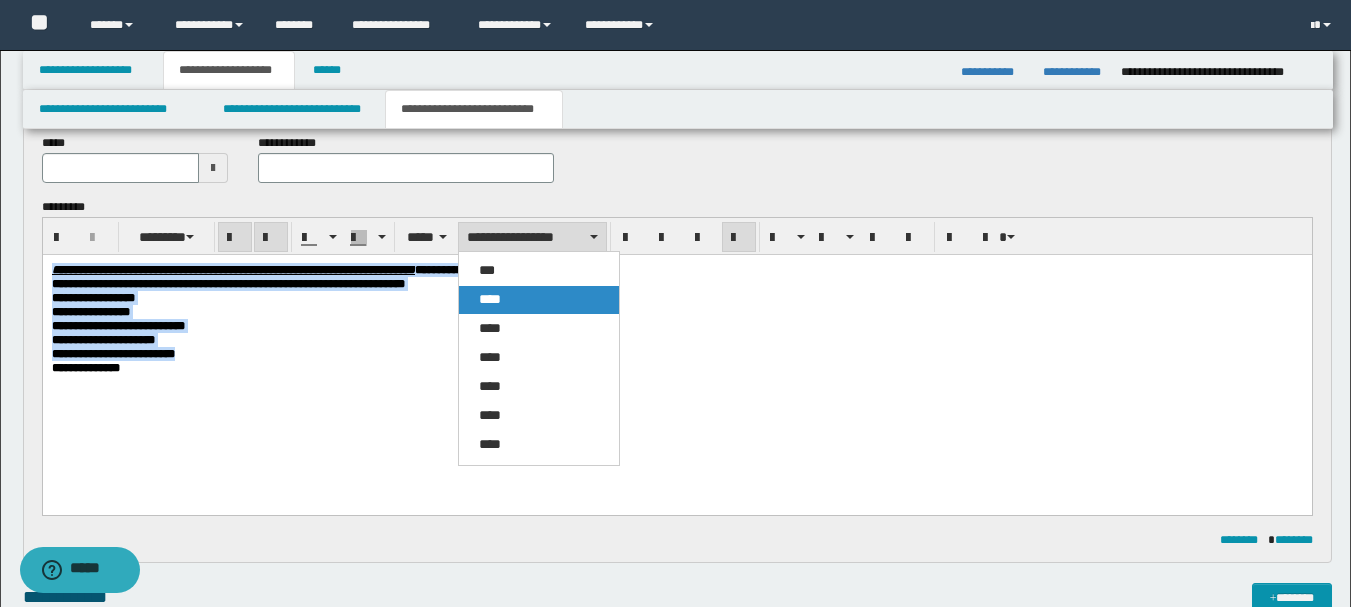click on "****" at bounding box center [490, 299] 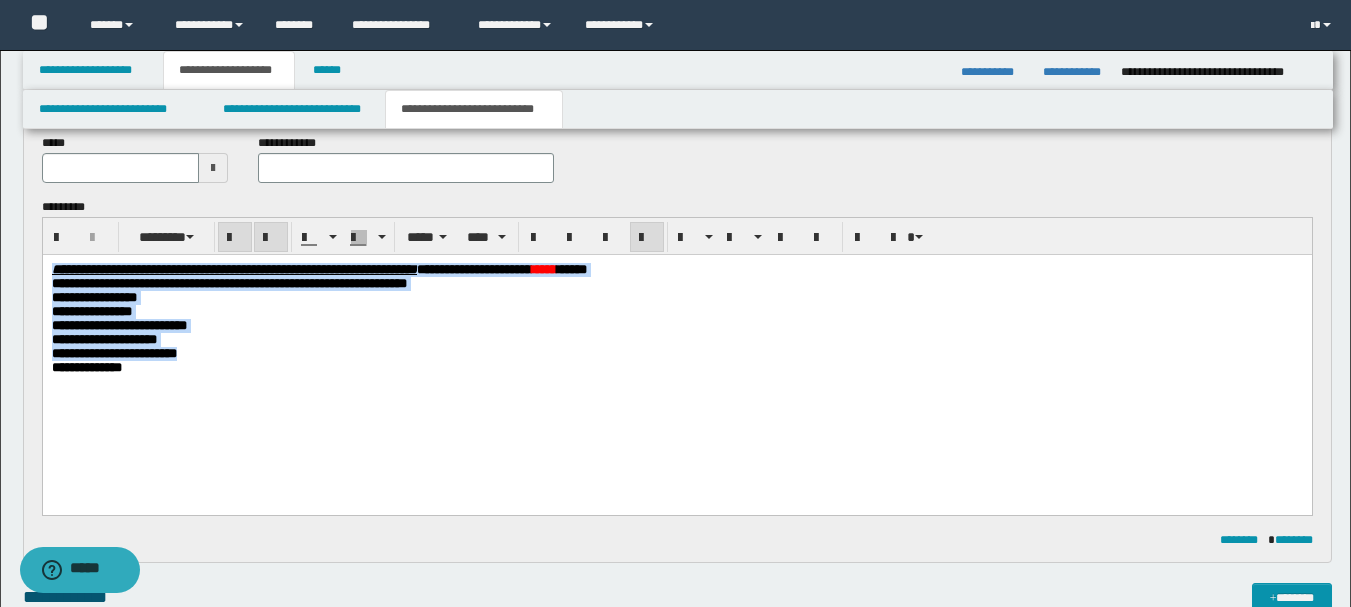 click at bounding box center [647, 238] 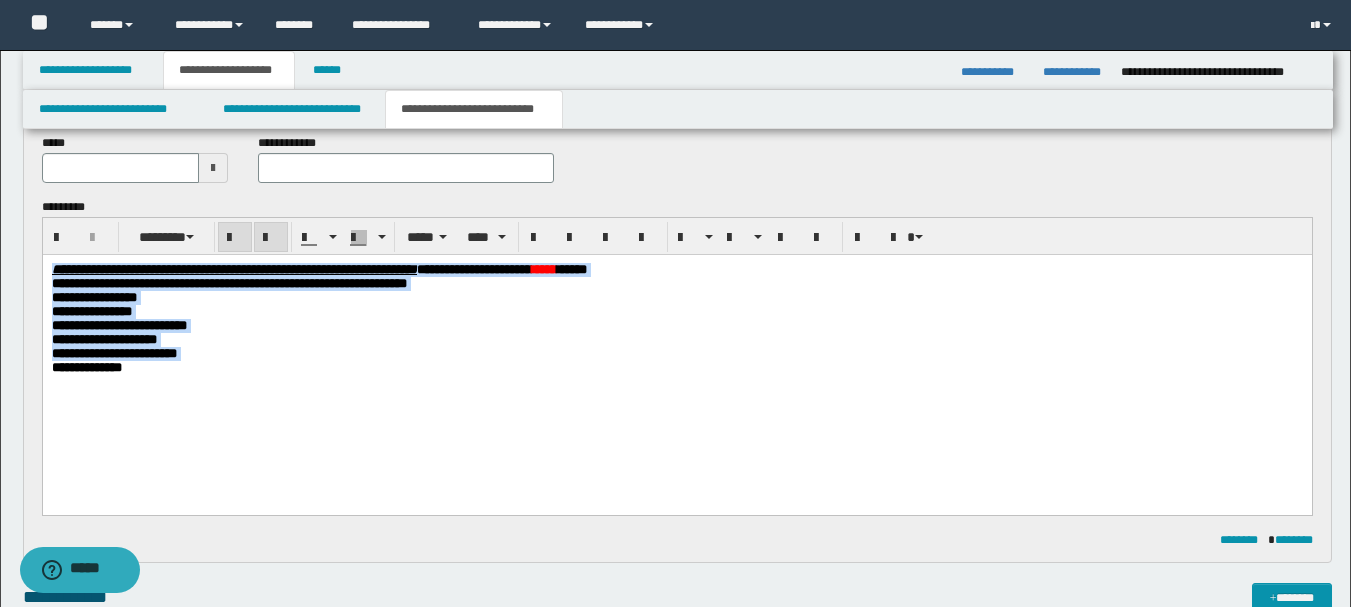 click on "**********" at bounding box center [676, 354] 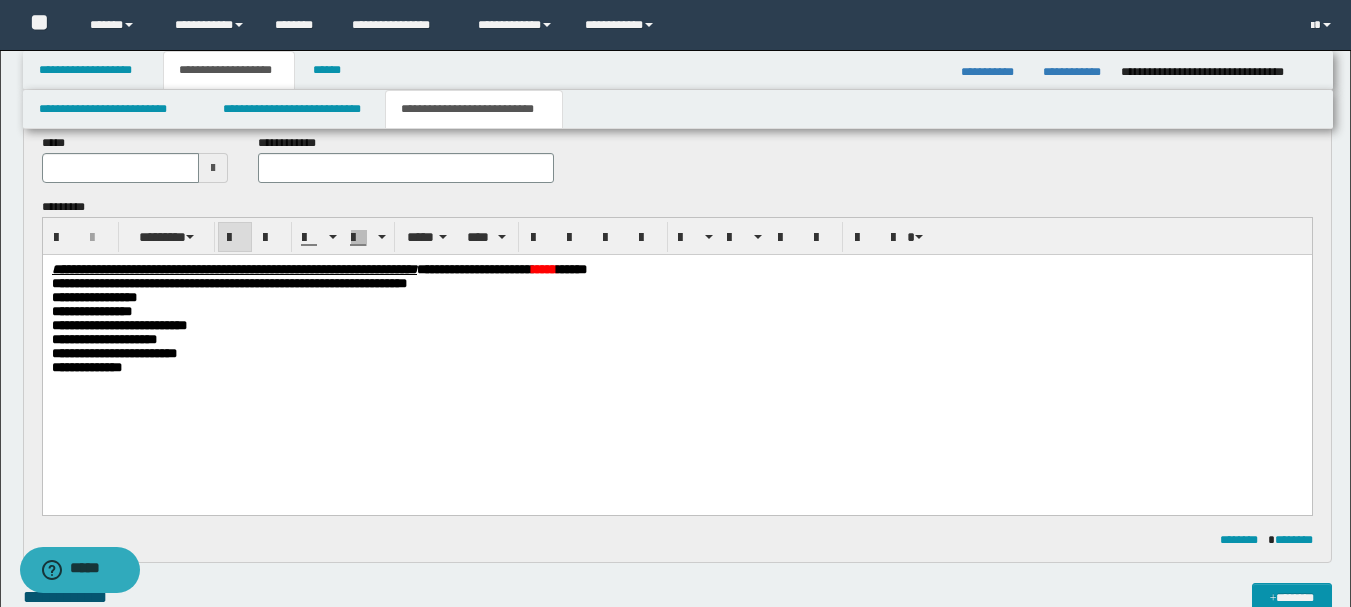 scroll, scrollTop: 0, scrollLeft: 0, axis: both 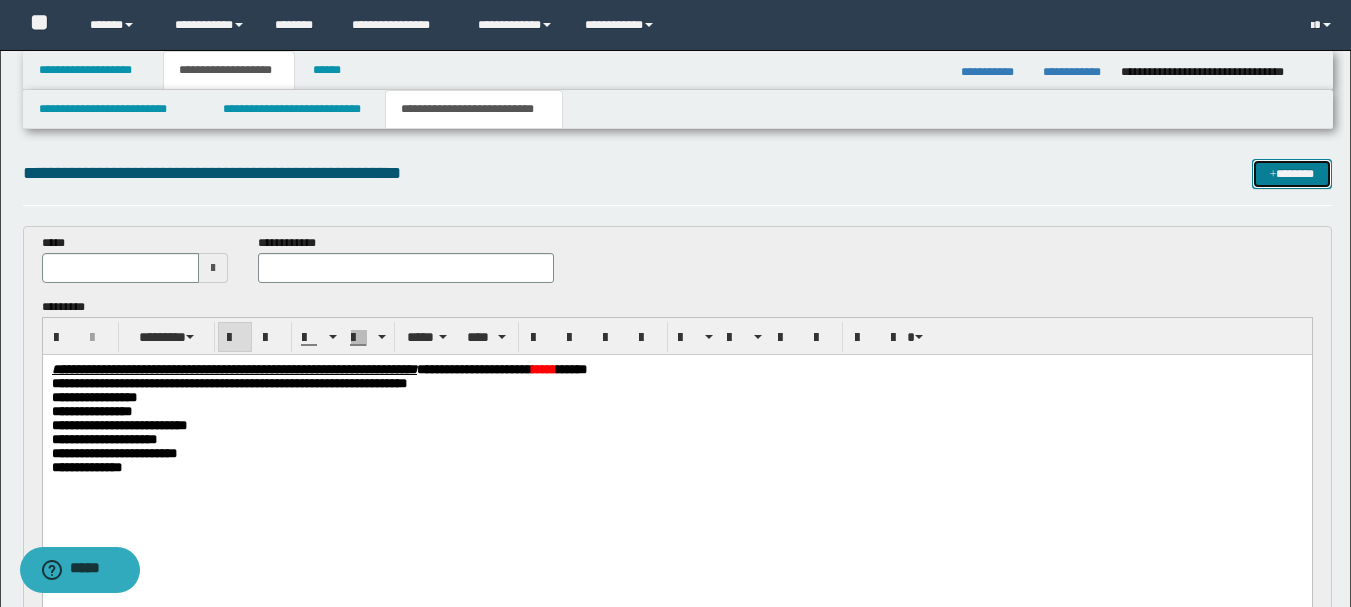 click on "*******" at bounding box center [1292, 174] 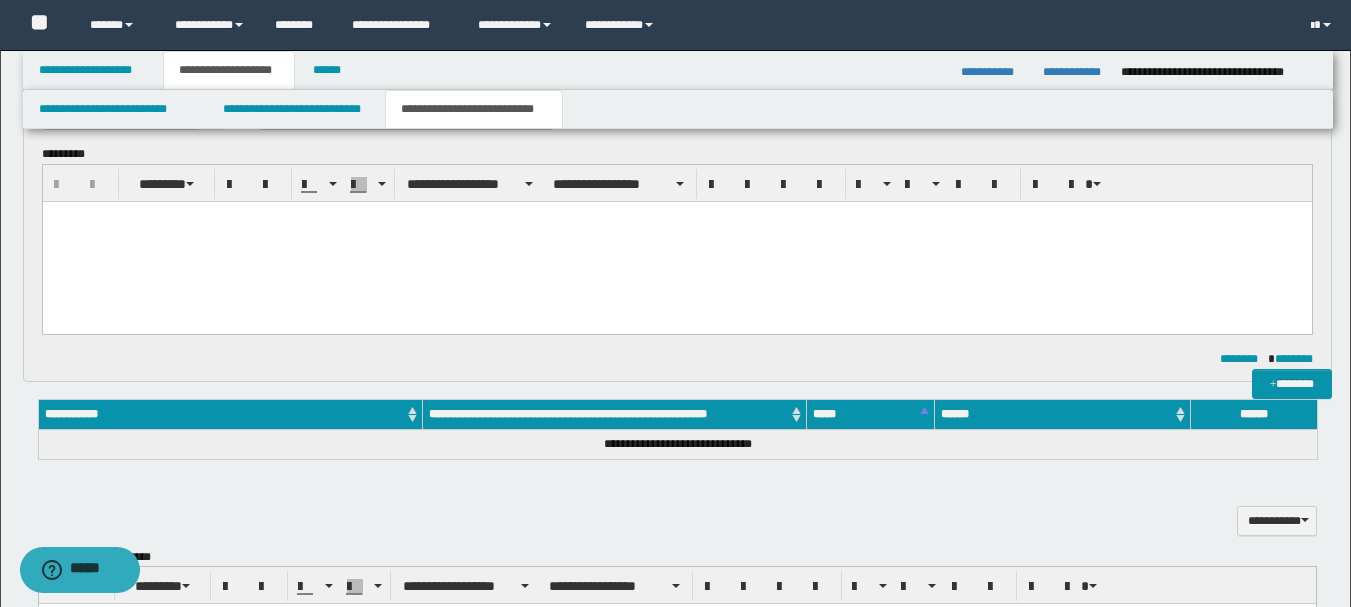 scroll, scrollTop: 0, scrollLeft: 0, axis: both 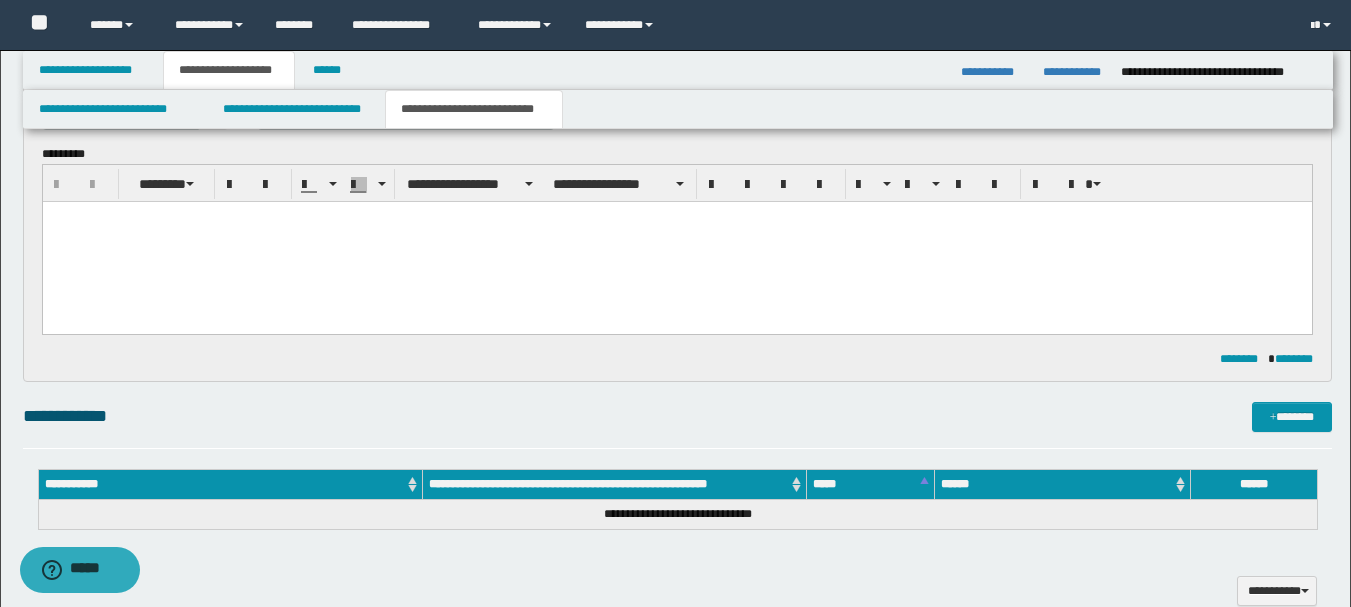 type 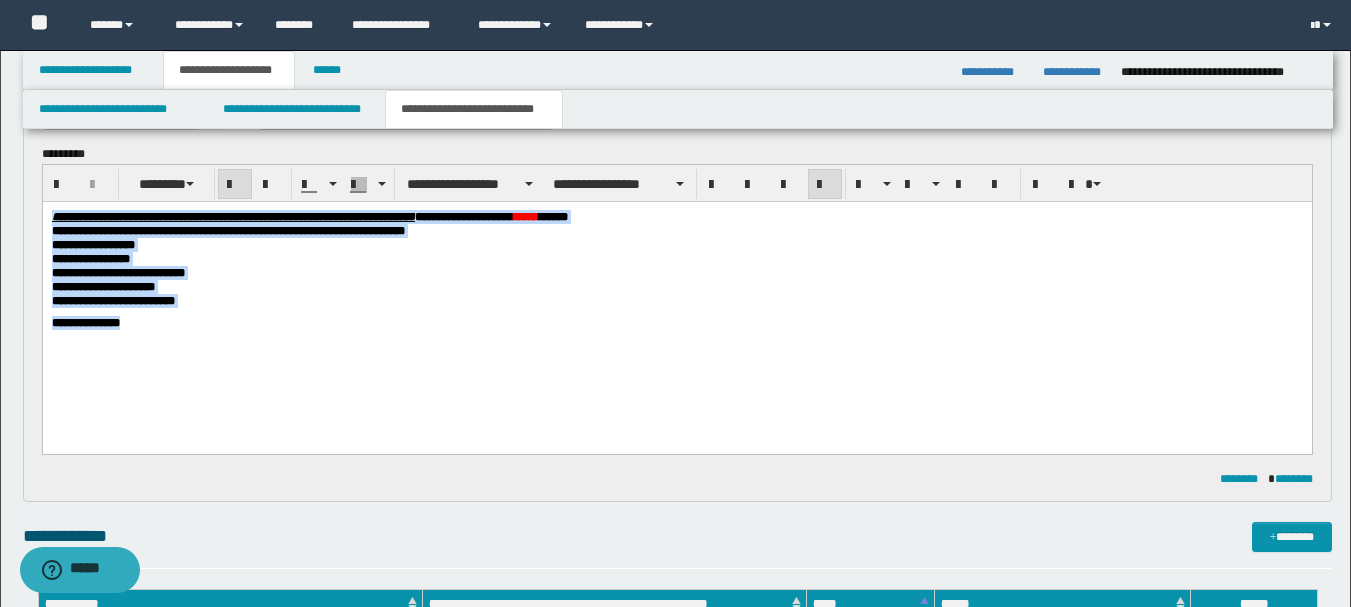 drag, startPoint x: 147, startPoint y: 346, endPoint x: -1, endPoint y: 196, distance: 210.72256 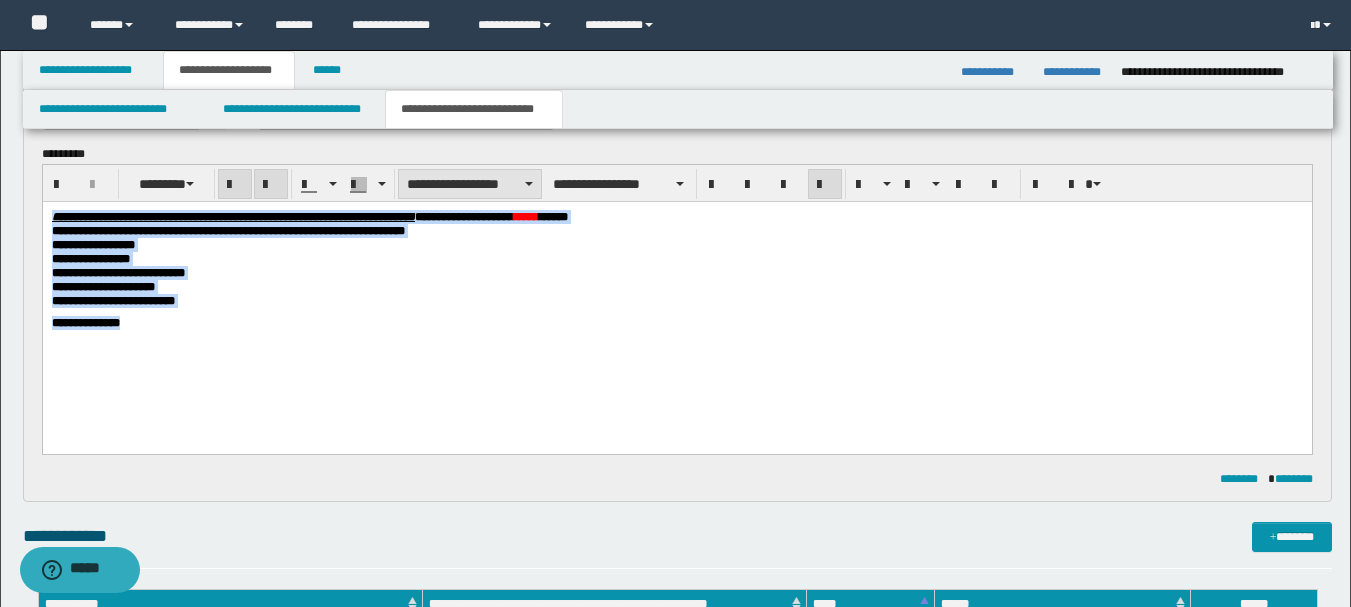 click on "**********" at bounding box center (470, 184) 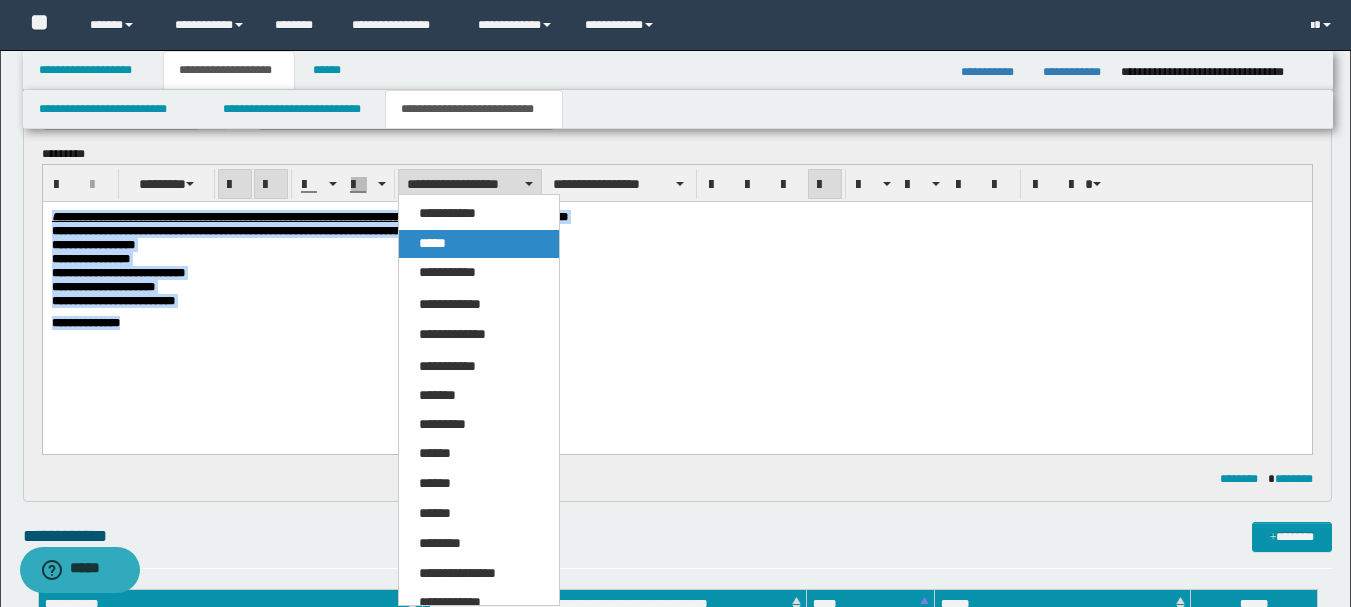 click on "*****" at bounding box center (479, 244) 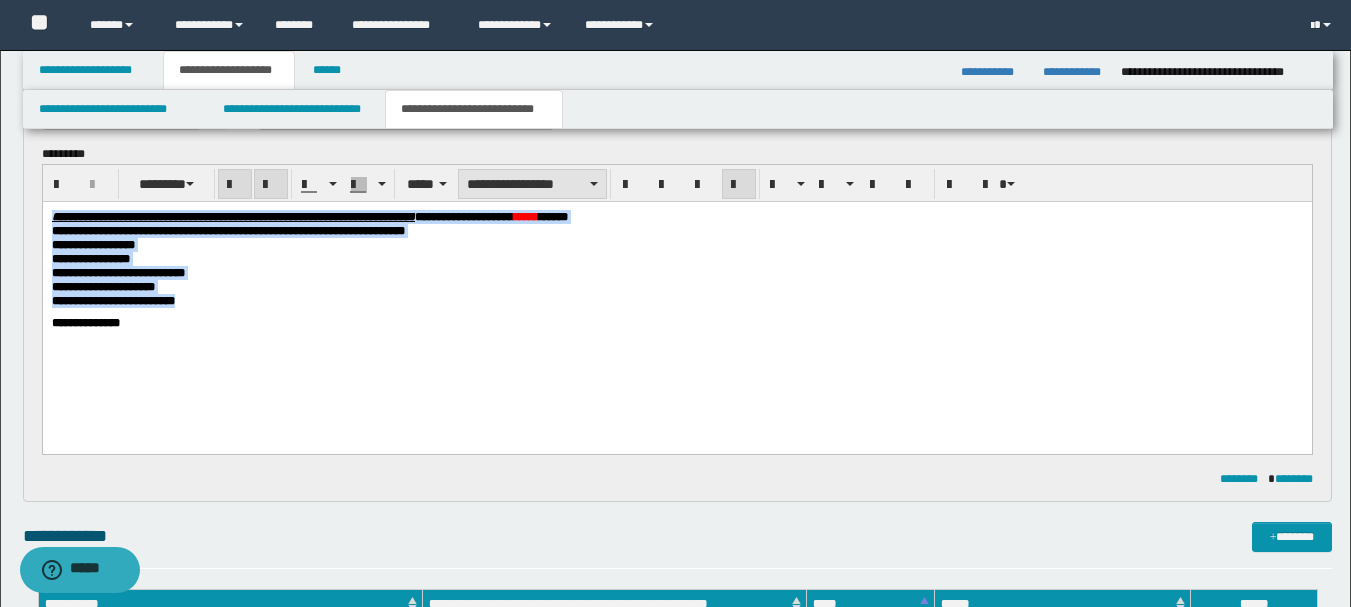 click on "**********" at bounding box center (532, 184) 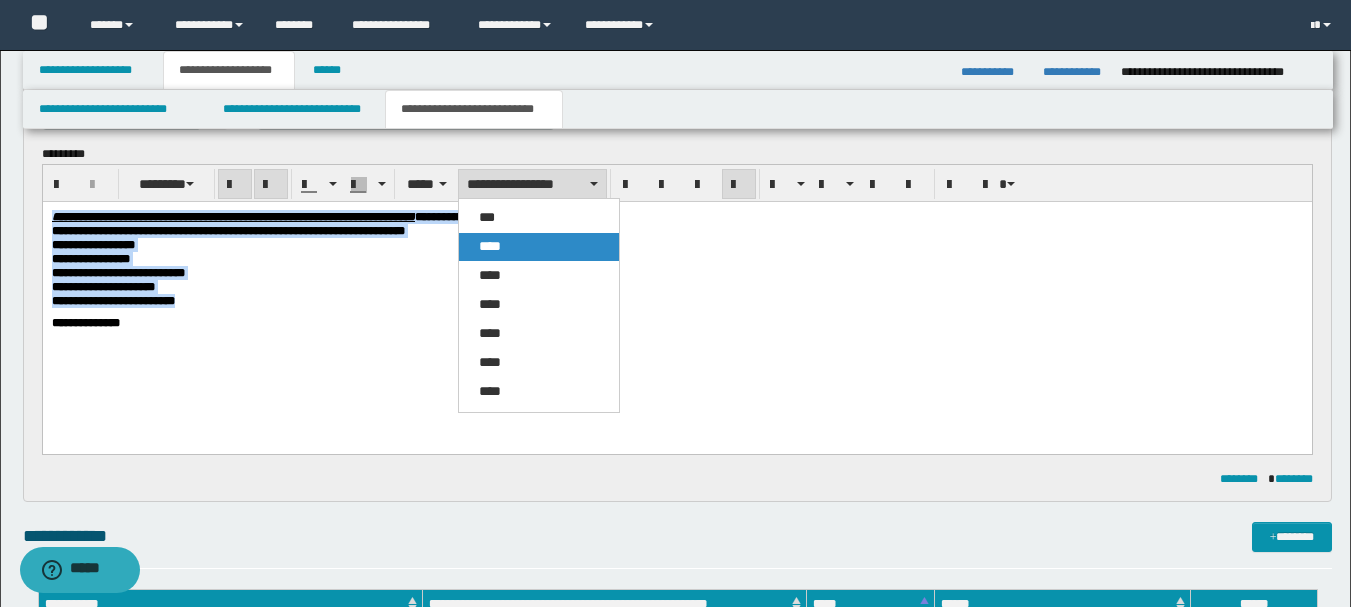 drag, startPoint x: 491, startPoint y: 245, endPoint x: 565, endPoint y: 12, distance: 244.46881 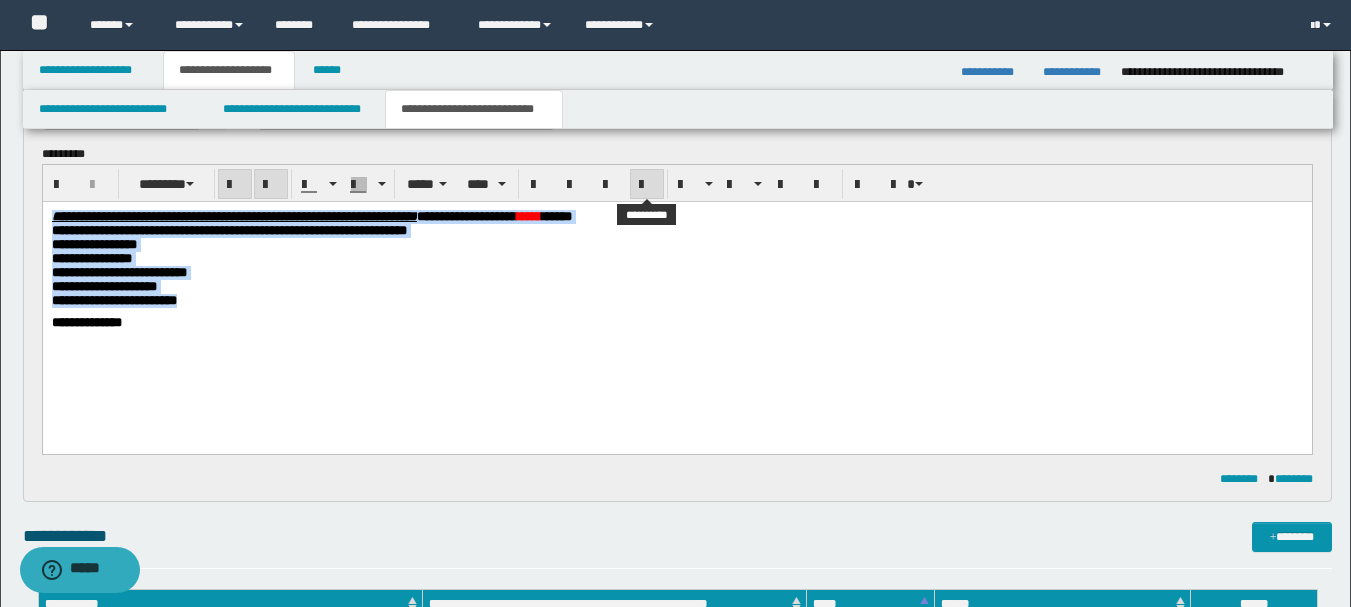 click at bounding box center (647, 185) 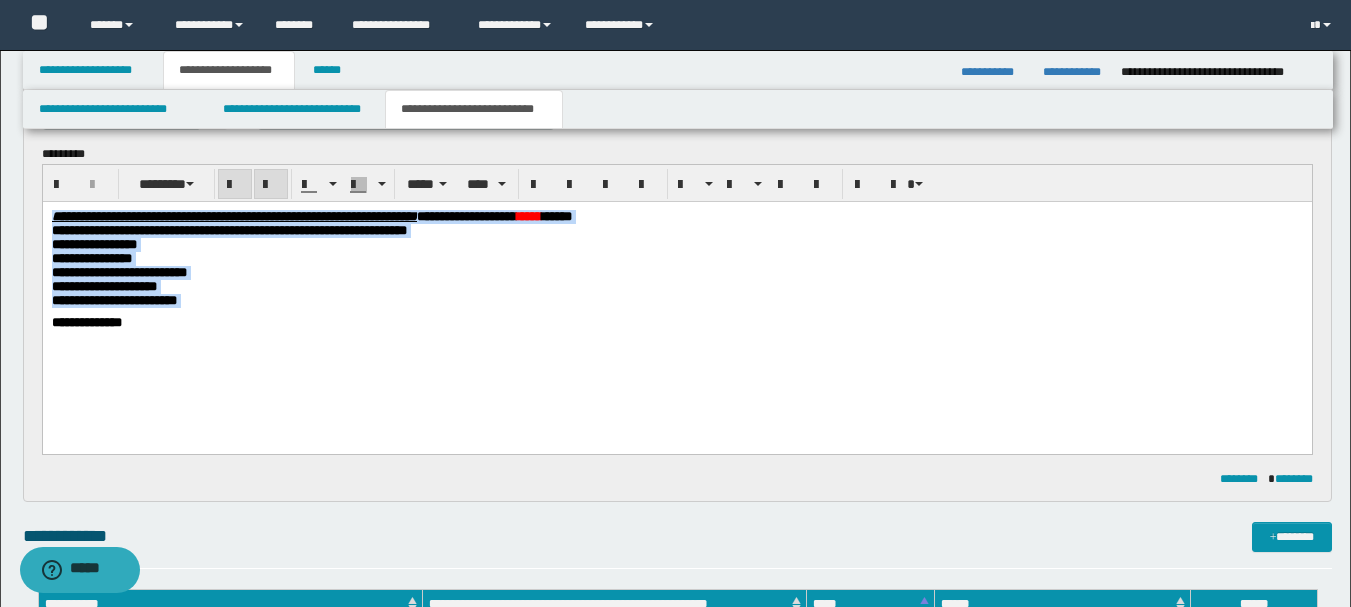 click on "**********" at bounding box center (676, 272) 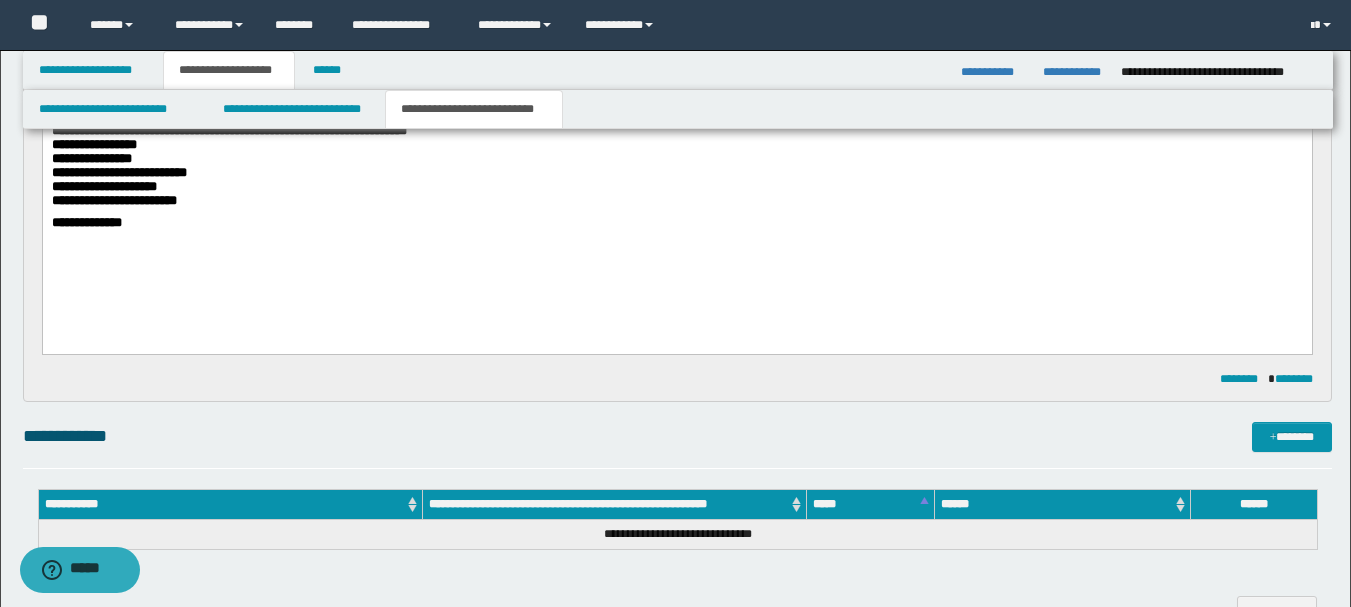 scroll, scrollTop: 810, scrollLeft: 0, axis: vertical 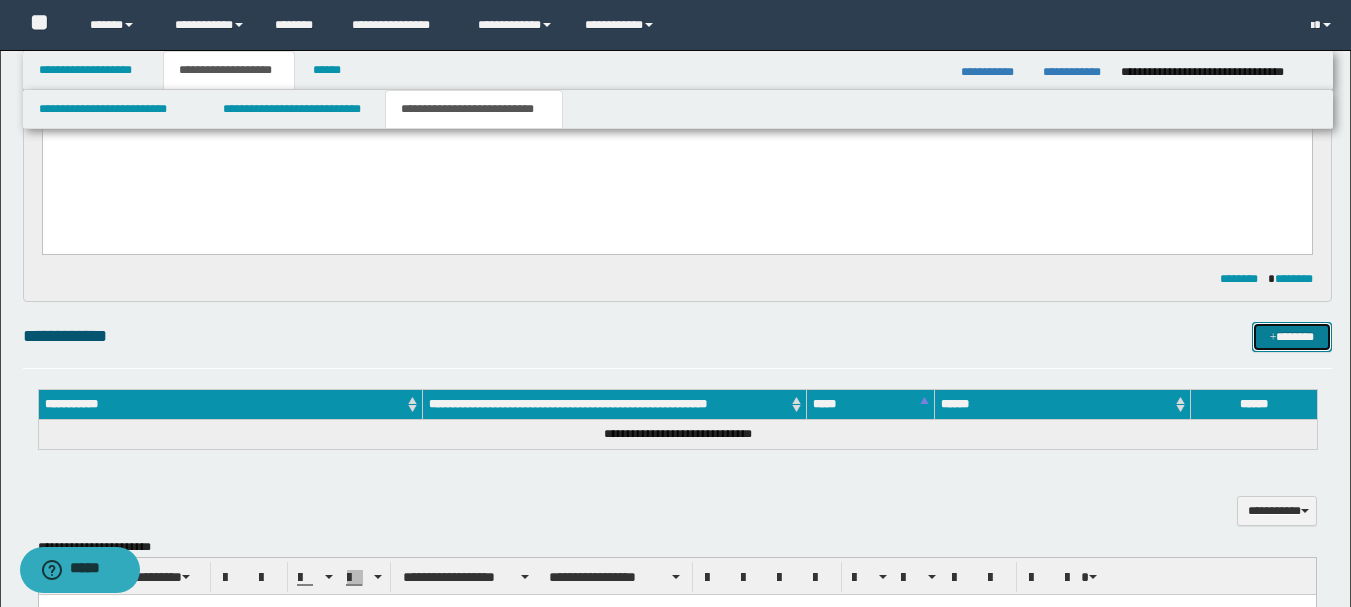 click on "*******" at bounding box center (1292, 337) 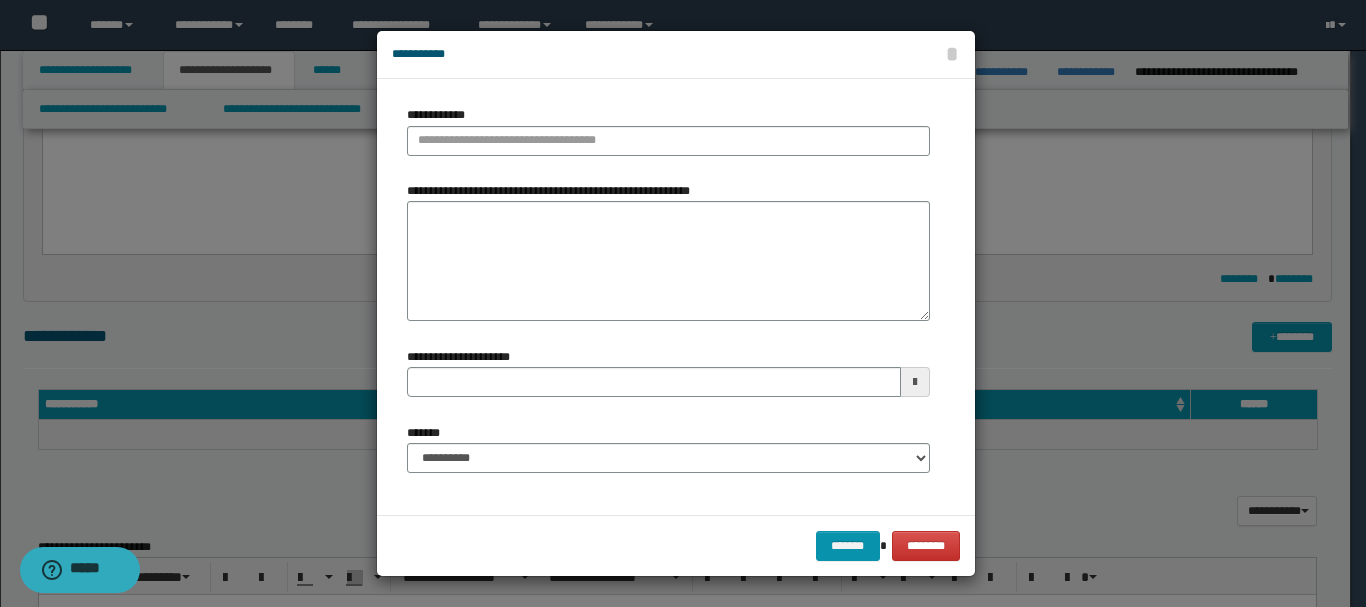 type 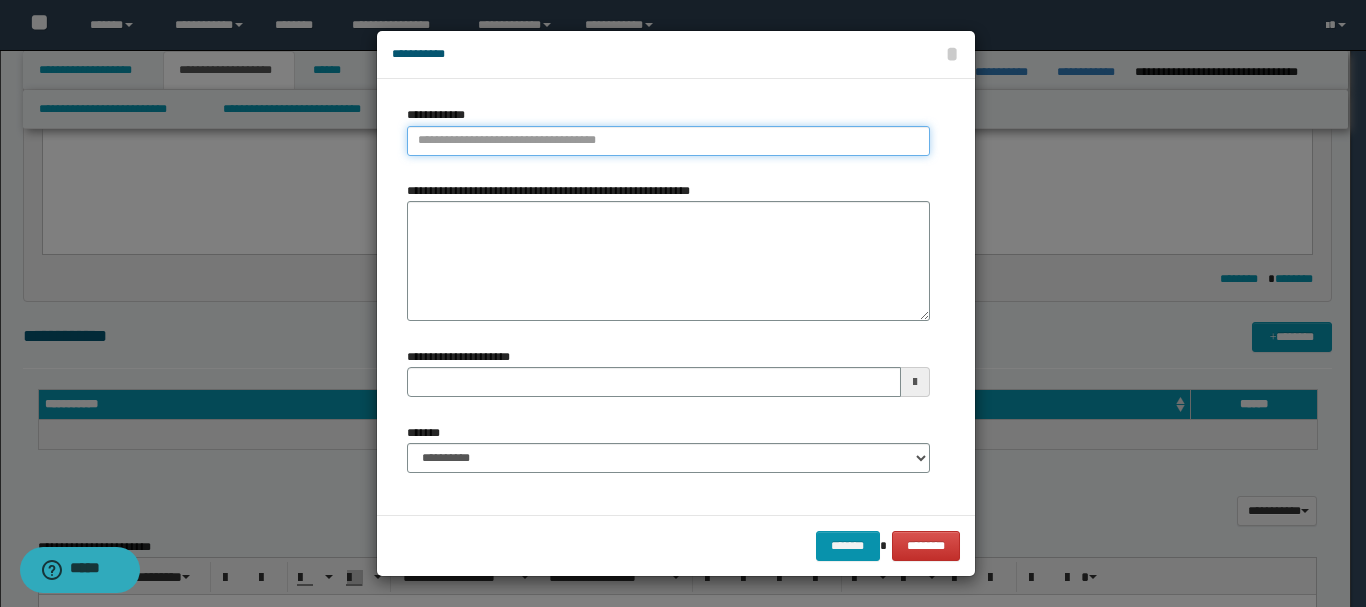 click on "**********" at bounding box center (668, 141) 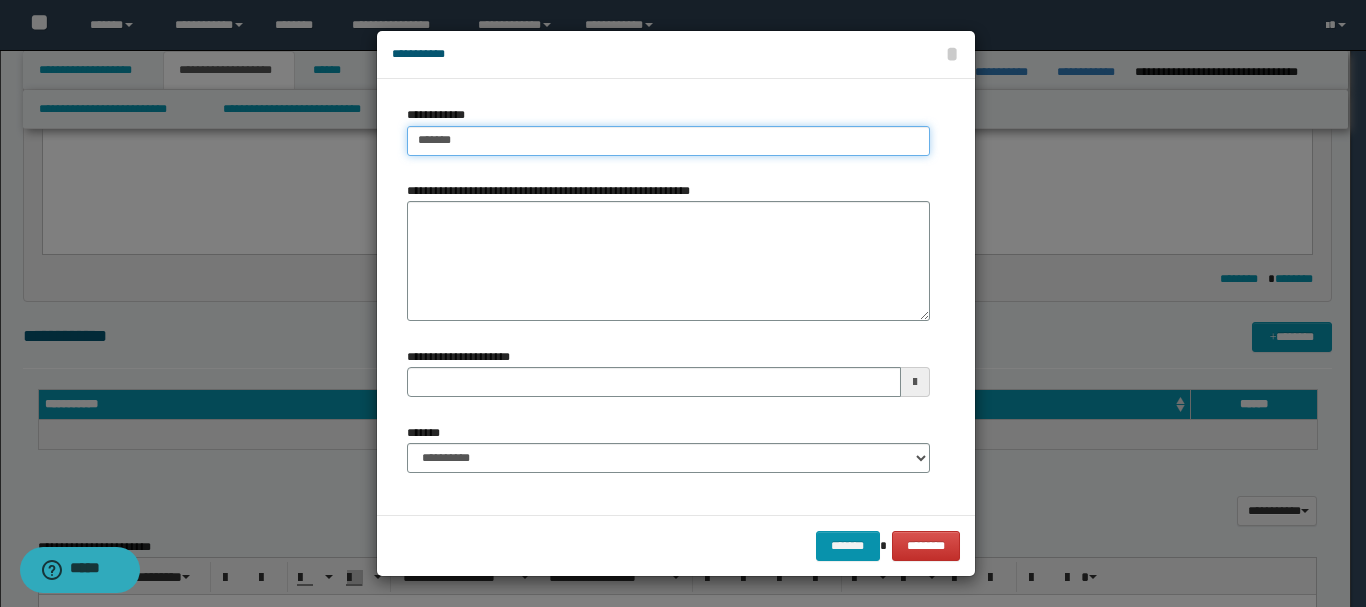click on "*******" at bounding box center [668, 141] 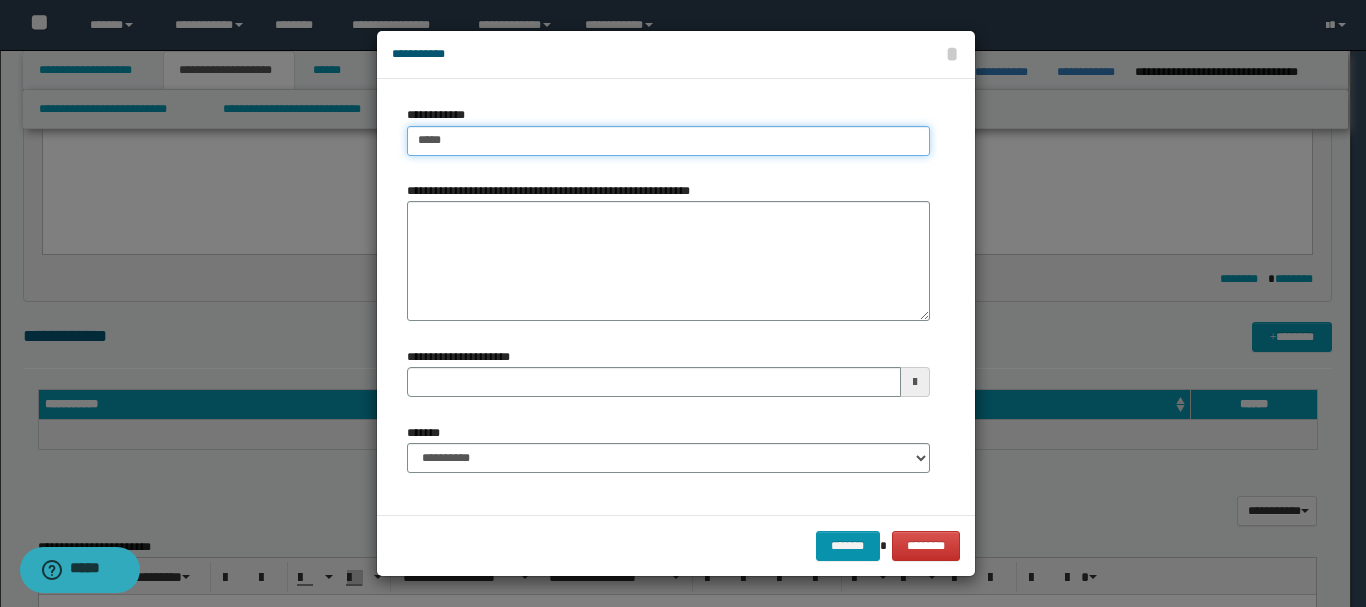 type on "****" 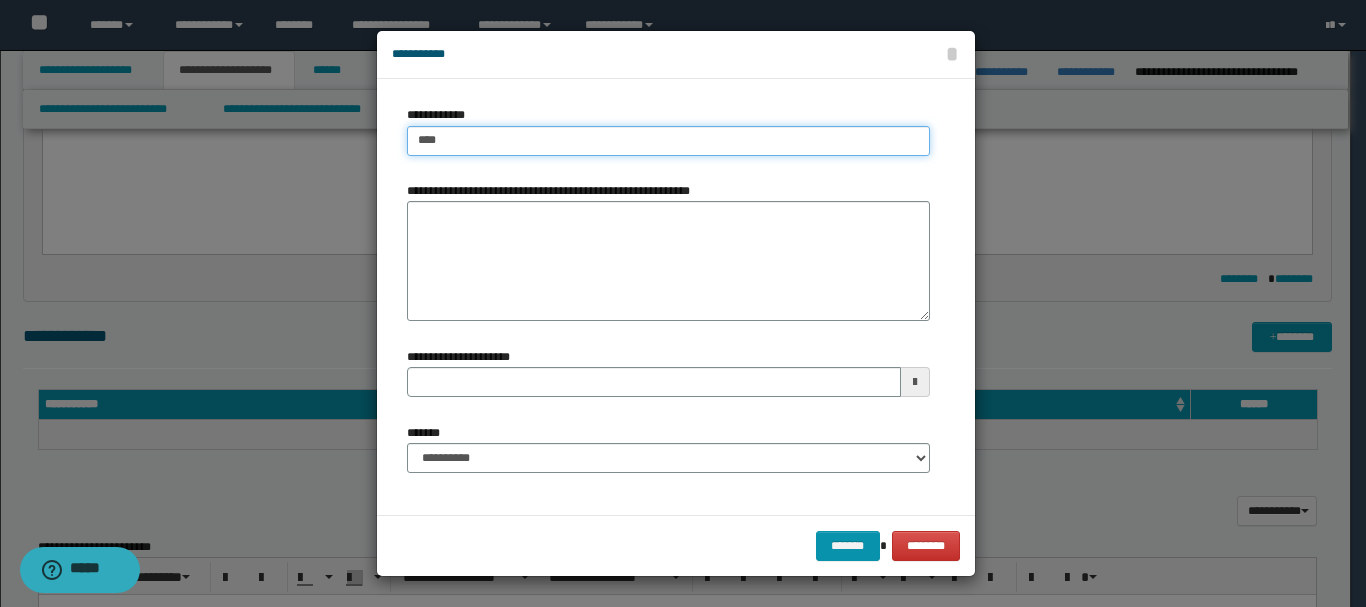 type on "****" 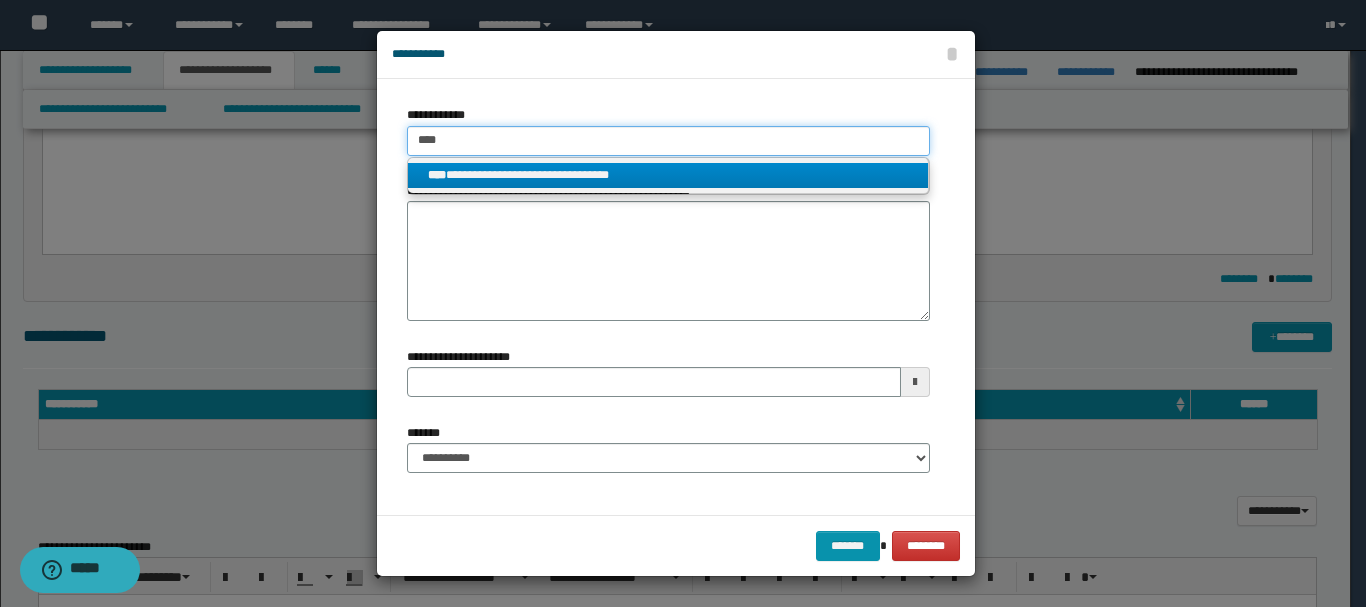 type on "****" 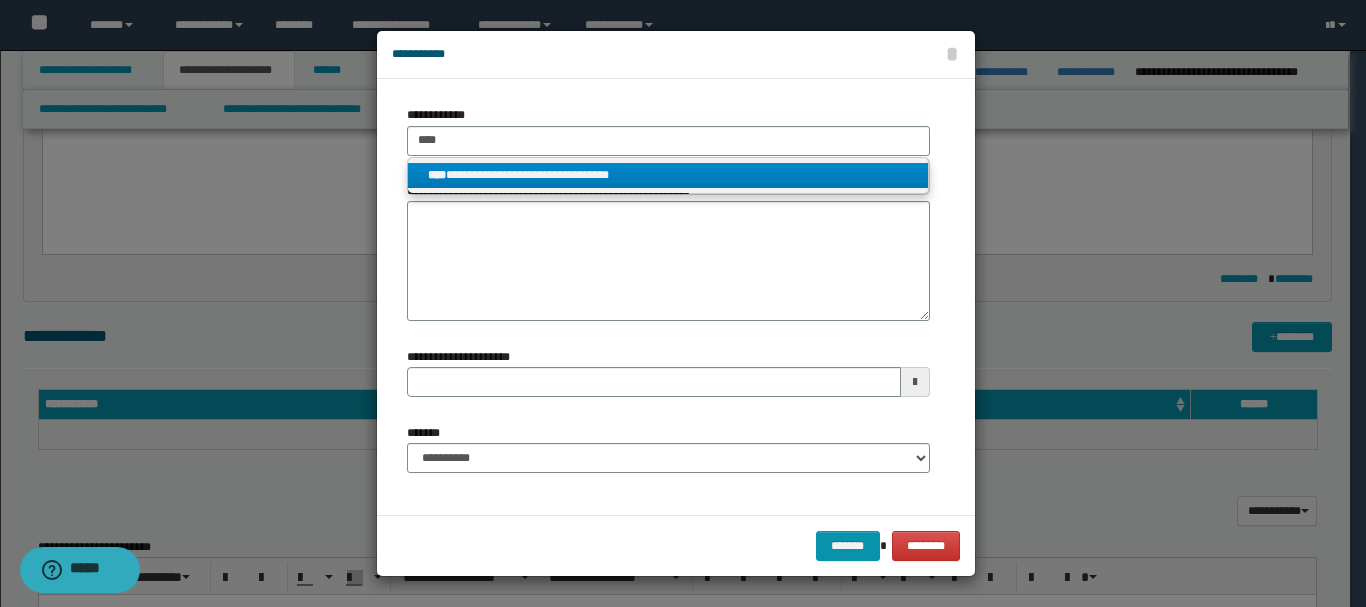 click on "**********" at bounding box center [668, 175] 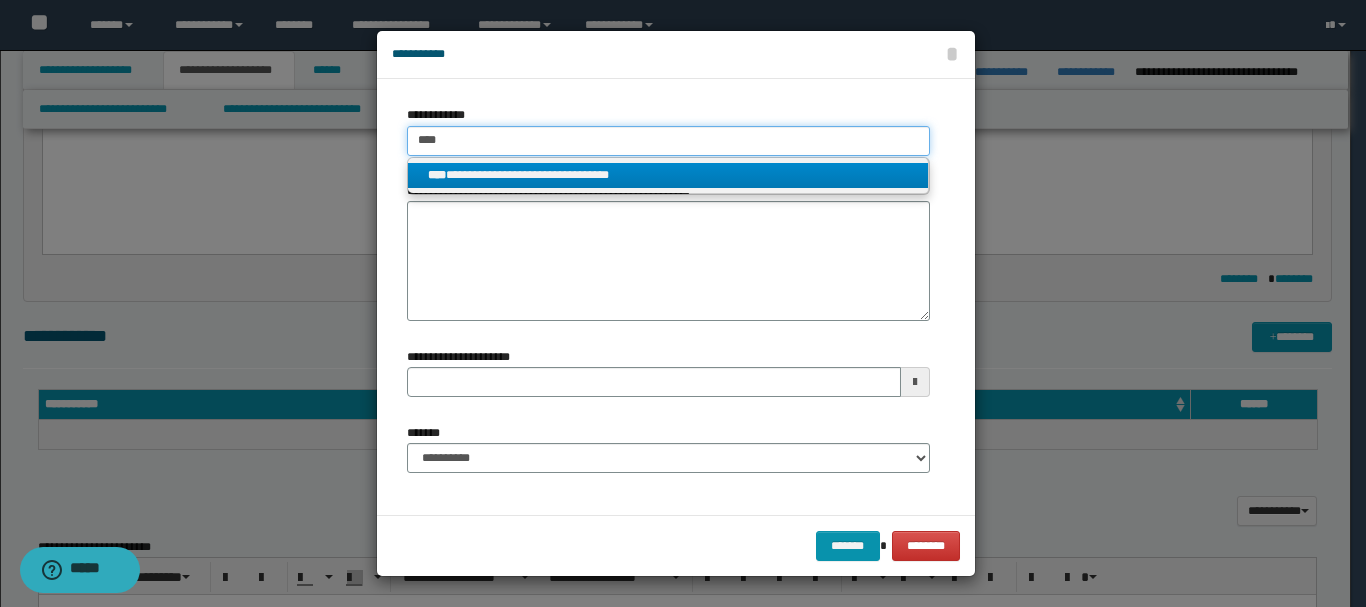 type 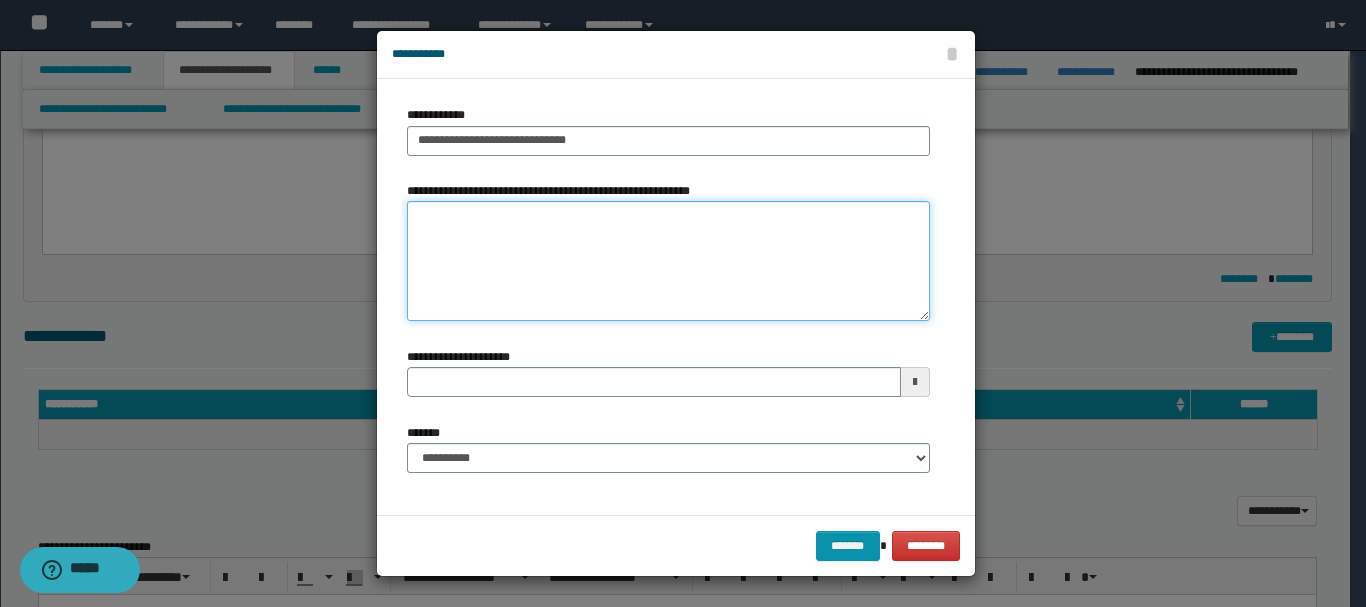 click on "**********" at bounding box center [668, 261] 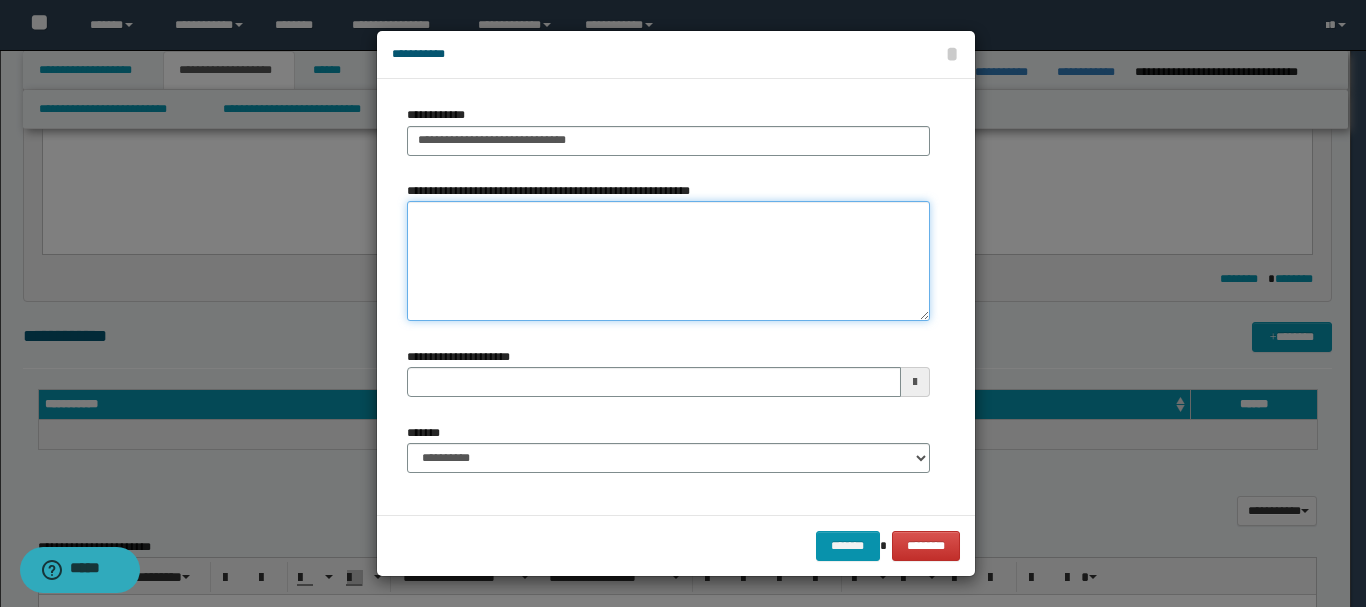 type 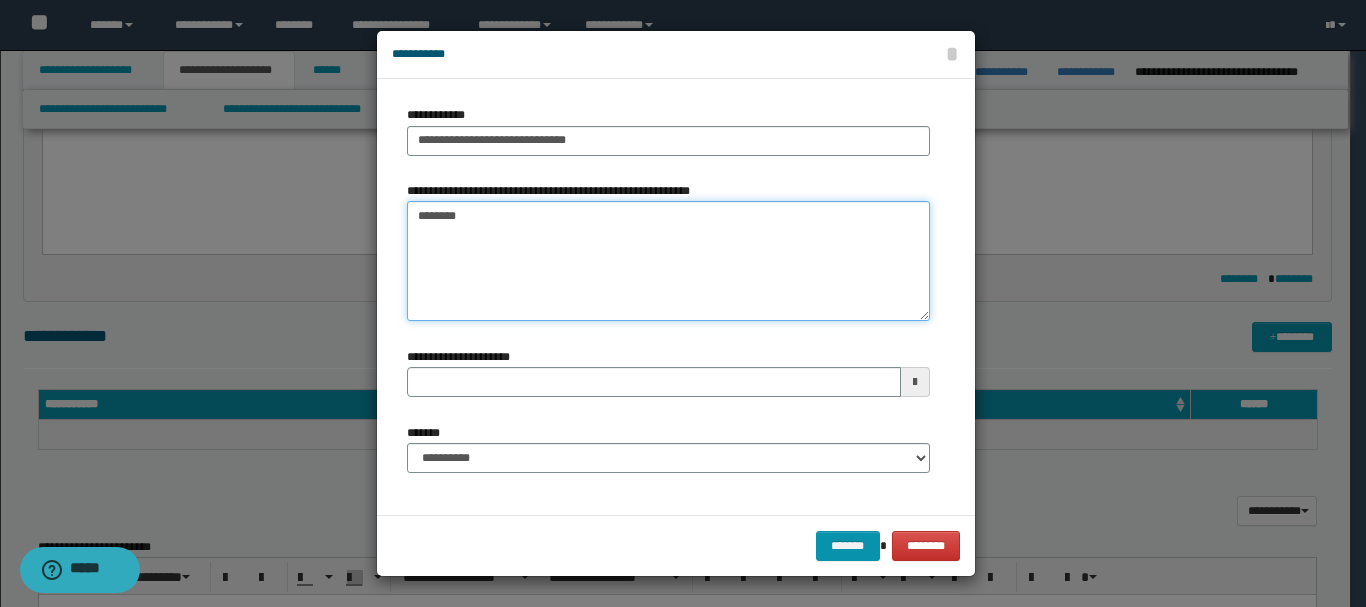 type on "*********" 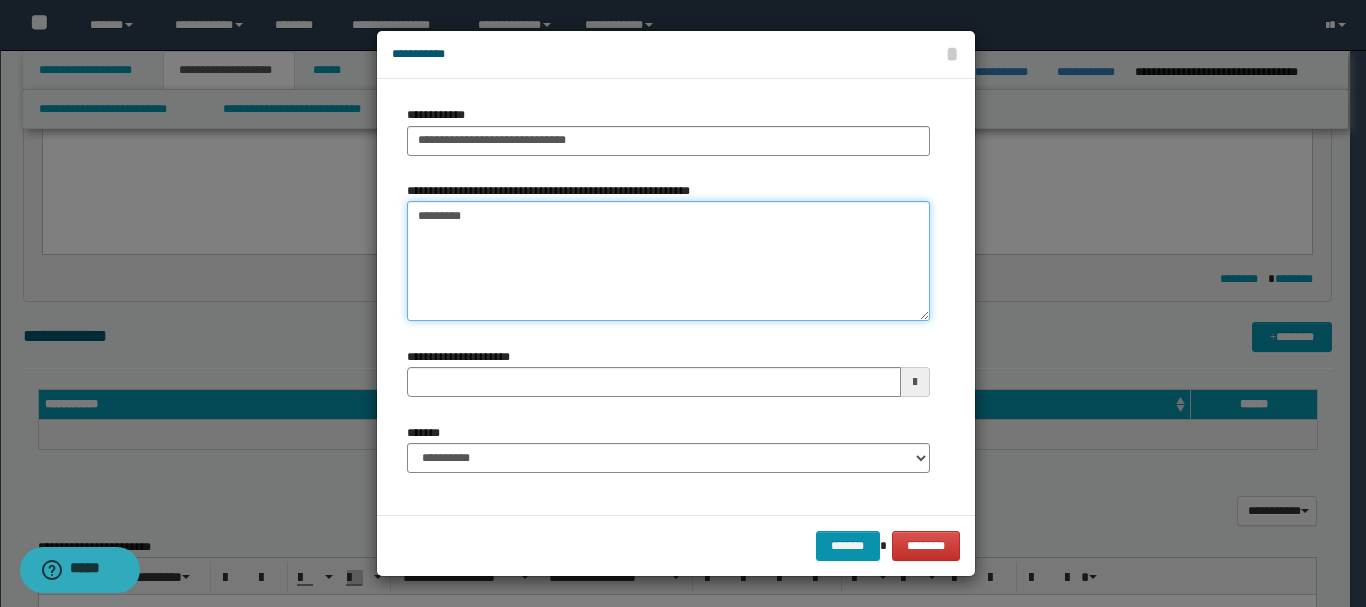 type 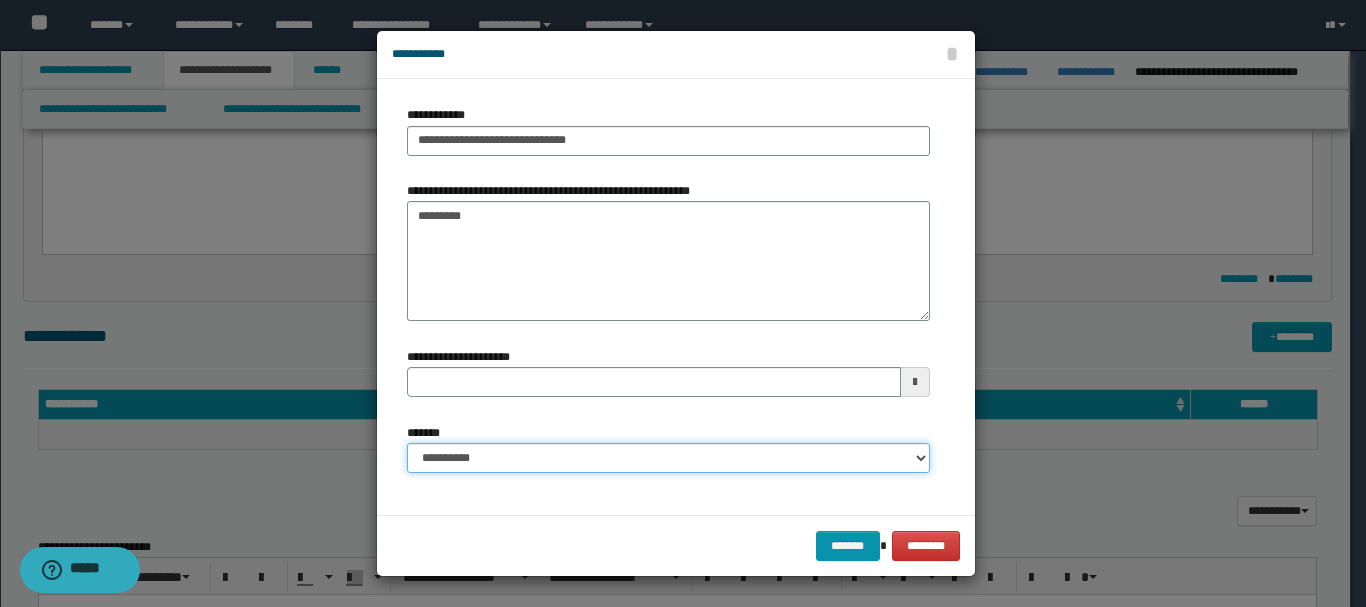 click on "**********" at bounding box center (668, 458) 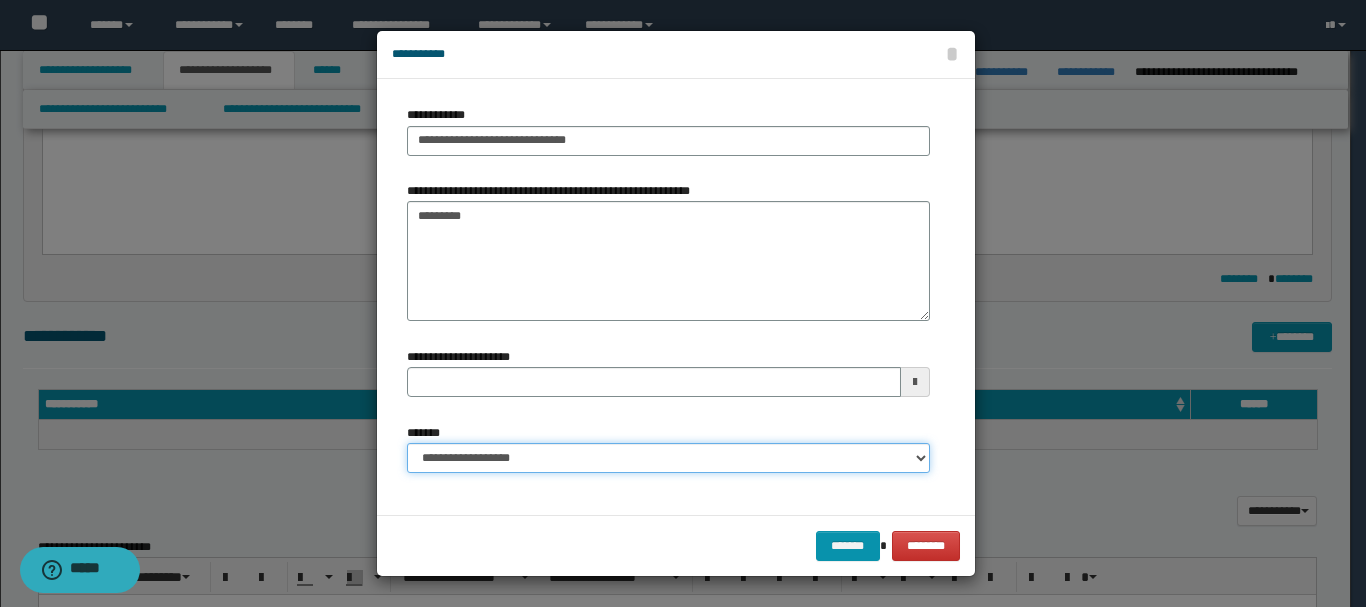 click on "**********" at bounding box center (668, 458) 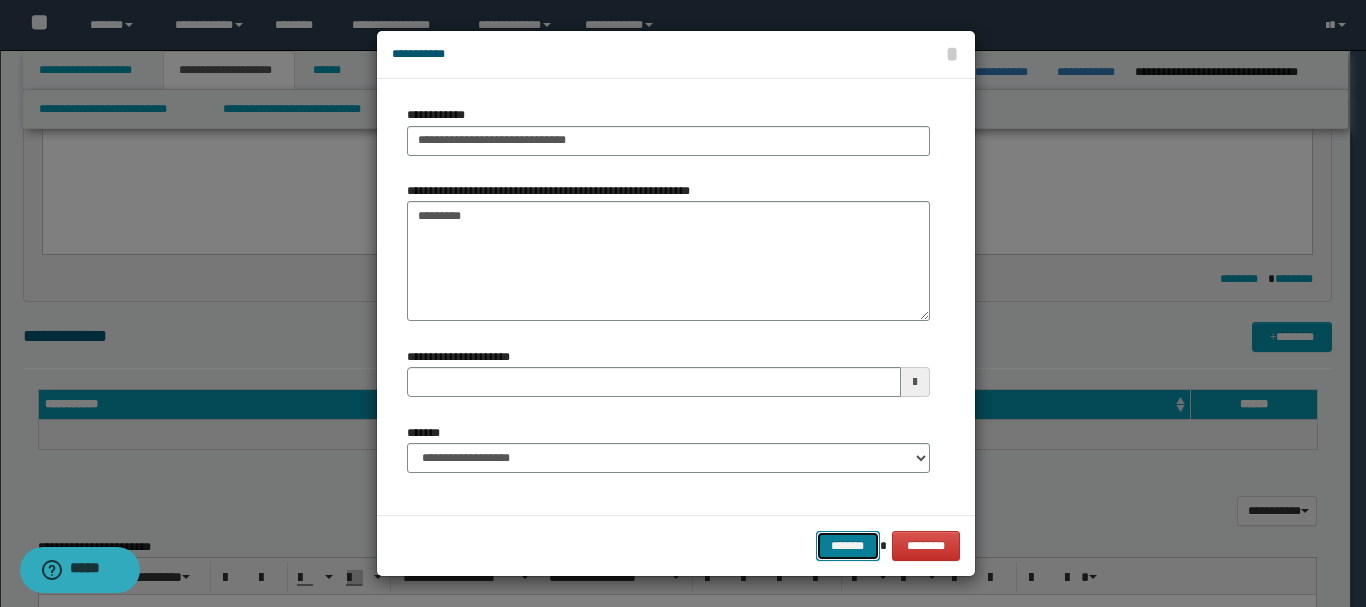 click on "*******" at bounding box center [848, 546] 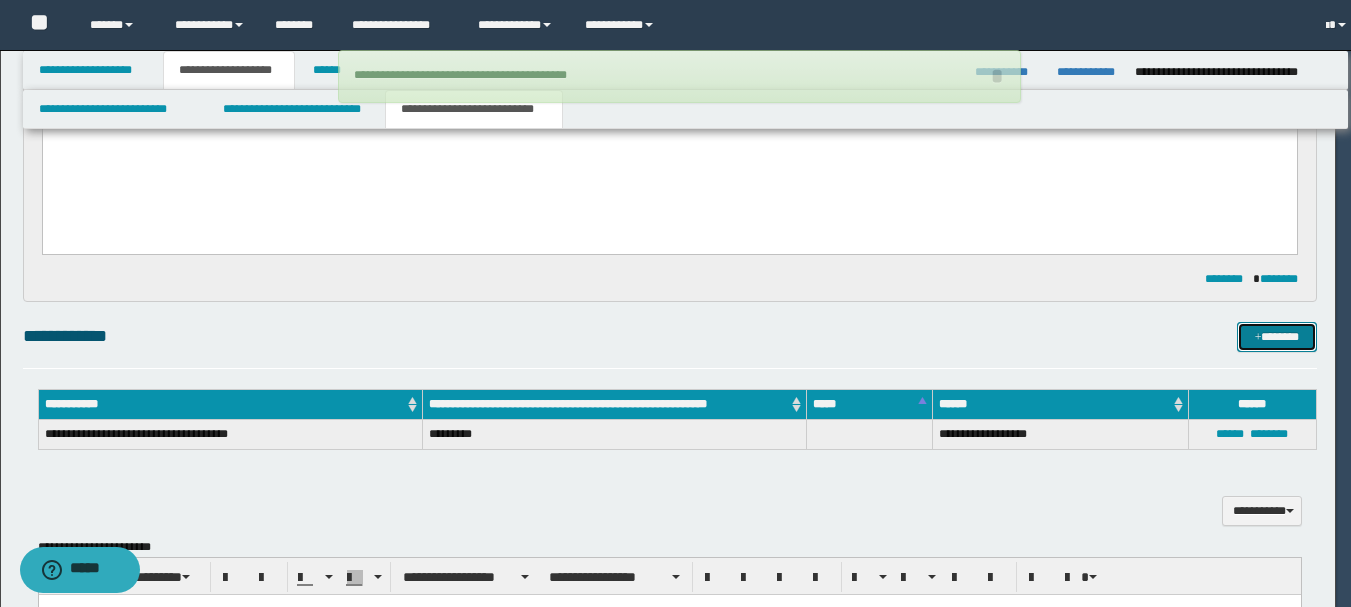 type 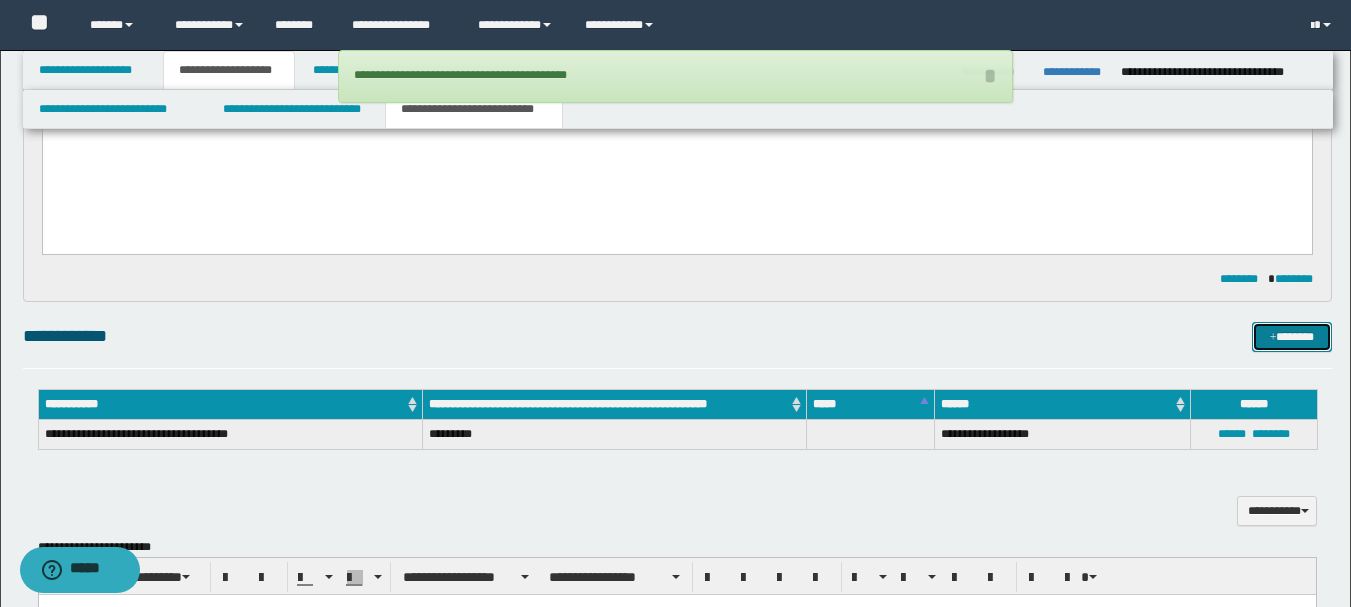 click on "*******" at bounding box center [1292, 337] 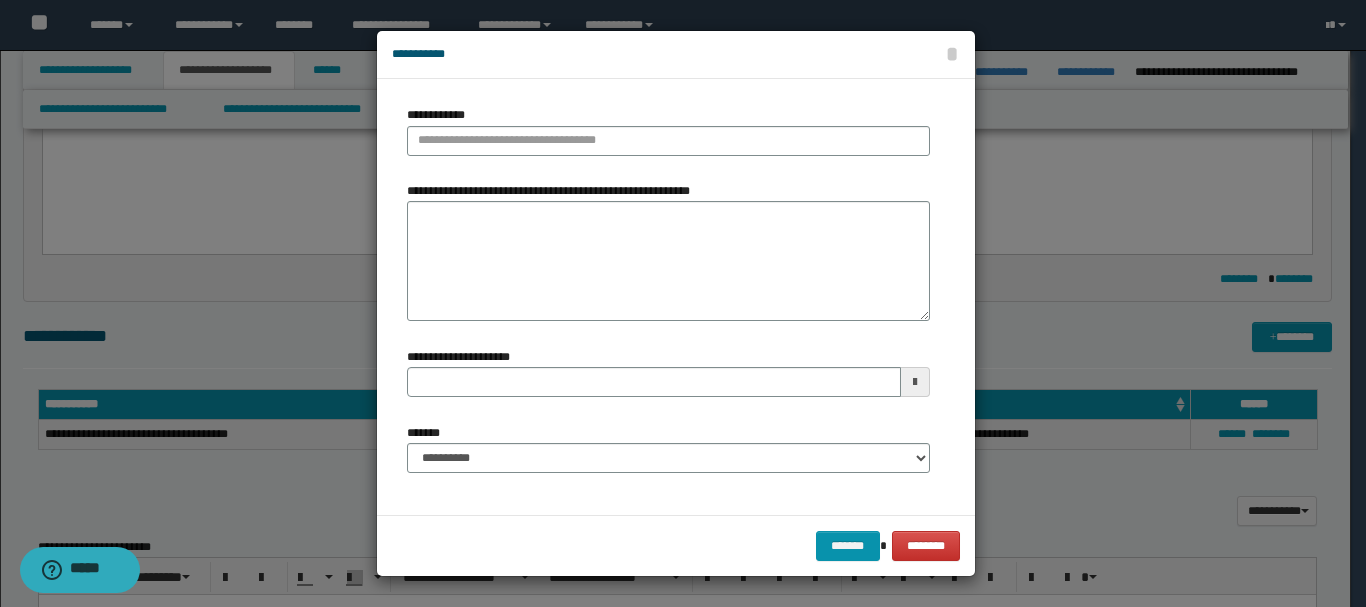 type 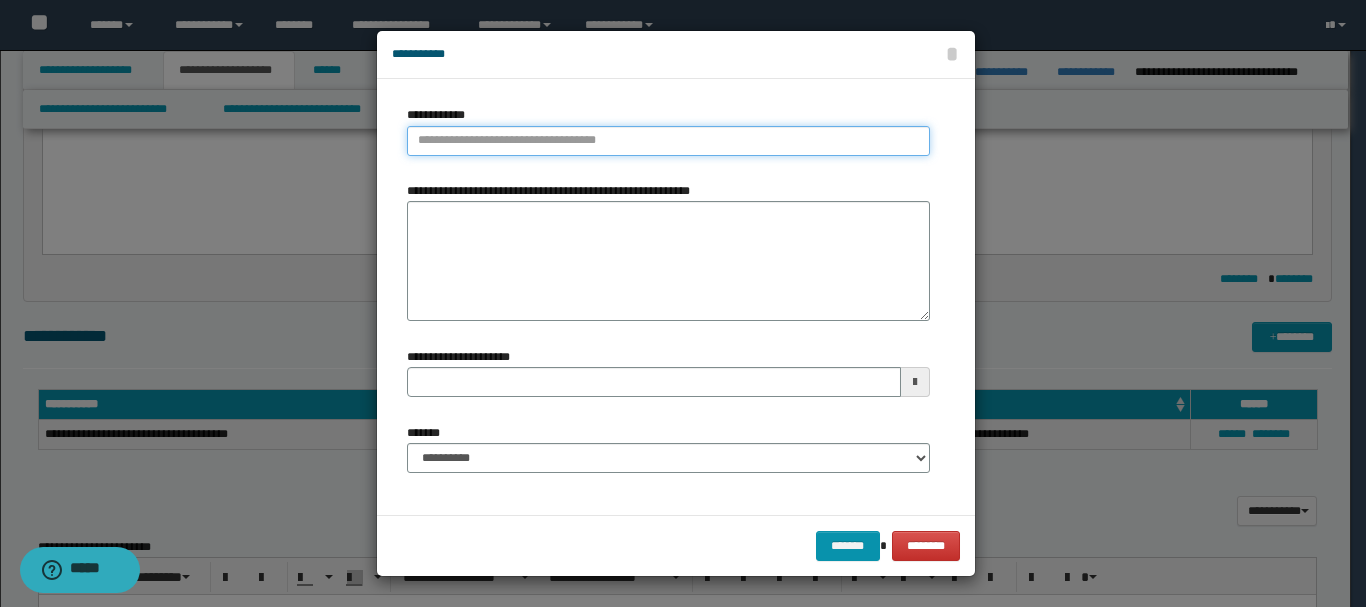 type on "**********" 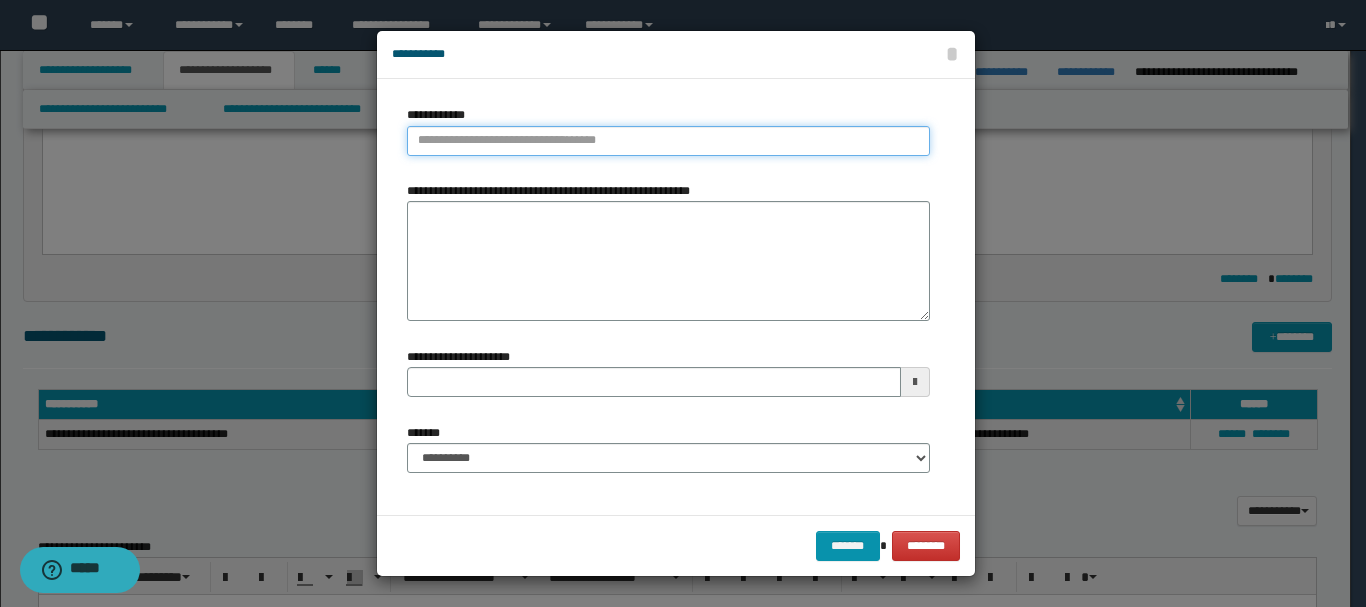 click on "**********" at bounding box center (668, 141) 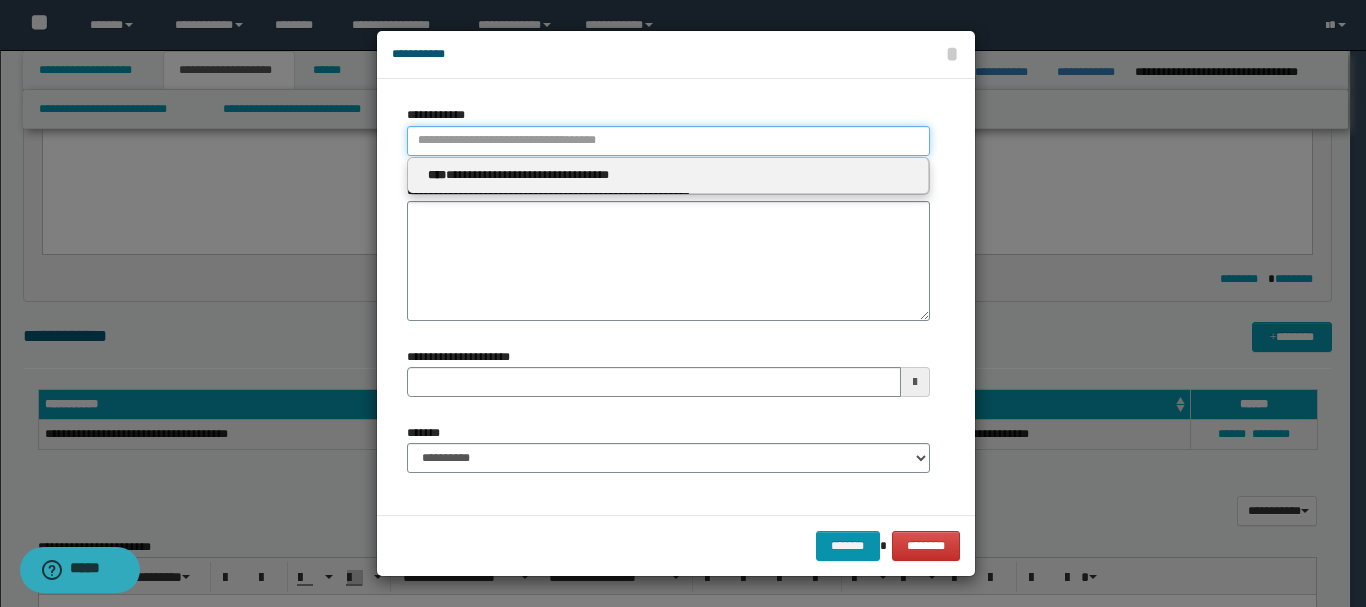 paste on "*******" 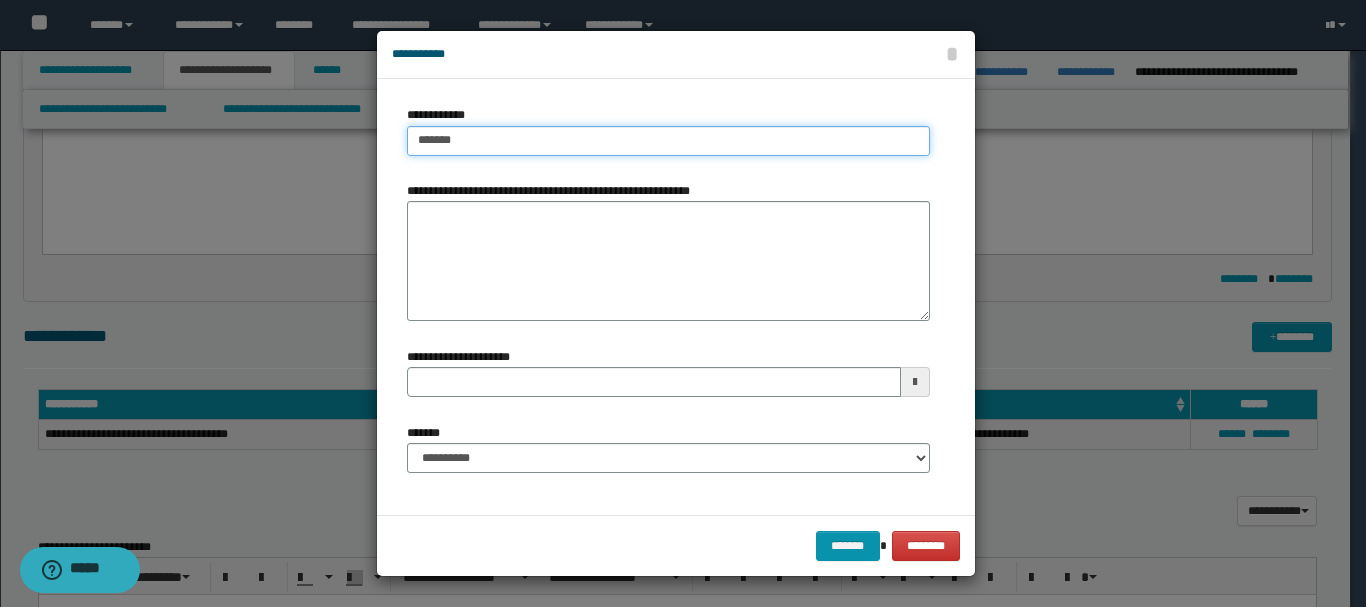 click on "*******" at bounding box center [668, 141] 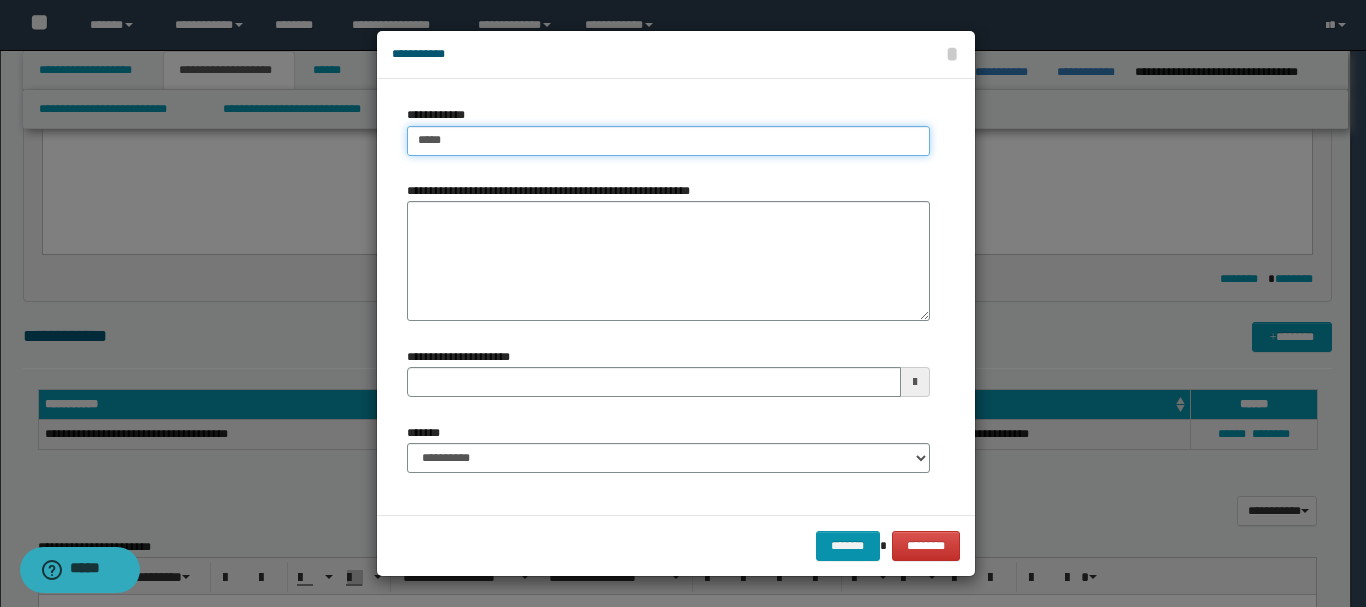 type on "****" 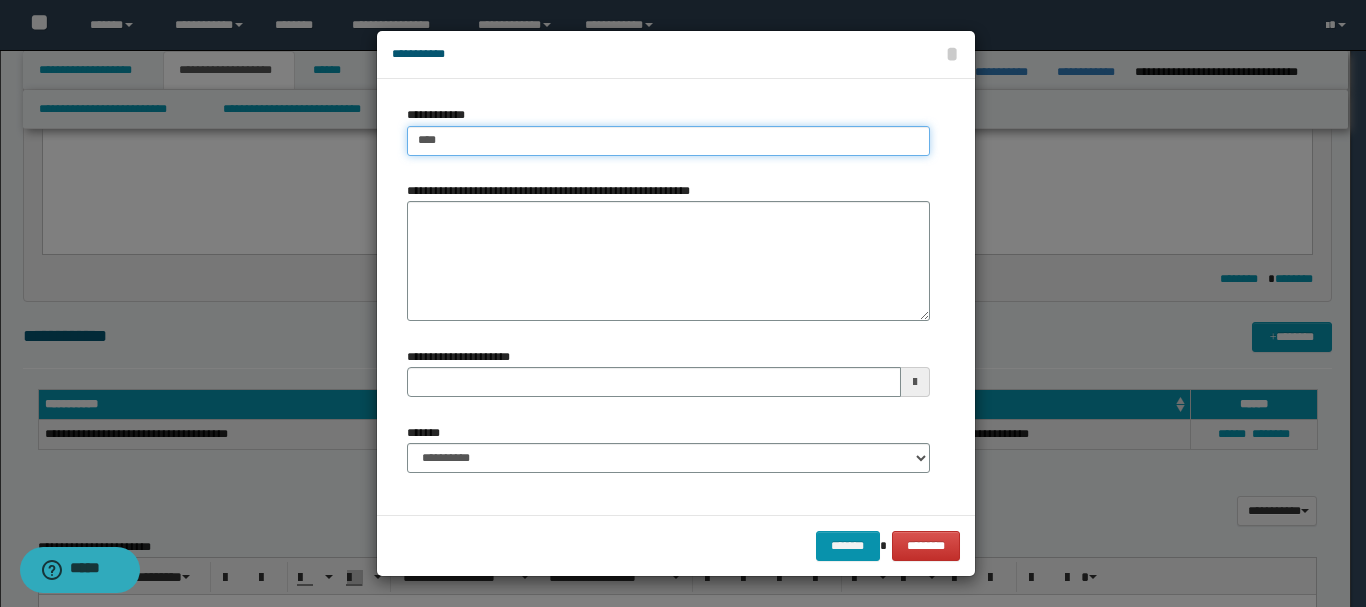 type on "****" 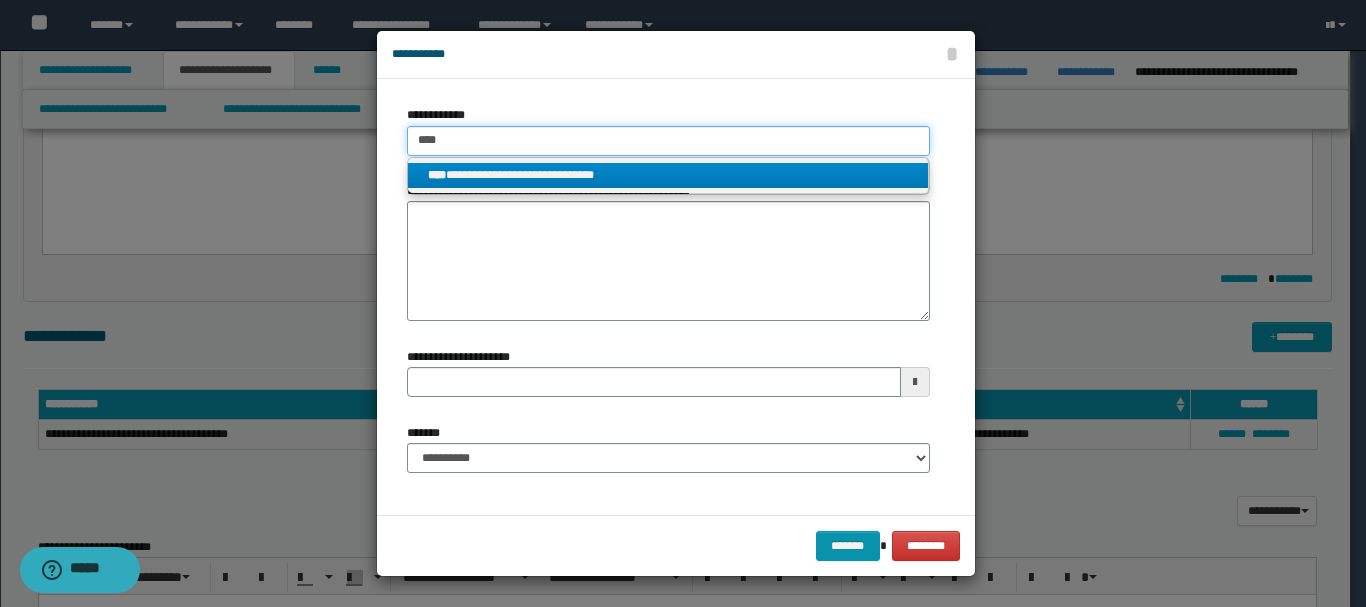 type on "****" 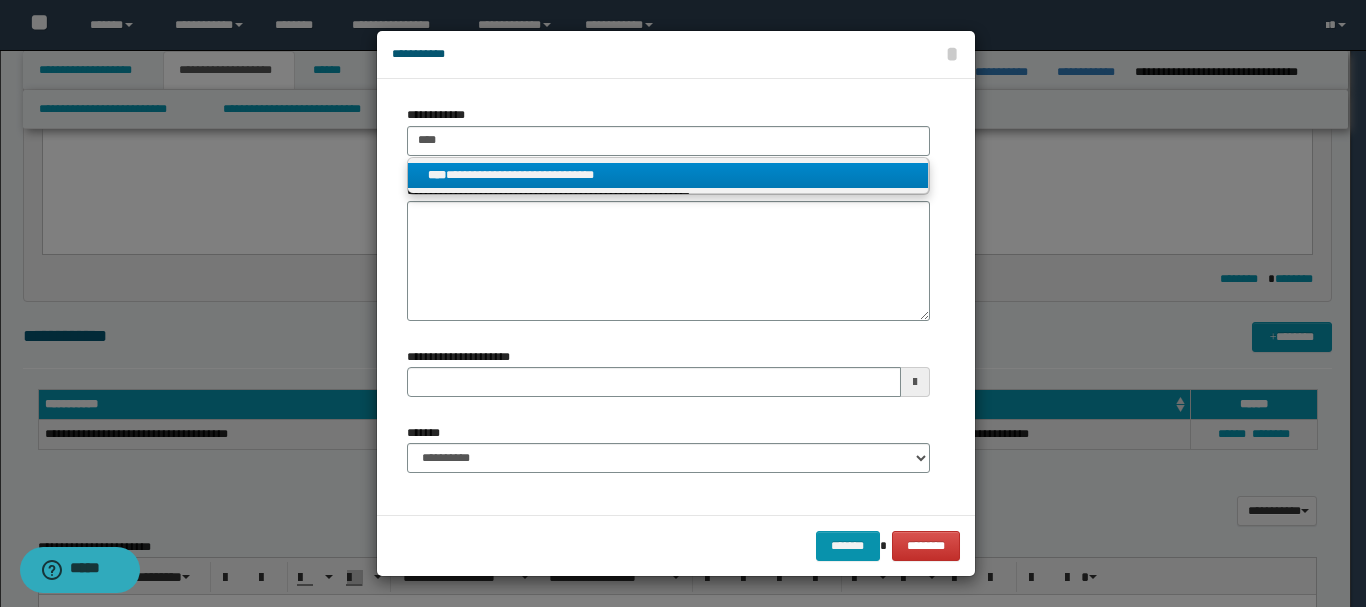 click on "**********" at bounding box center (668, 175) 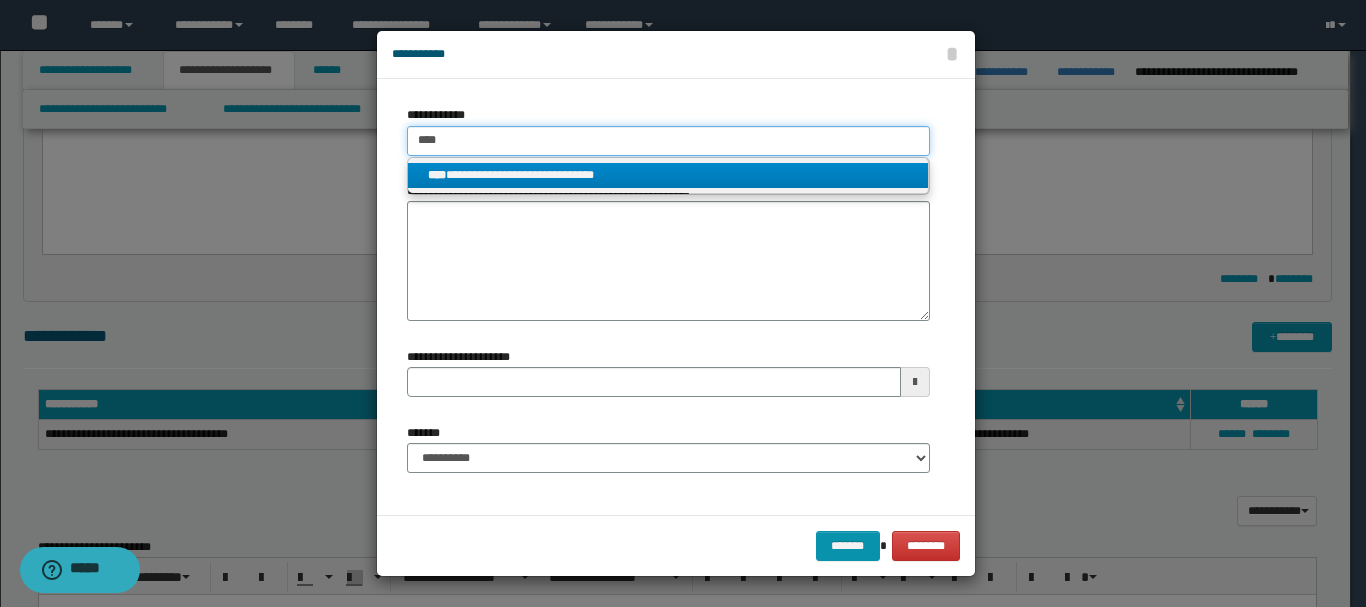 type 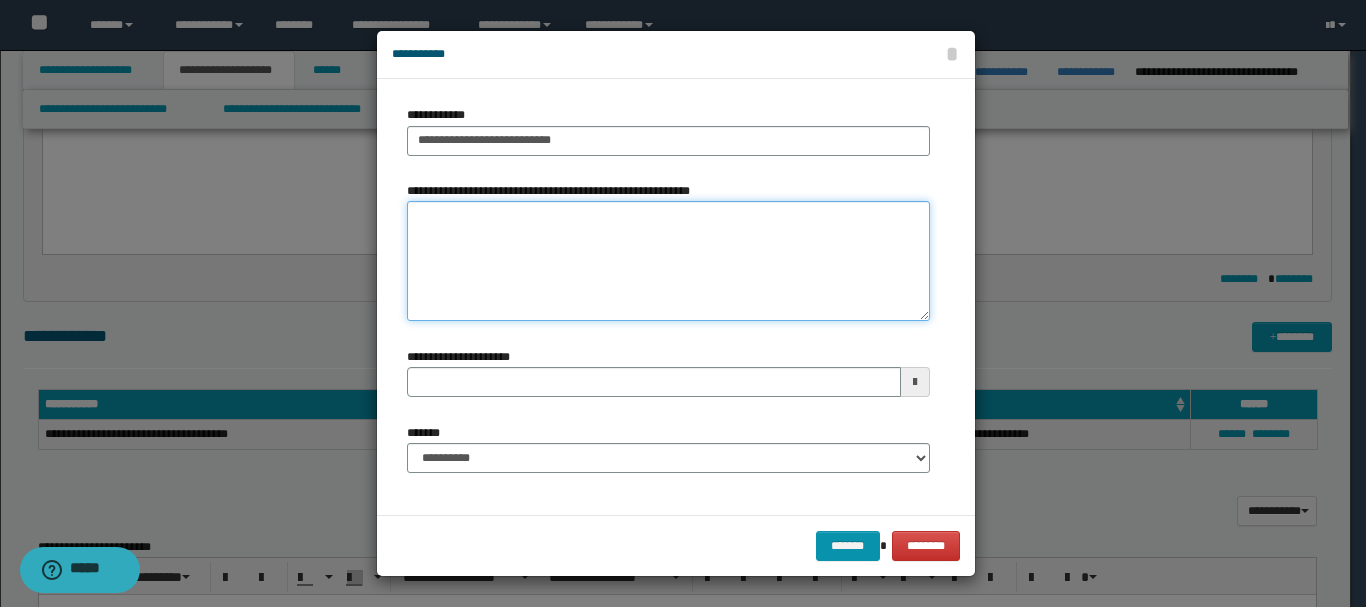 click on "**********" at bounding box center [668, 261] 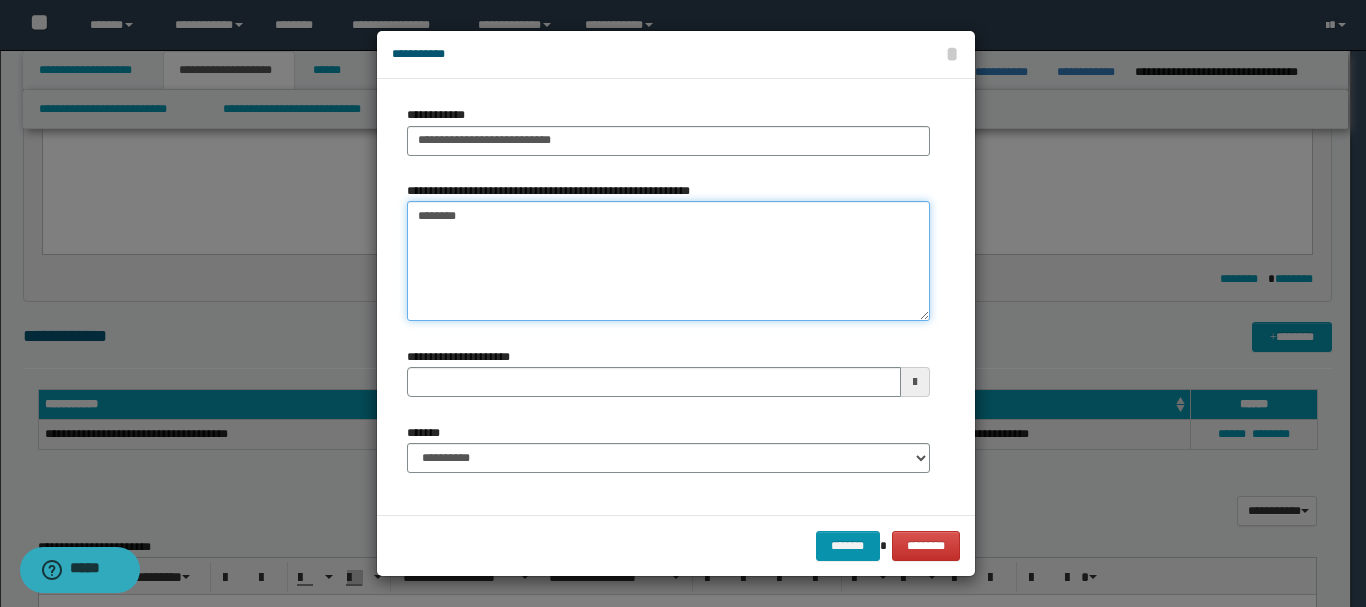type on "*********" 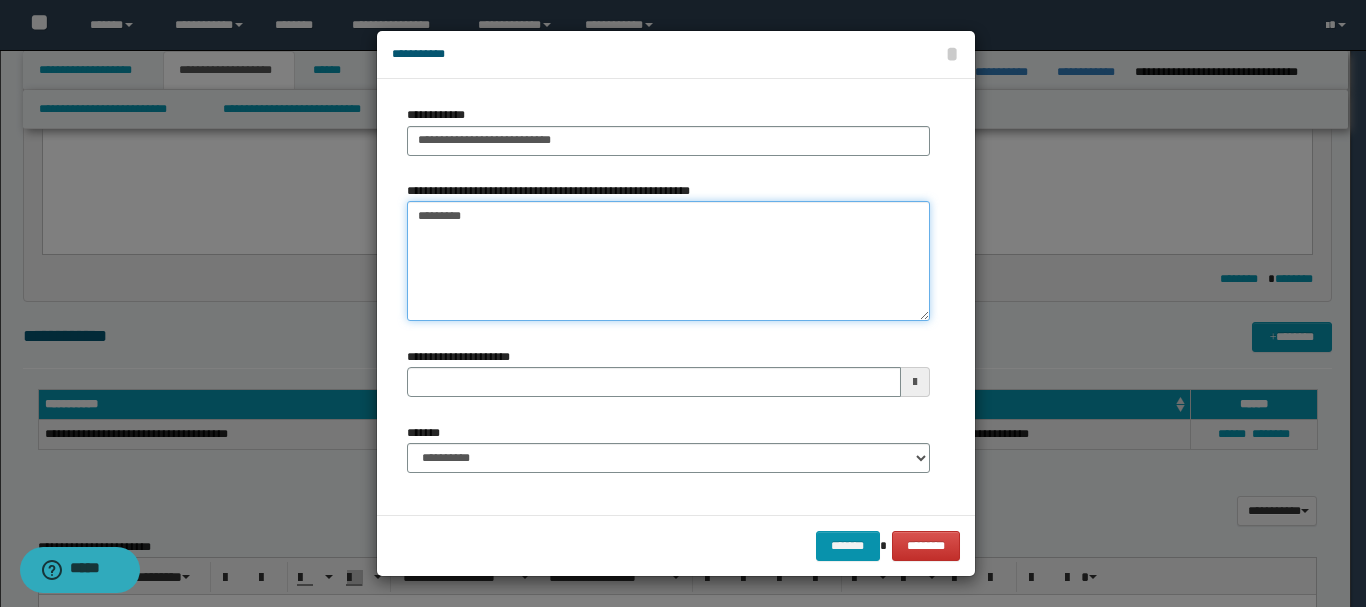 type 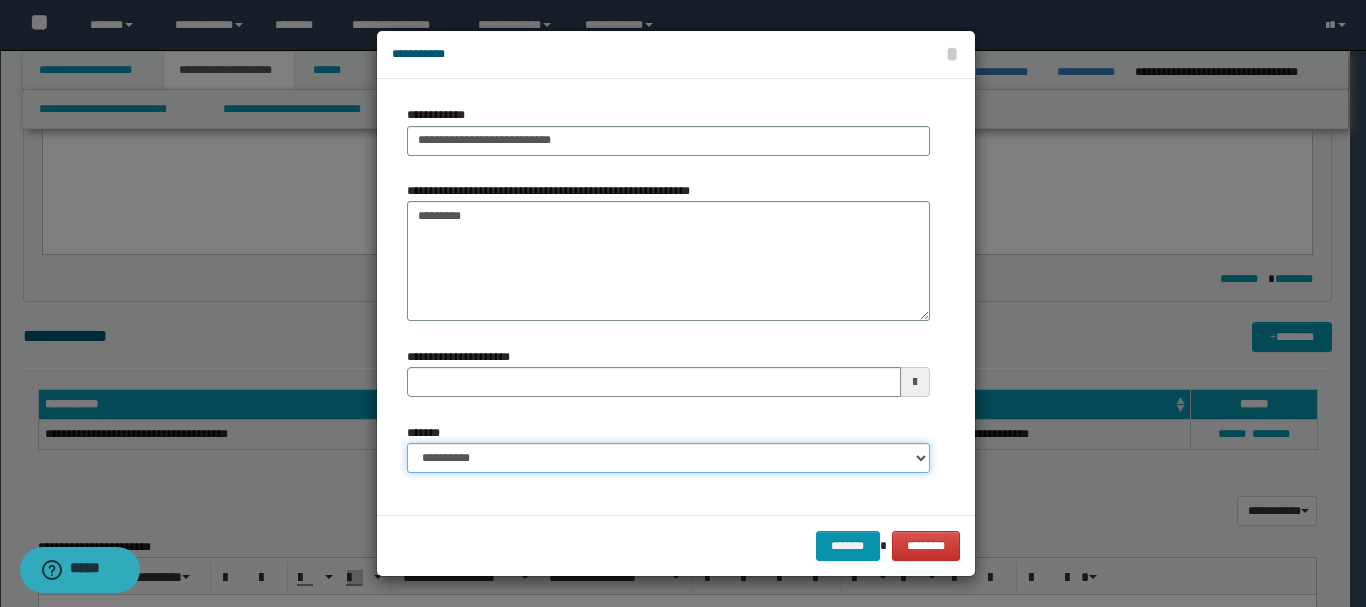 click on "**********" at bounding box center (668, 458) 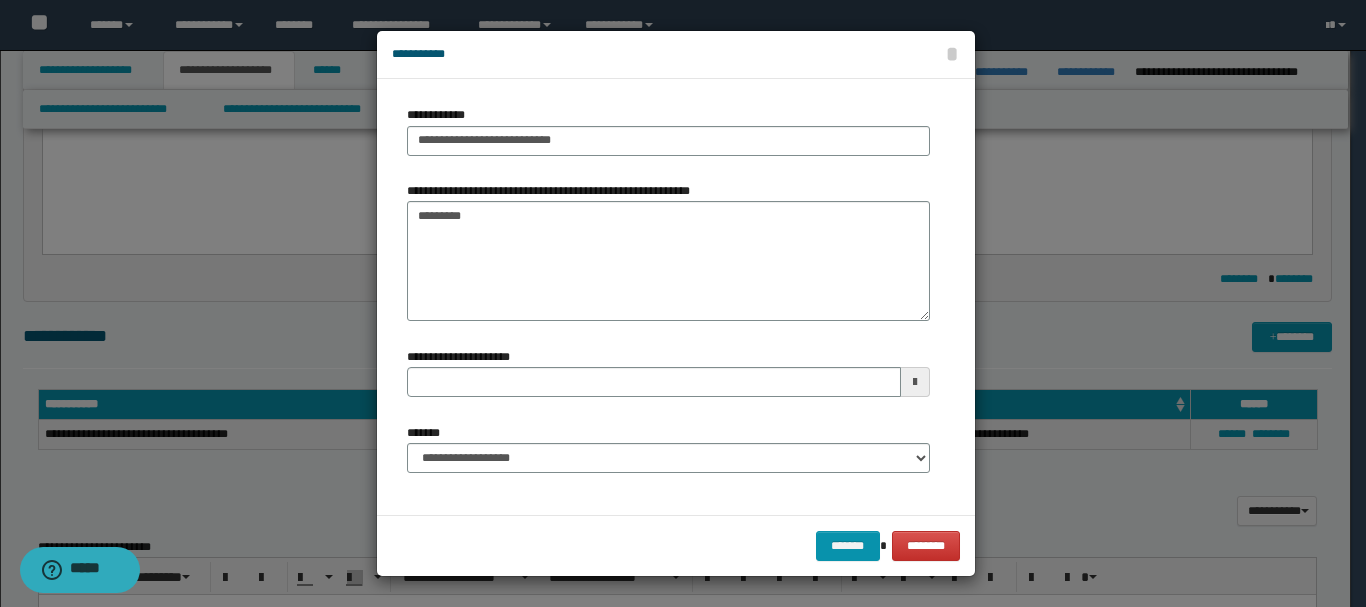 click on "*******
********" at bounding box center (676, 545) 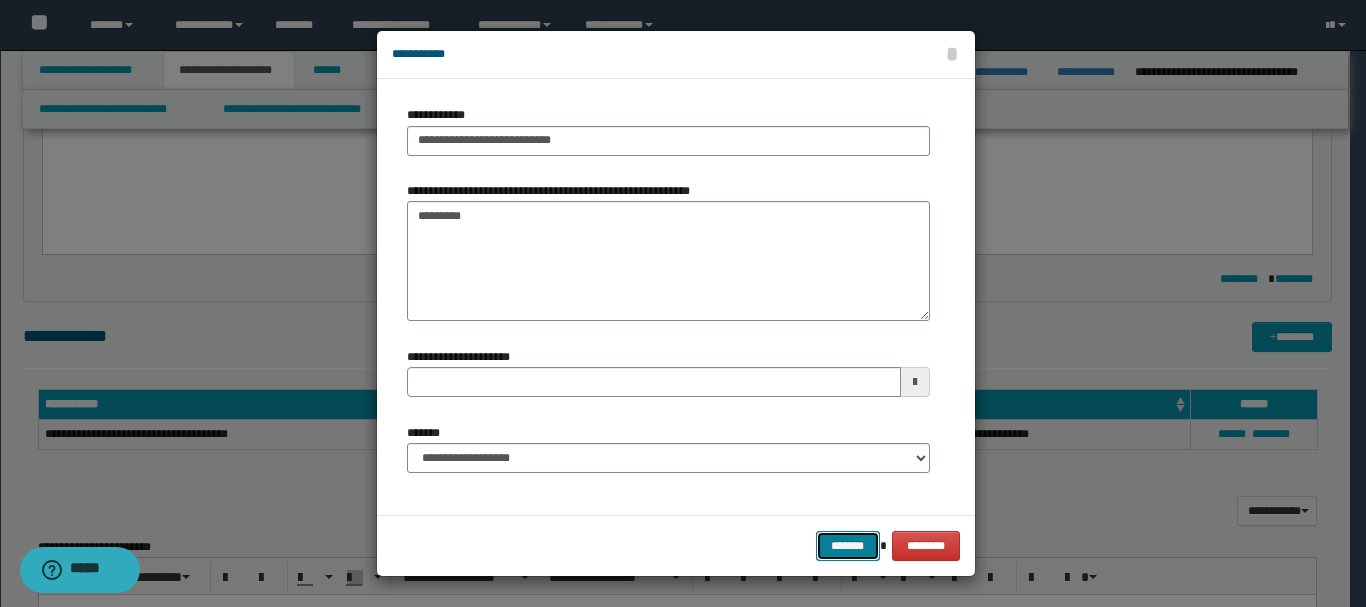 click on "*******" at bounding box center (848, 546) 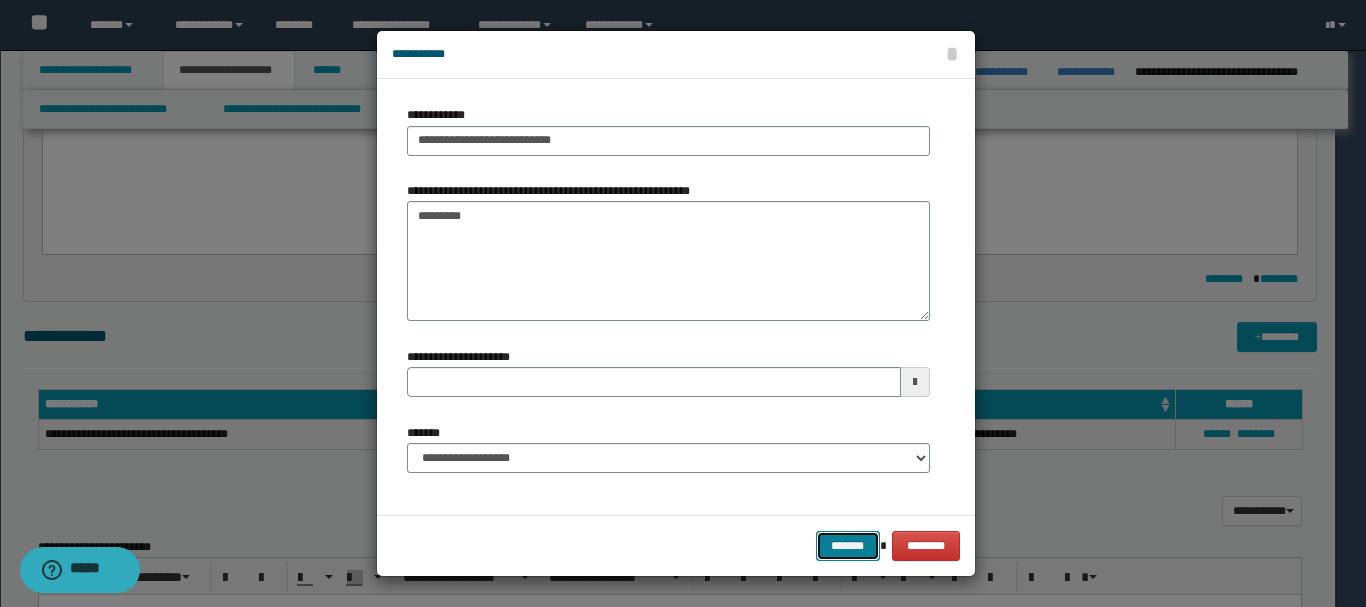 type 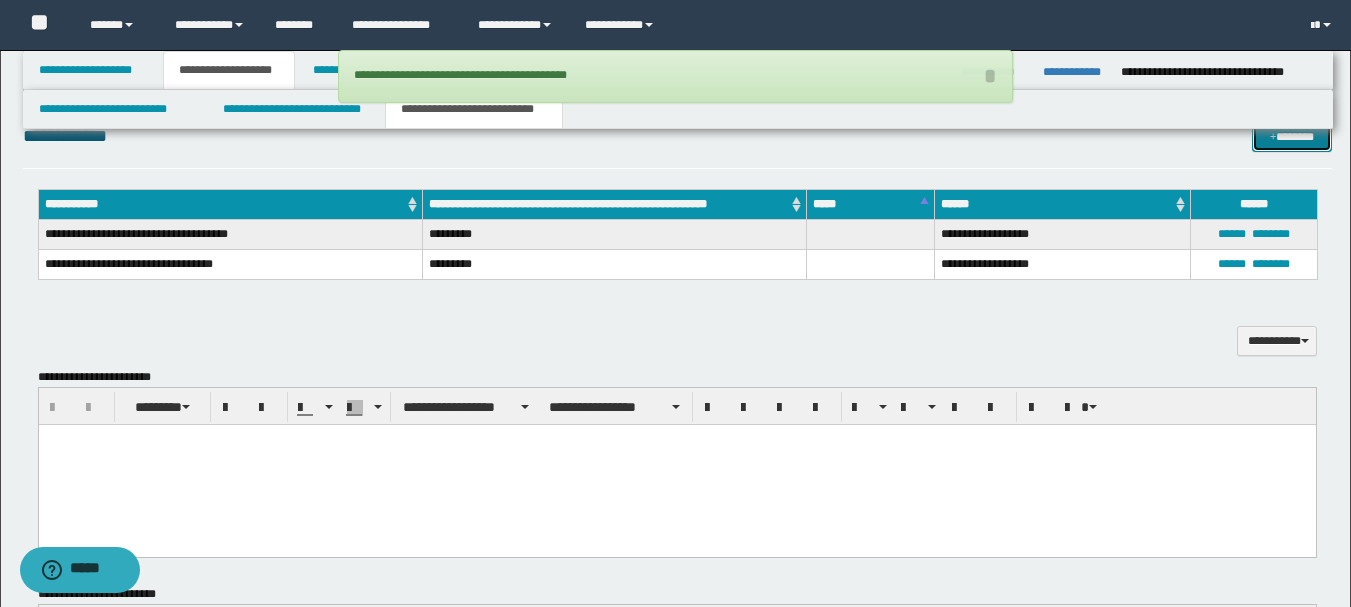 scroll, scrollTop: 1110, scrollLeft: 0, axis: vertical 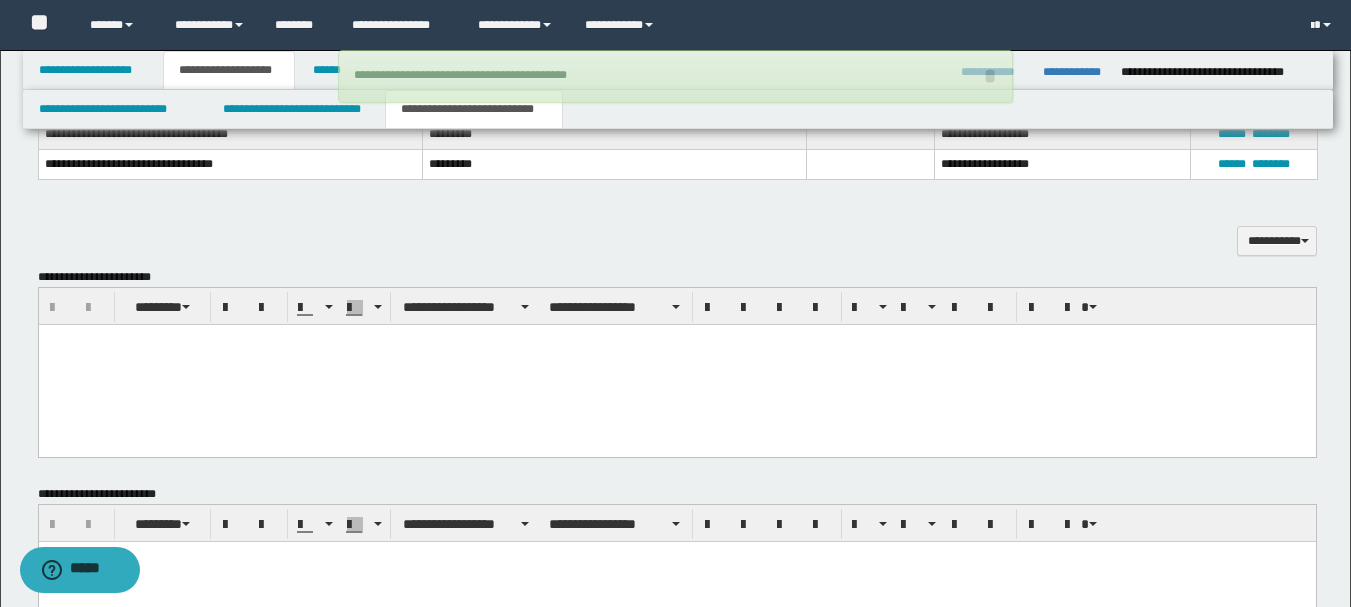 click at bounding box center (676, 364) 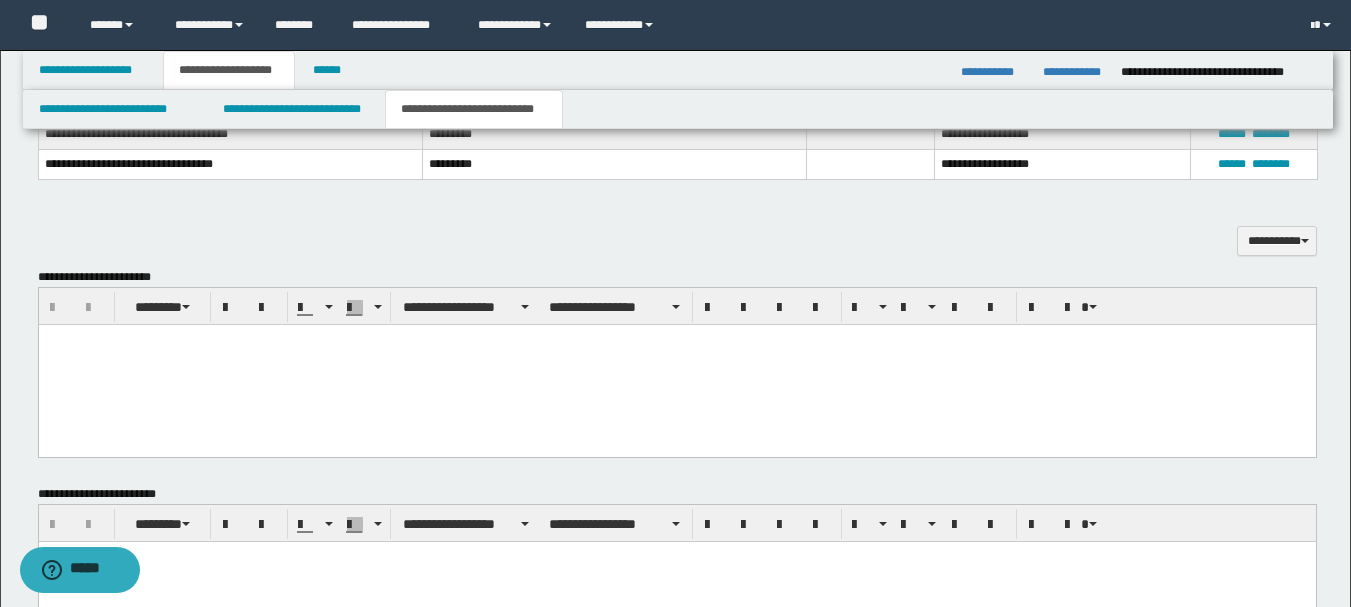 paste 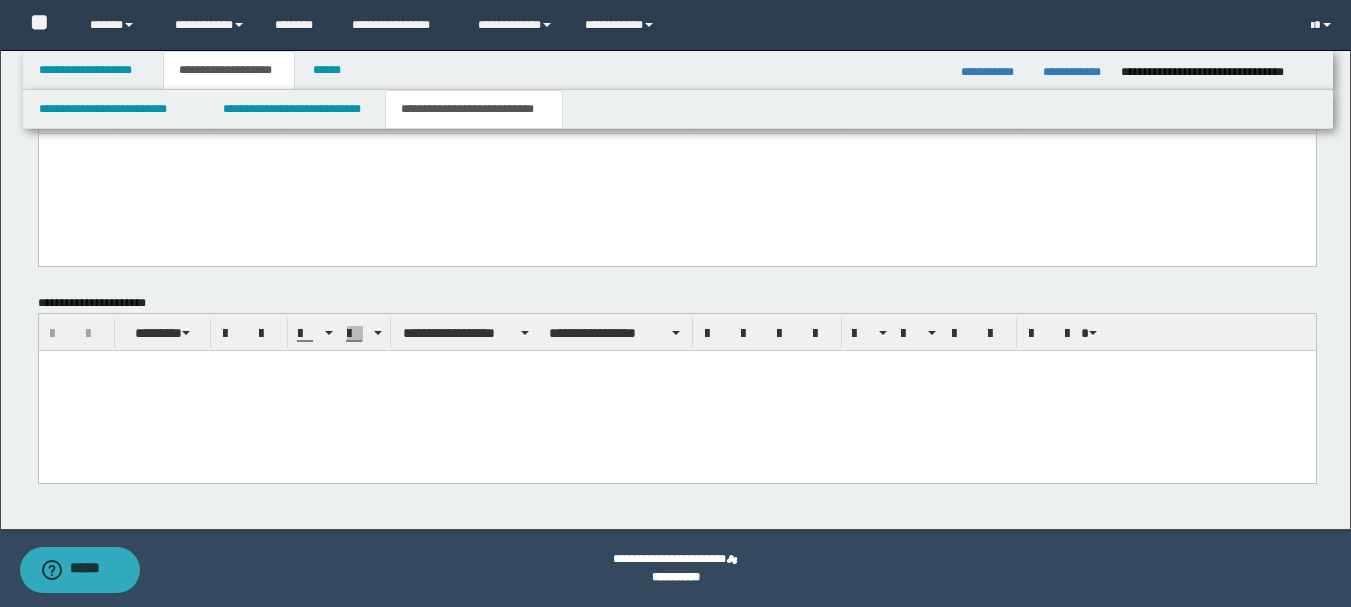 drag, startPoint x: 48, startPoint y: -736, endPoint x: 636, endPoint y: 633, distance: 1489.9346 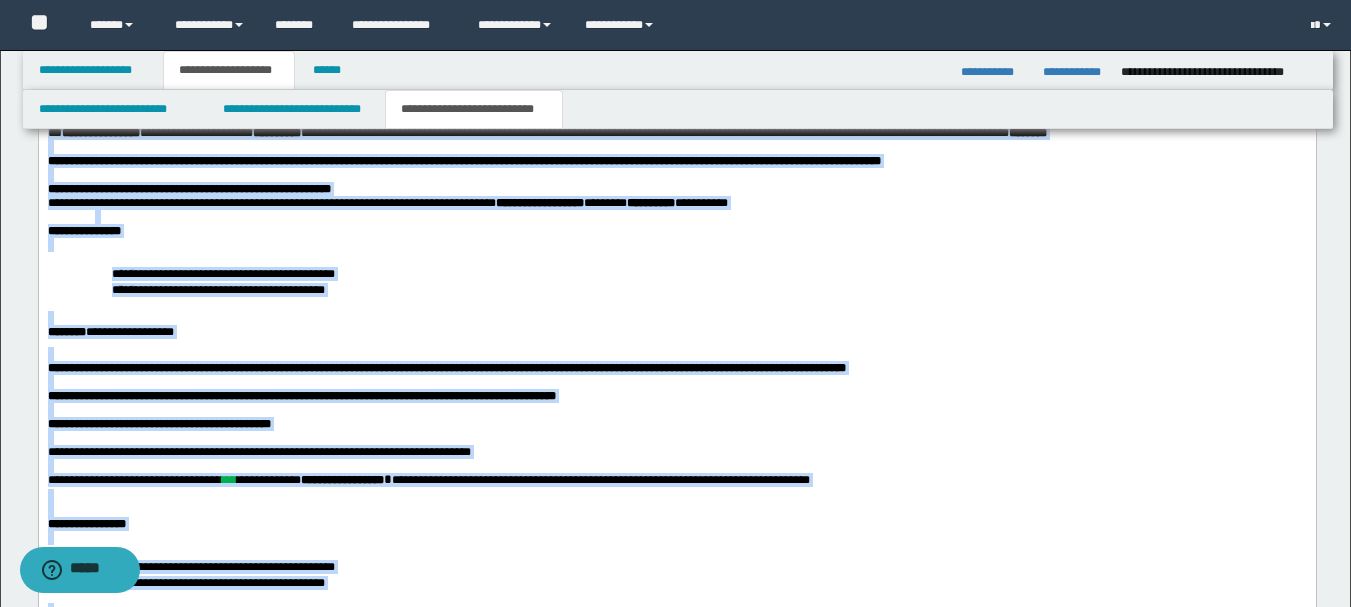 scroll, scrollTop: 1187, scrollLeft: 0, axis: vertical 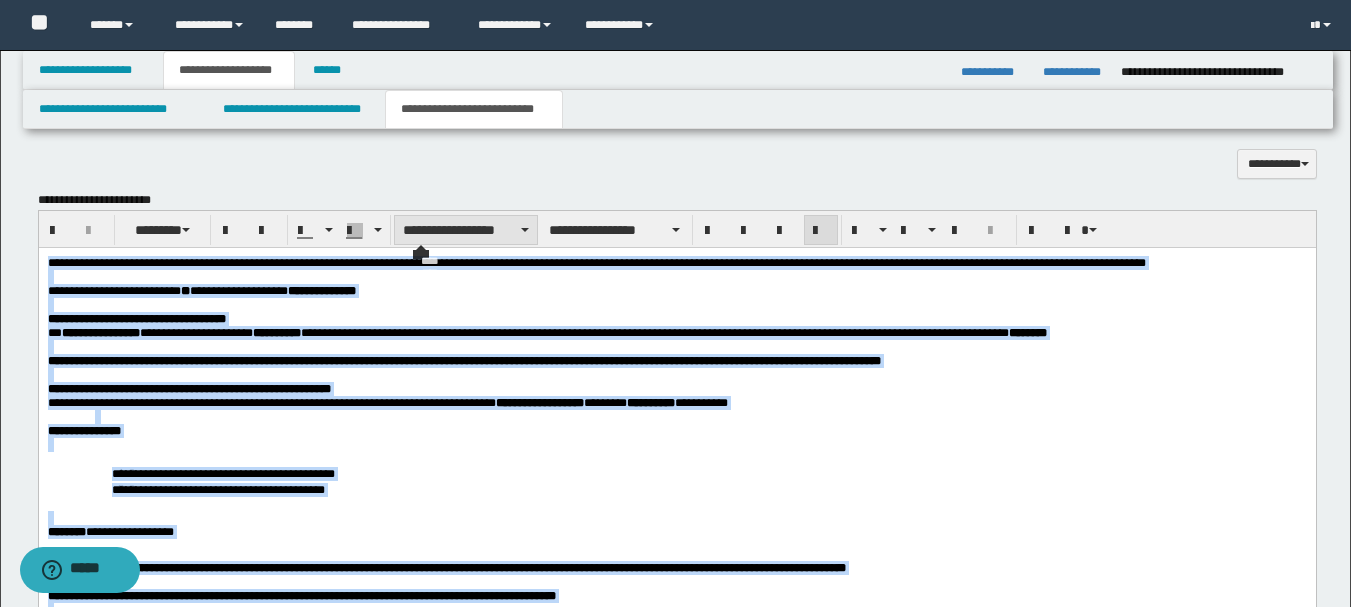 click on "**********" at bounding box center (466, 230) 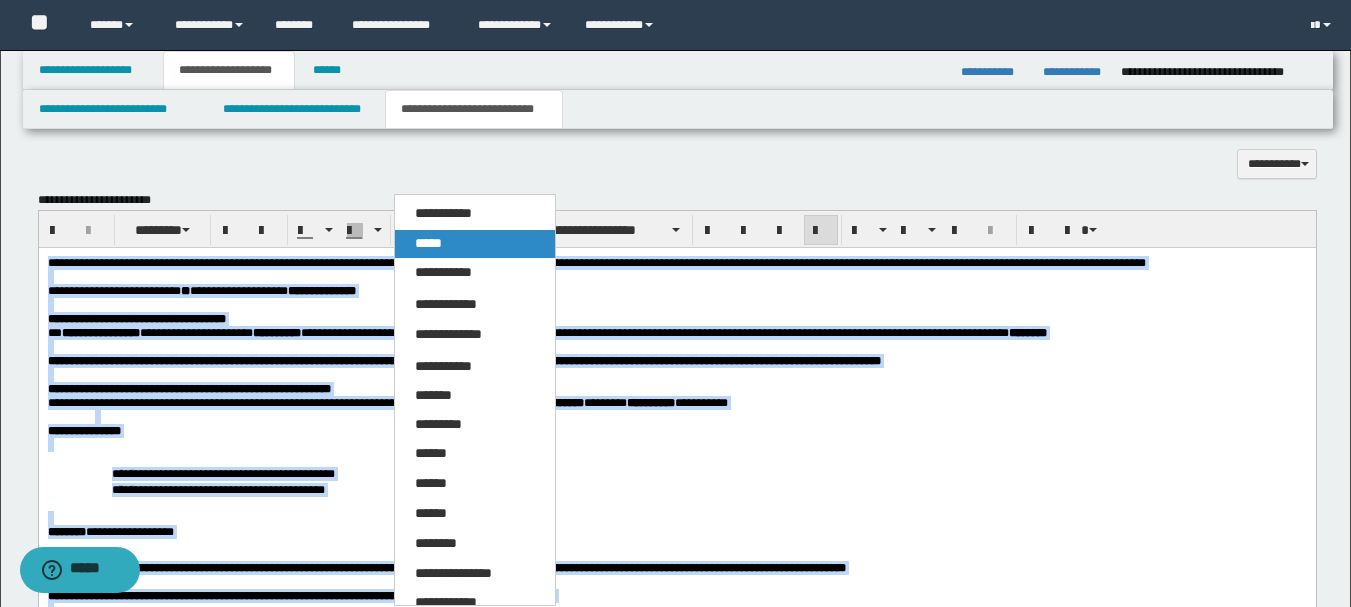 click on "*****" at bounding box center [428, 243] 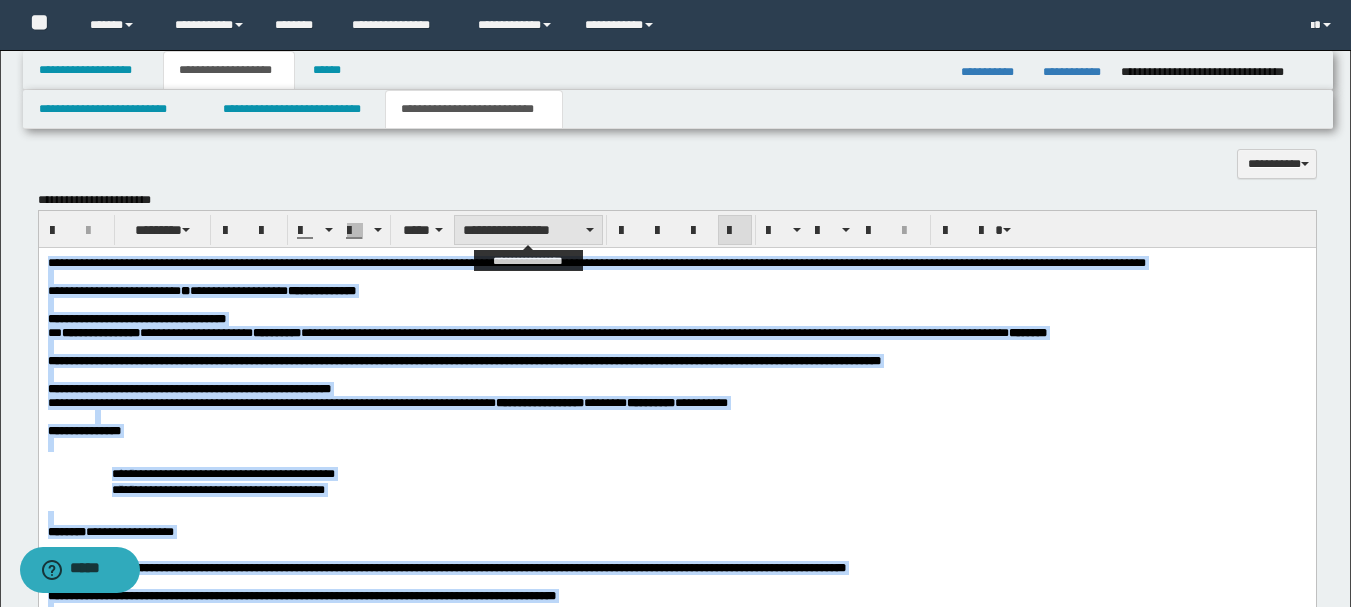 click on "**********" at bounding box center [528, 230] 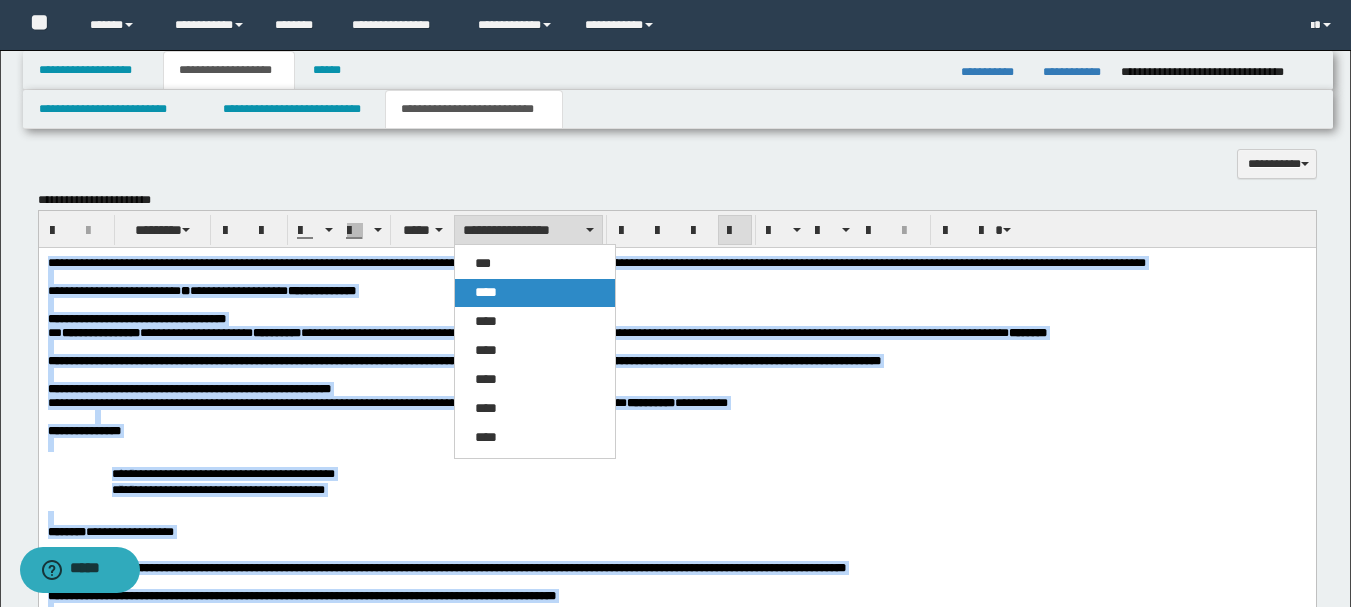 drag, startPoint x: 488, startPoint y: 302, endPoint x: 585, endPoint y: 17, distance: 301.0548 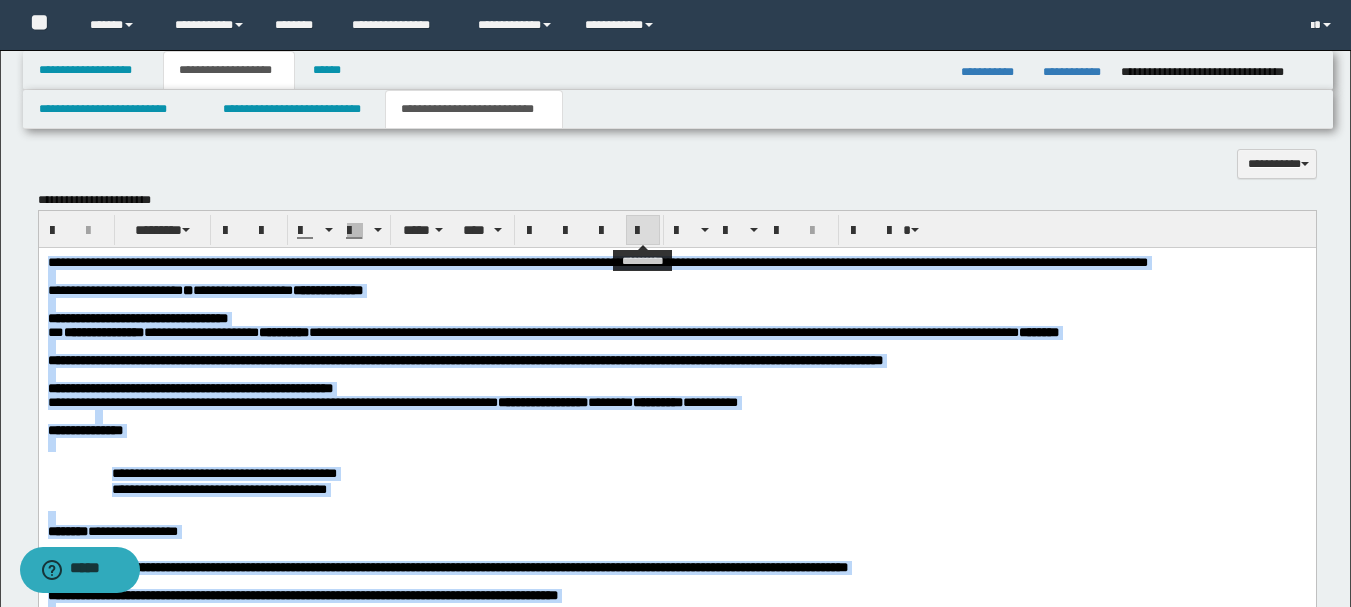 click at bounding box center [643, 231] 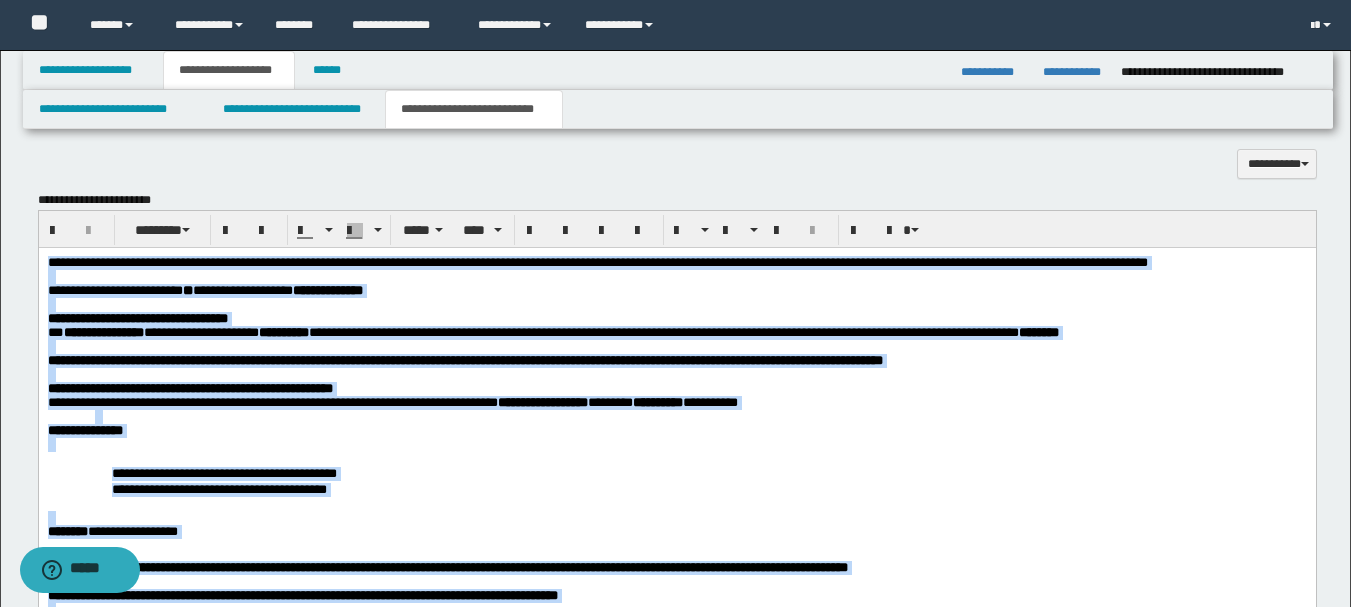 click at bounding box center [676, 304] 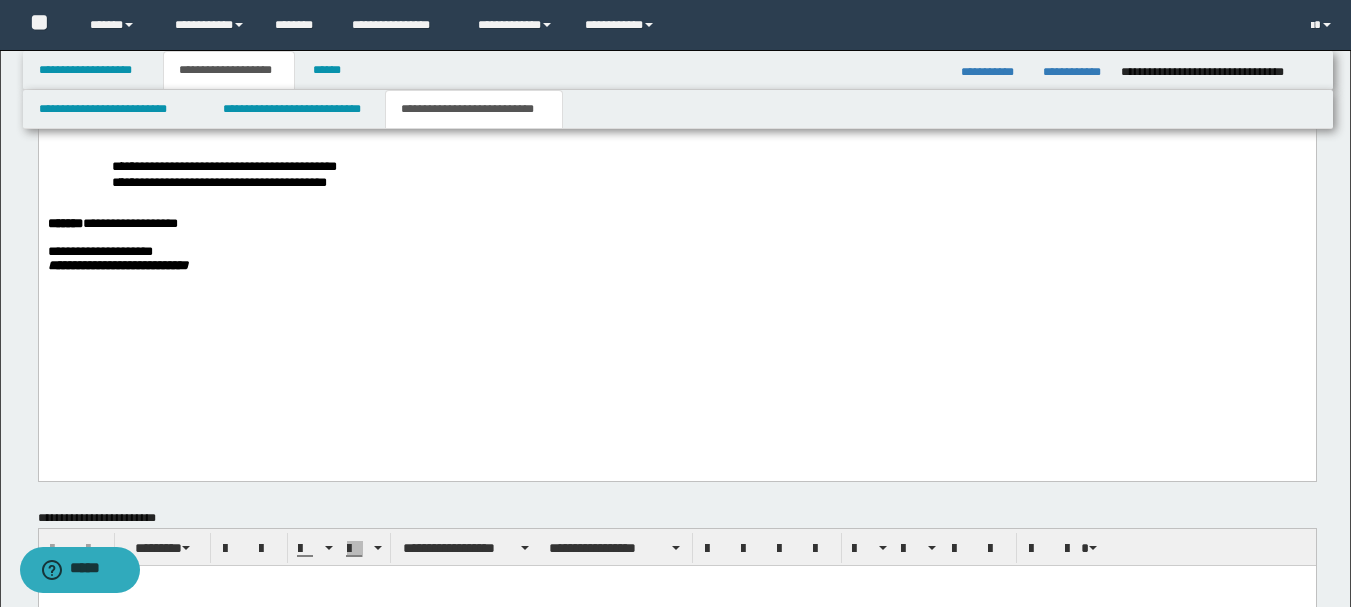 scroll, scrollTop: 2187, scrollLeft: 0, axis: vertical 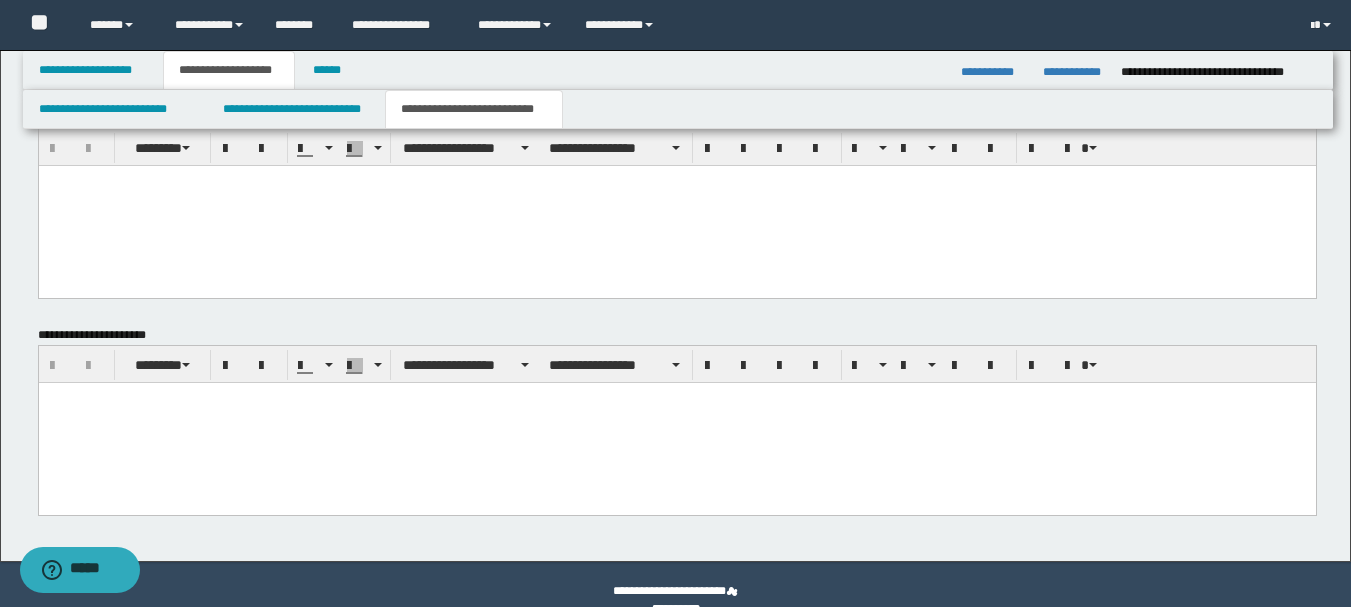 click at bounding box center (676, 422) 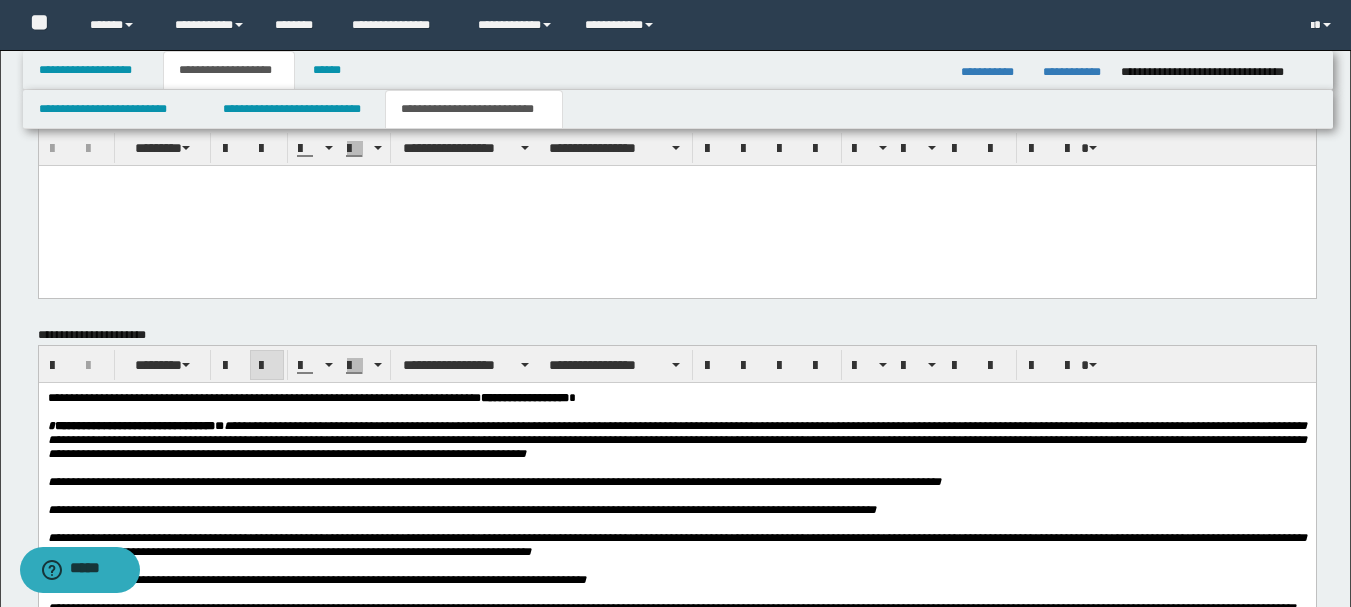 scroll, scrollTop: 2387, scrollLeft: 0, axis: vertical 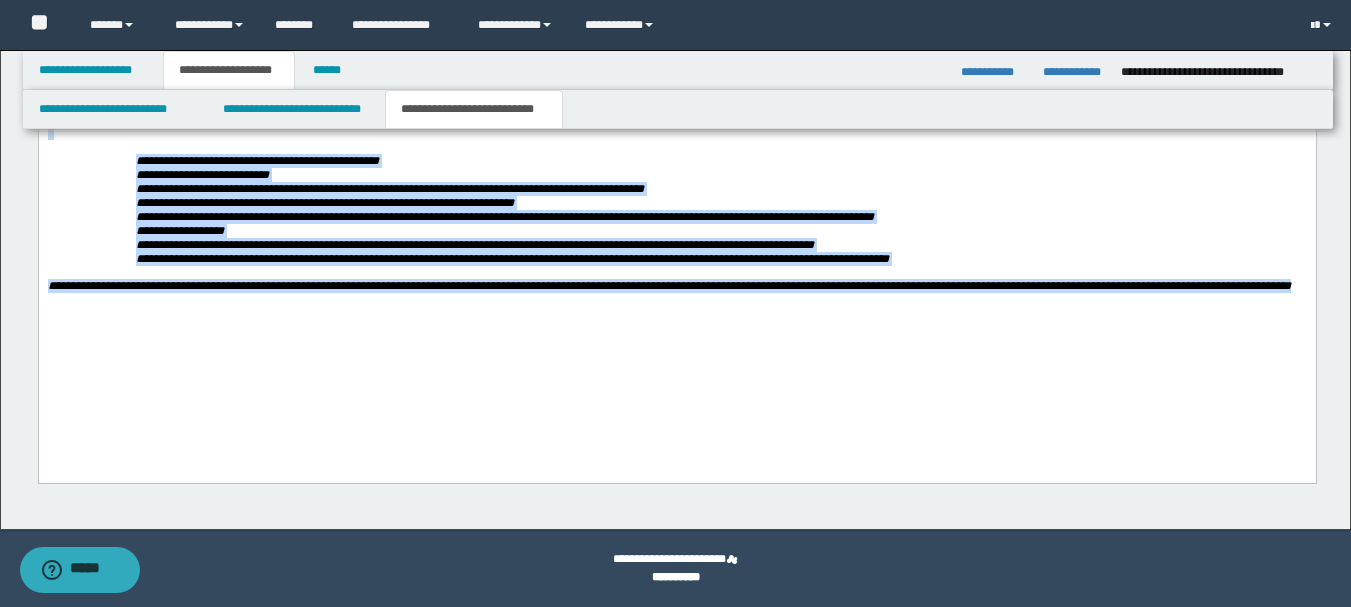 drag, startPoint x: 48, startPoint y: -272, endPoint x: 460, endPoint y: 596, distance: 960.81635 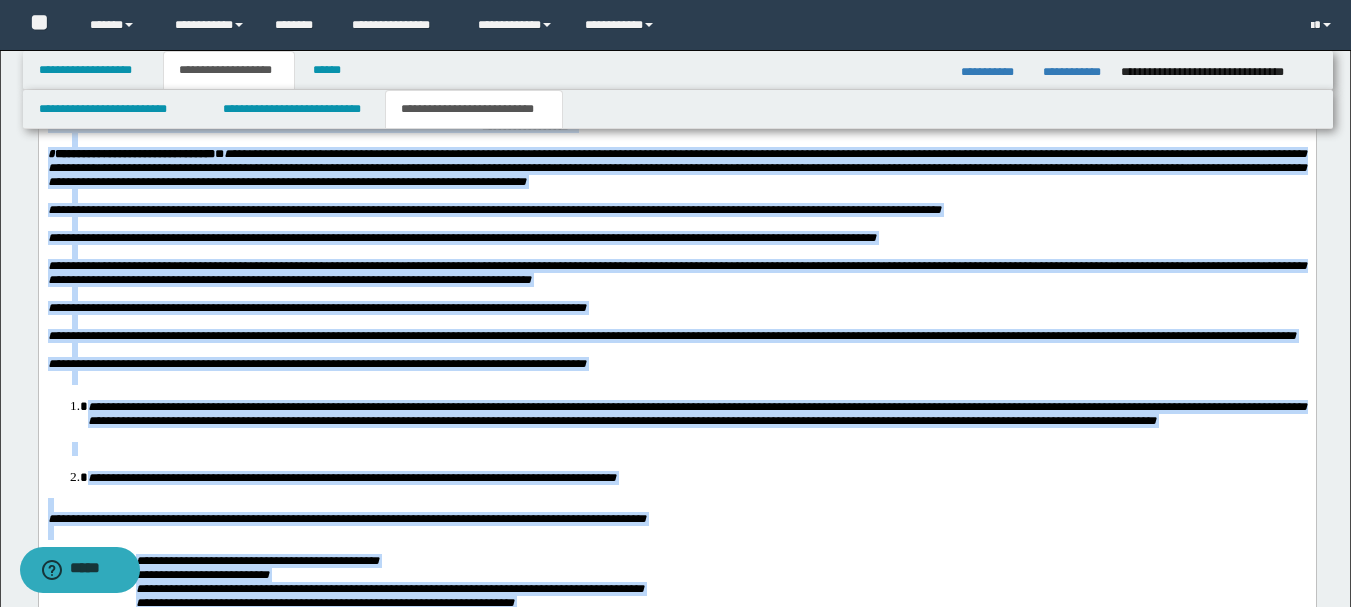 scroll, scrollTop: 2259, scrollLeft: 0, axis: vertical 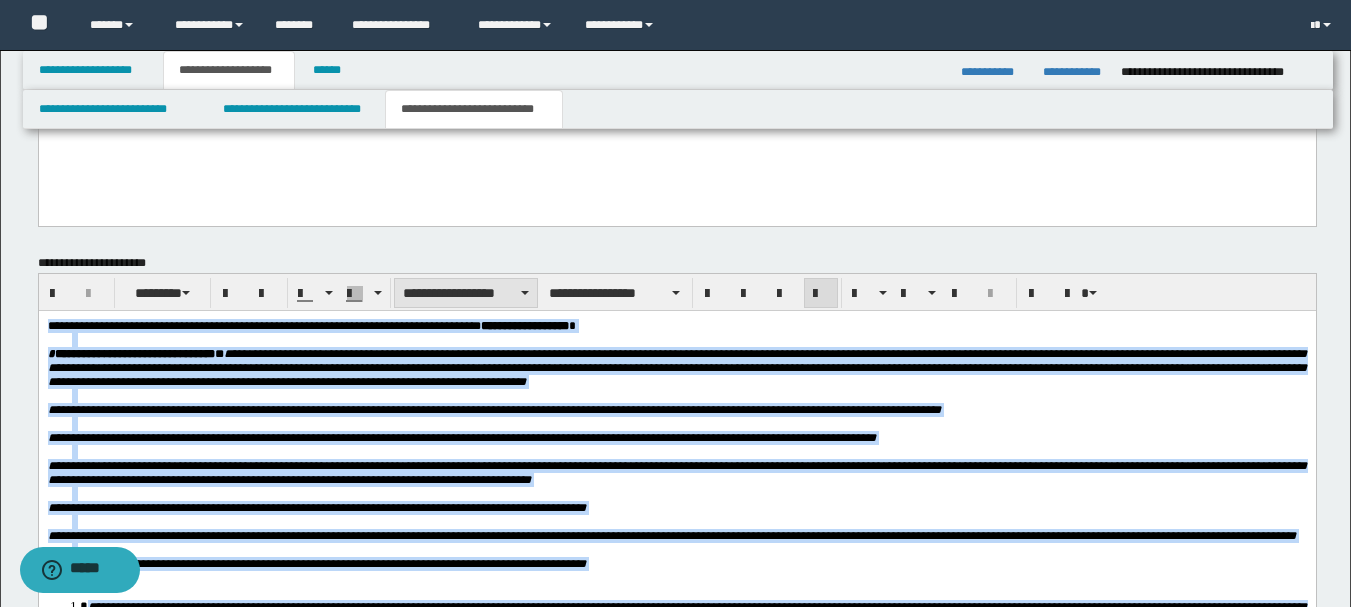 click on "**********" at bounding box center (466, 293) 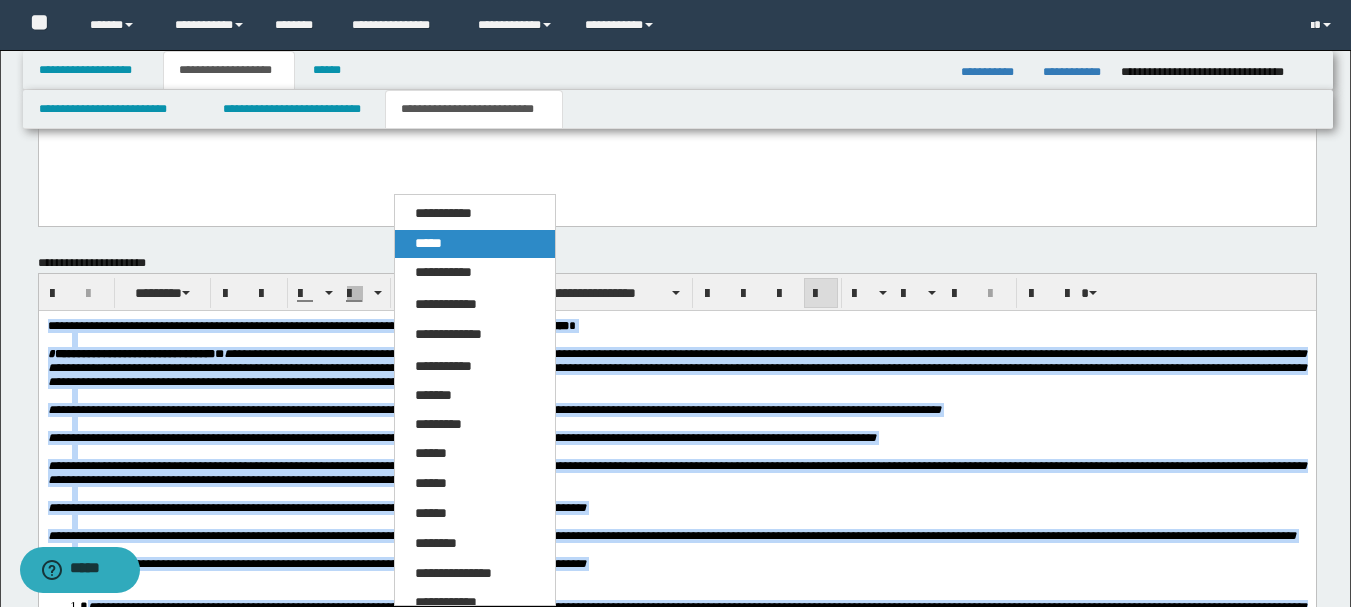 click on "*****" at bounding box center [475, 244] 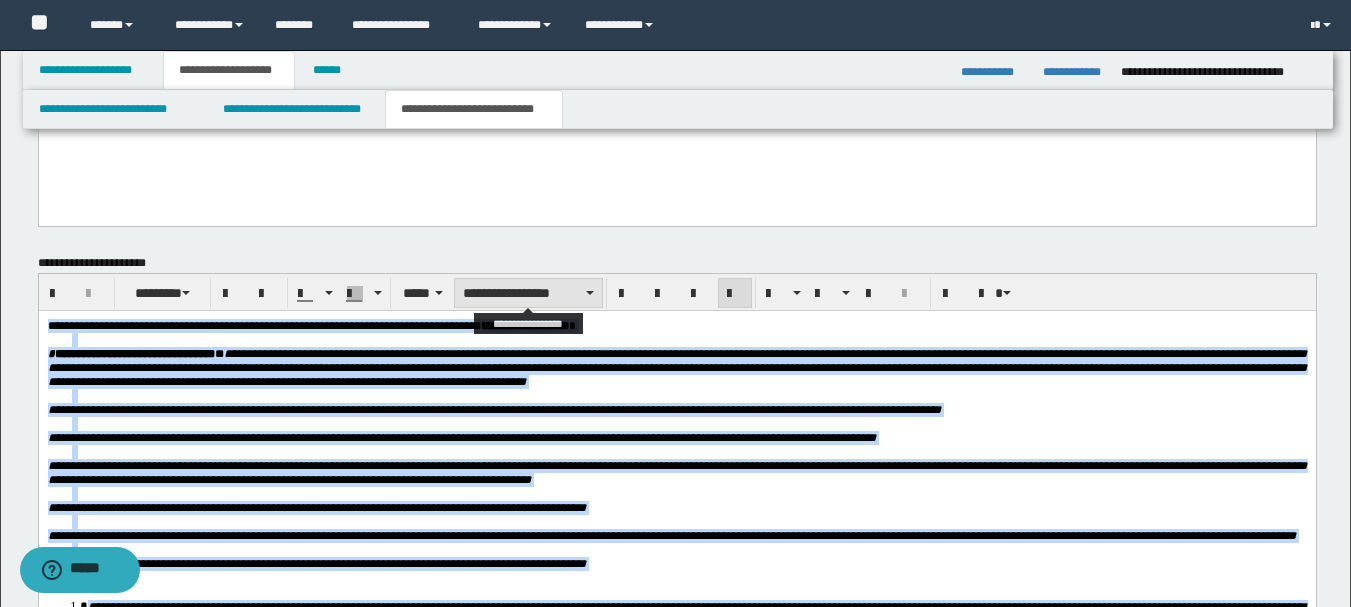 click on "**********" at bounding box center [528, 293] 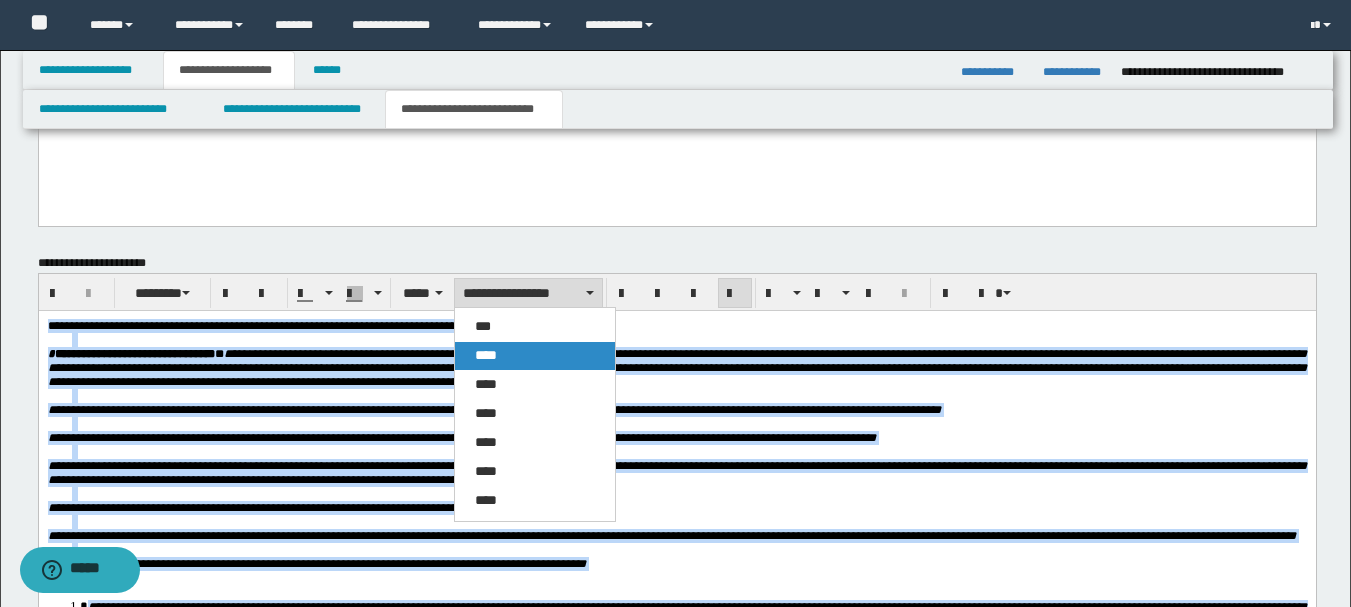 click on "****" at bounding box center [486, 355] 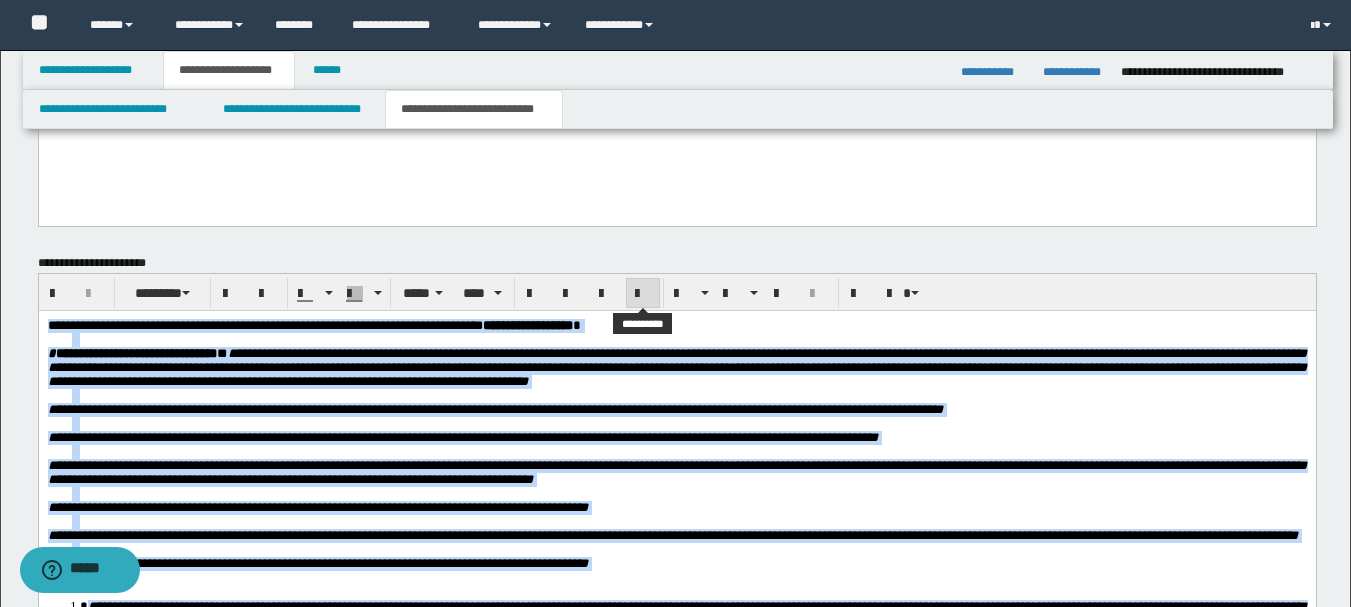 click at bounding box center (643, 294) 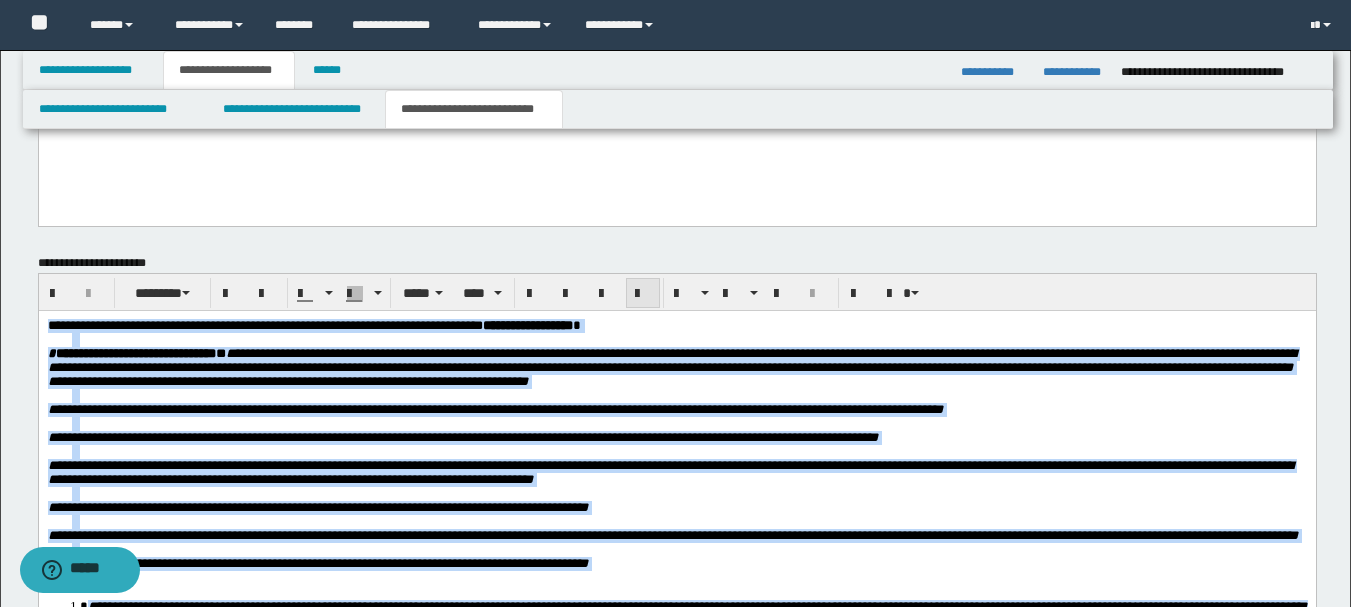 click at bounding box center (643, 294) 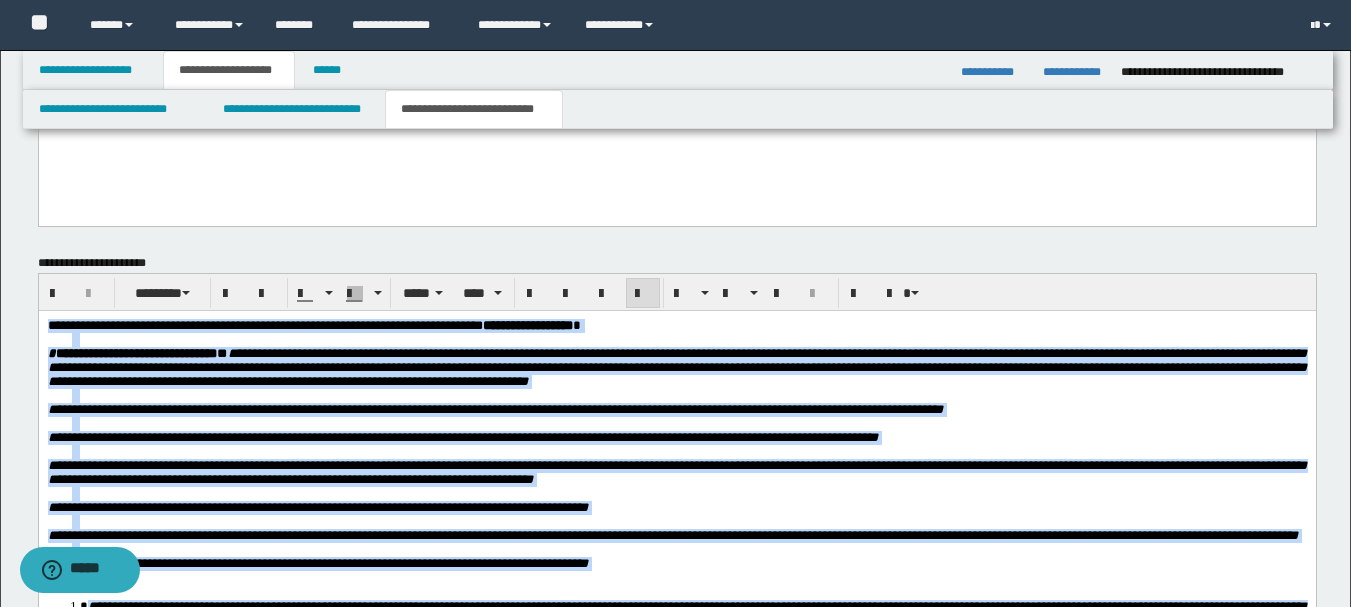 click at bounding box center (688, 451) 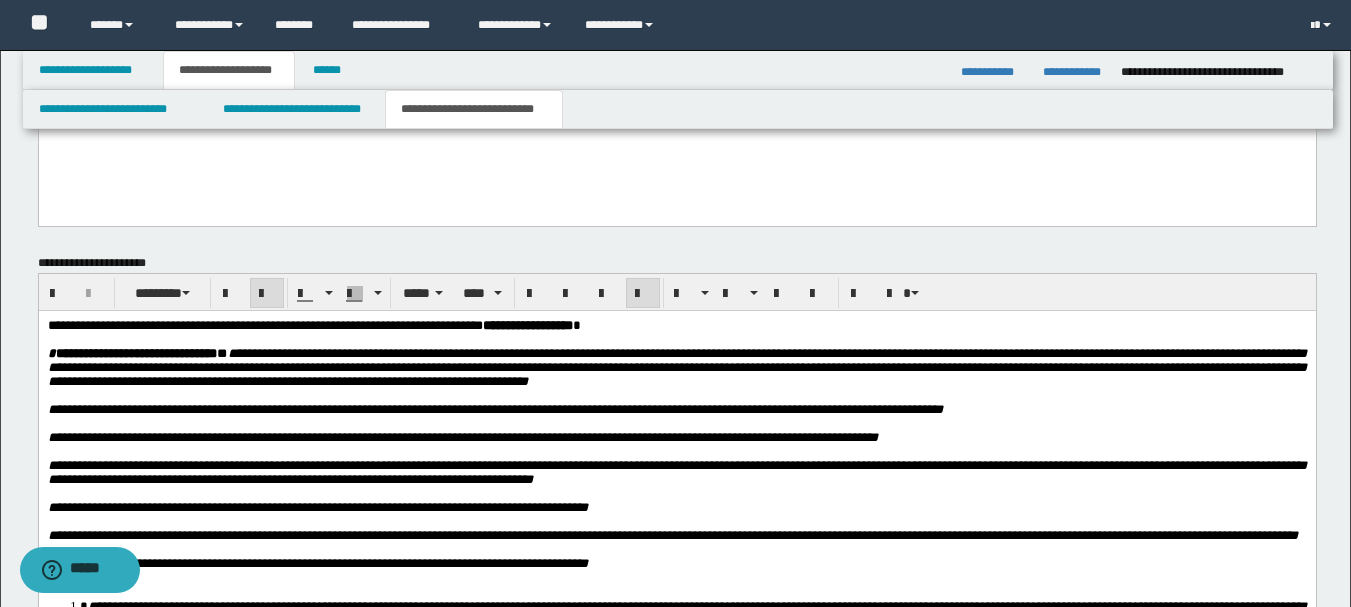 scroll, scrollTop: 2759, scrollLeft: 0, axis: vertical 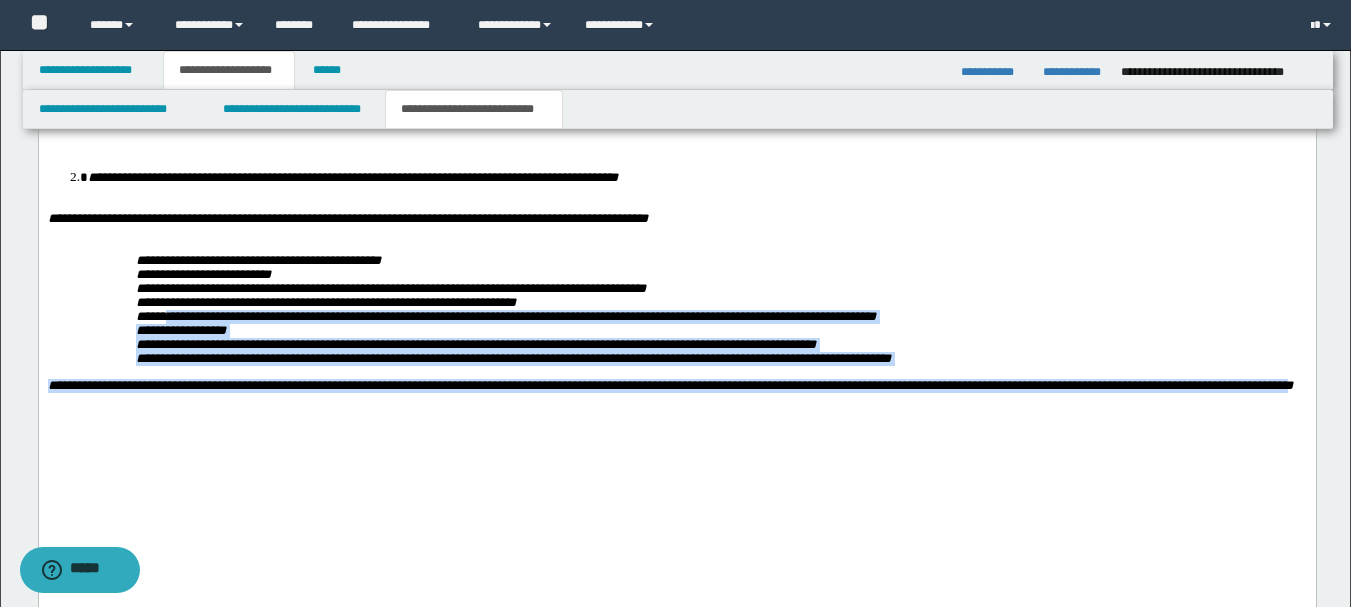 drag, startPoint x: 357, startPoint y: 504, endPoint x: 176, endPoint y: 407, distance: 205.35335 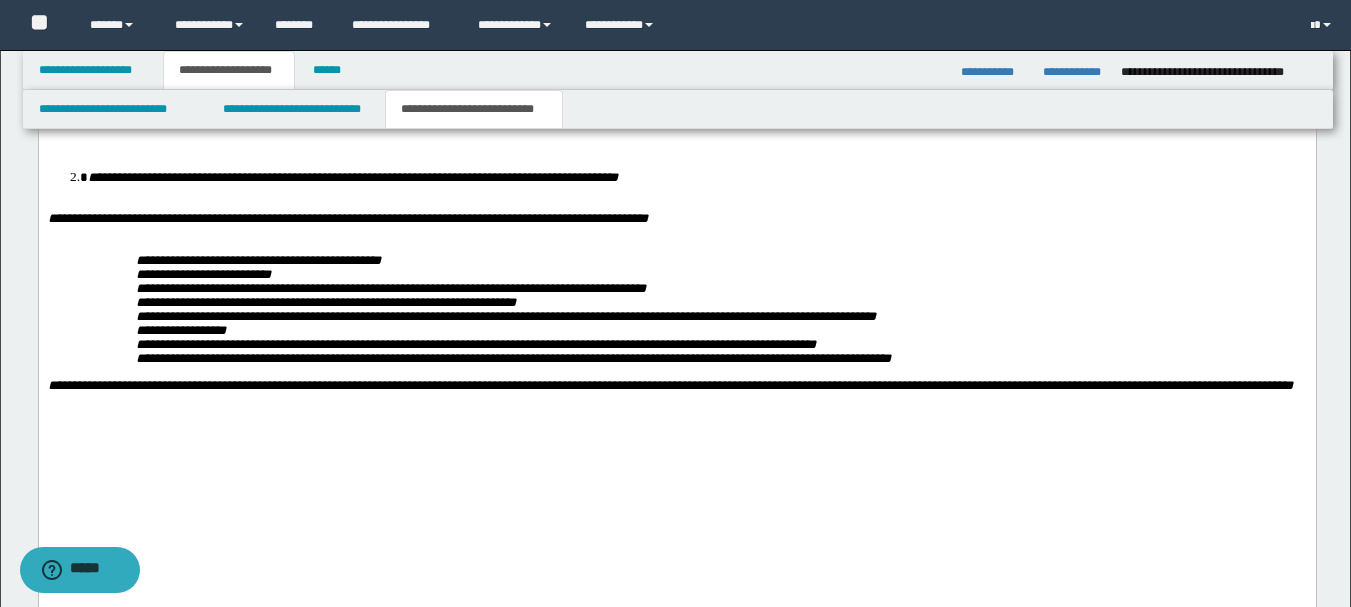 click on "**********" at bounding box center [676, 131] 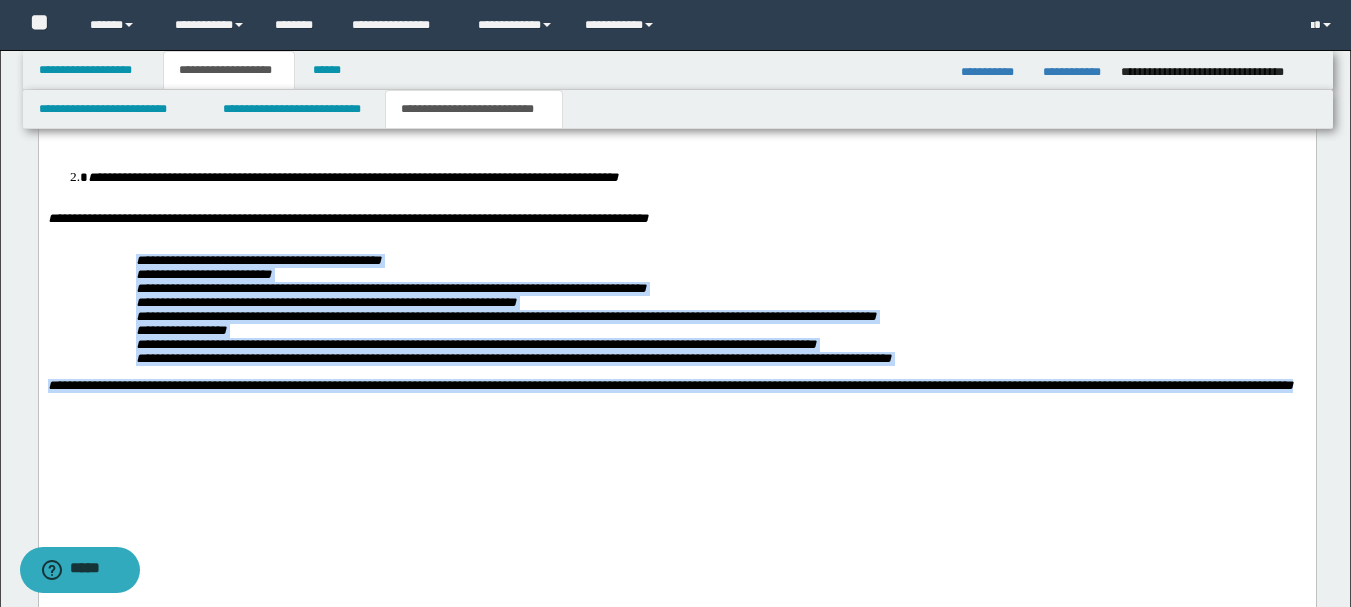 drag, startPoint x: 382, startPoint y: 511, endPoint x: 96, endPoint y: 334, distance: 336.3406 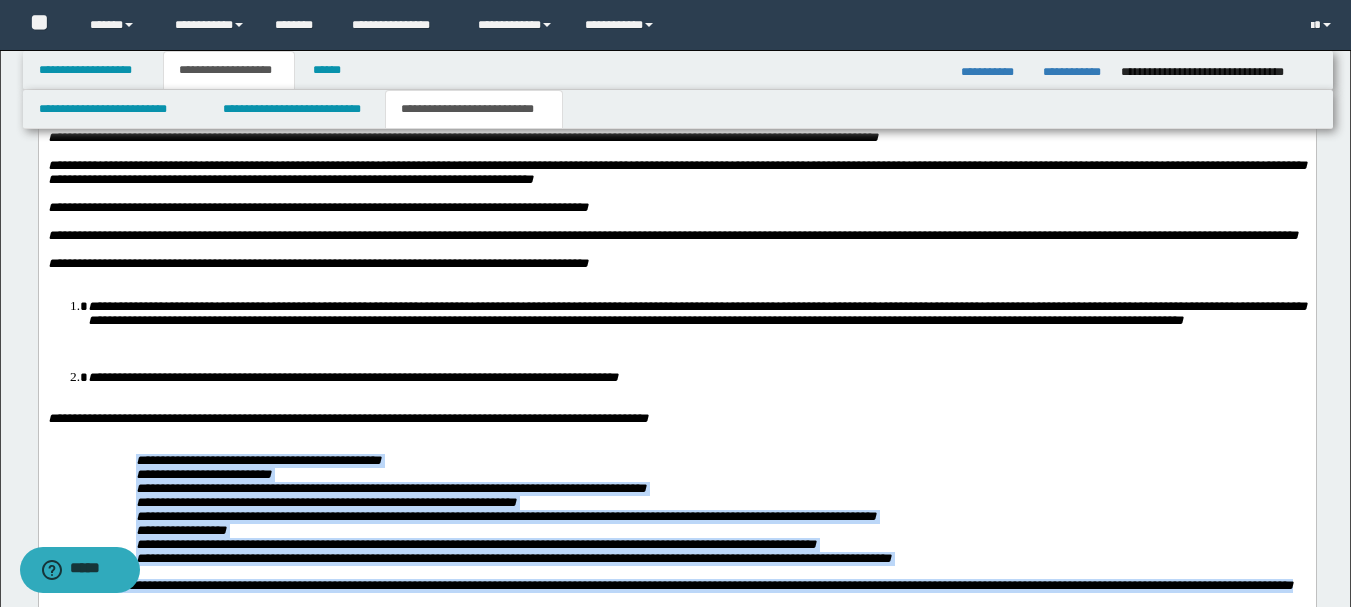 scroll, scrollTop: 2359, scrollLeft: 0, axis: vertical 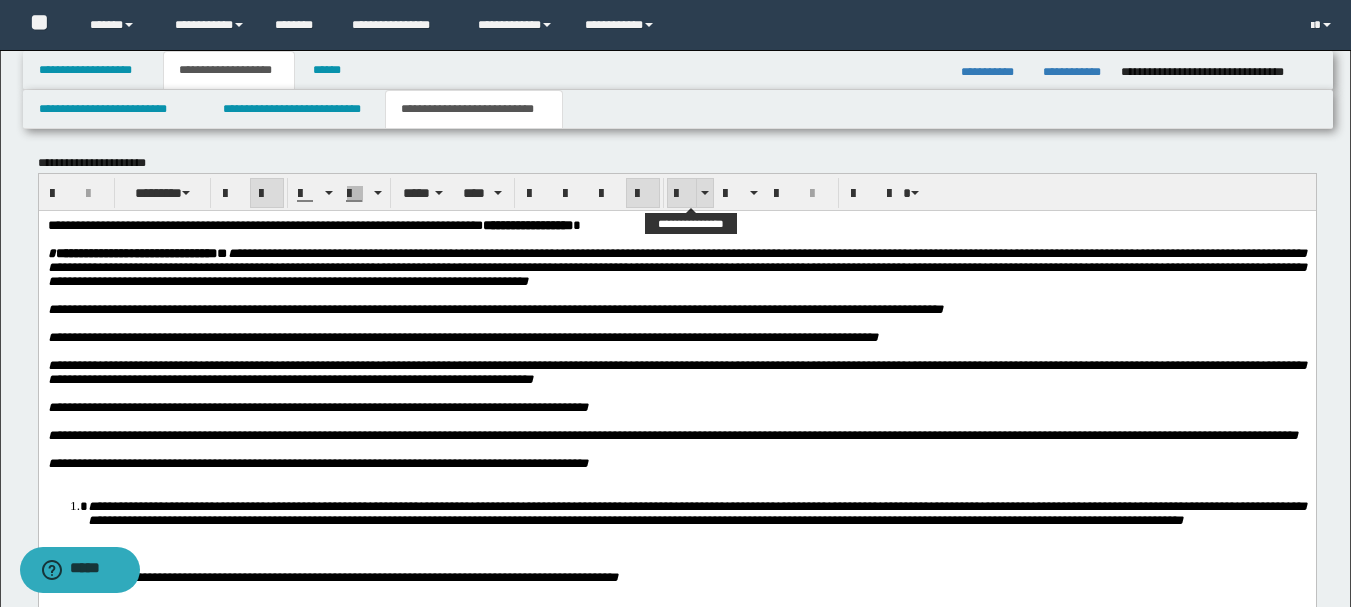 click at bounding box center [682, 194] 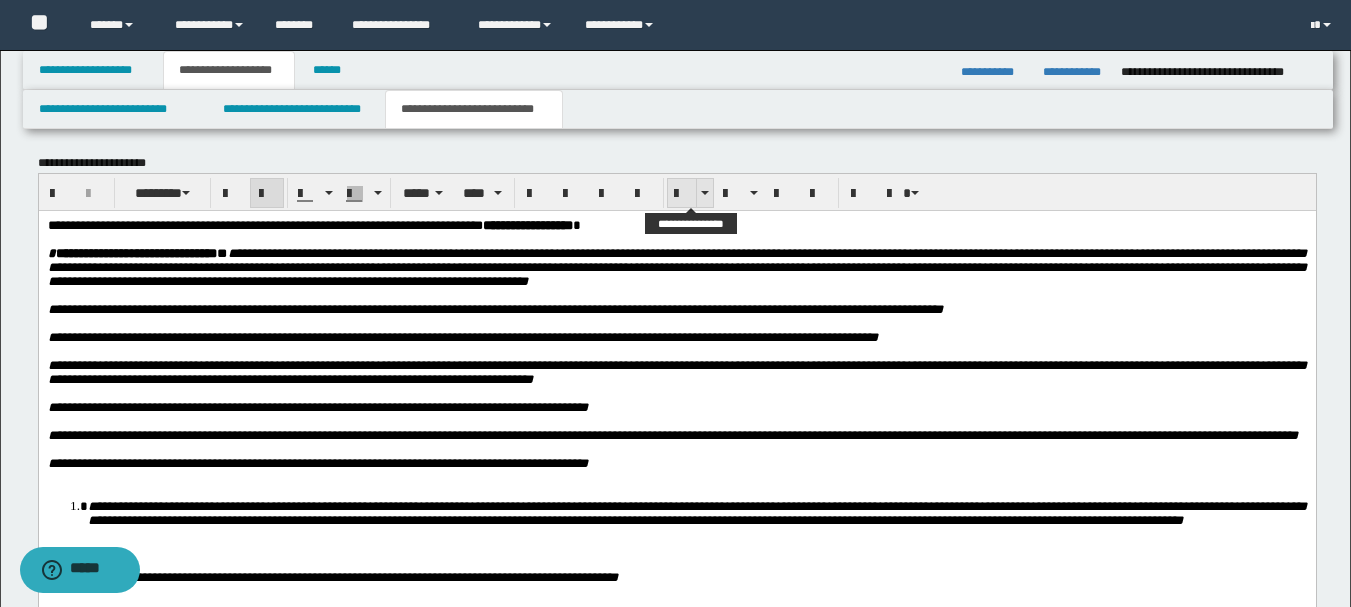 click at bounding box center (682, 194) 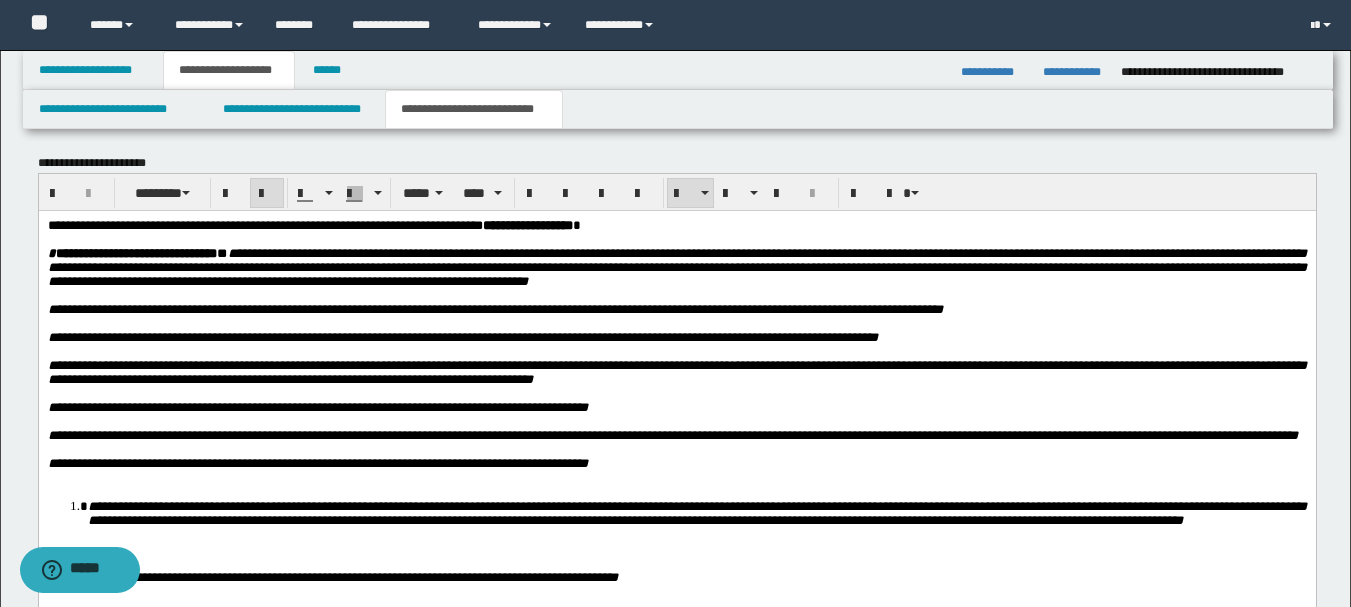 scroll, scrollTop: 2859, scrollLeft: 0, axis: vertical 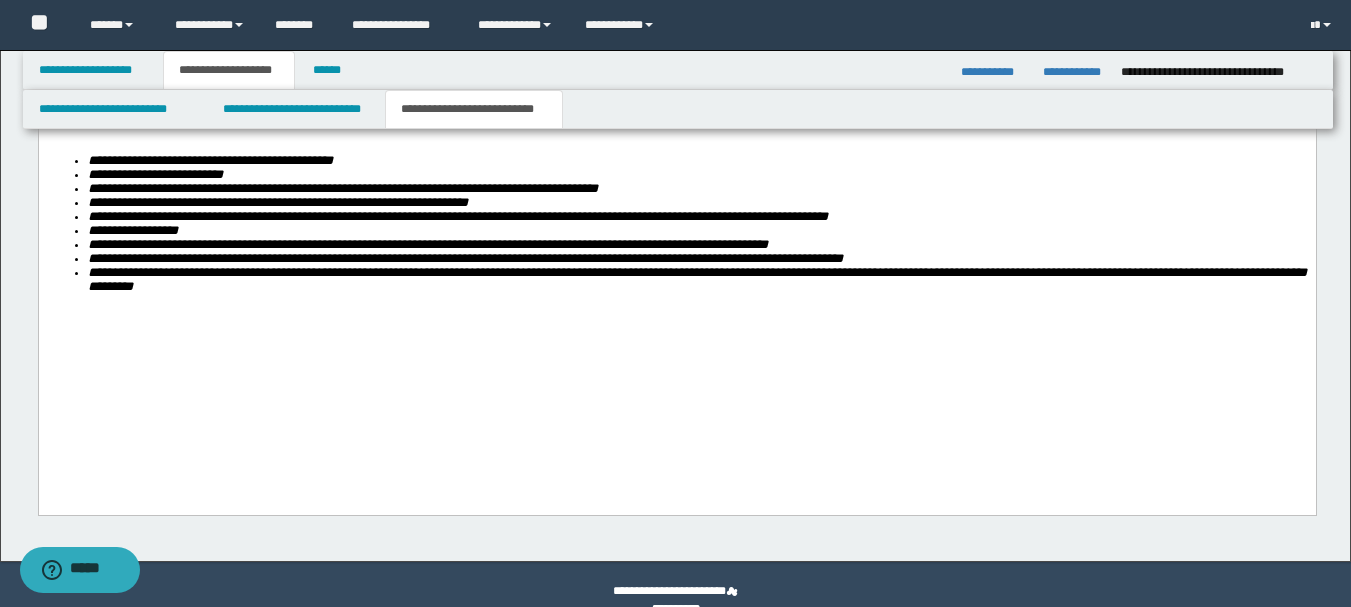 click on "**********" at bounding box center (696, 279) 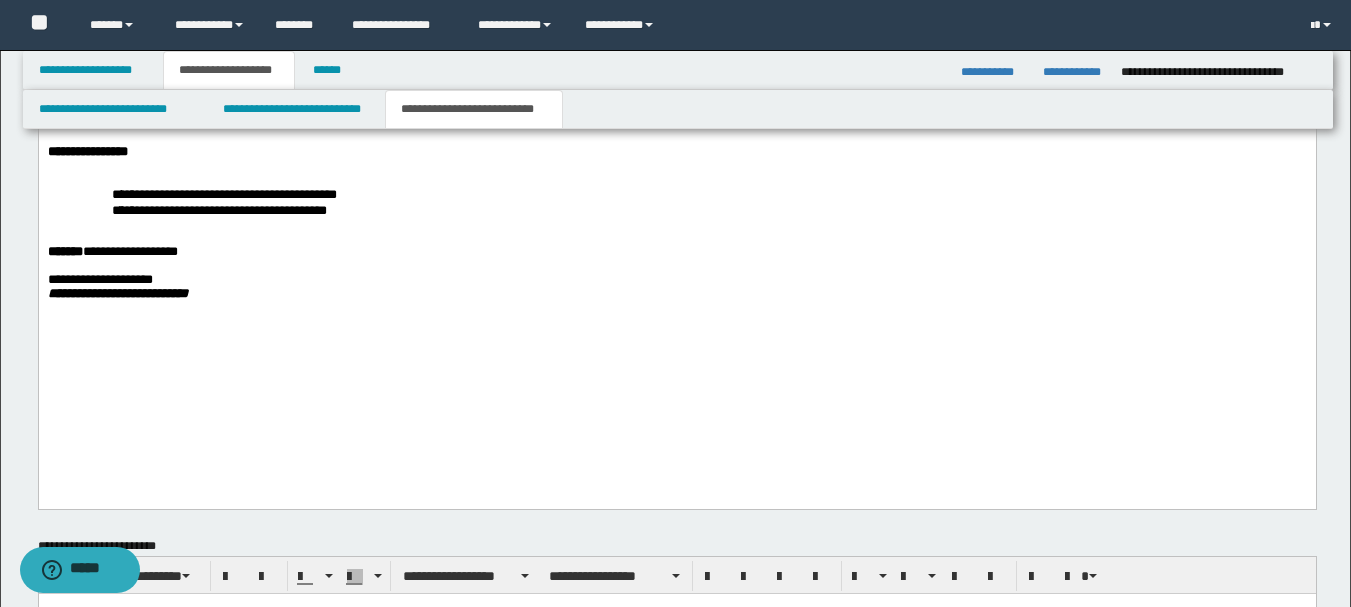 scroll, scrollTop: 1359, scrollLeft: 0, axis: vertical 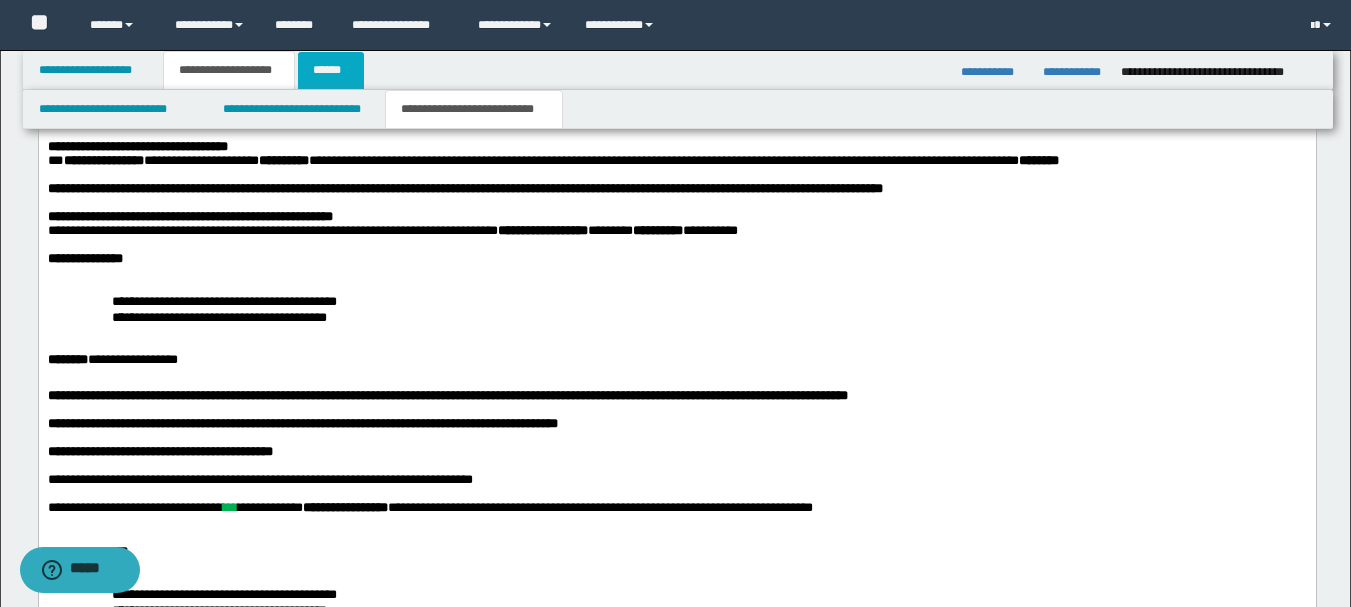 click on "******" at bounding box center [331, 70] 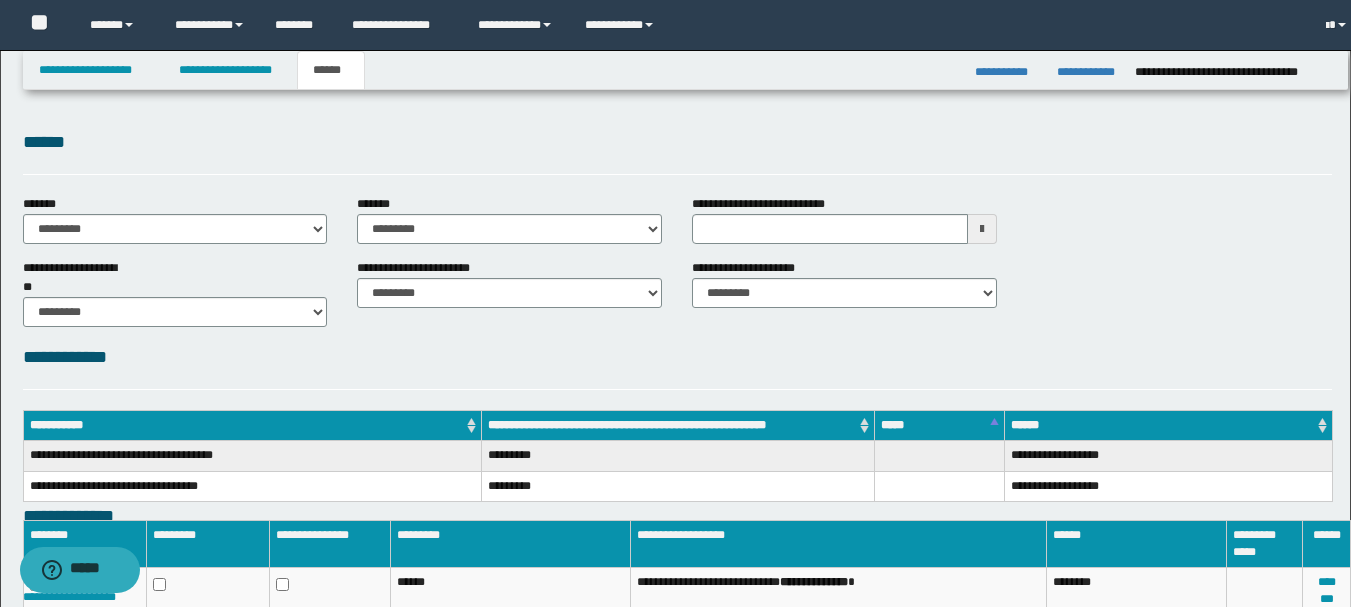 scroll, scrollTop: 0, scrollLeft: 0, axis: both 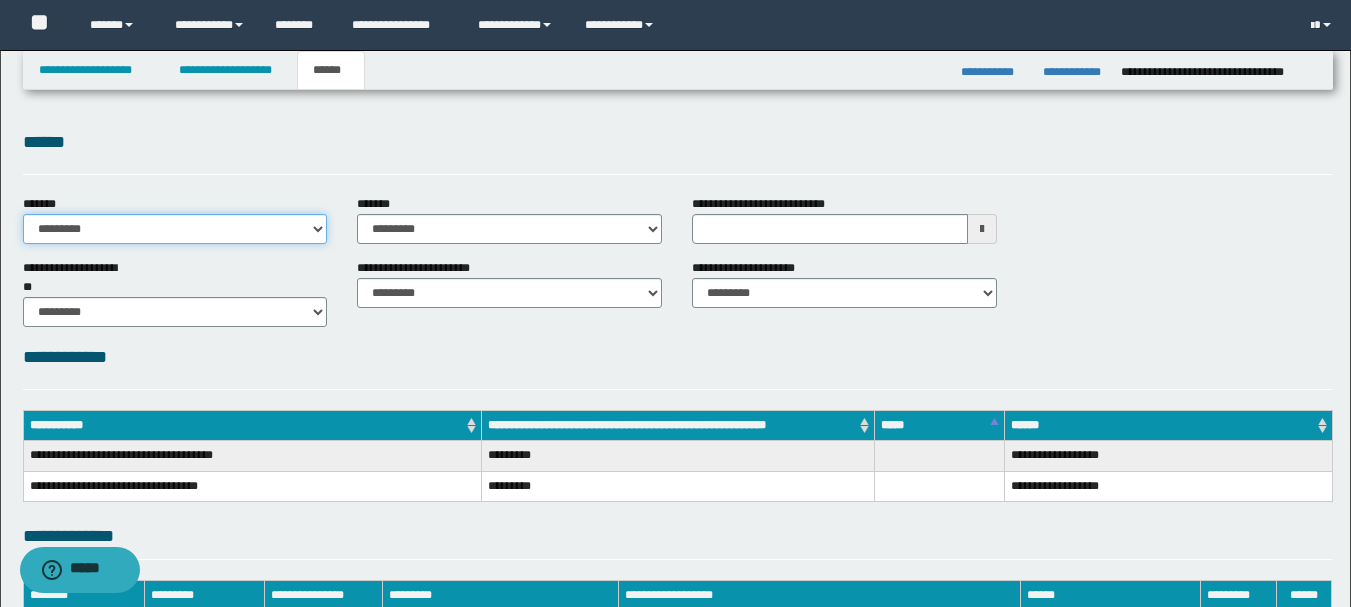 click on "**********" at bounding box center (175, 229) 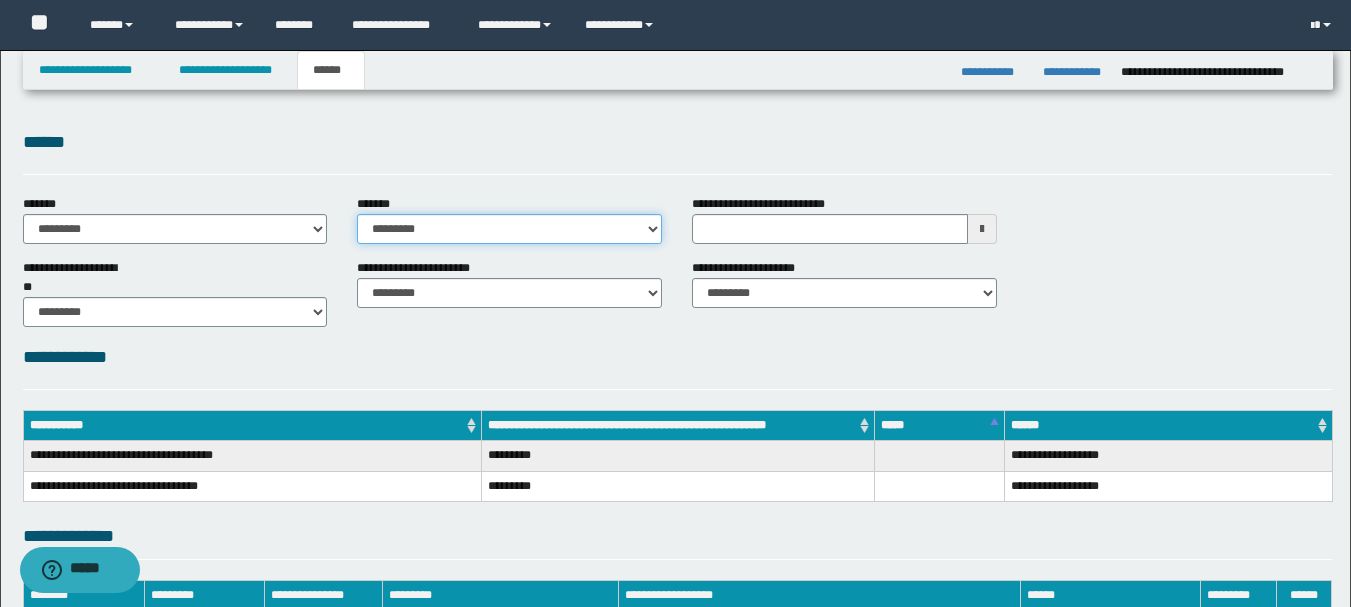click on "**********" at bounding box center [509, 229] 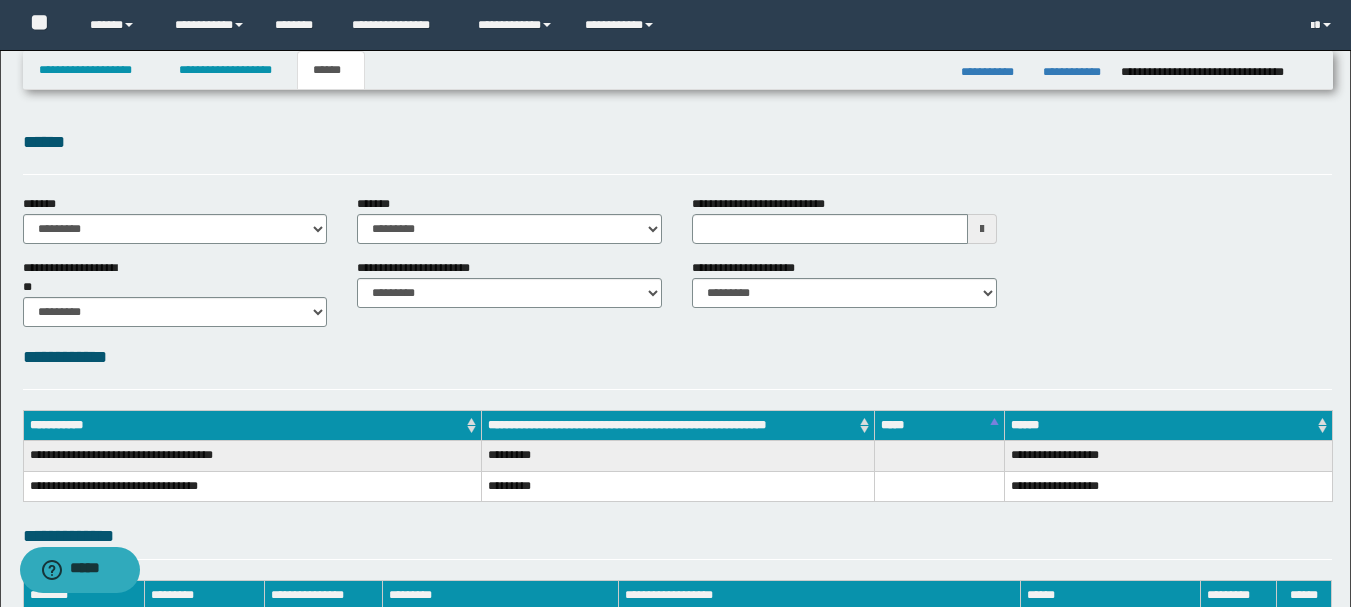 click on "******" at bounding box center [677, 151] 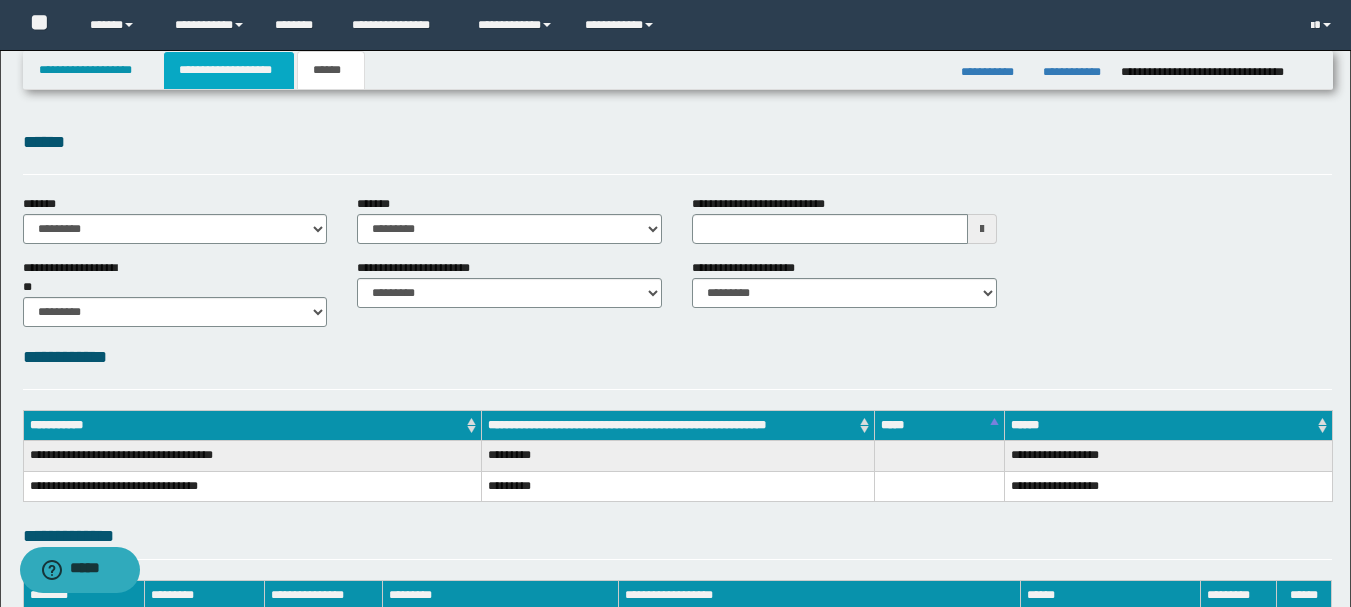 click on "**********" at bounding box center (229, 70) 